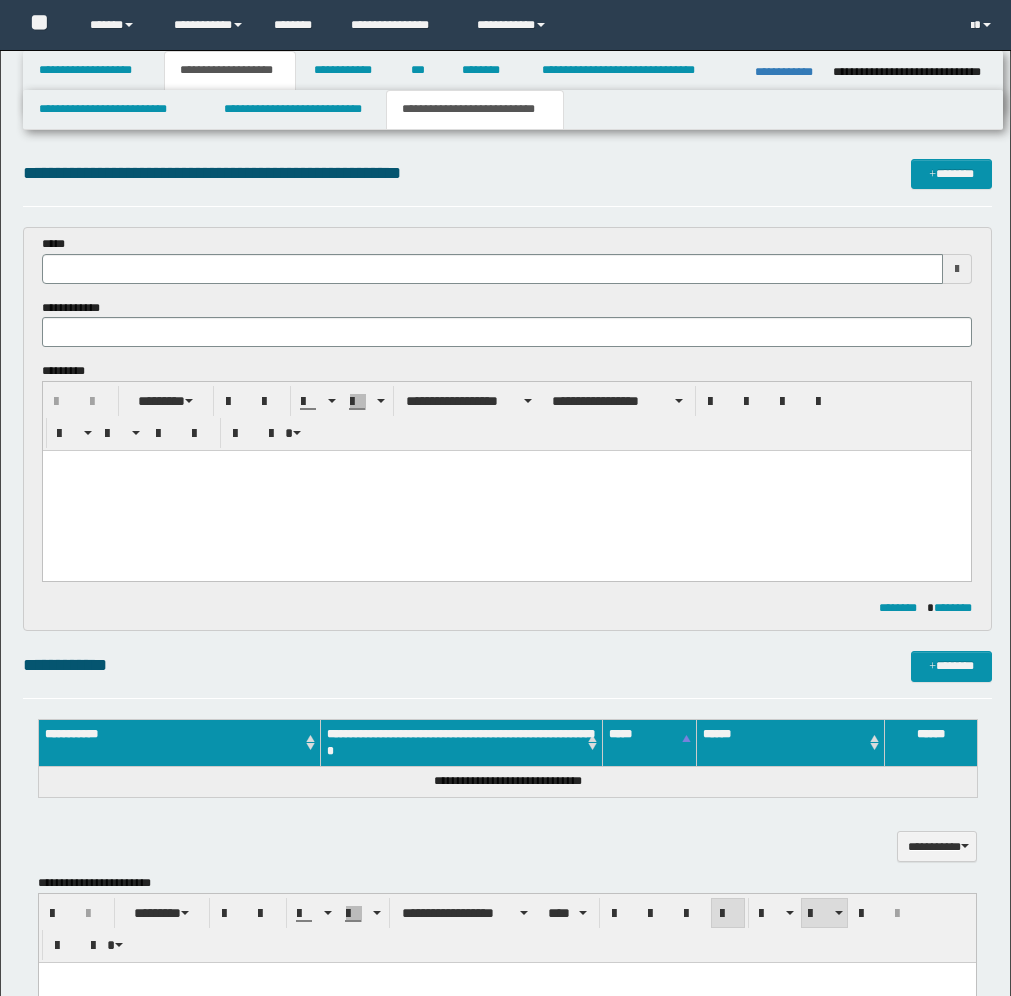 scroll, scrollTop: 883, scrollLeft: 0, axis: vertical 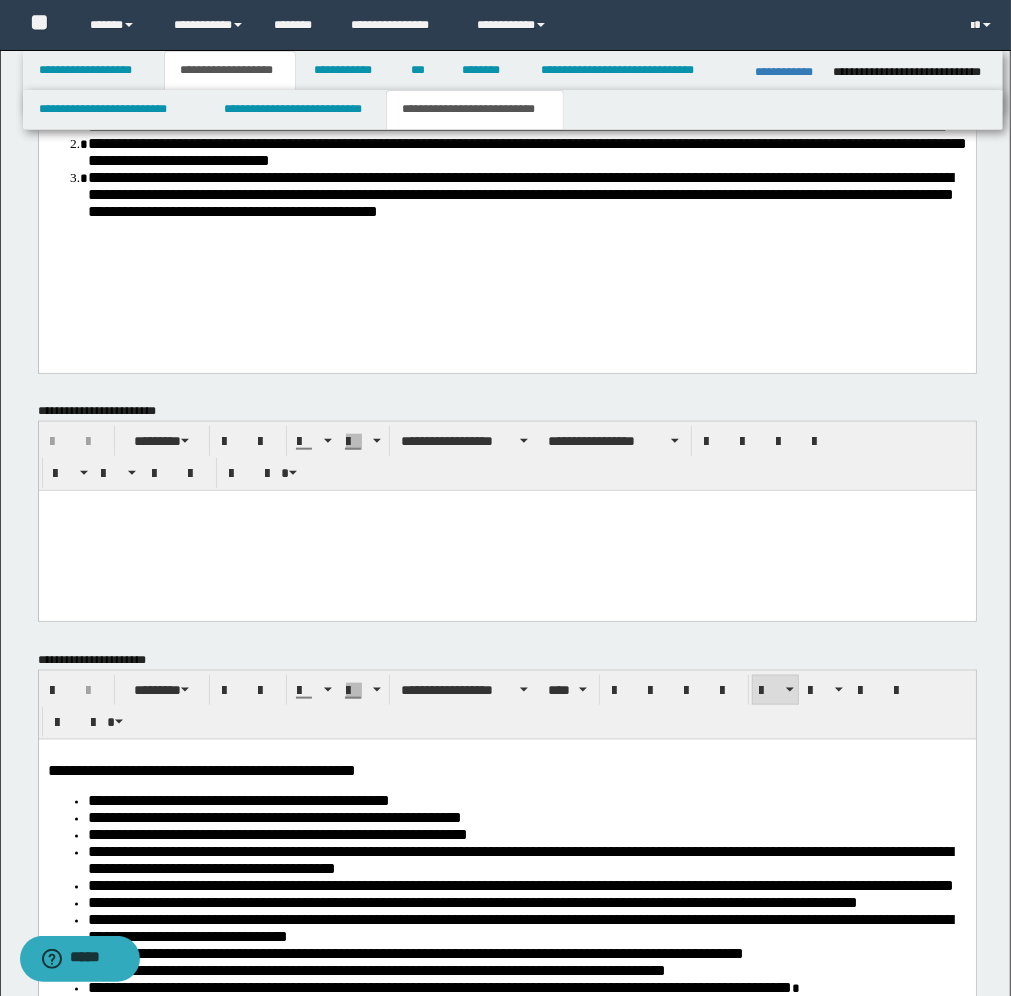 click at bounding box center [506, 506] 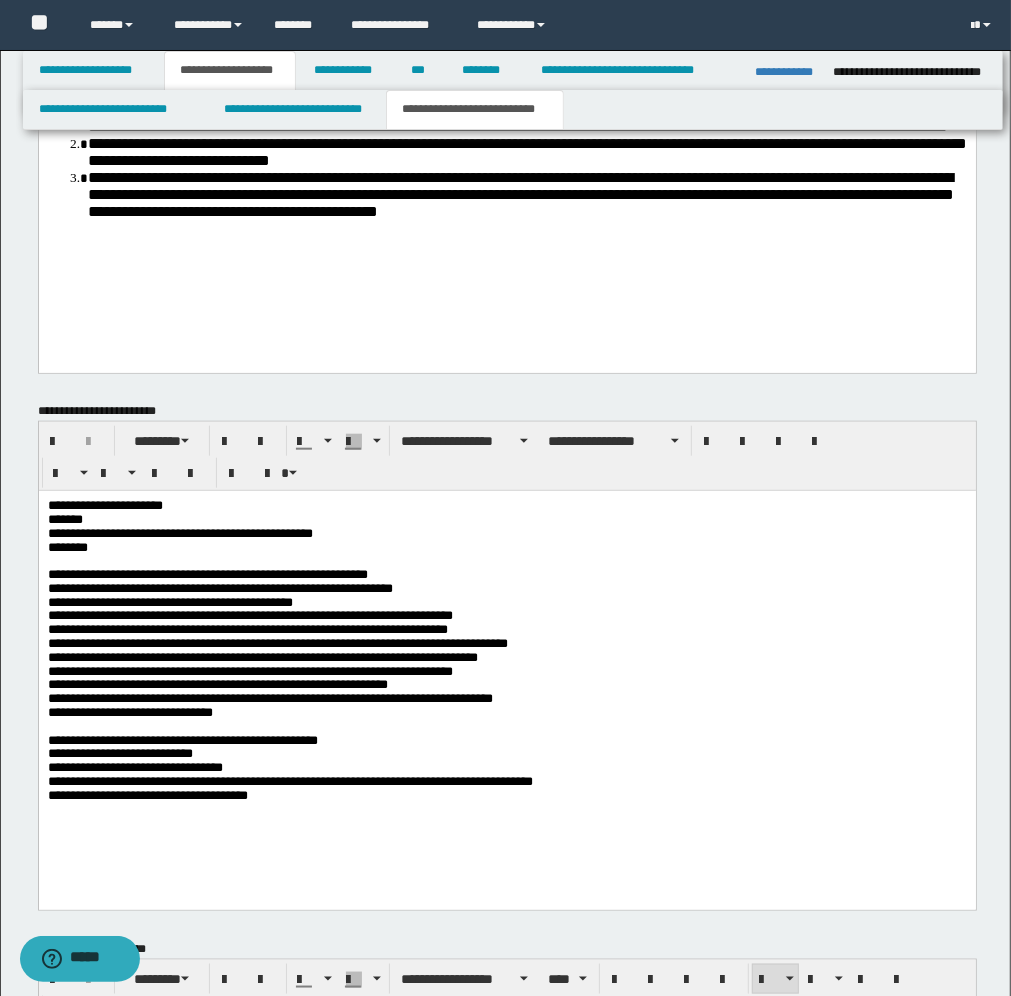 click on "**********" at bounding box center [506, 506] 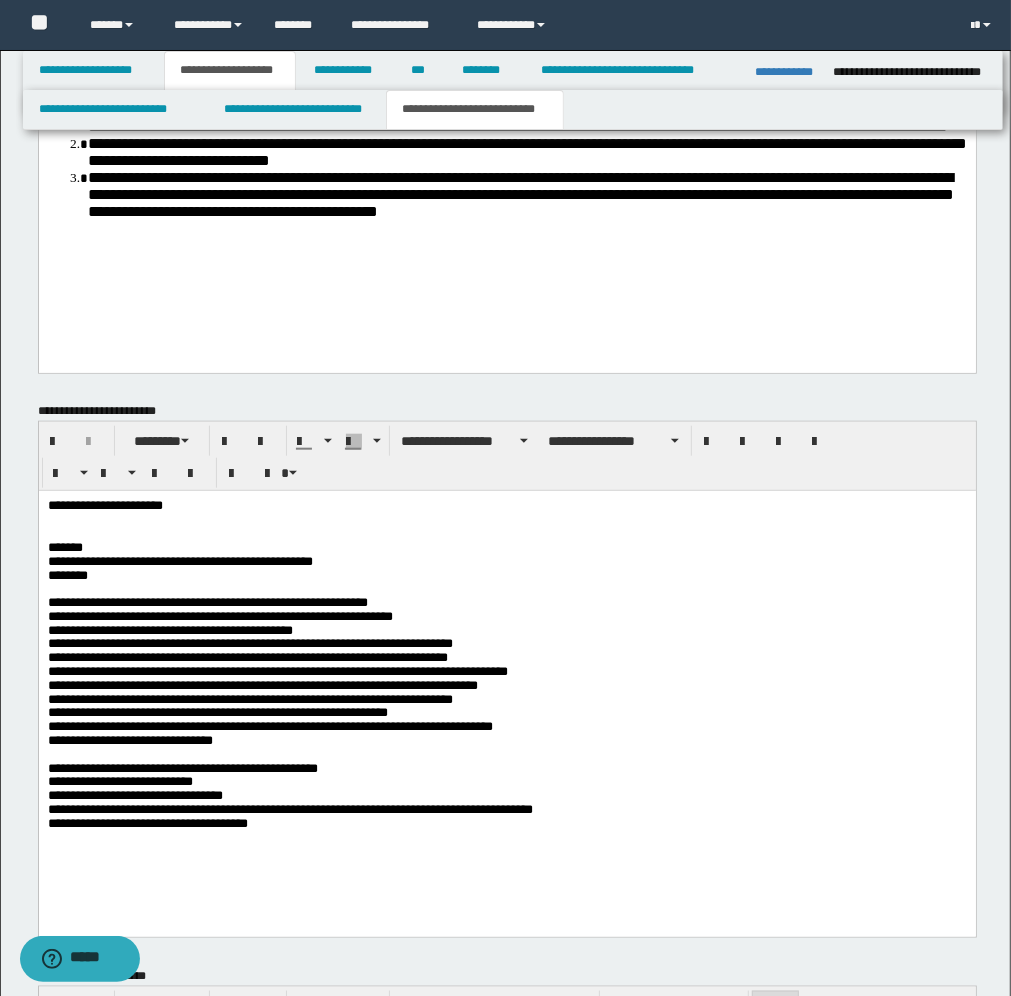 click on "**********" at bounding box center (506, 609) 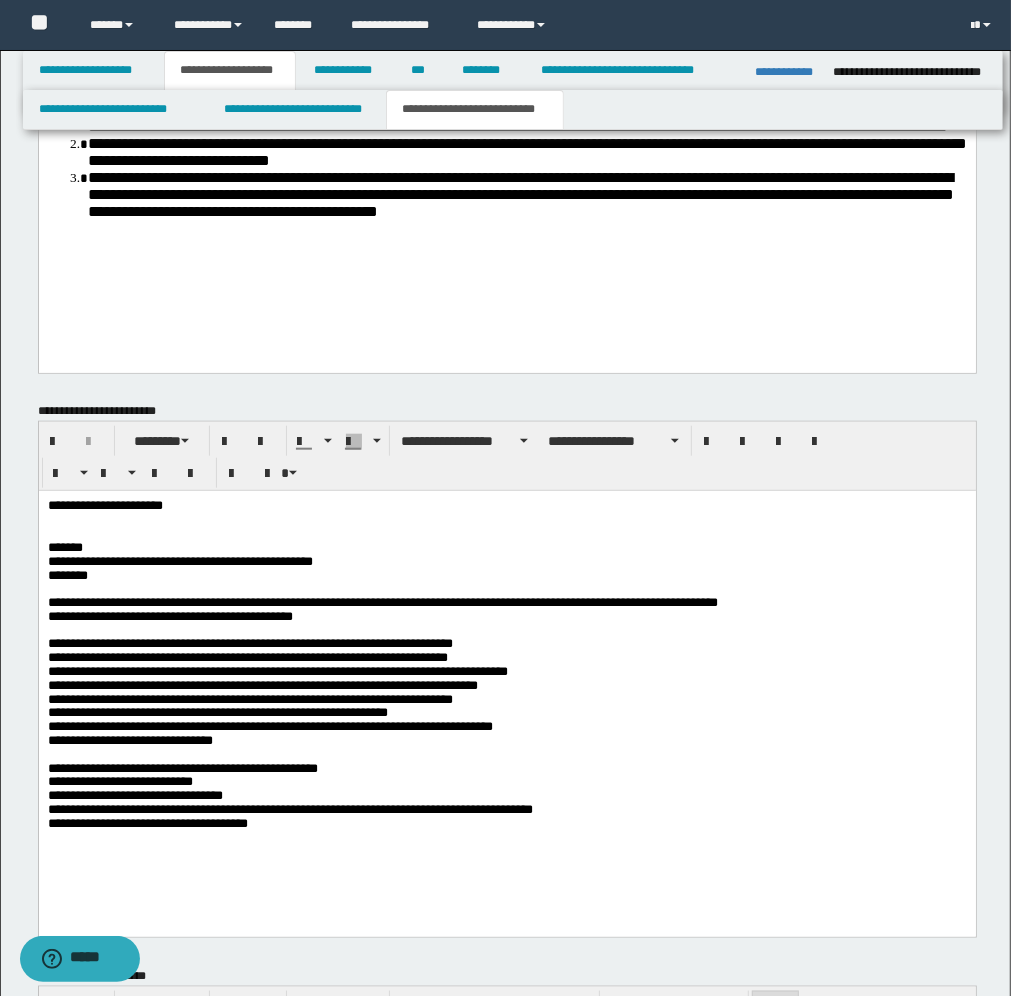 click on "**********" at bounding box center (506, 609) 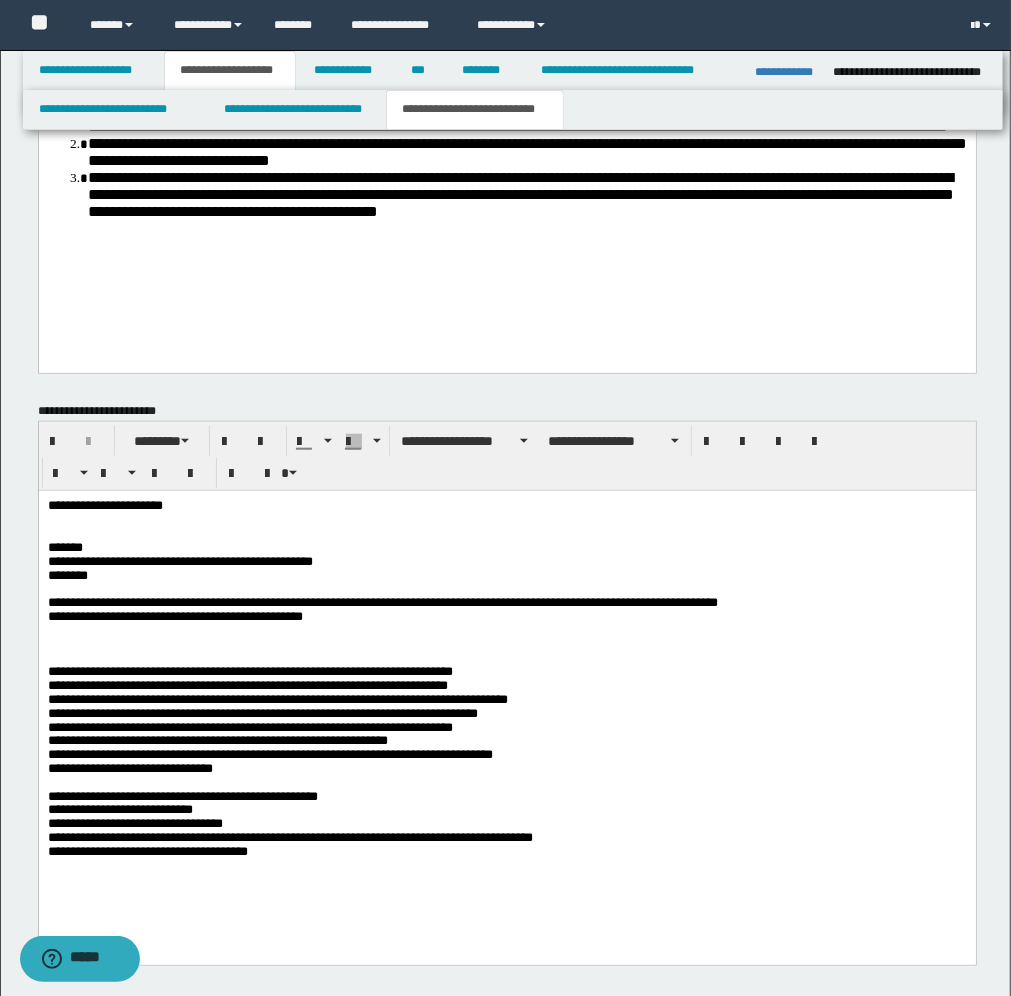 click on "**********" at bounding box center [506, 699] 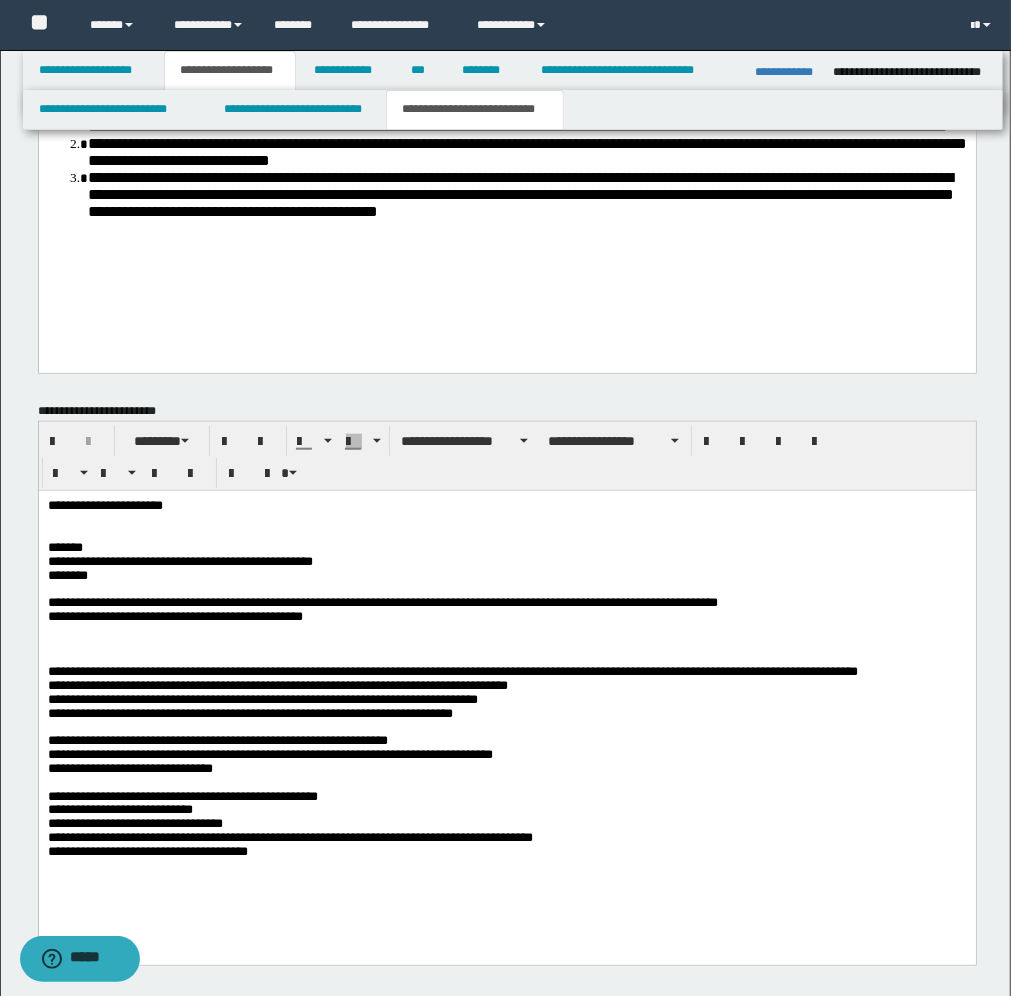 click on "**********" at bounding box center (506, 699) 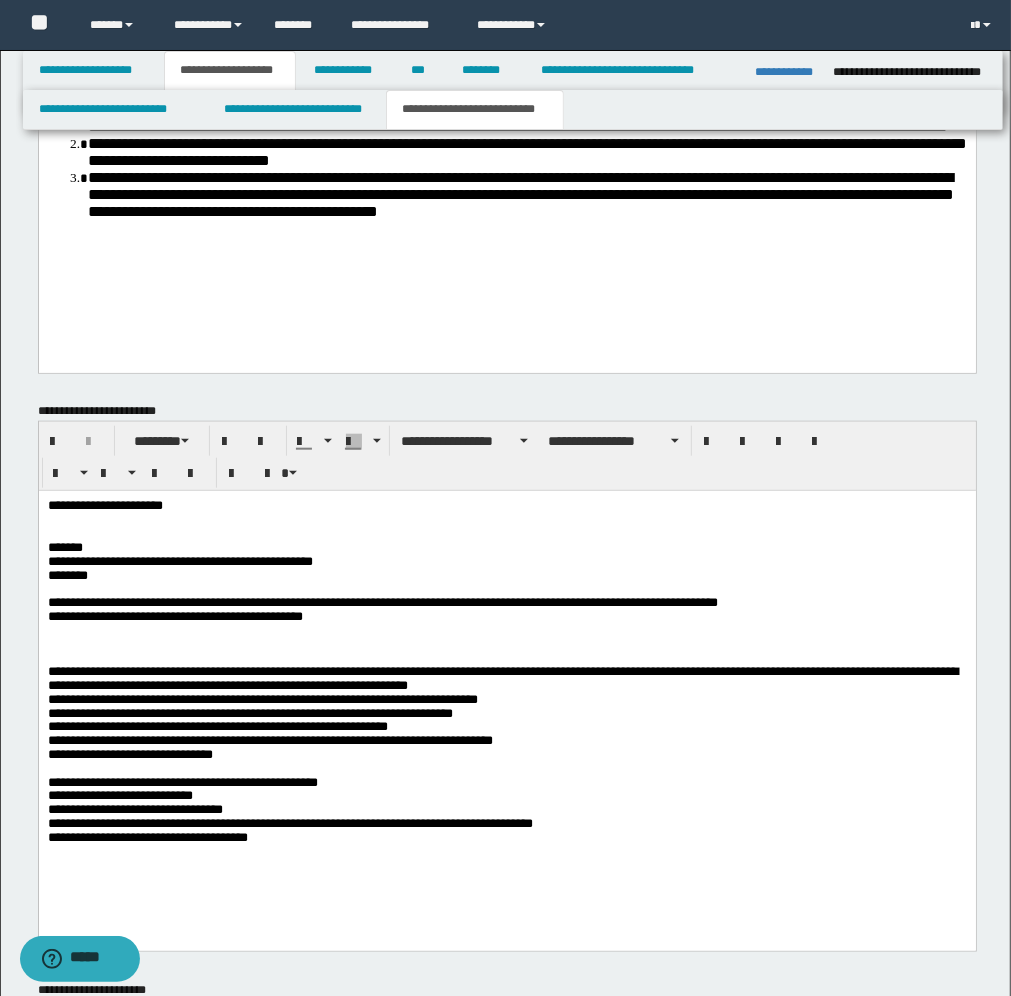 click on "**********" at bounding box center (506, 696) 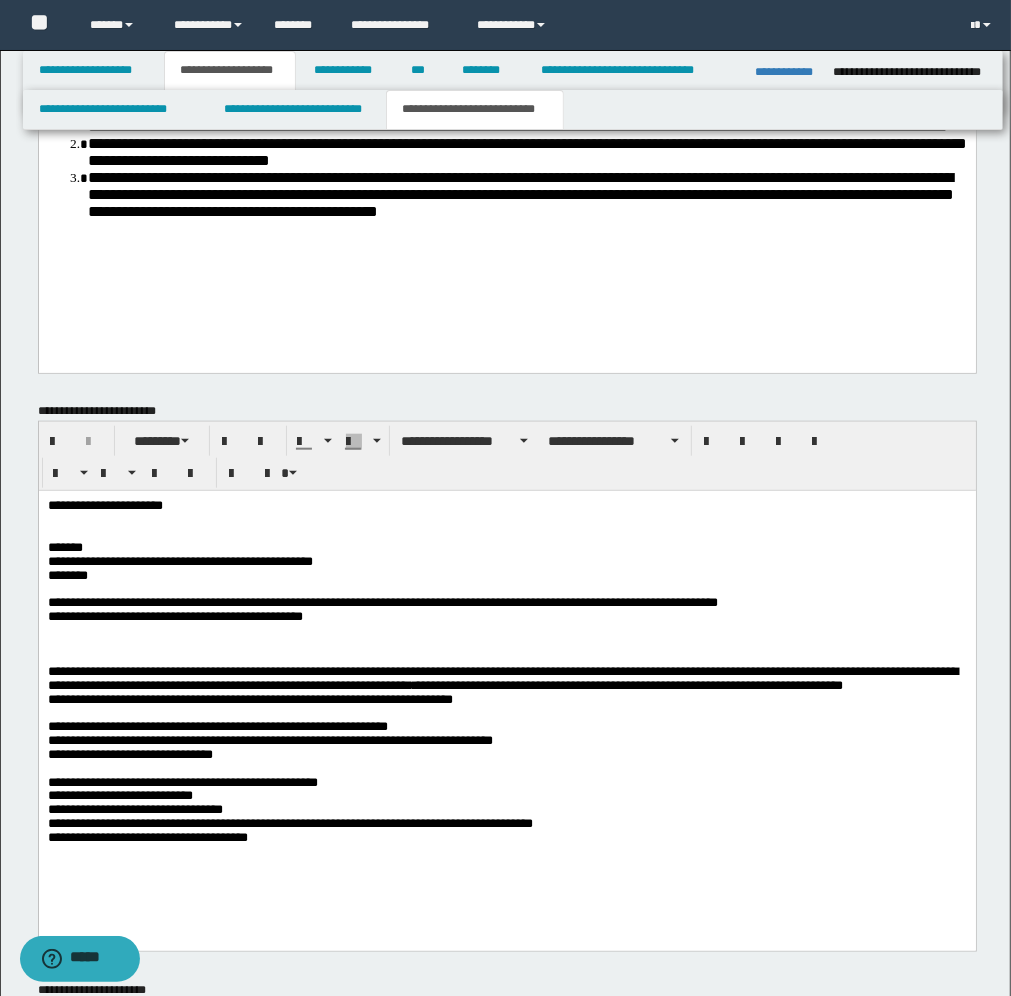 drag, startPoint x: 45, startPoint y: 711, endPoint x: 63, endPoint y: 712, distance: 18.027756 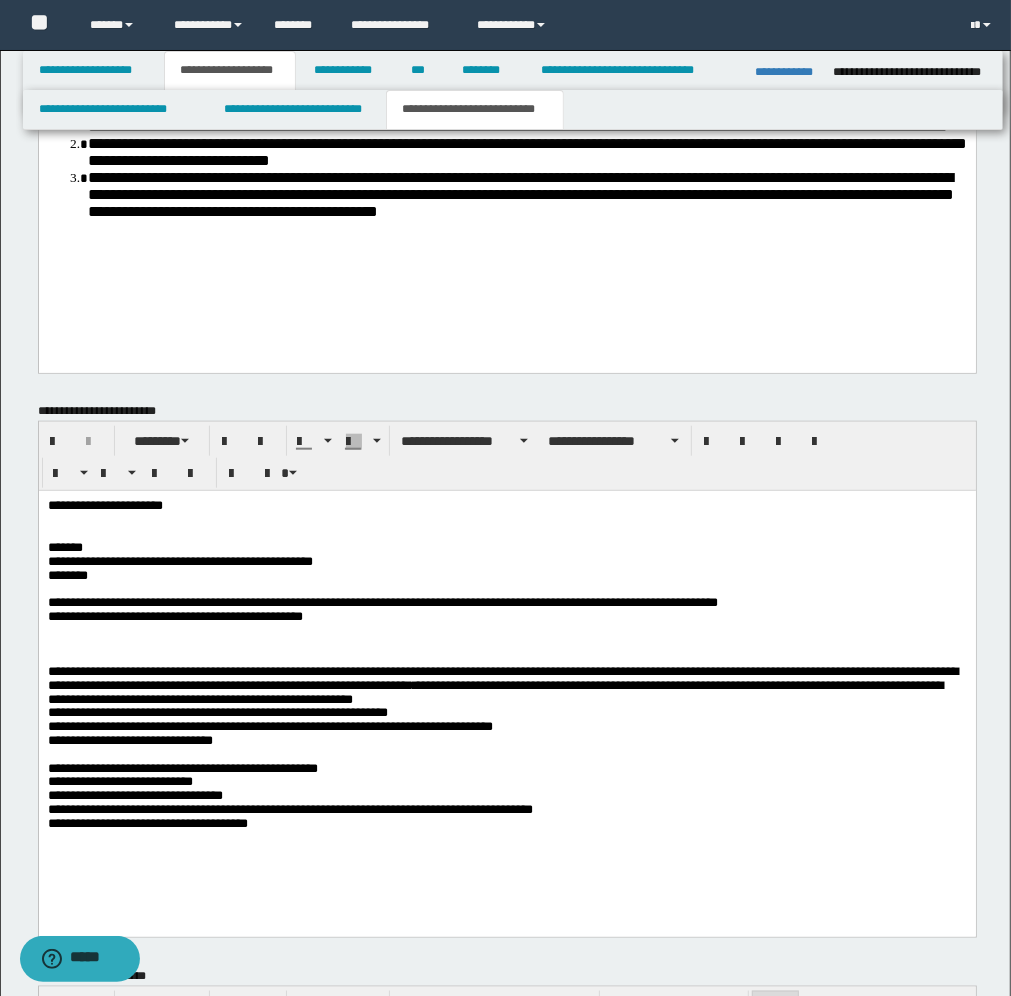 click on "**********" at bounding box center (506, 685) 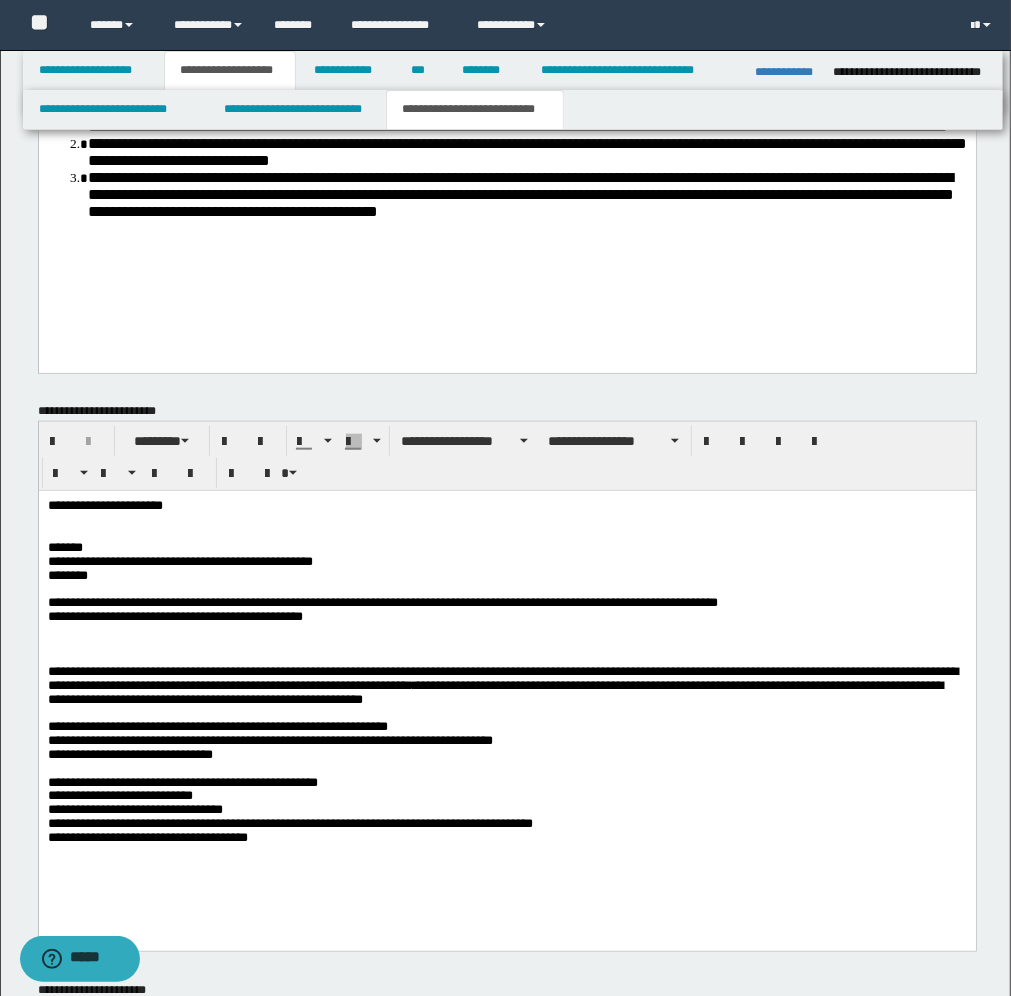 click on "**********" at bounding box center (506, 696) 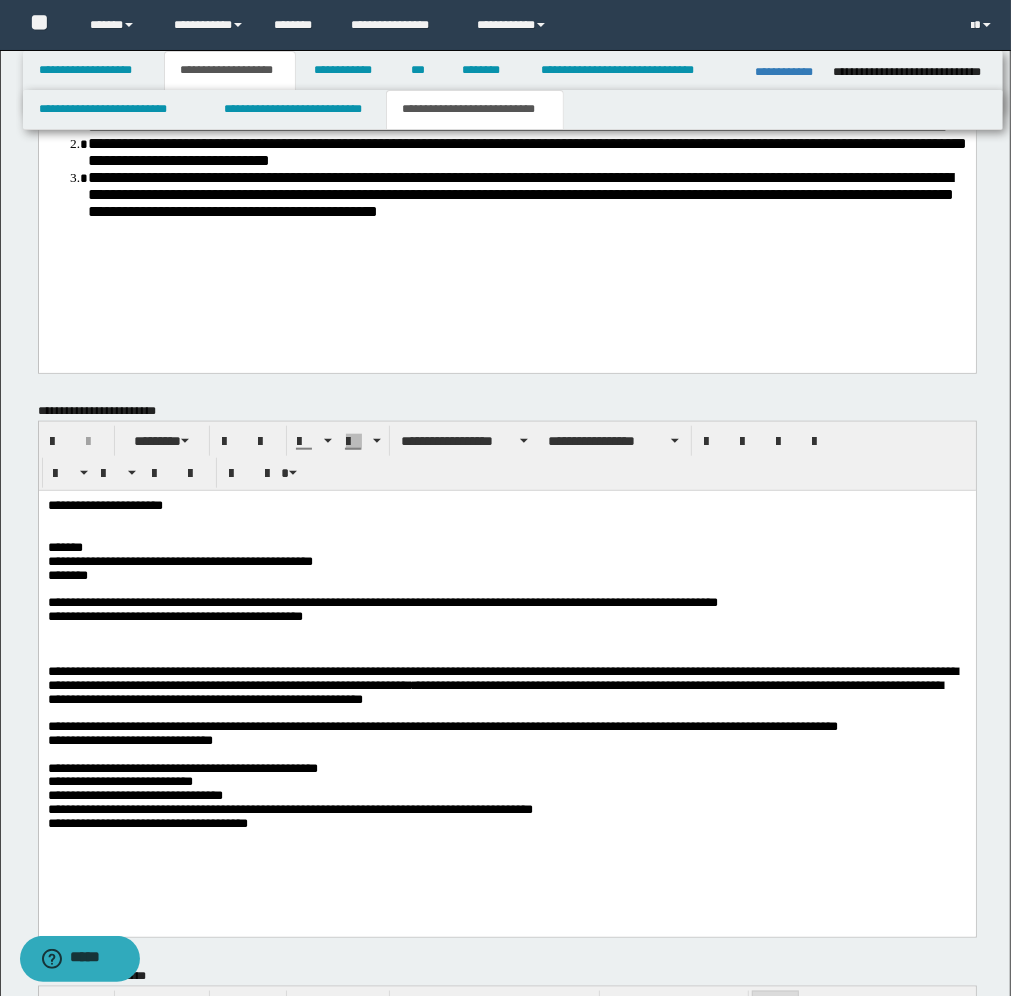 click on "**********" at bounding box center [506, 689] 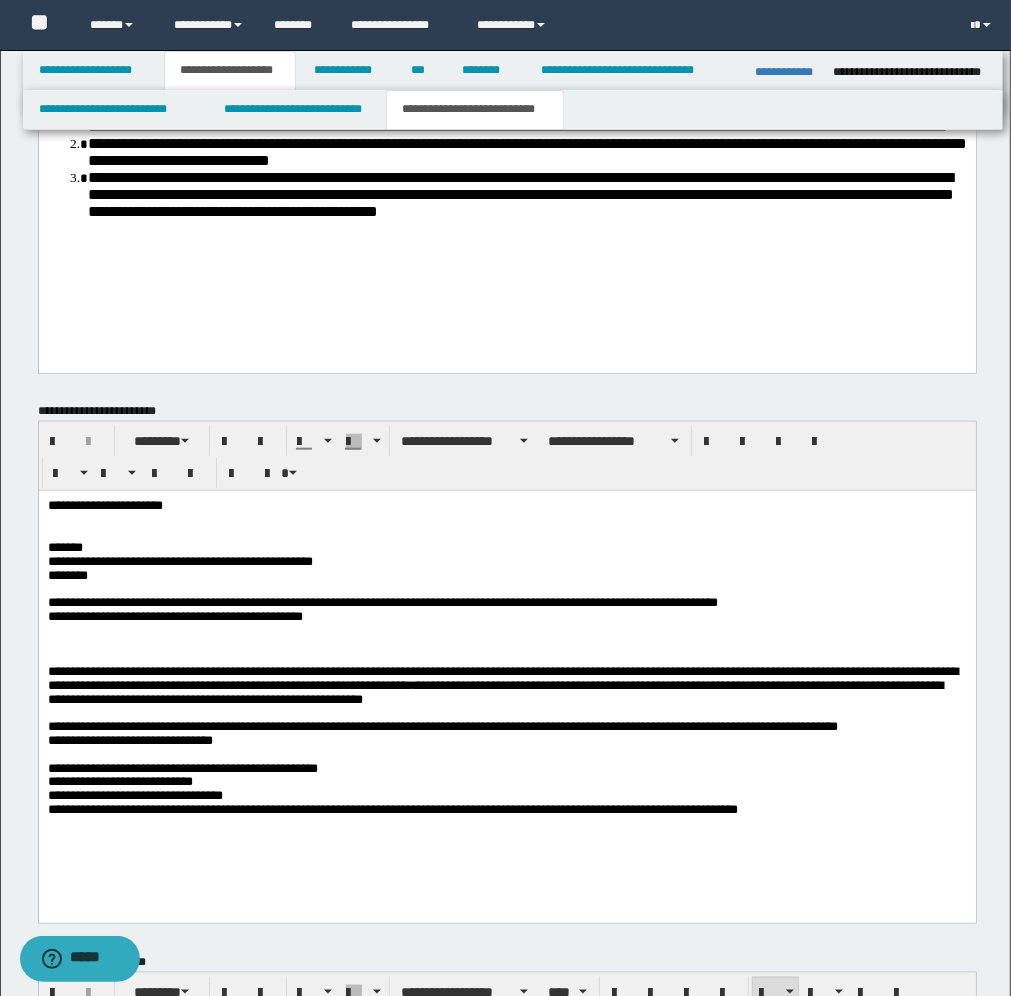 click on "**********" at bounding box center (506, 795) 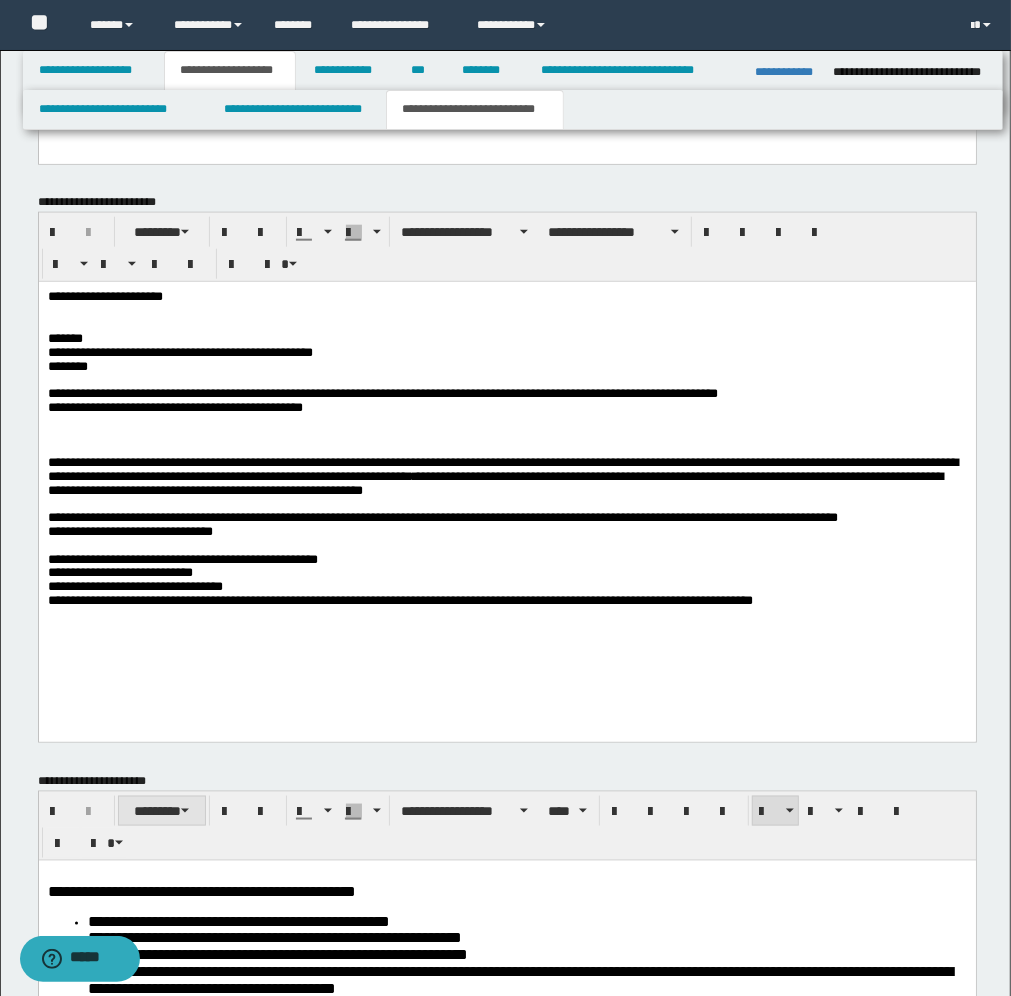 scroll, scrollTop: 1133, scrollLeft: 0, axis: vertical 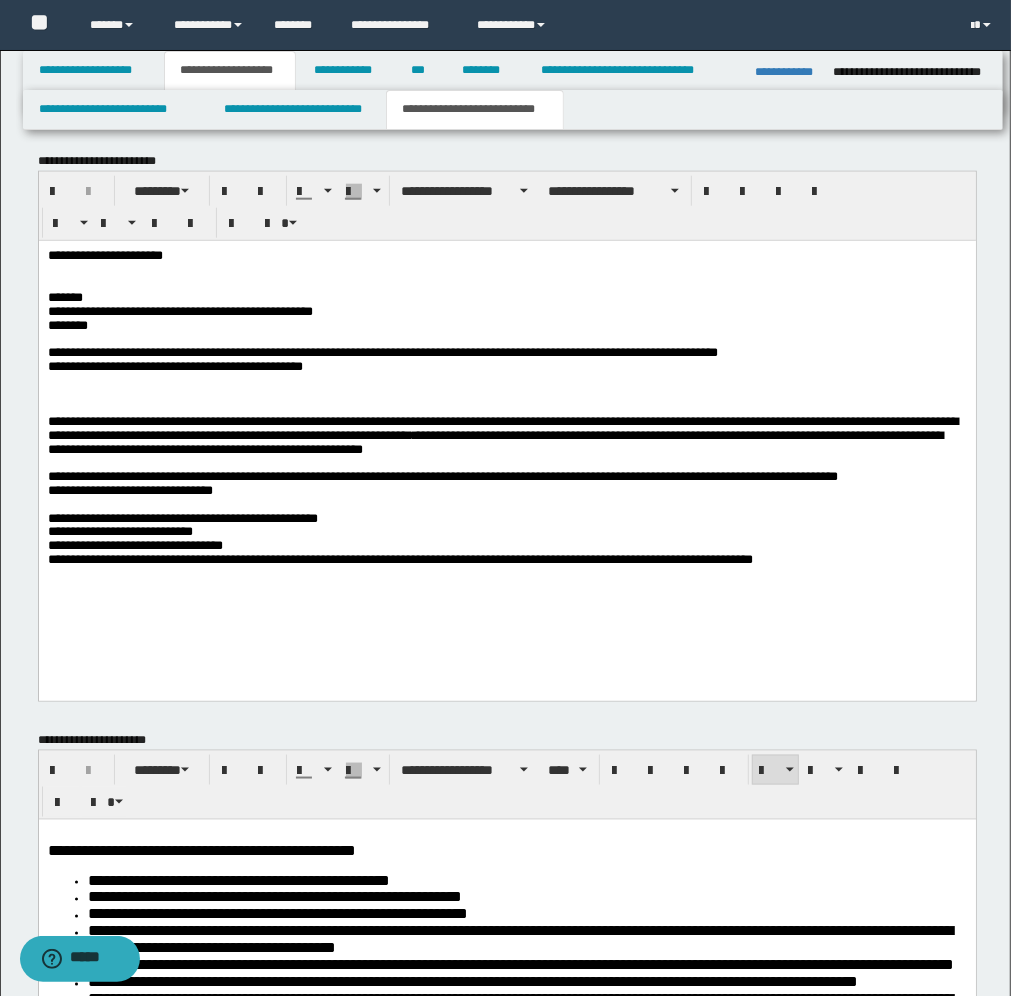 click on "**********" at bounding box center (506, 447) 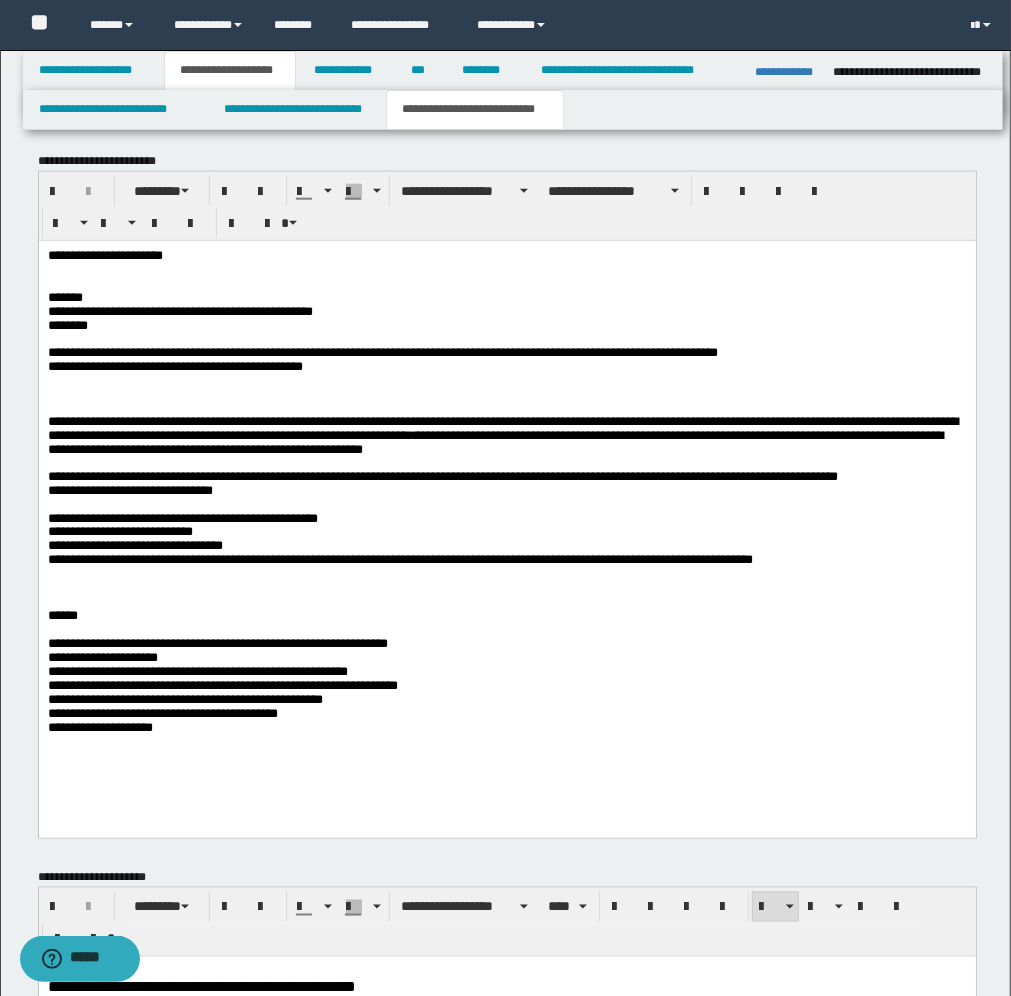 click on "**********" at bounding box center [506, 656] 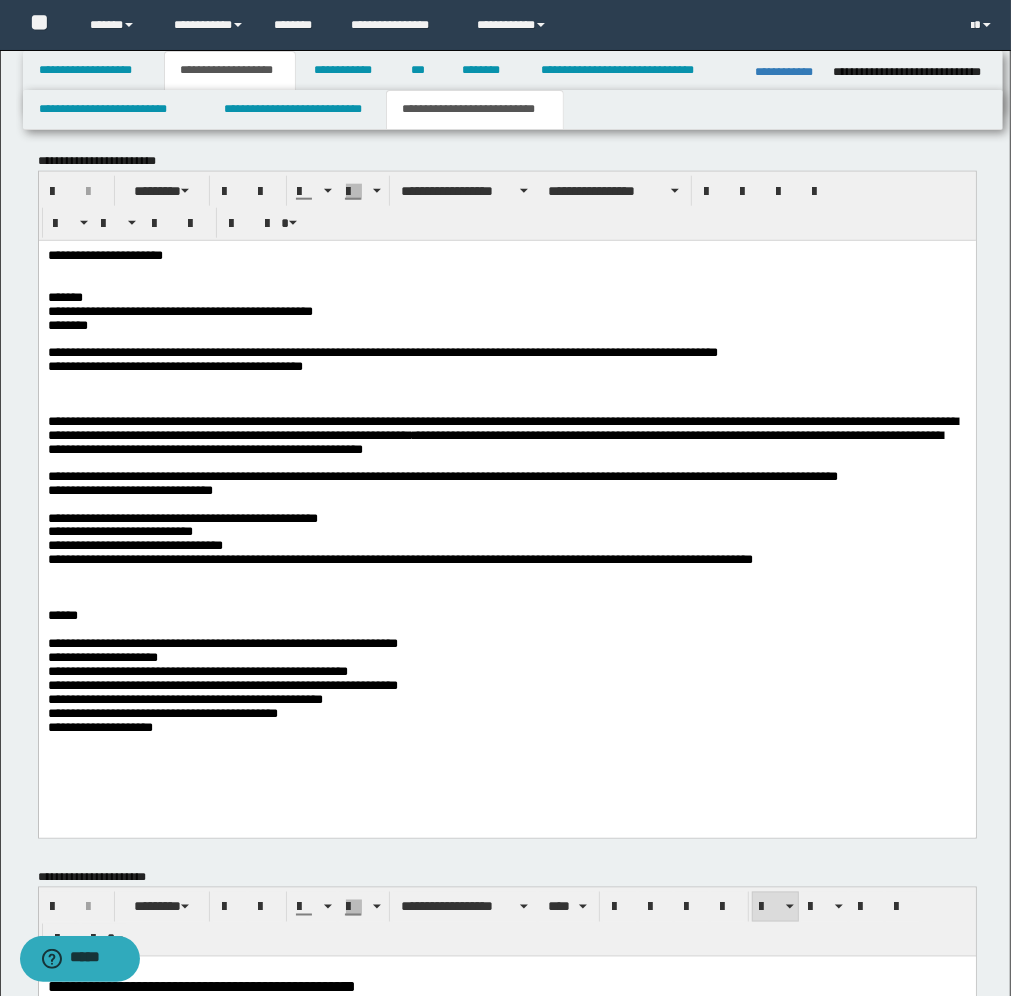 click on "**********" at bounding box center (506, 656) 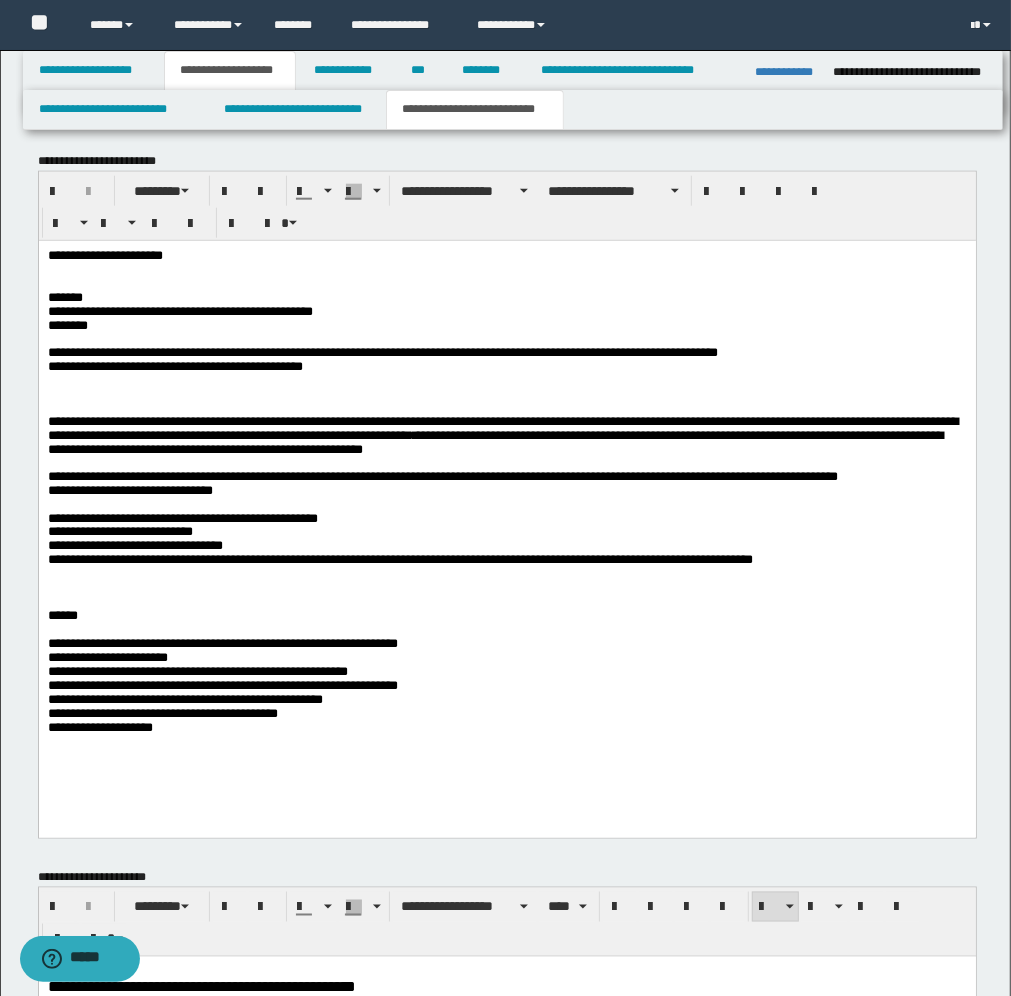 click on "**********" at bounding box center [506, 656] 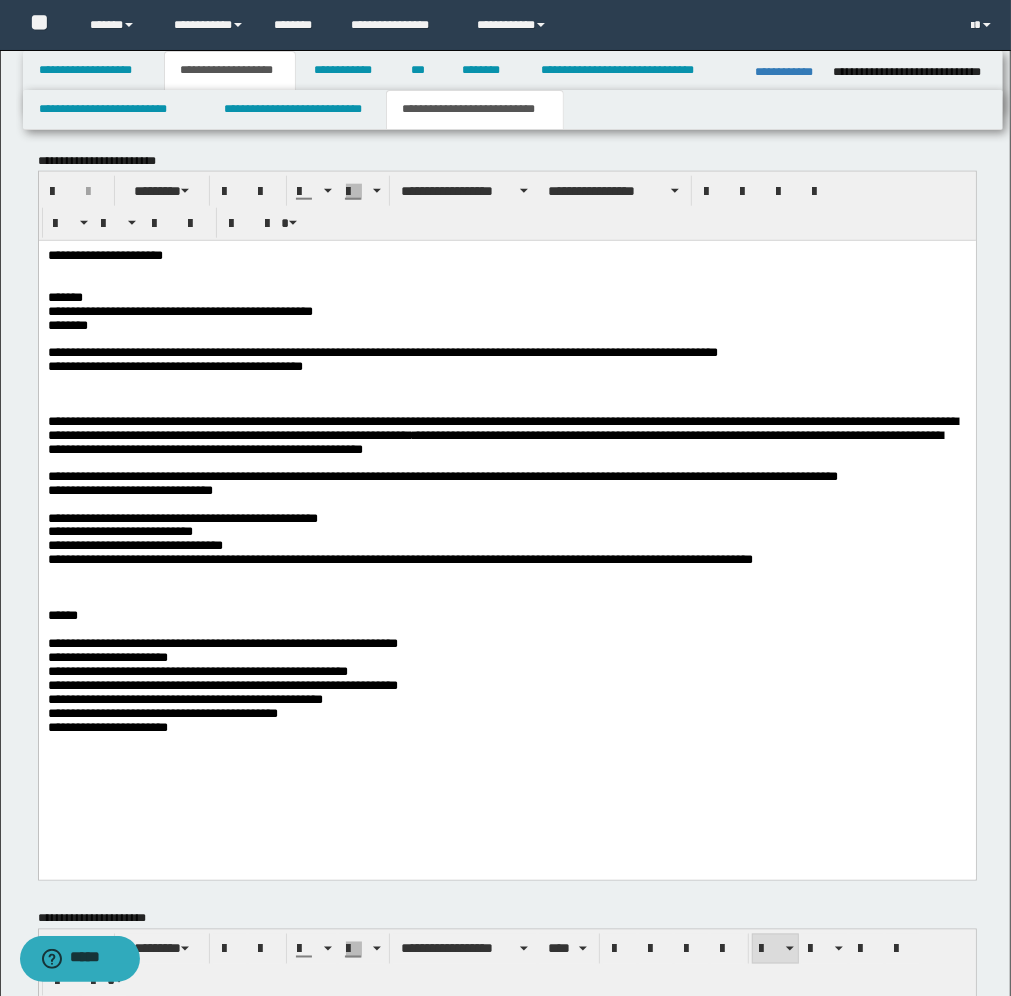 click at bounding box center [506, 767] 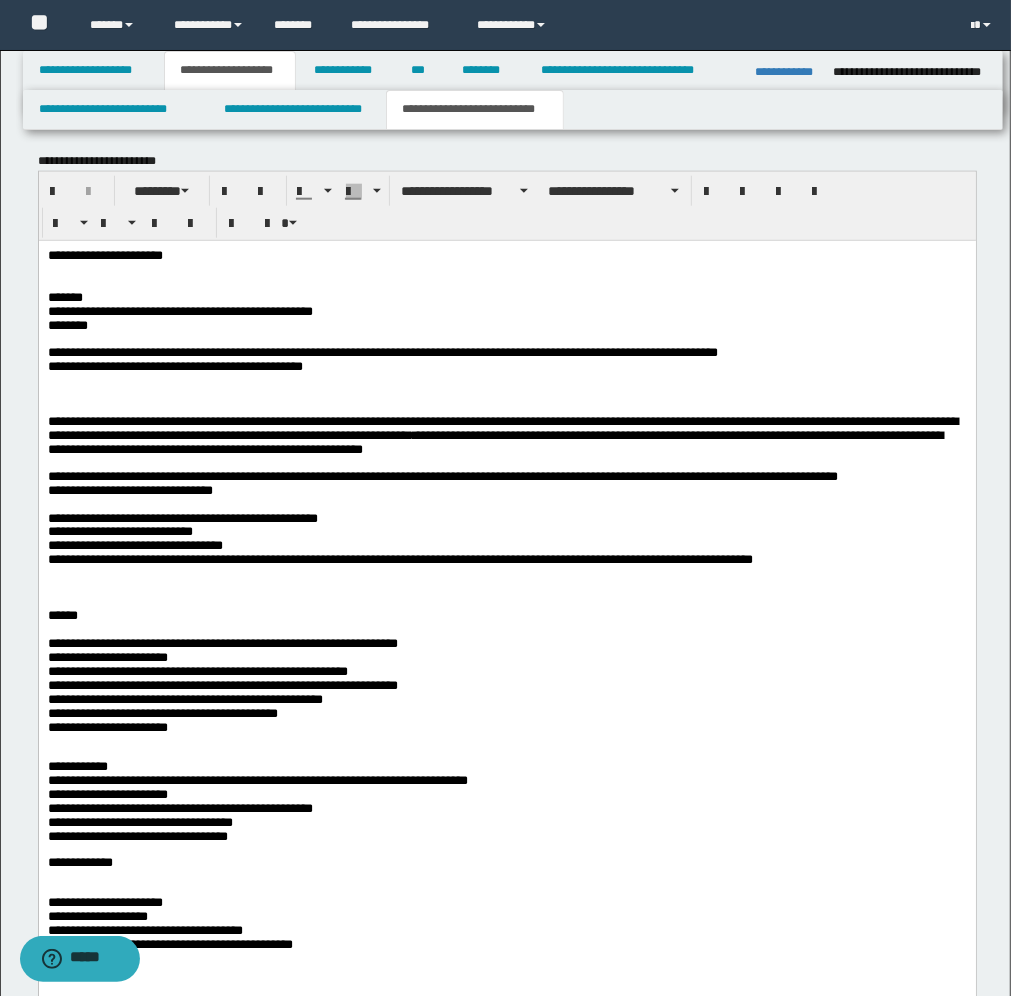 click on "**********" at bounding box center [506, 801] 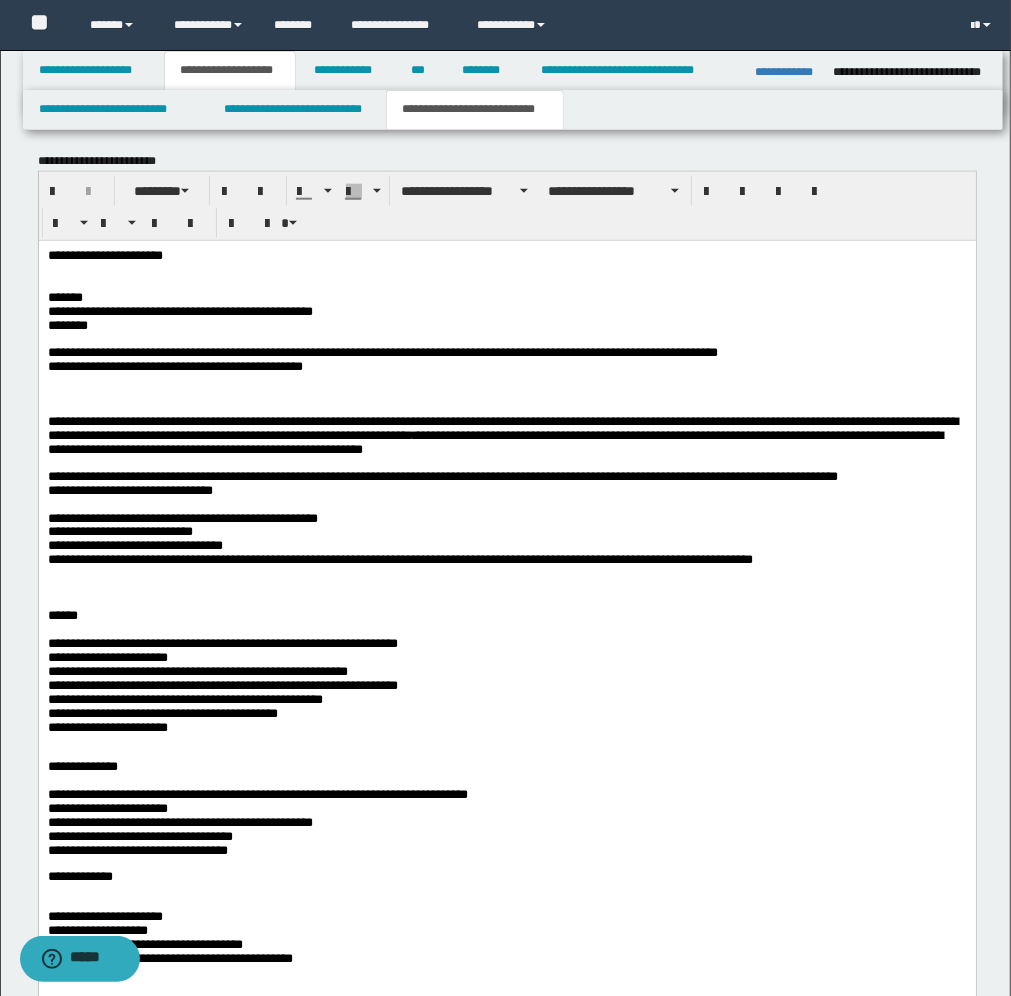 click on "**********" at bounding box center (506, 815) 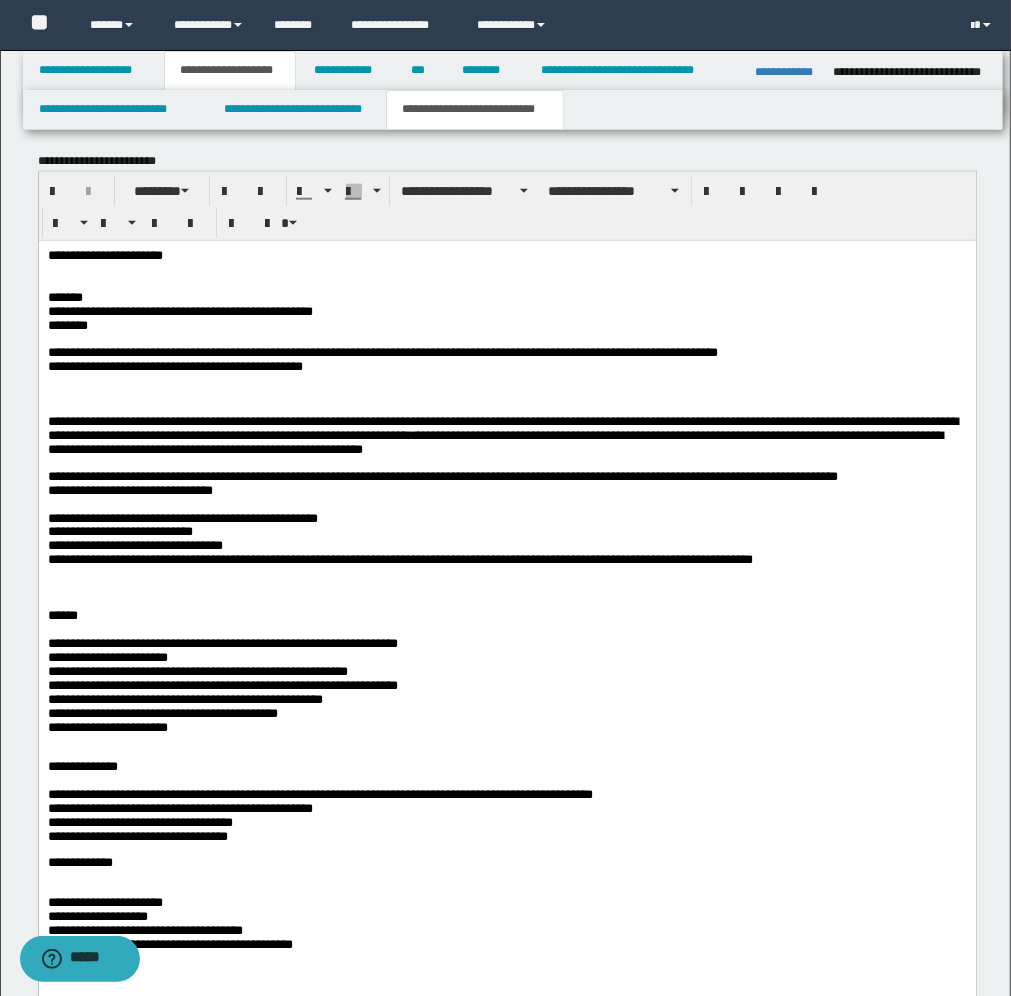 click on "**********" at bounding box center (506, 808) 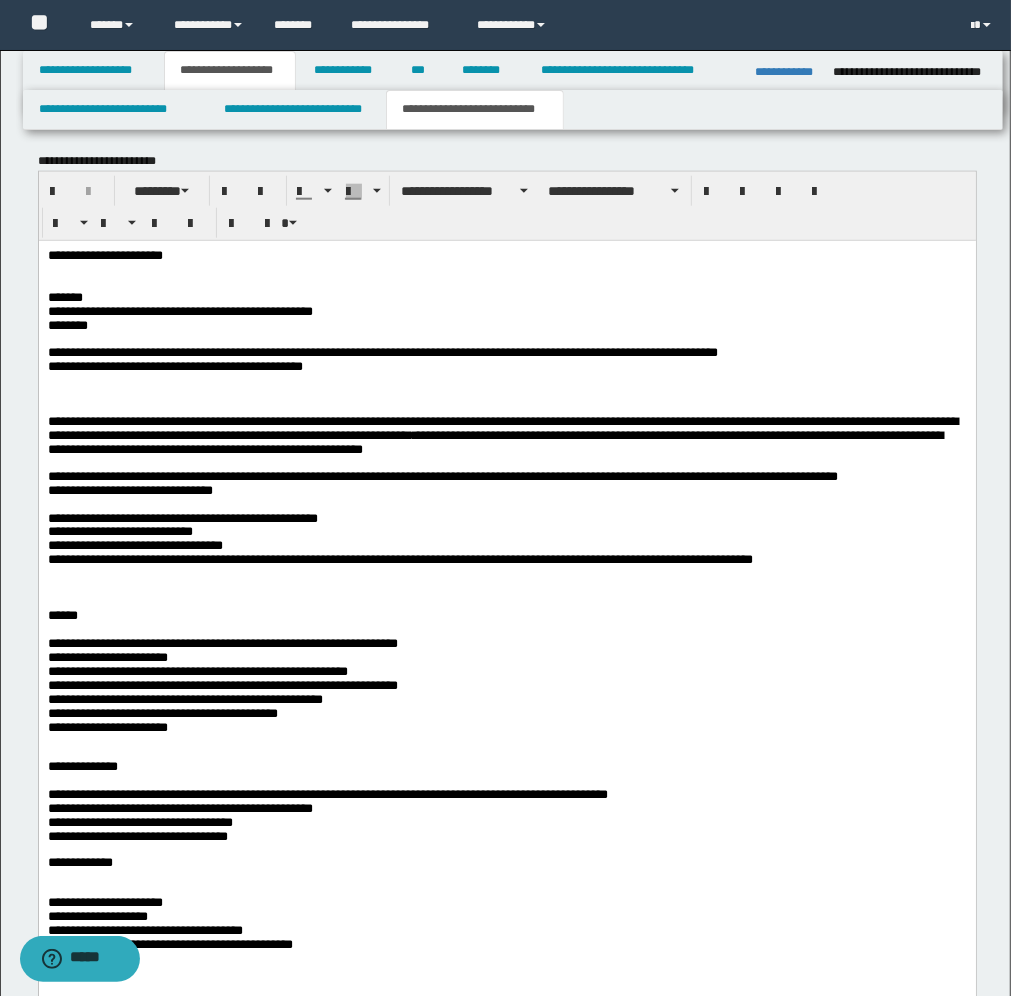 click on "**********" at bounding box center [506, 808] 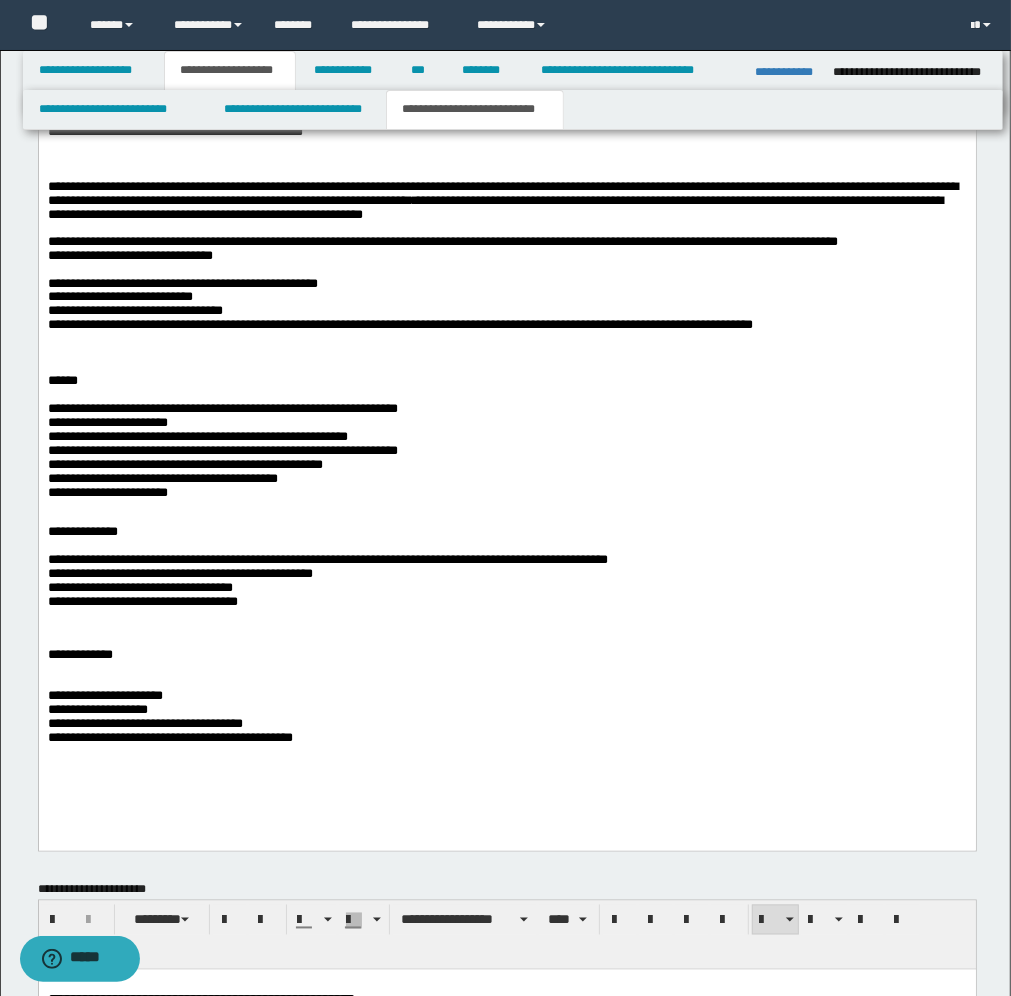 scroll, scrollTop: 1508, scrollLeft: 0, axis: vertical 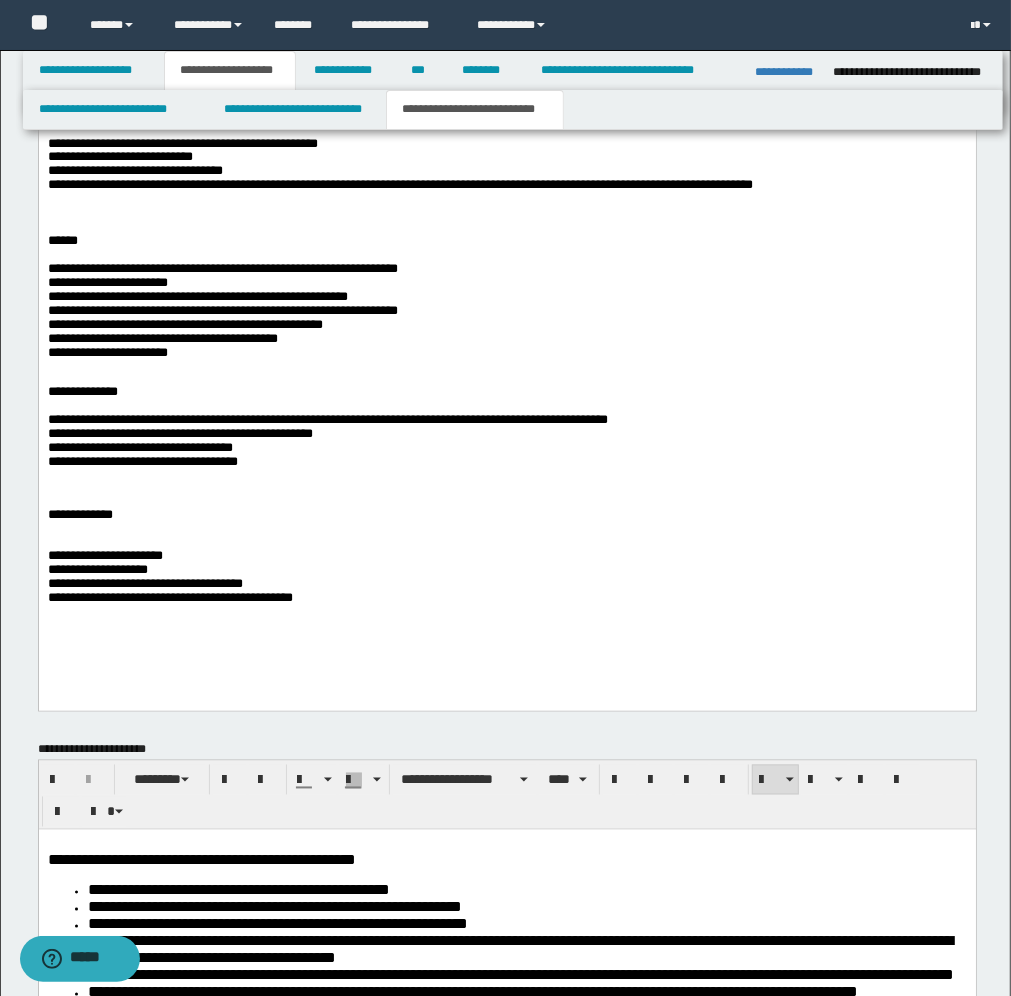 drag, startPoint x: 45, startPoint y: 562, endPoint x: 202, endPoint y: 578, distance: 157.81319 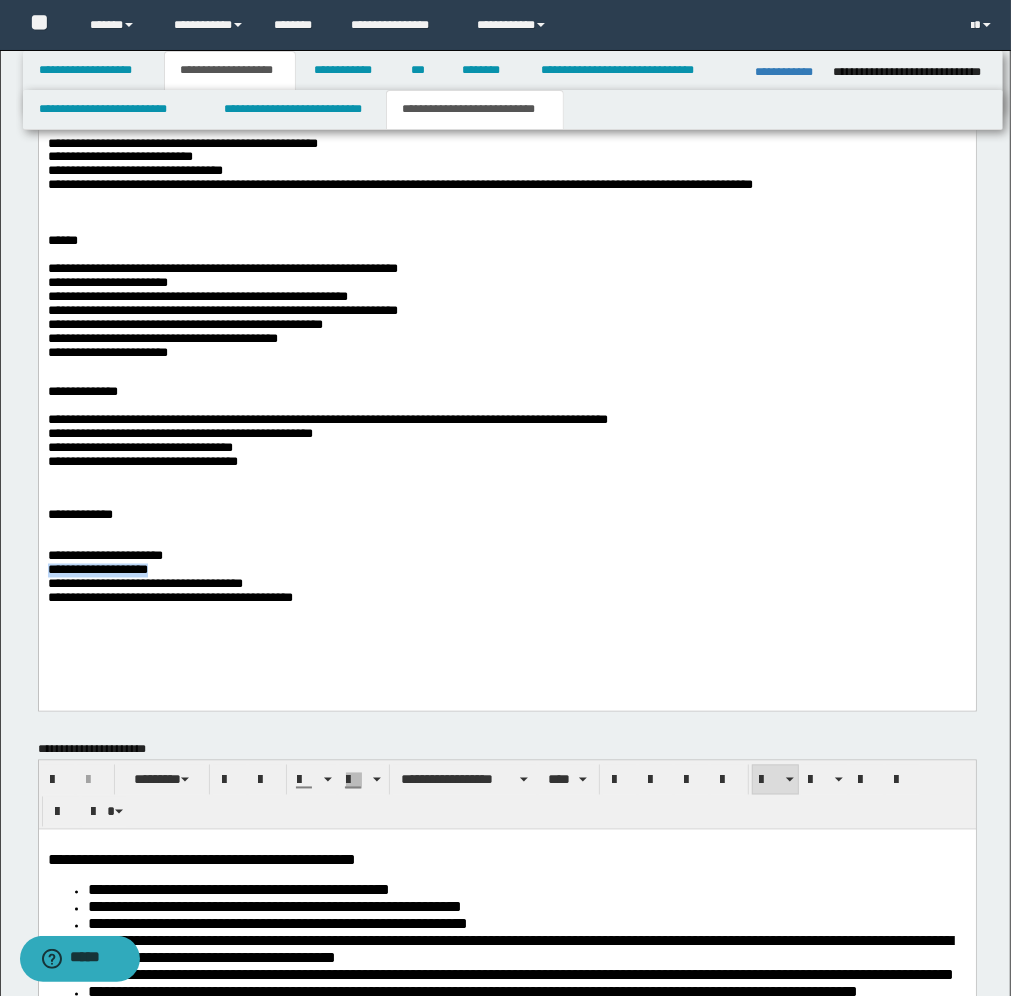 drag, startPoint x: 208, startPoint y: 572, endPoint x: 51, endPoint y: 571, distance: 157.00319 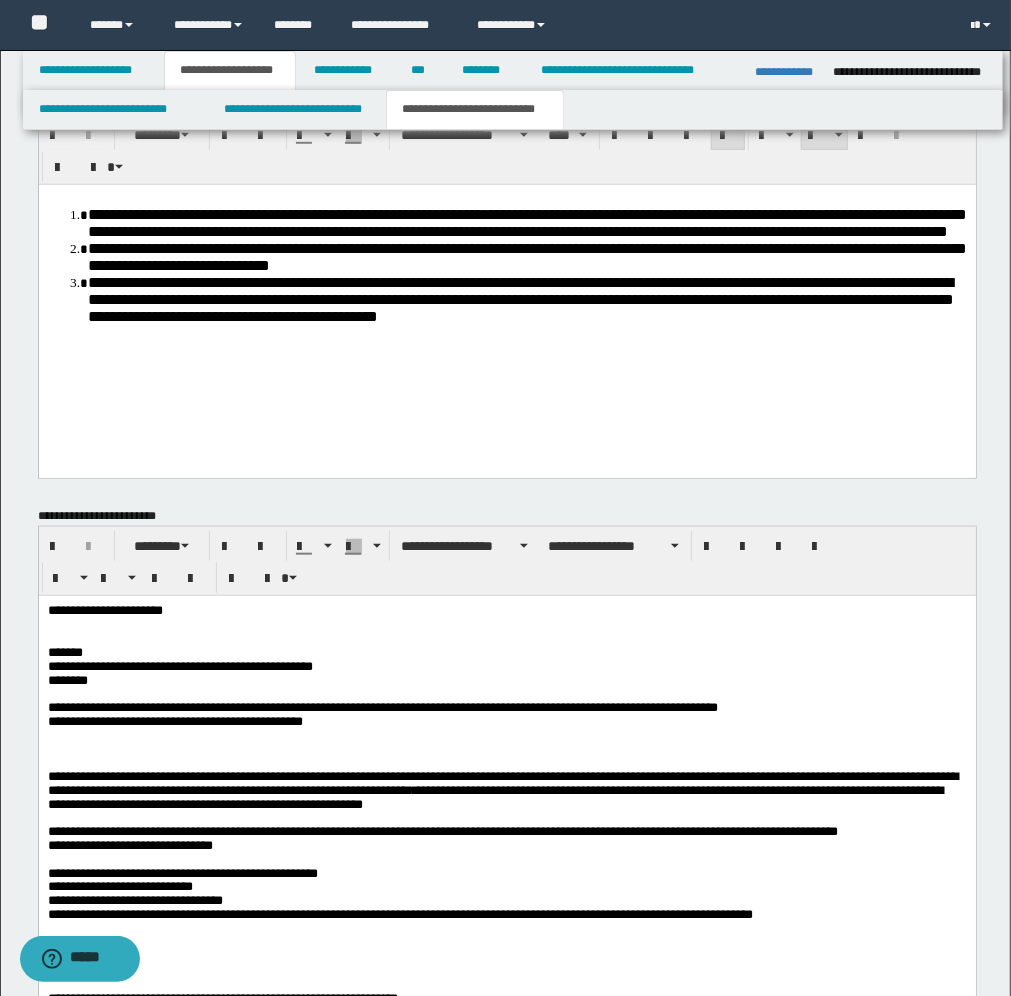 scroll, scrollTop: 758, scrollLeft: 0, axis: vertical 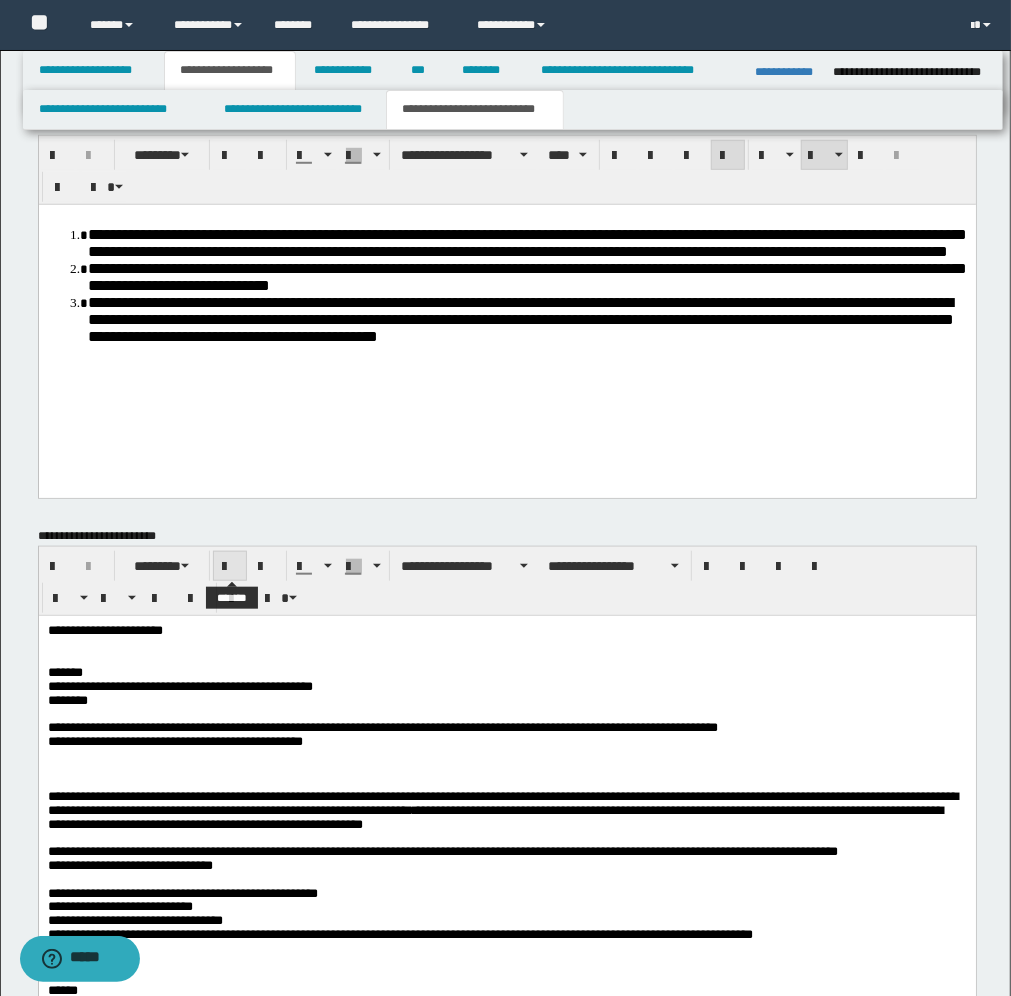 click at bounding box center [230, 567] 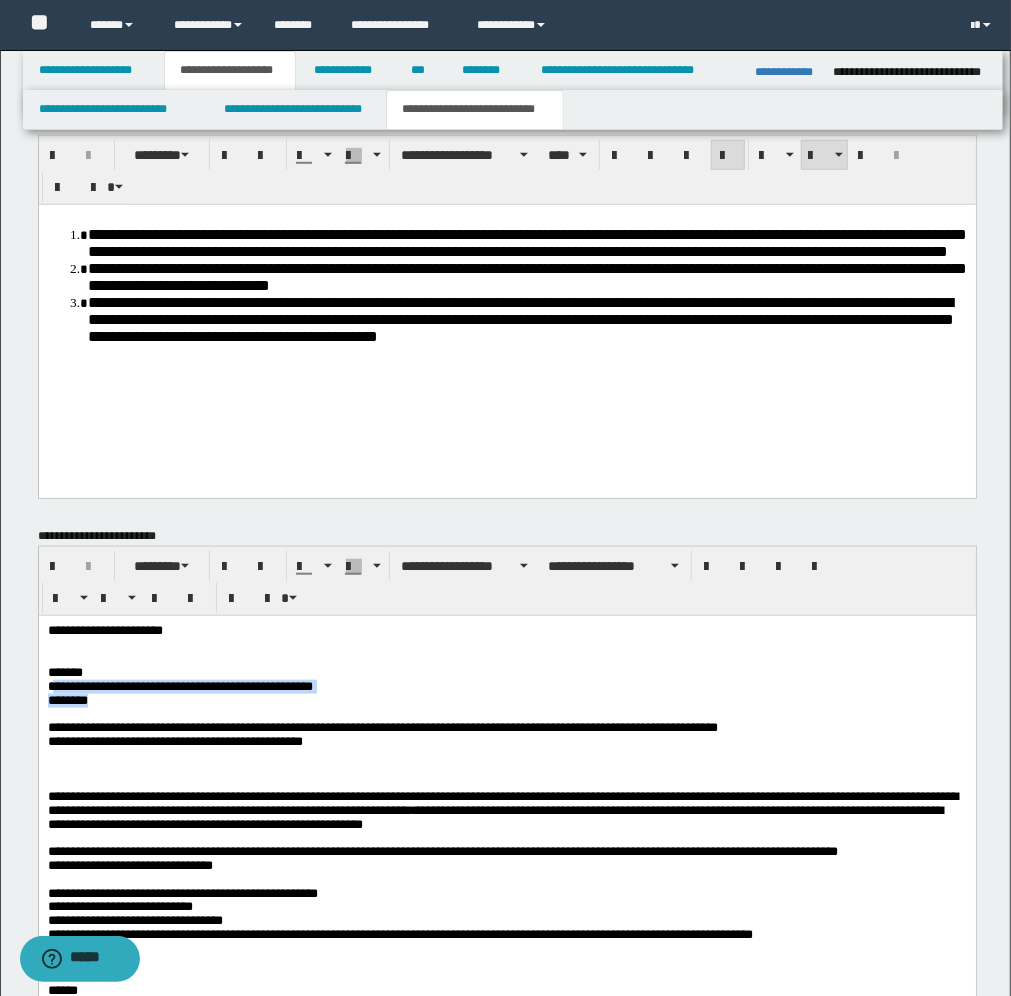 drag, startPoint x: 447, startPoint y: 692, endPoint x: 50, endPoint y: 681, distance: 397.15237 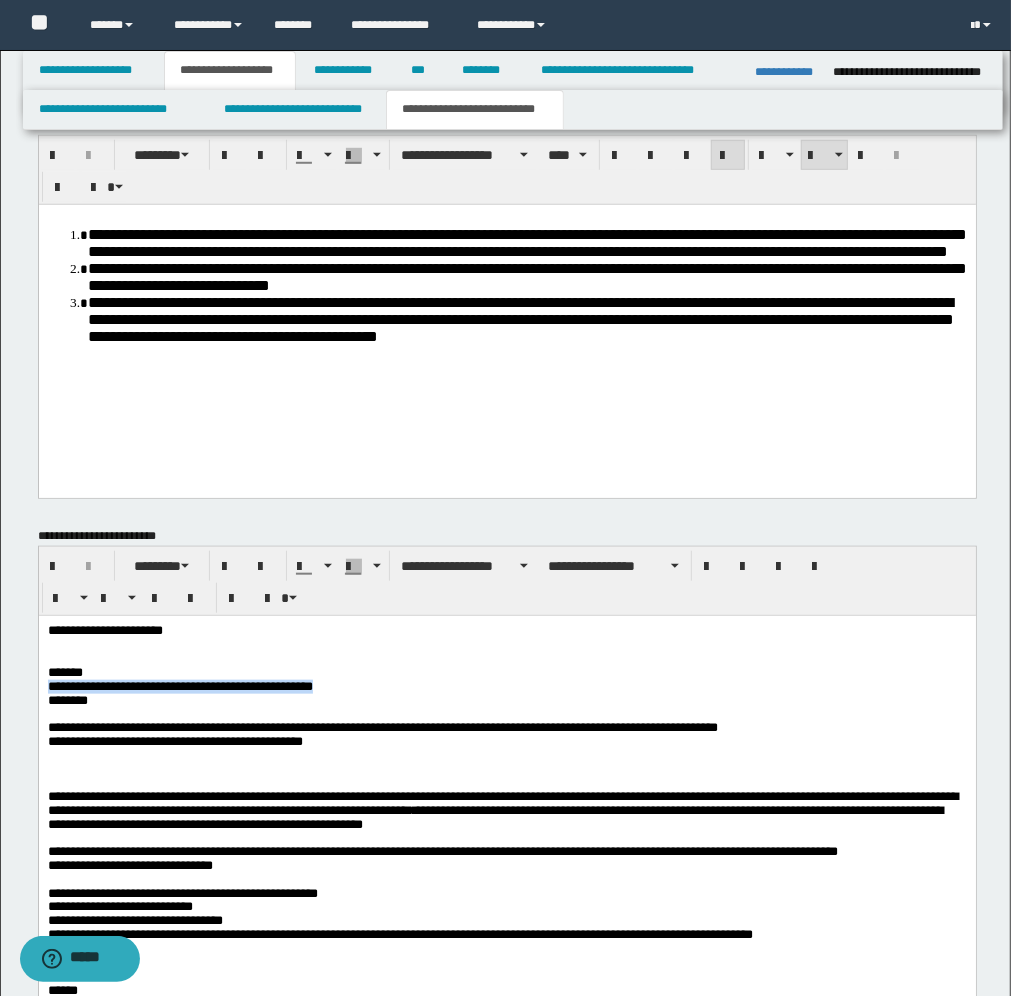 drag, startPoint x: 46, startPoint y: 681, endPoint x: 443, endPoint y: 686, distance: 397.0315 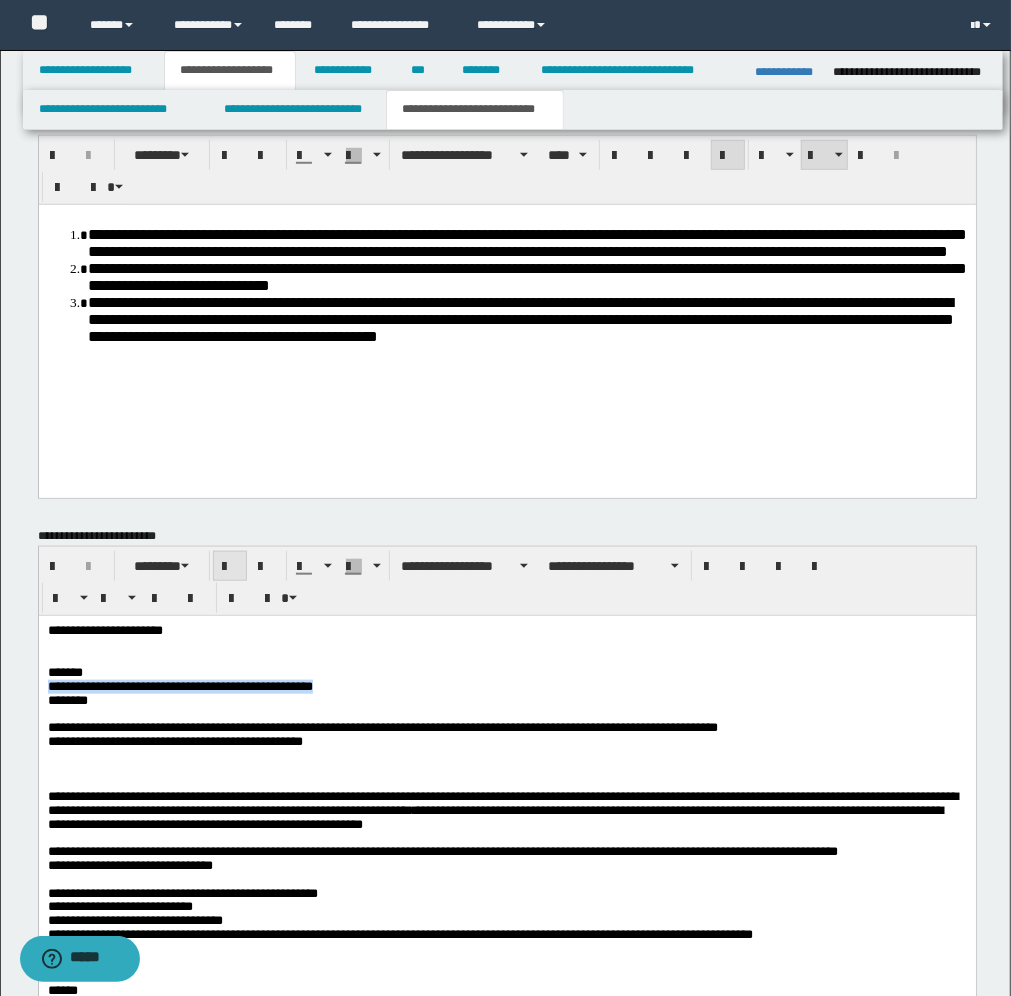 click at bounding box center [230, 567] 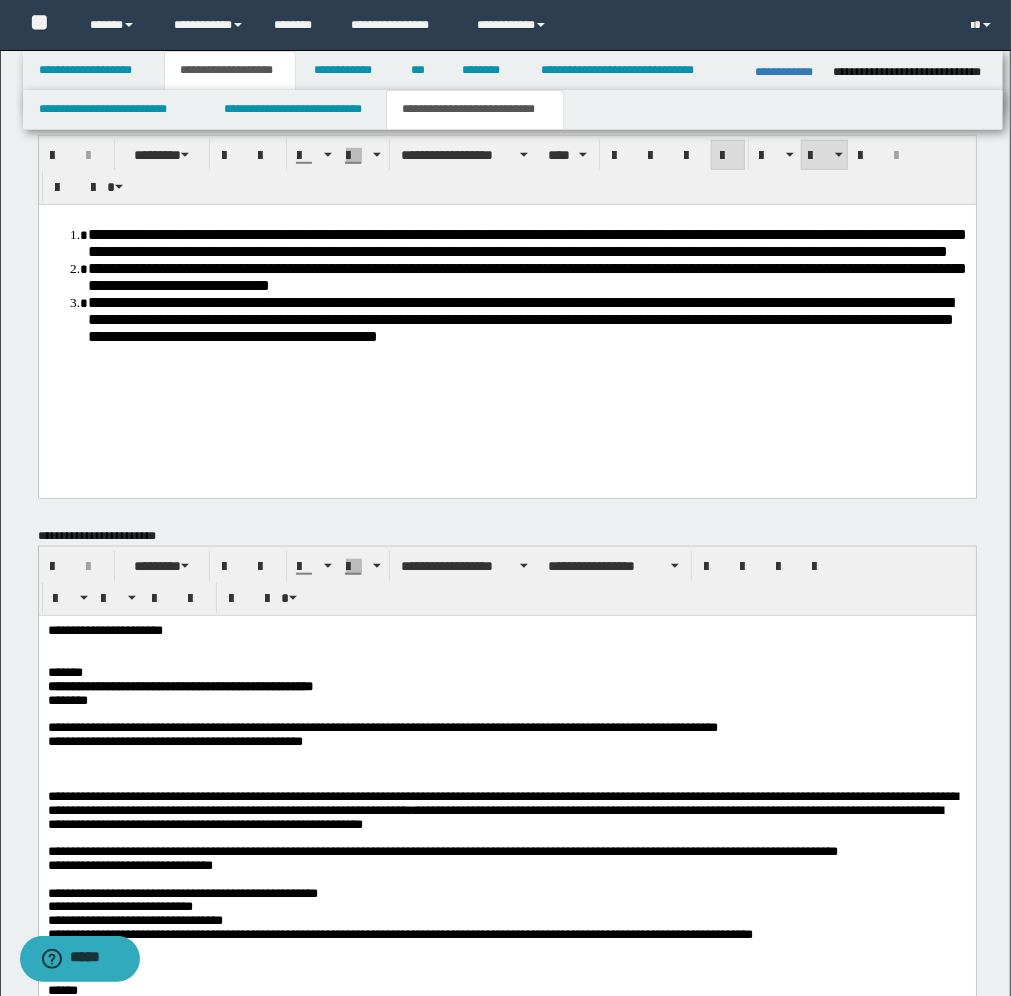 click on "**********" at bounding box center (506, 809) 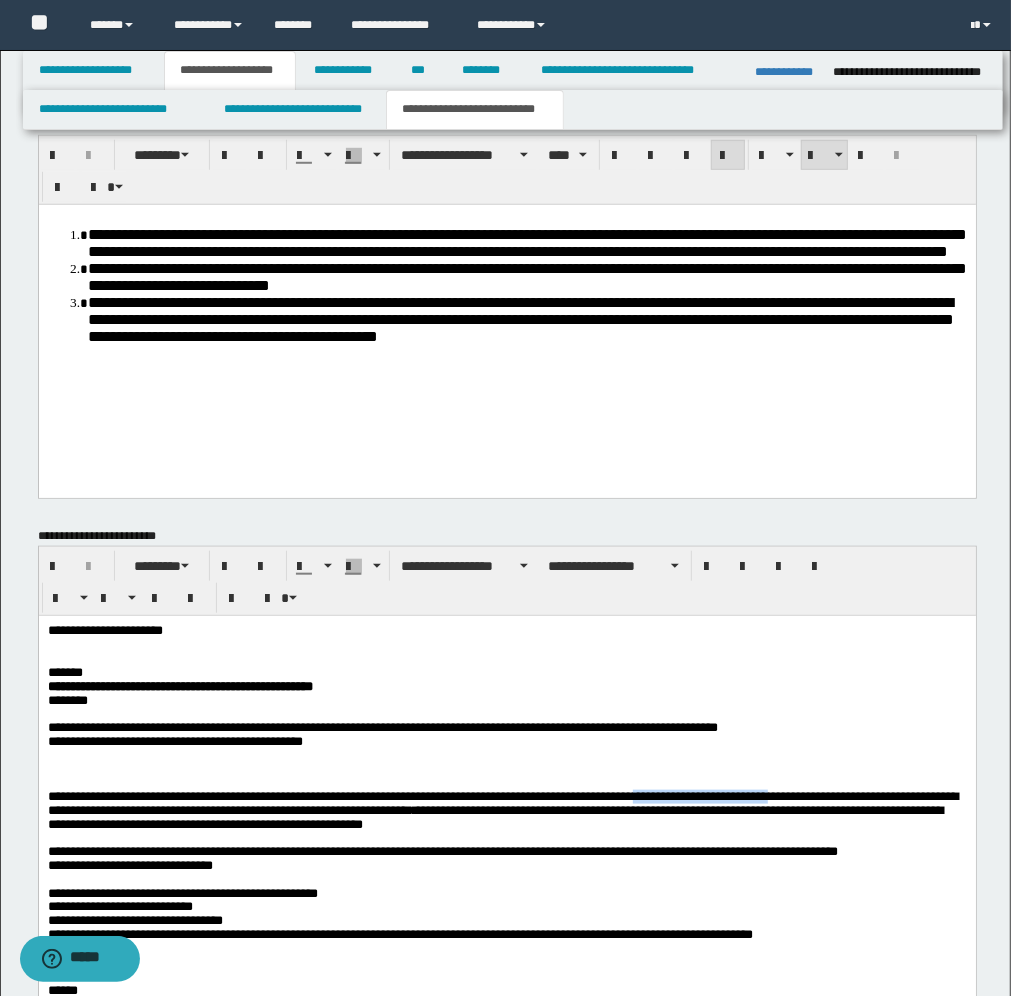 drag, startPoint x: 947, startPoint y: 792, endPoint x: 740, endPoint y: 791, distance: 207.00241 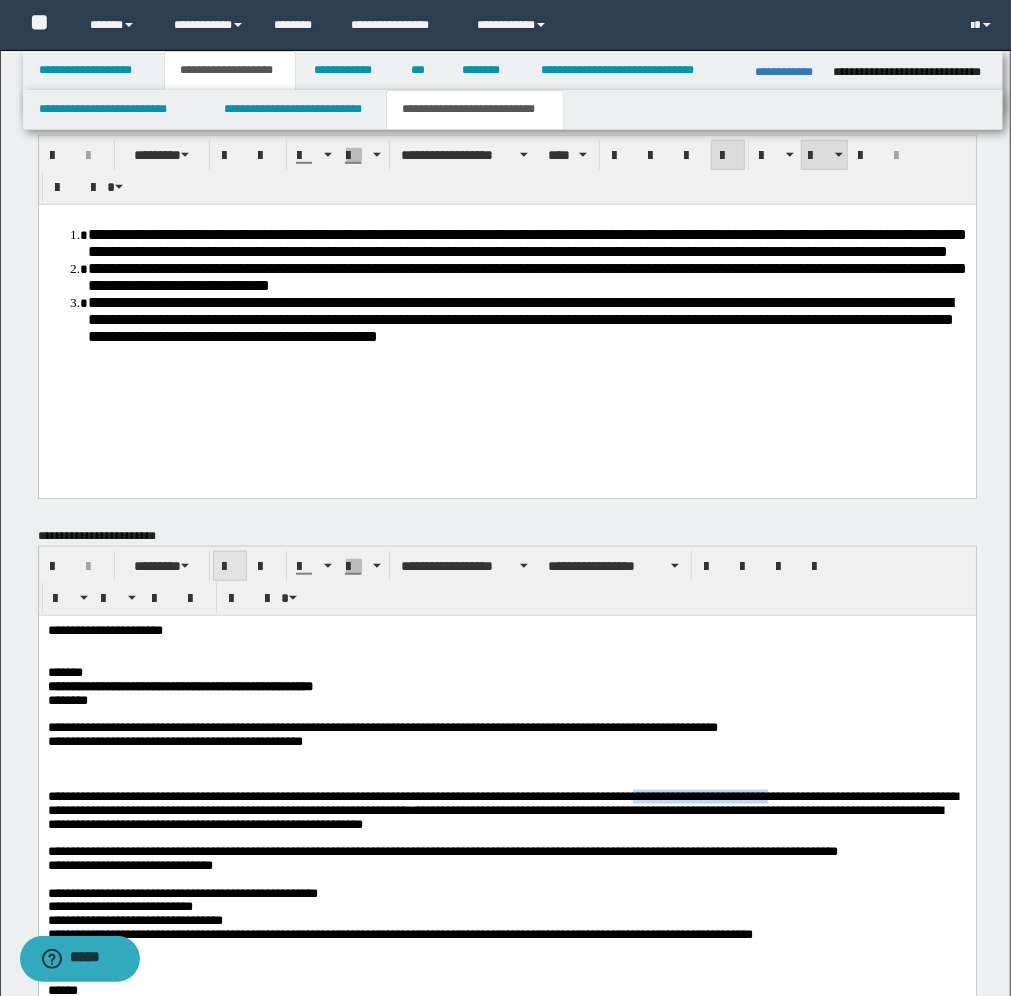 click at bounding box center (230, 567) 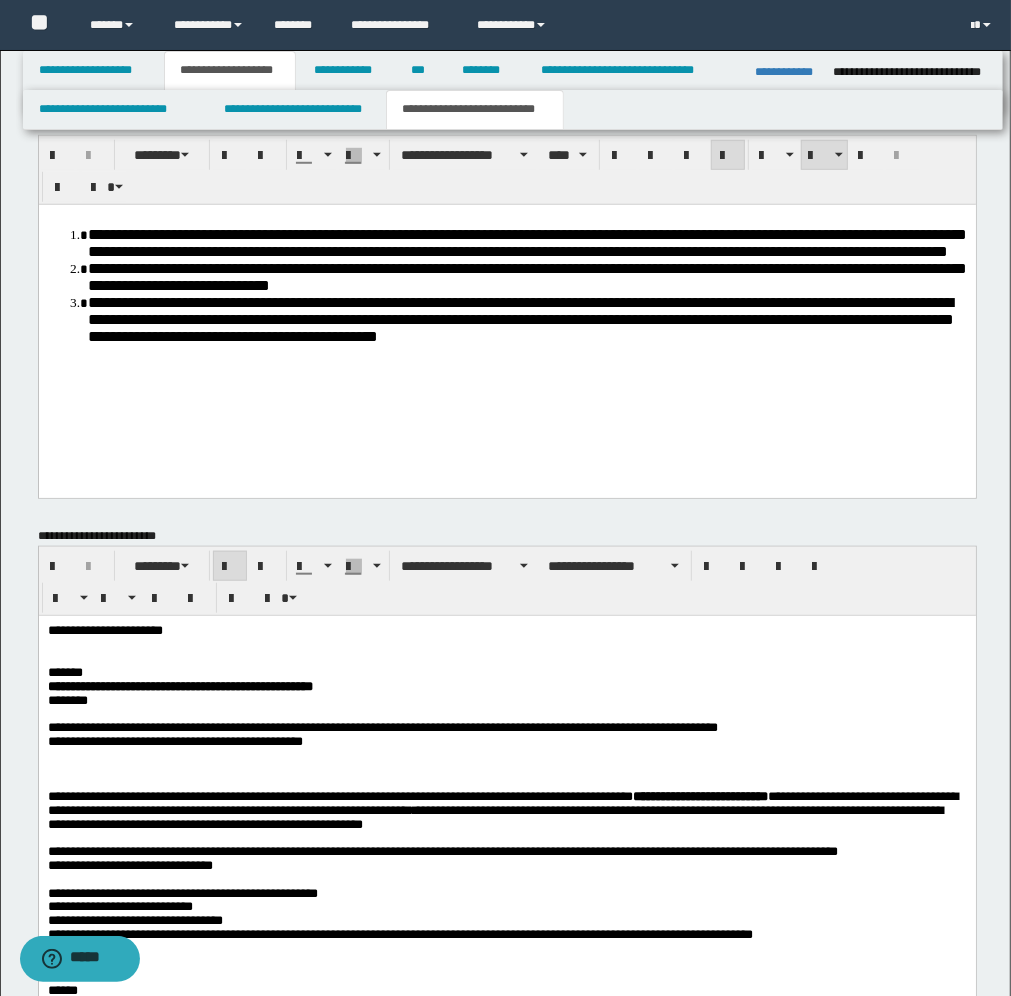 click at bounding box center (506, 658) 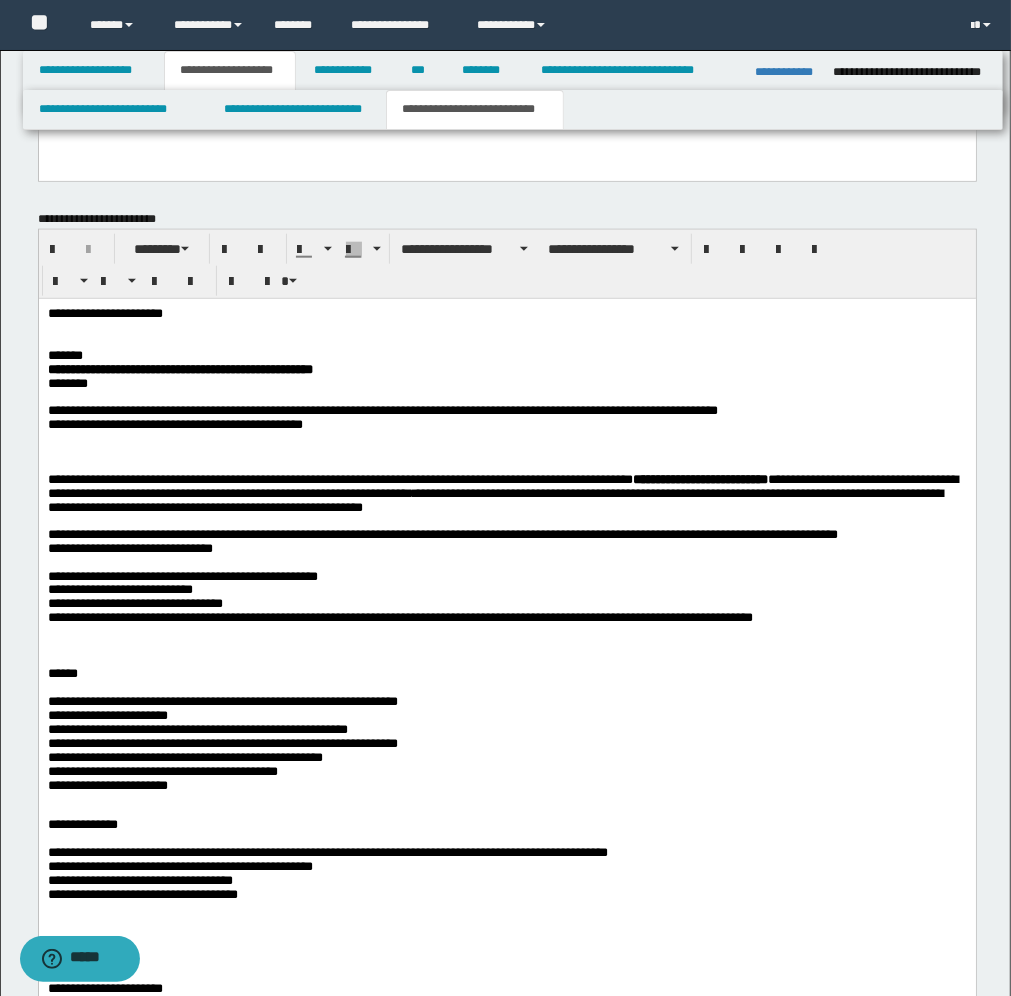 scroll, scrollTop: 1133, scrollLeft: 0, axis: vertical 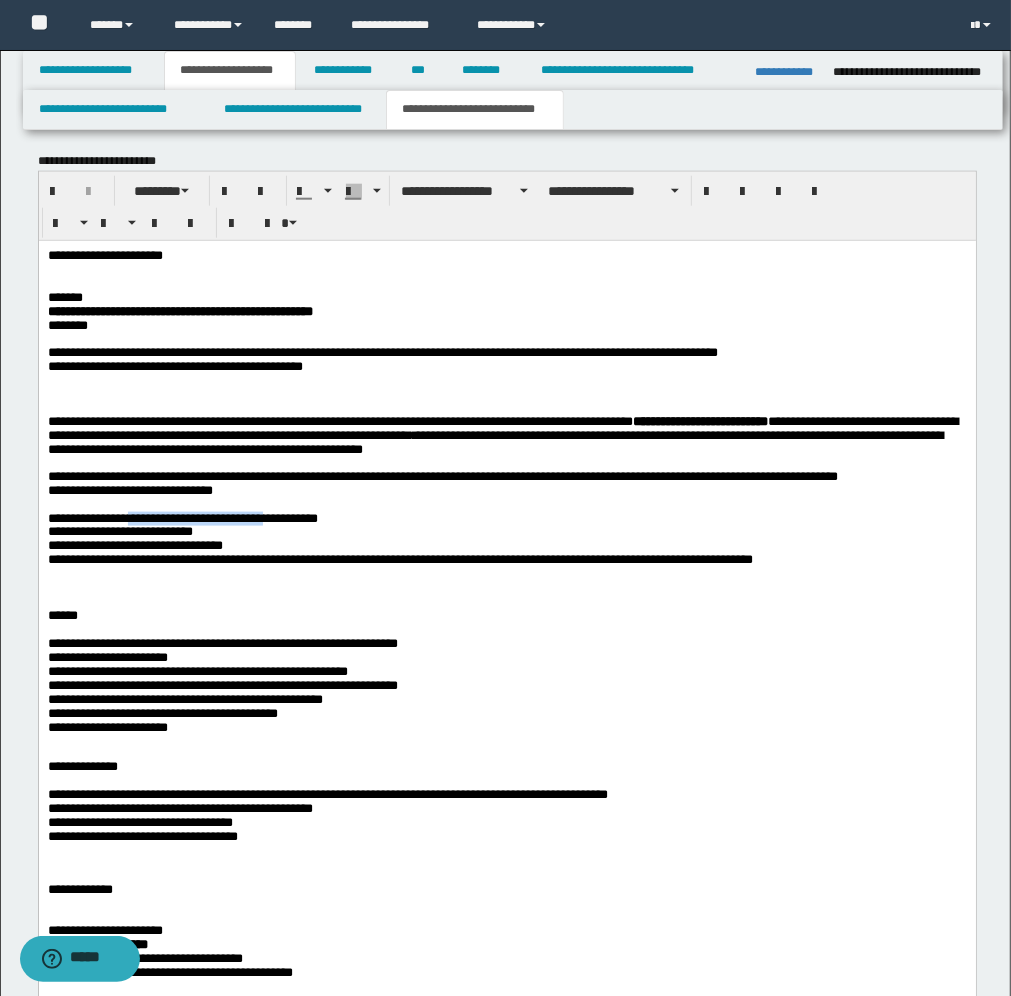 drag, startPoint x: 343, startPoint y: 515, endPoint x: 133, endPoint y: 522, distance: 210.11664 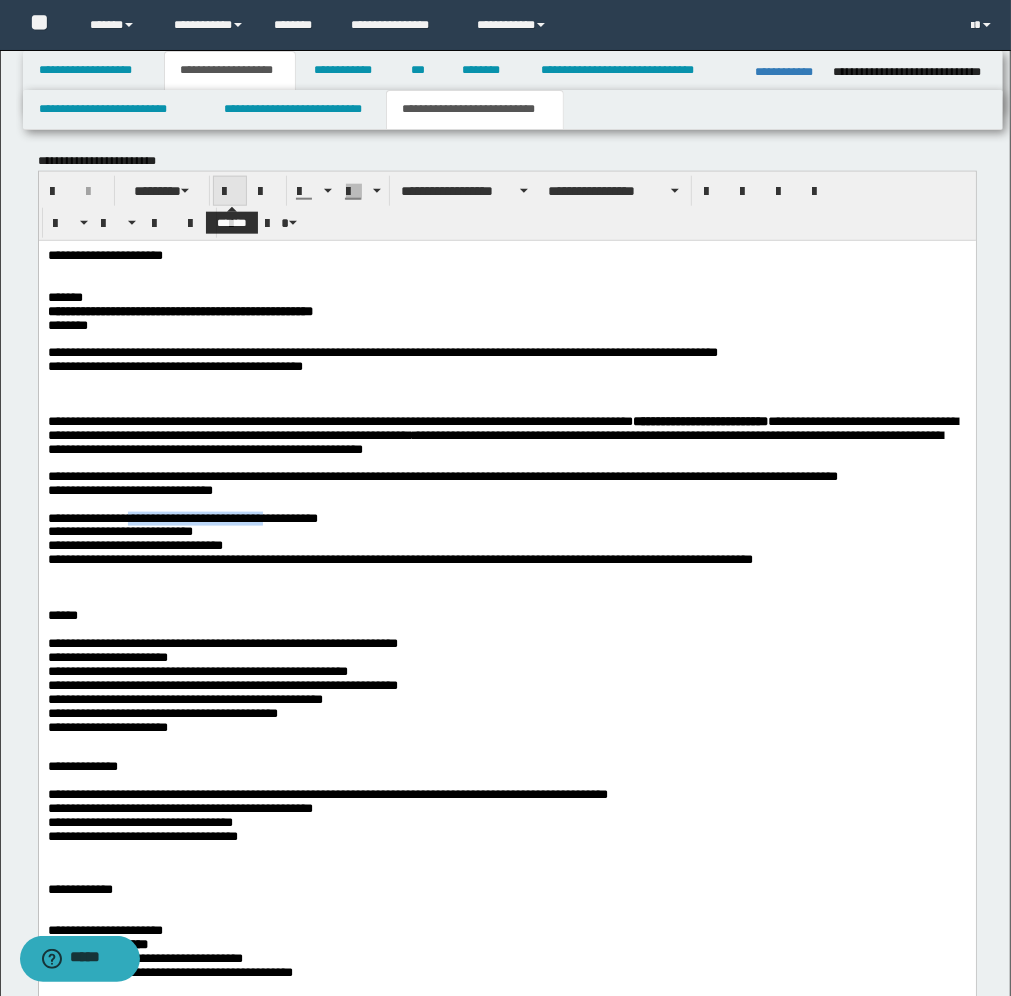 click at bounding box center [230, 192] 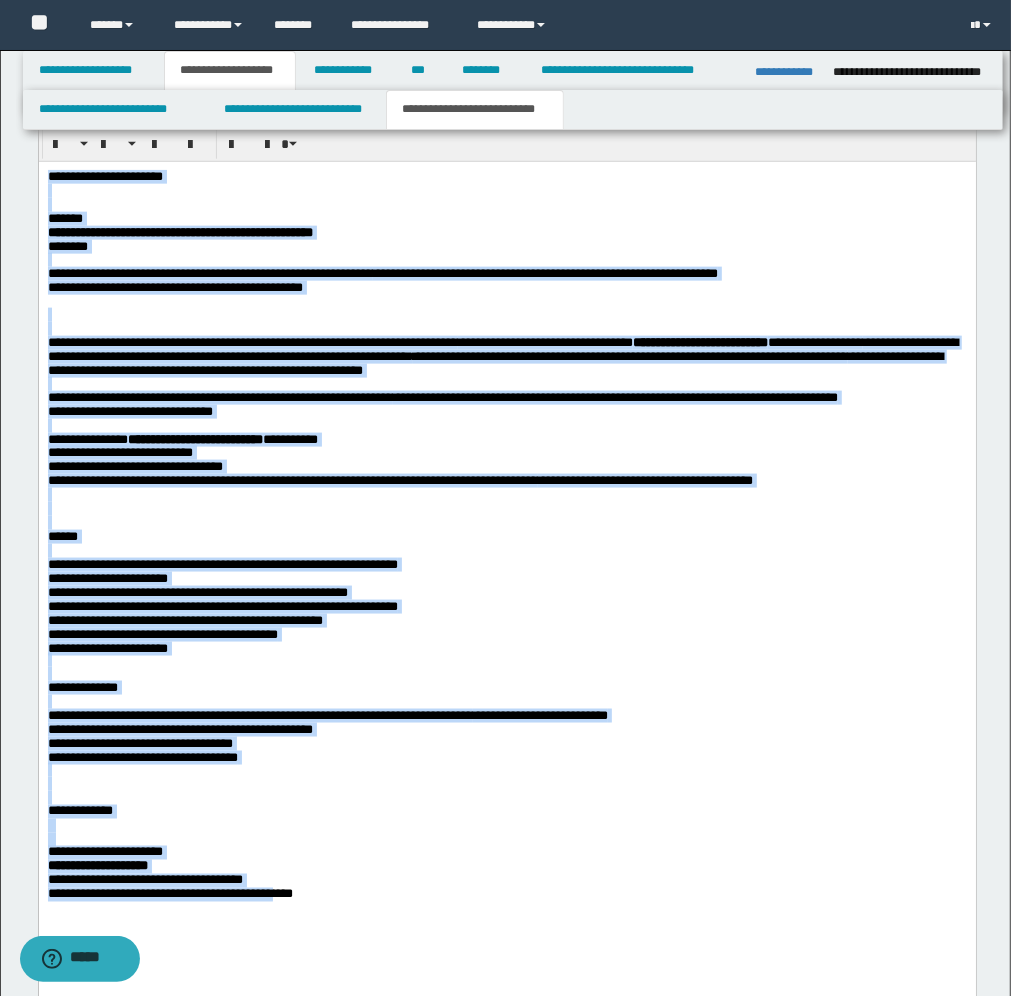 scroll, scrollTop: 1243, scrollLeft: 0, axis: vertical 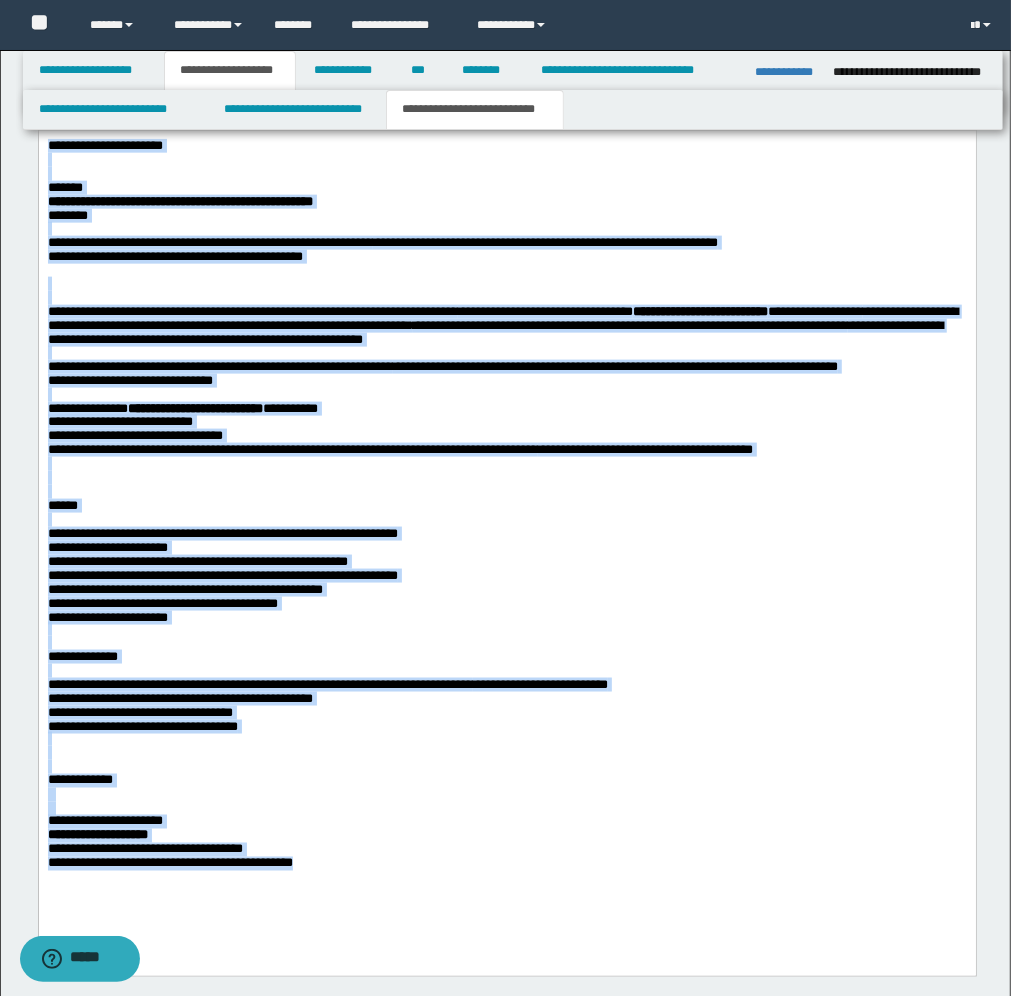 drag, startPoint x: 47, startPoint y: 141, endPoint x: 447, endPoint y: 781, distance: 754.7185 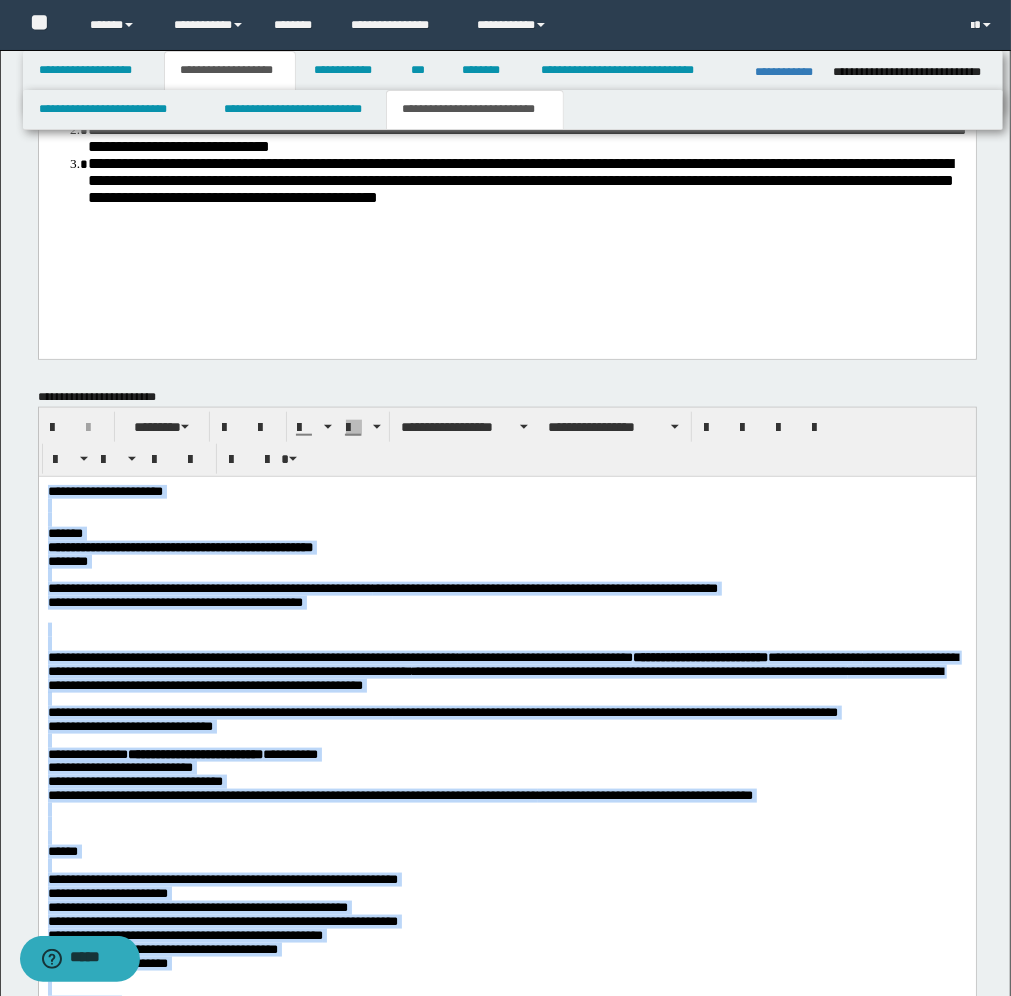 scroll, scrollTop: 868, scrollLeft: 0, axis: vertical 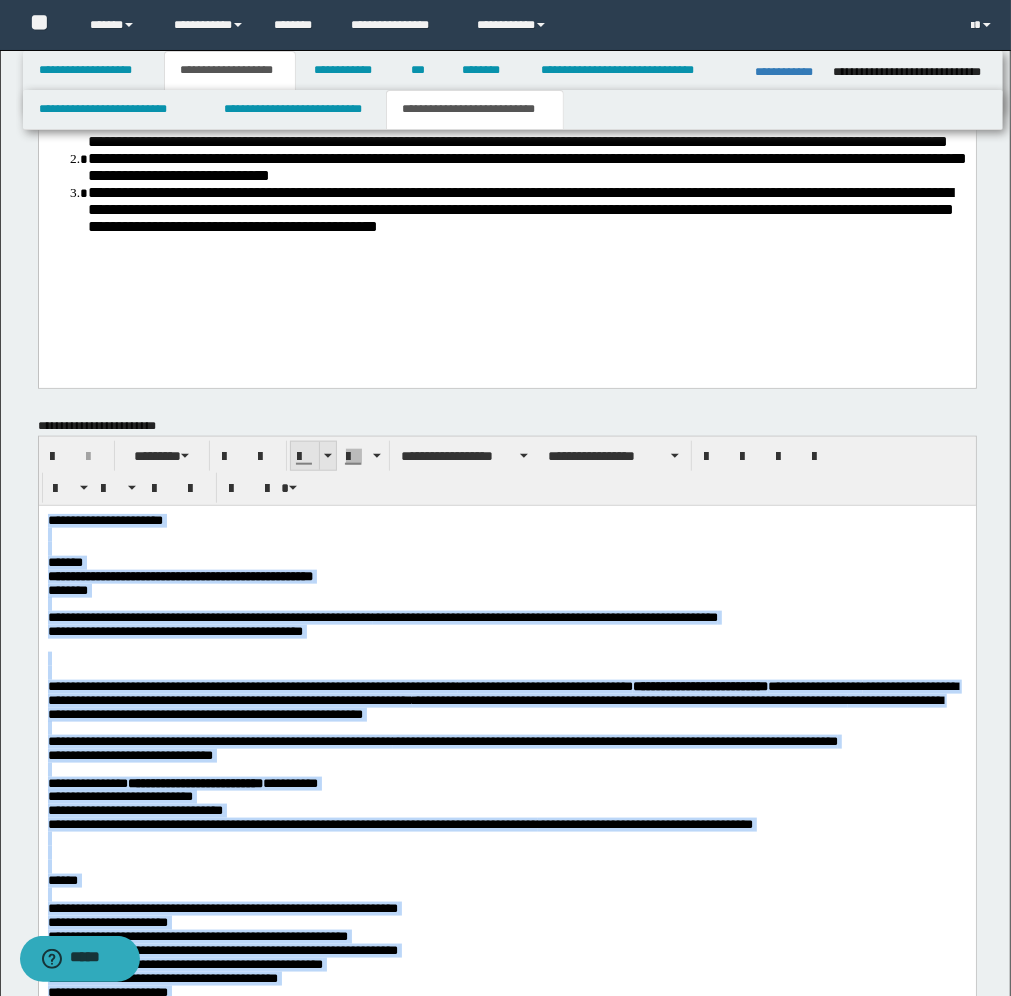 click at bounding box center (328, 456) 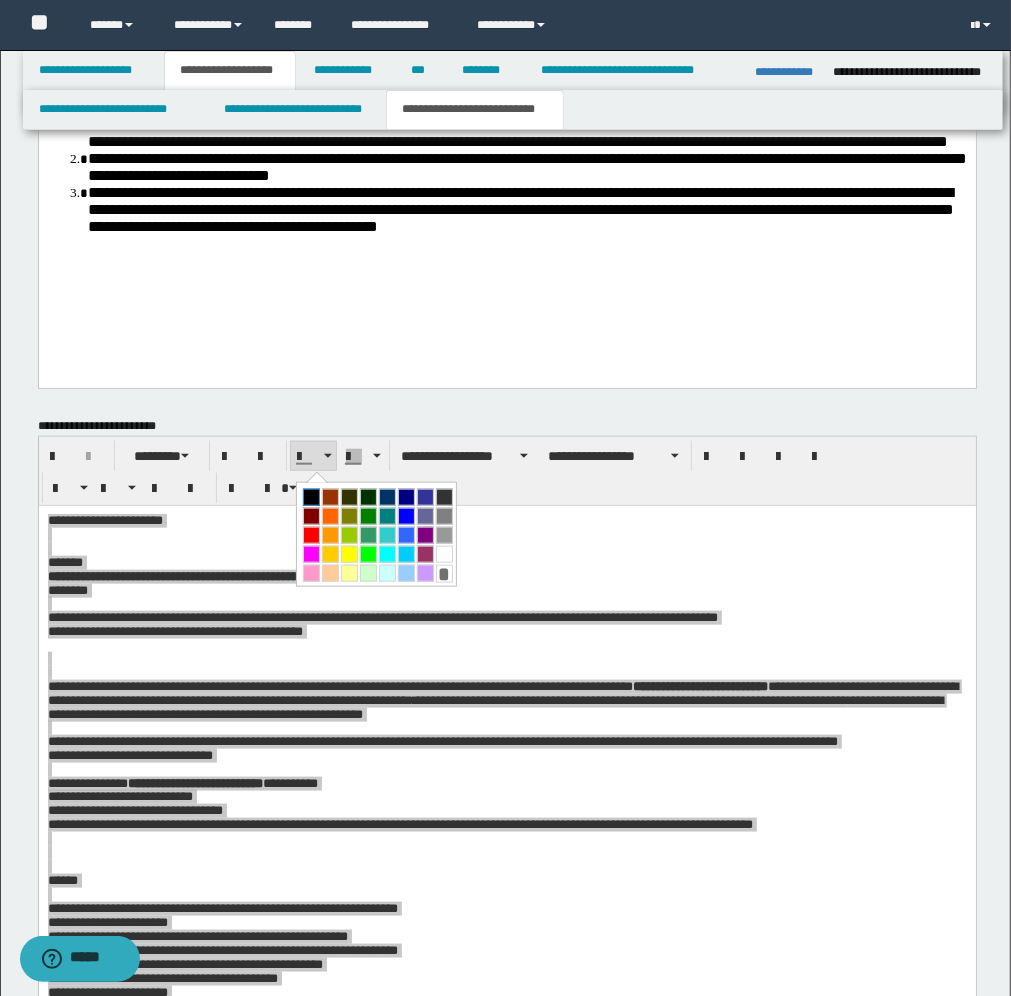 click at bounding box center [311, 497] 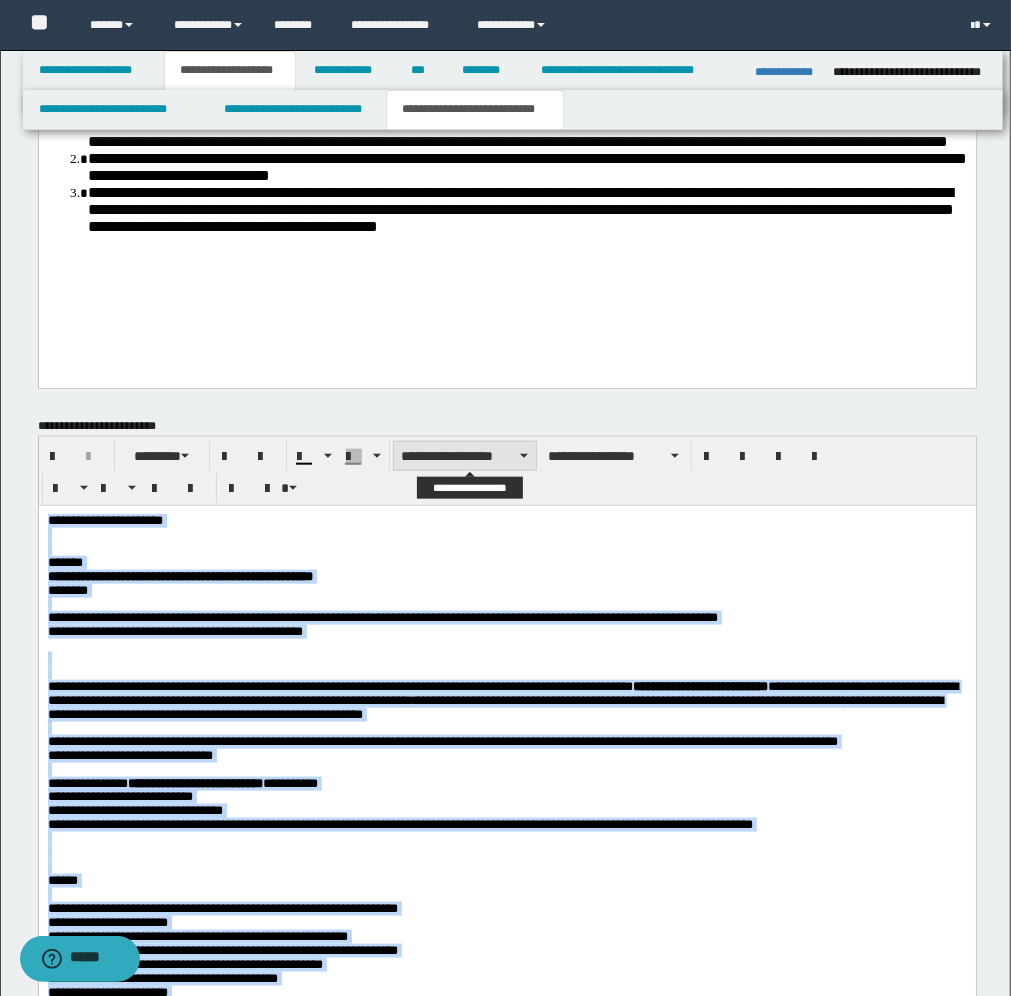 click on "**********" at bounding box center (465, 456) 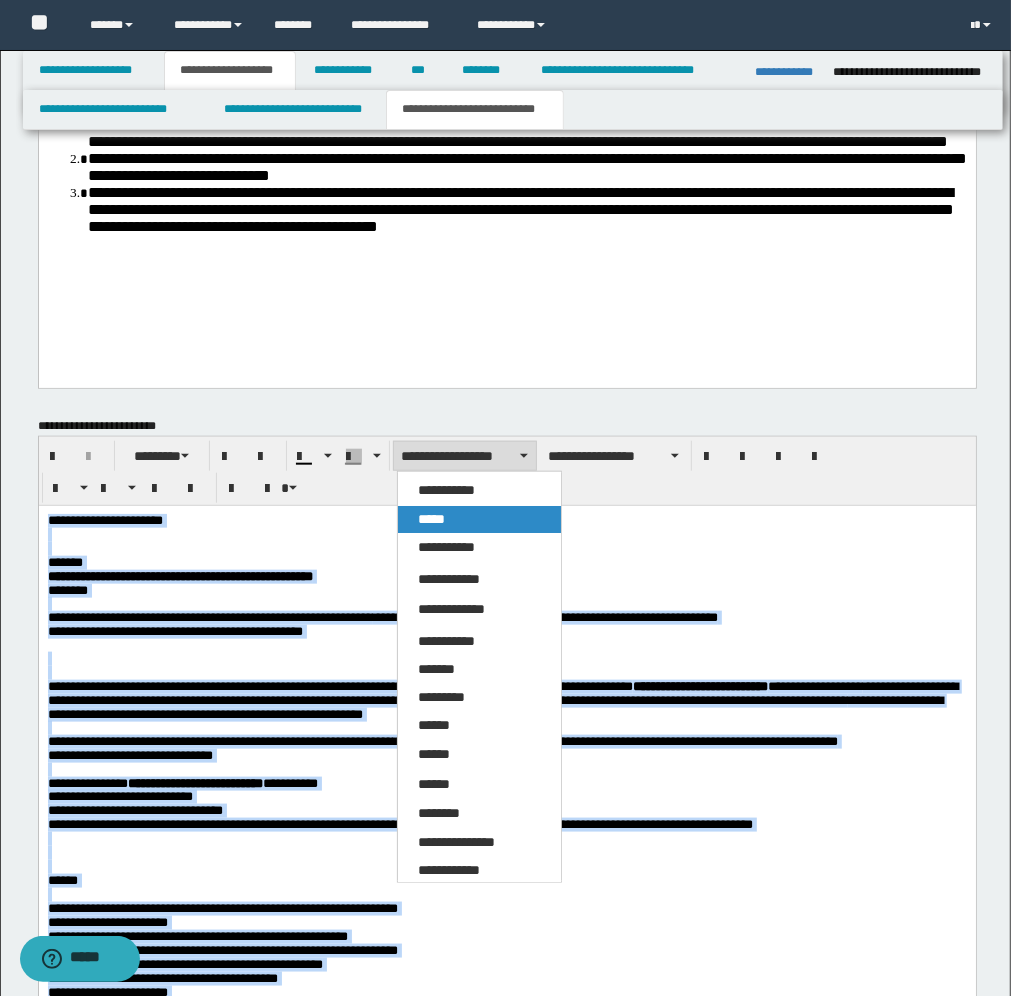 click on "*****" at bounding box center [431, 519] 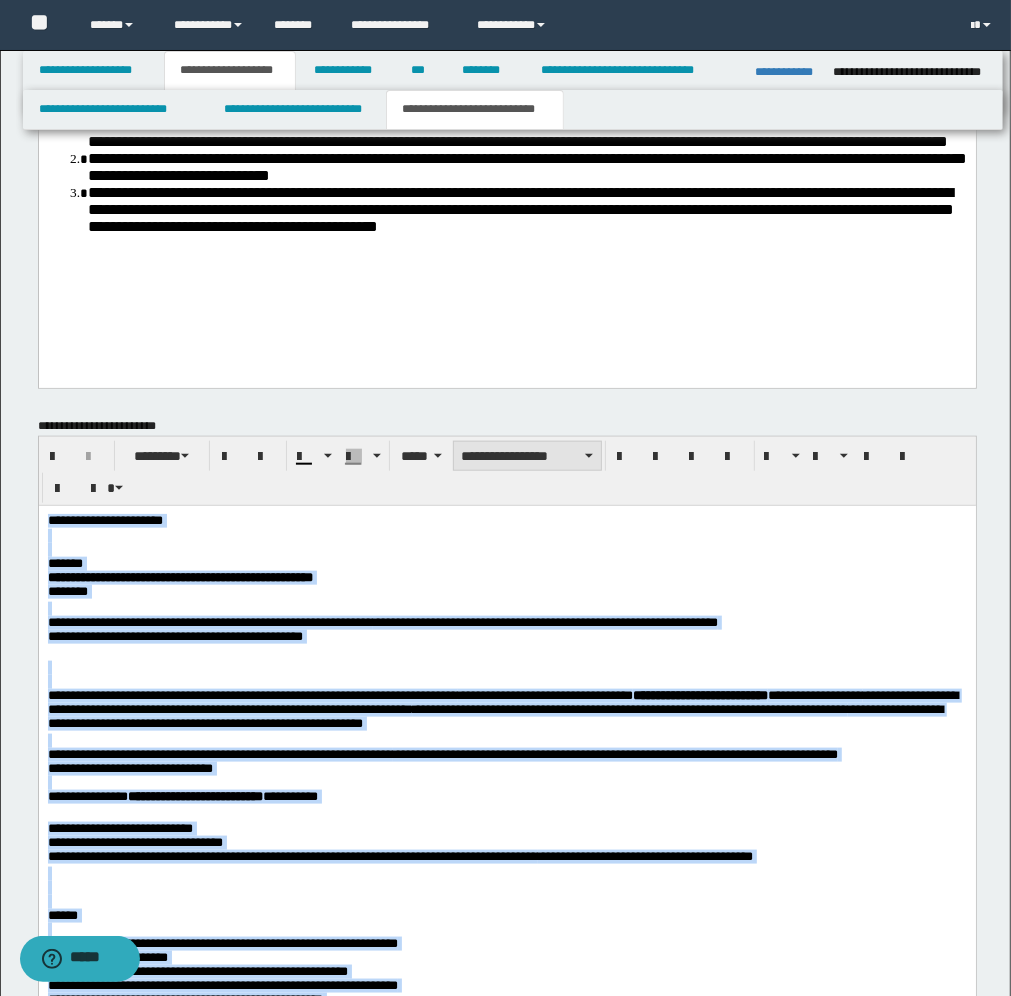 click on "**********" at bounding box center (527, 456) 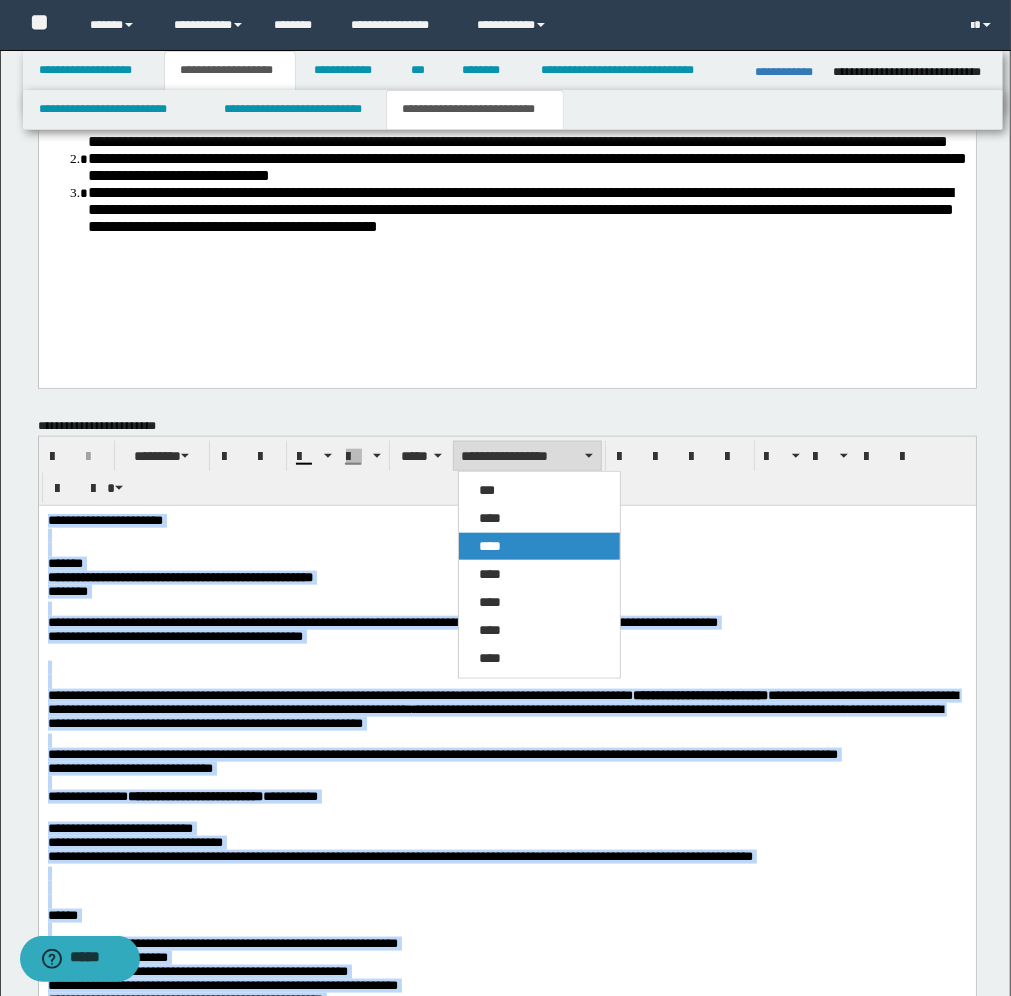 click on "****" at bounding box center [490, 546] 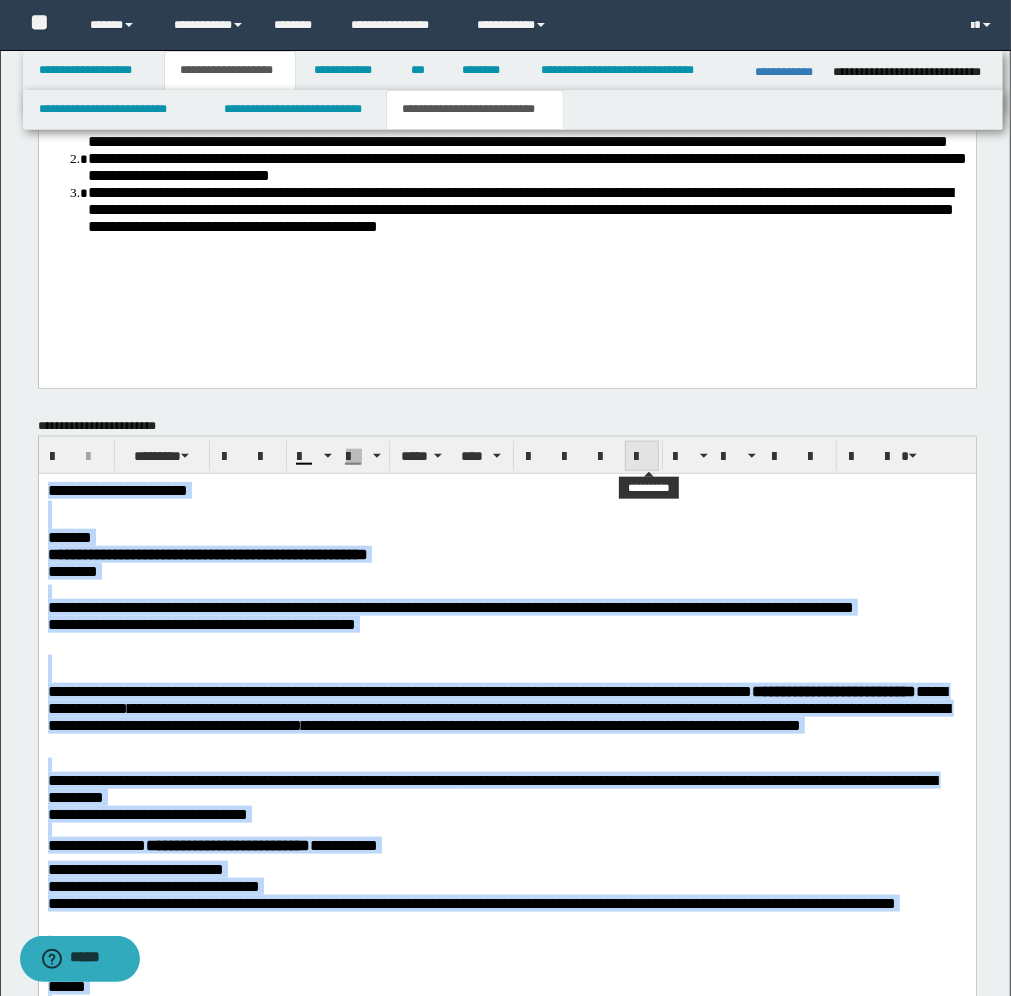 click at bounding box center [642, 457] 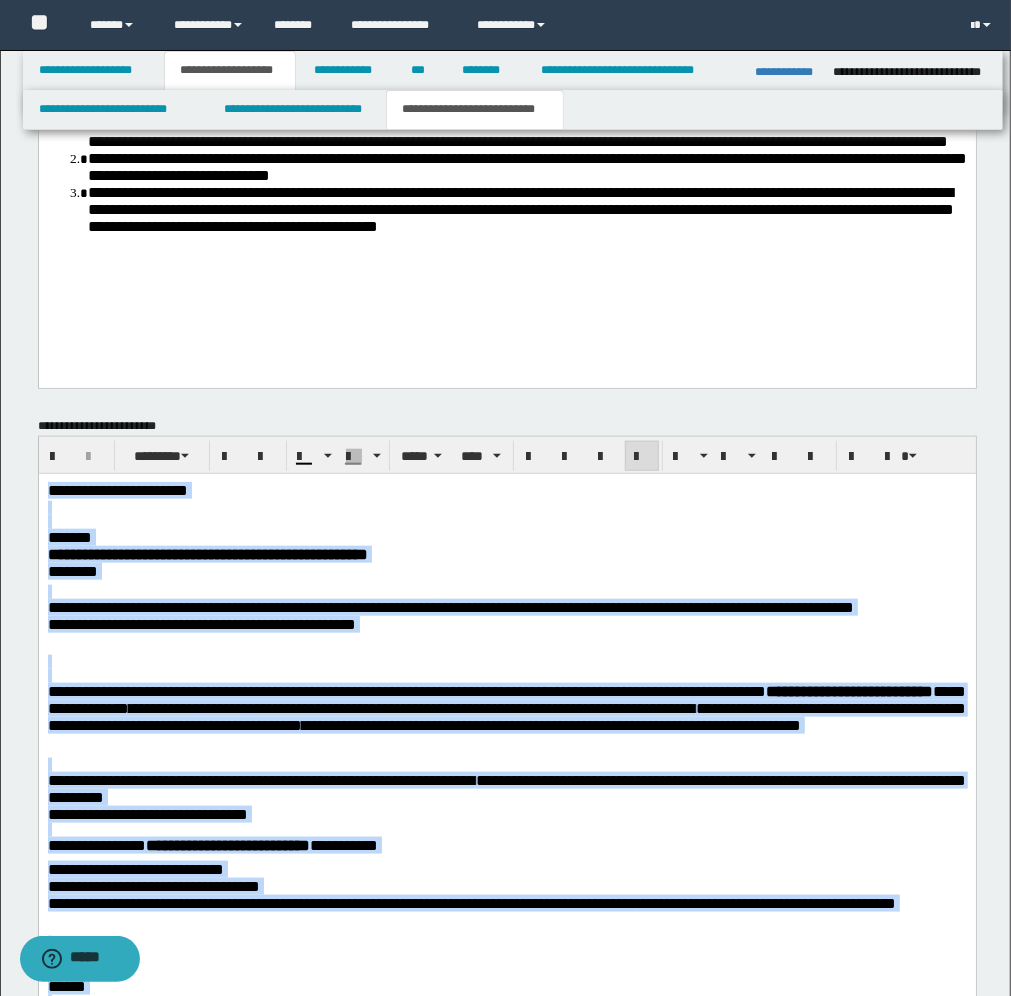 click on "**********" at bounding box center [506, 557] 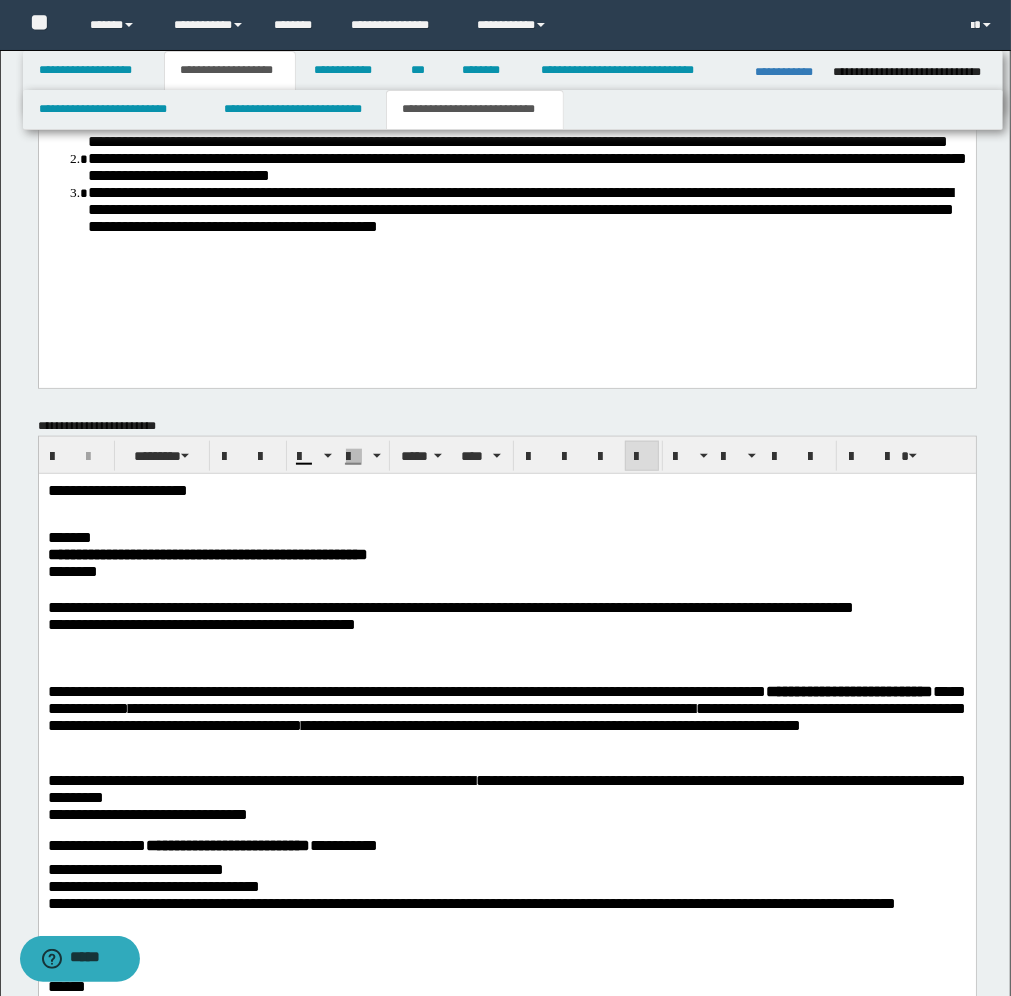 click on "**********" at bounding box center [147, 814] 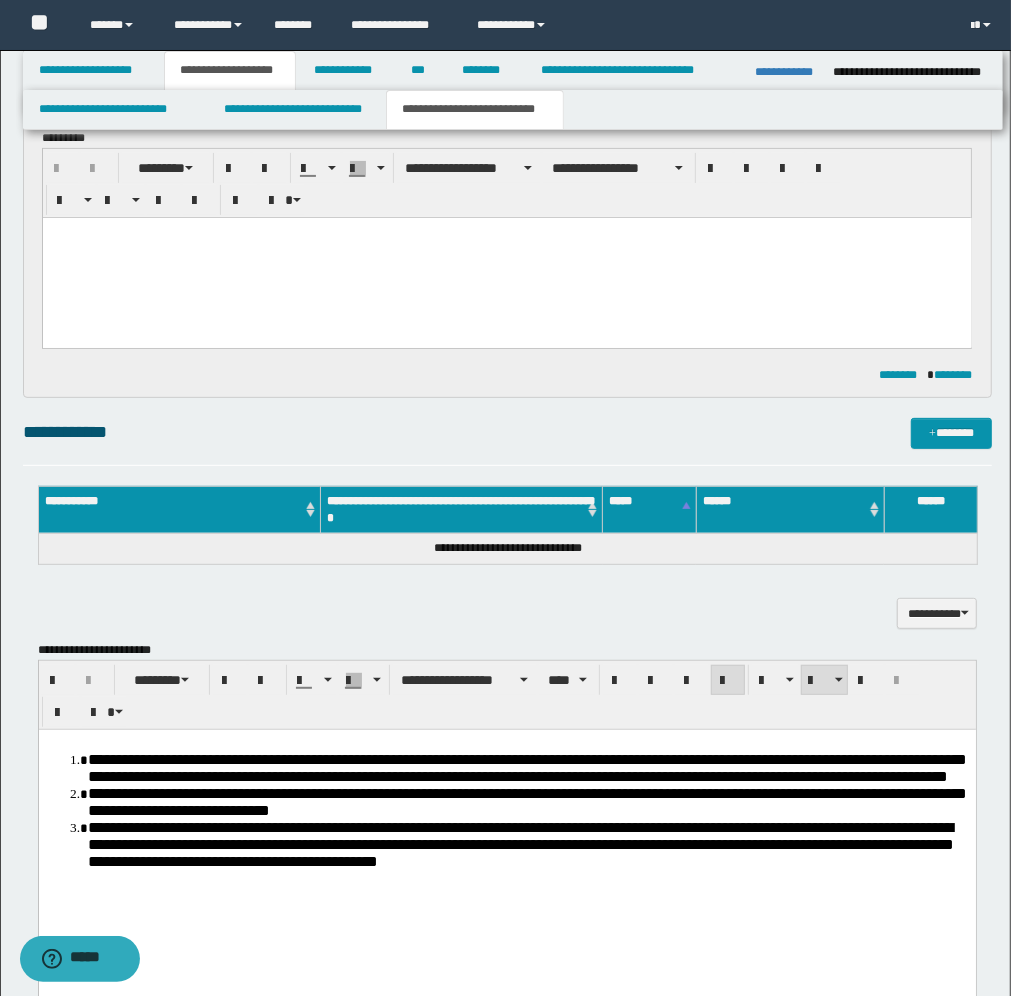 scroll, scrollTop: 118, scrollLeft: 0, axis: vertical 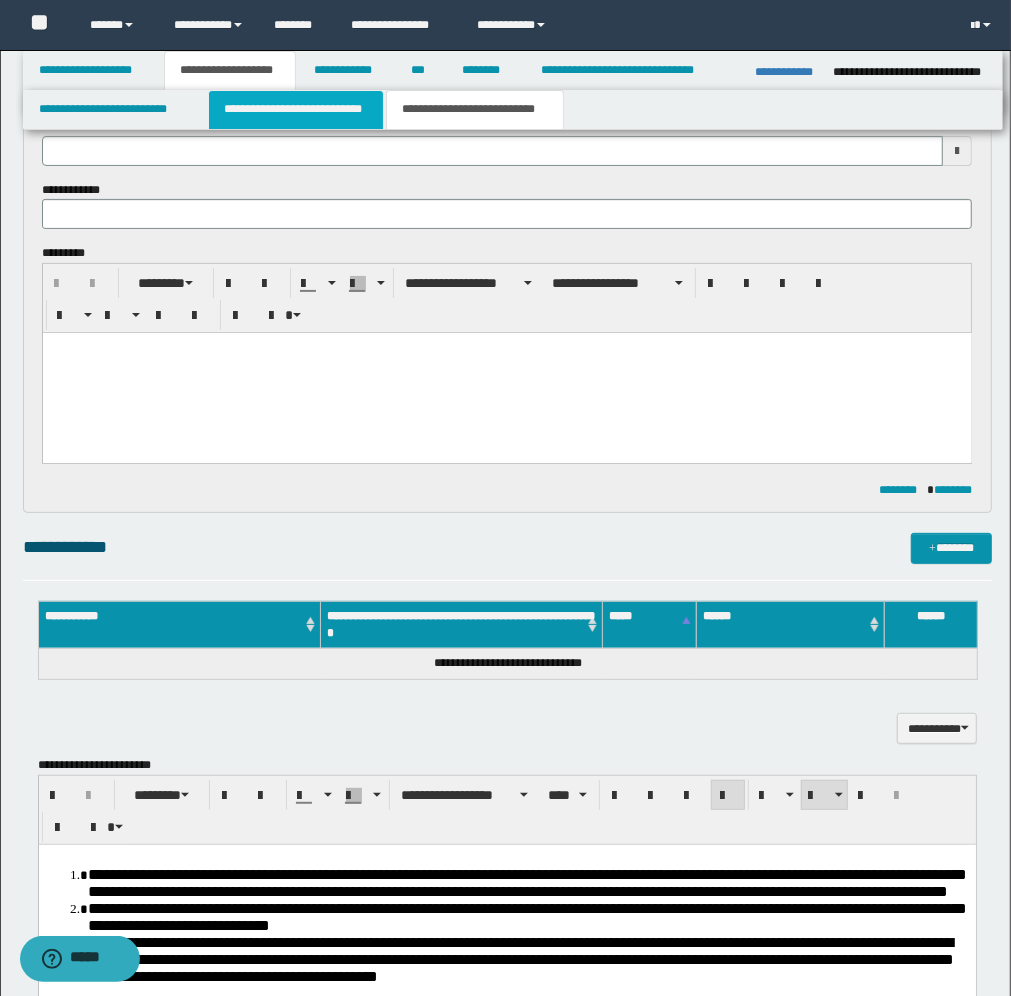 click on "**********" at bounding box center [296, 110] 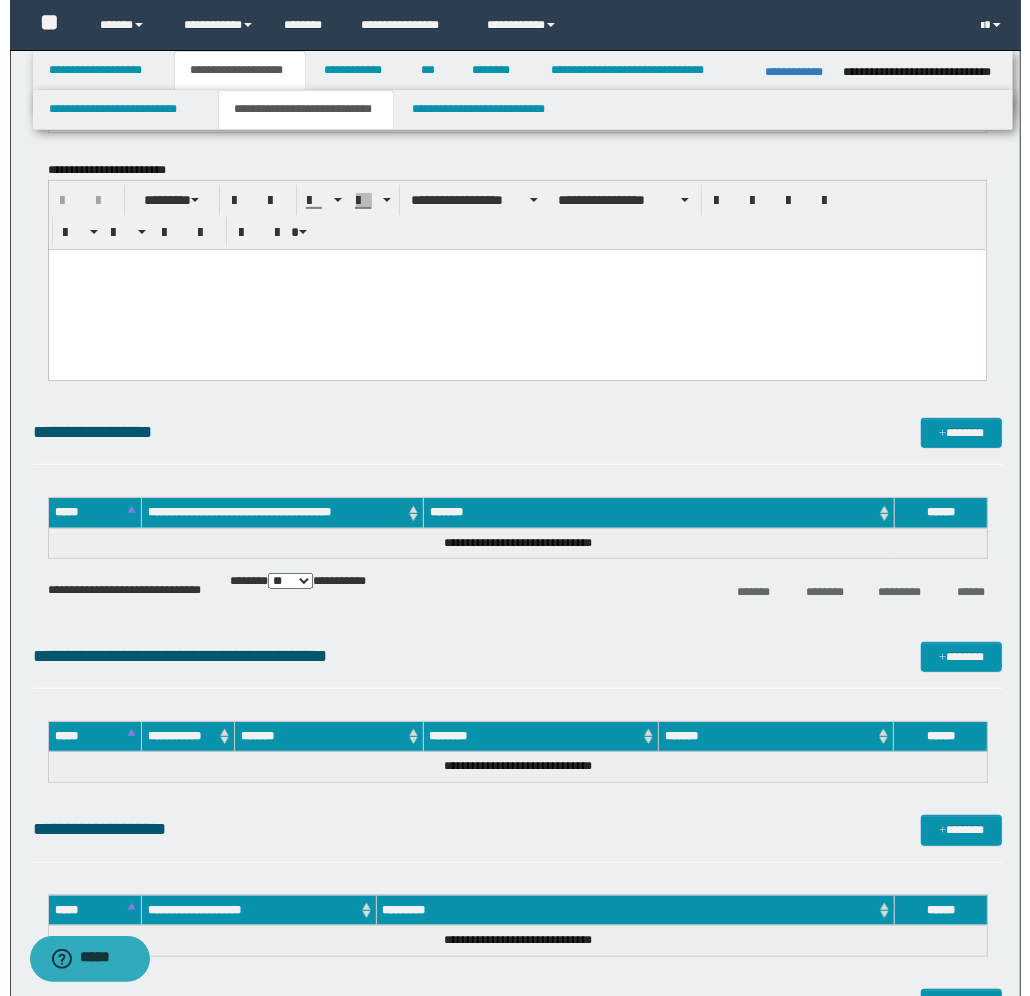 scroll, scrollTop: 250, scrollLeft: 0, axis: vertical 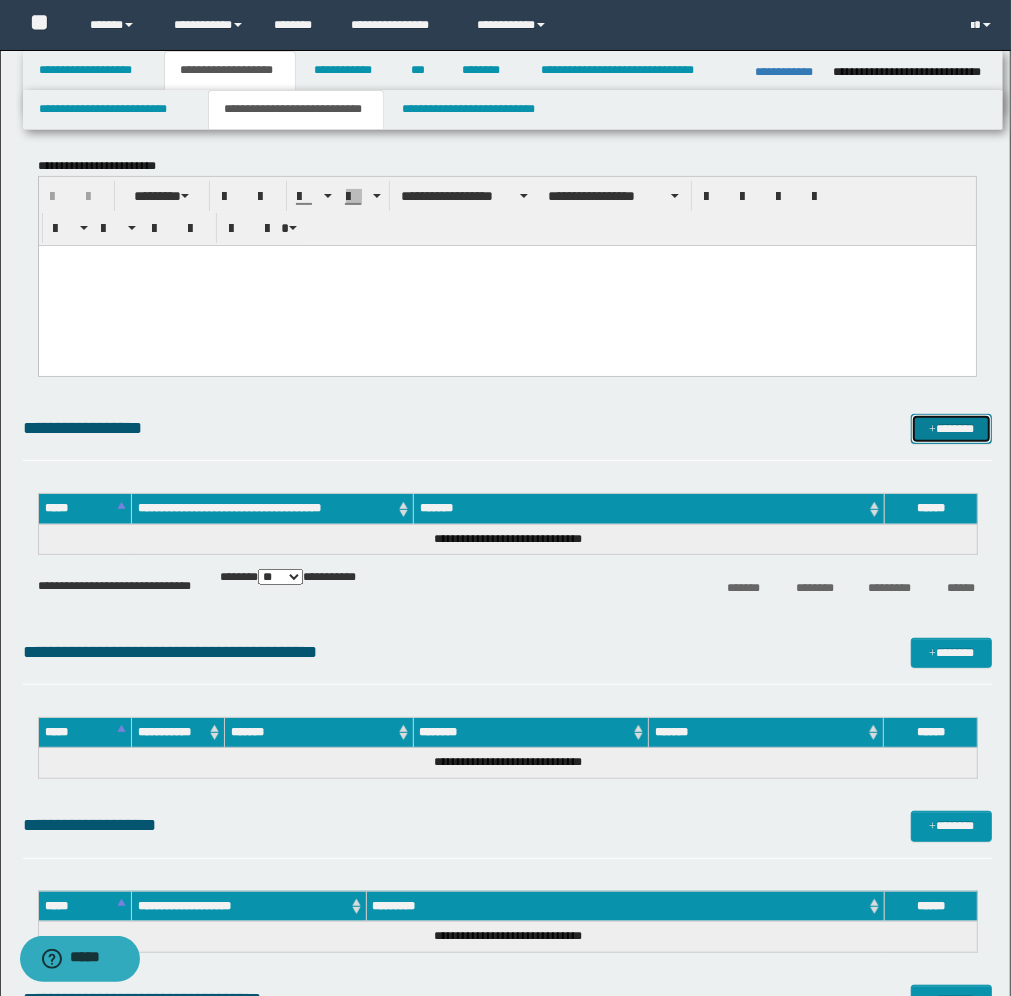 click on "*******" at bounding box center (951, 429) 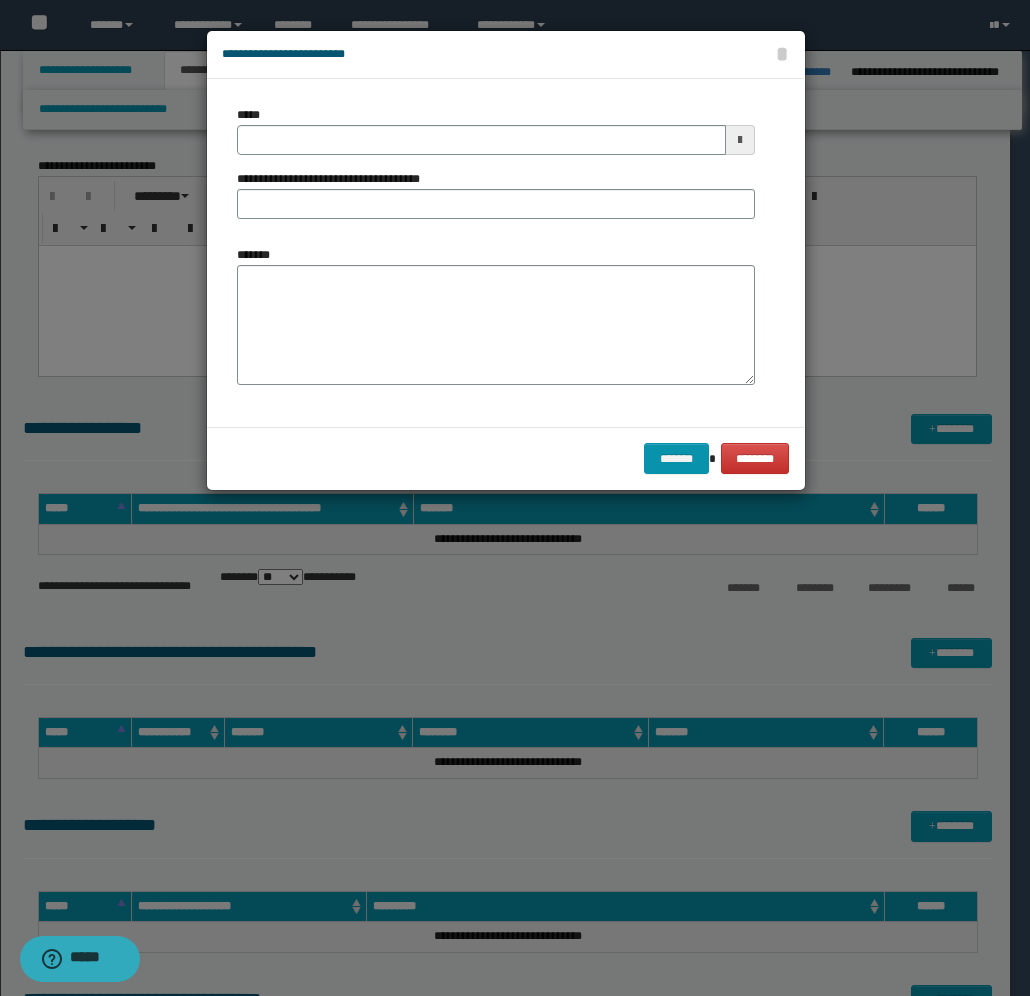click at bounding box center (740, 140) 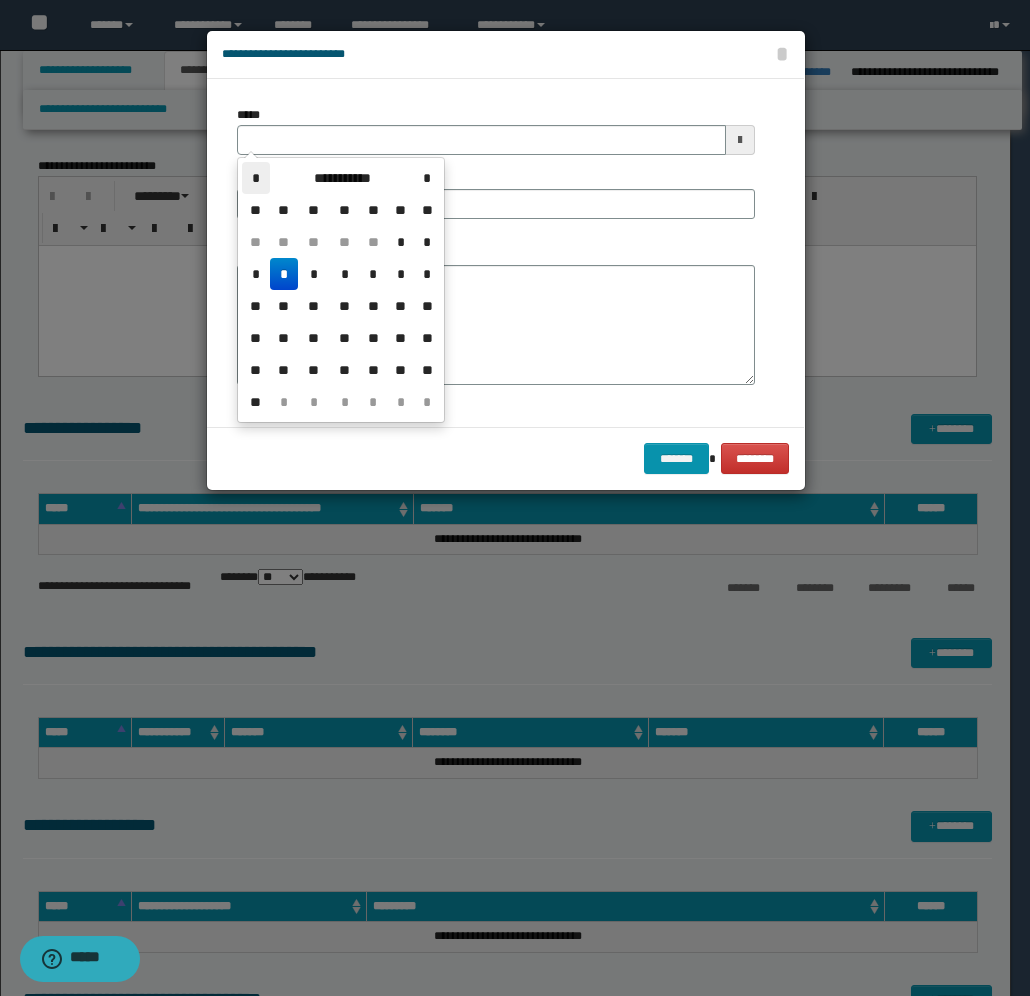 click on "*" at bounding box center [256, 178] 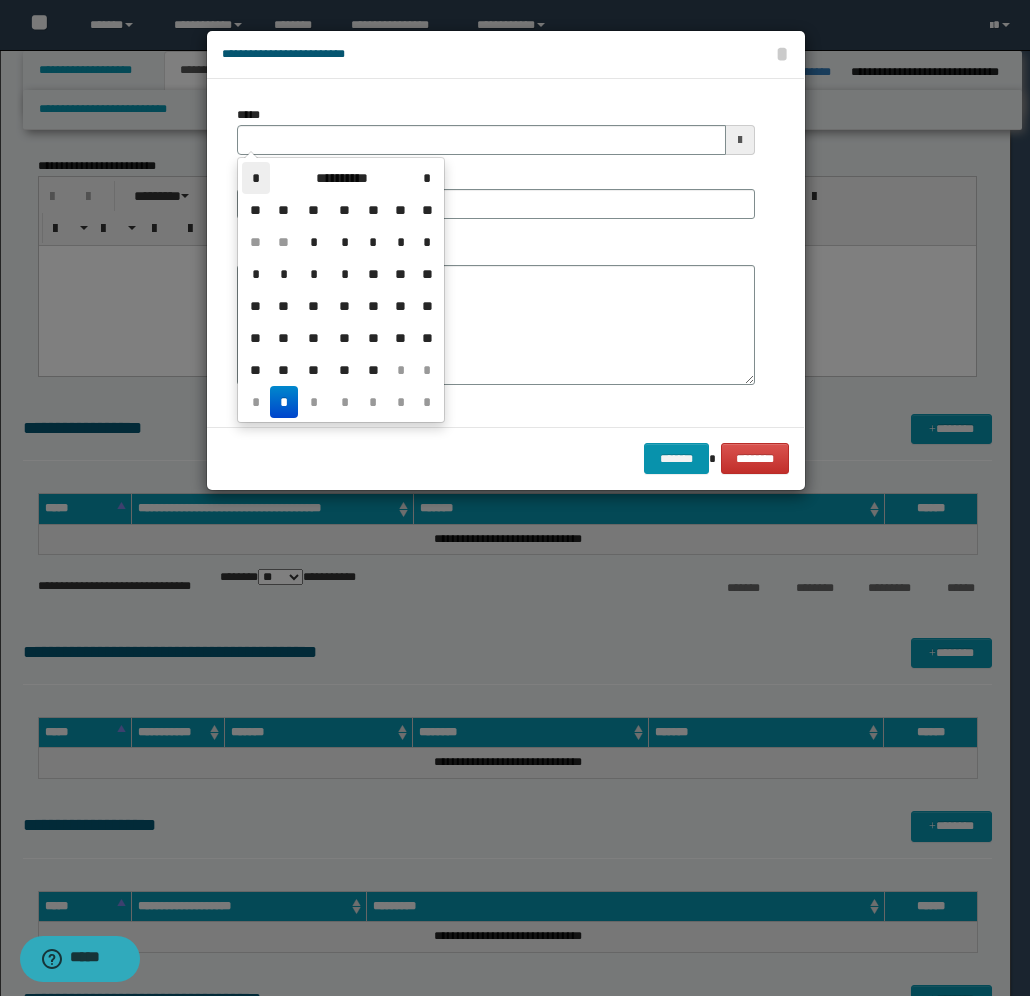 click on "*" at bounding box center [256, 178] 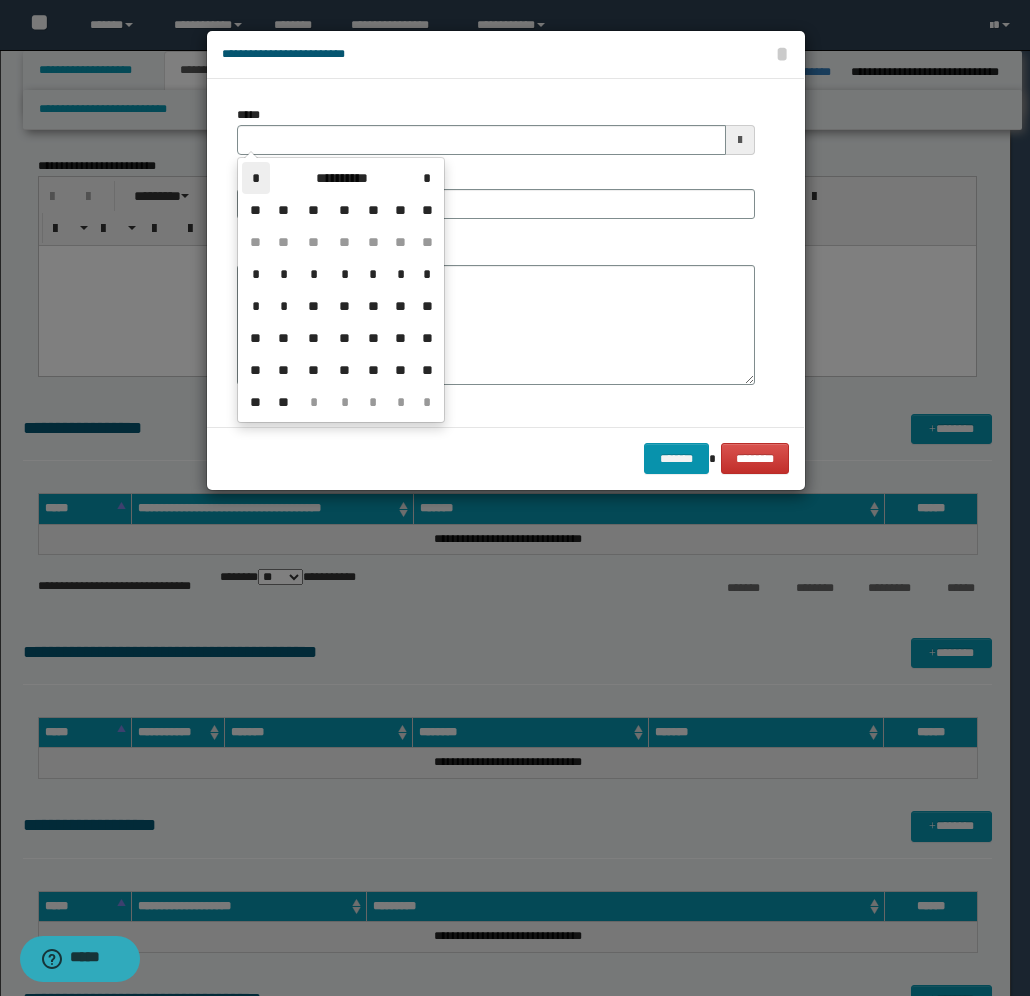 click on "*" at bounding box center (256, 178) 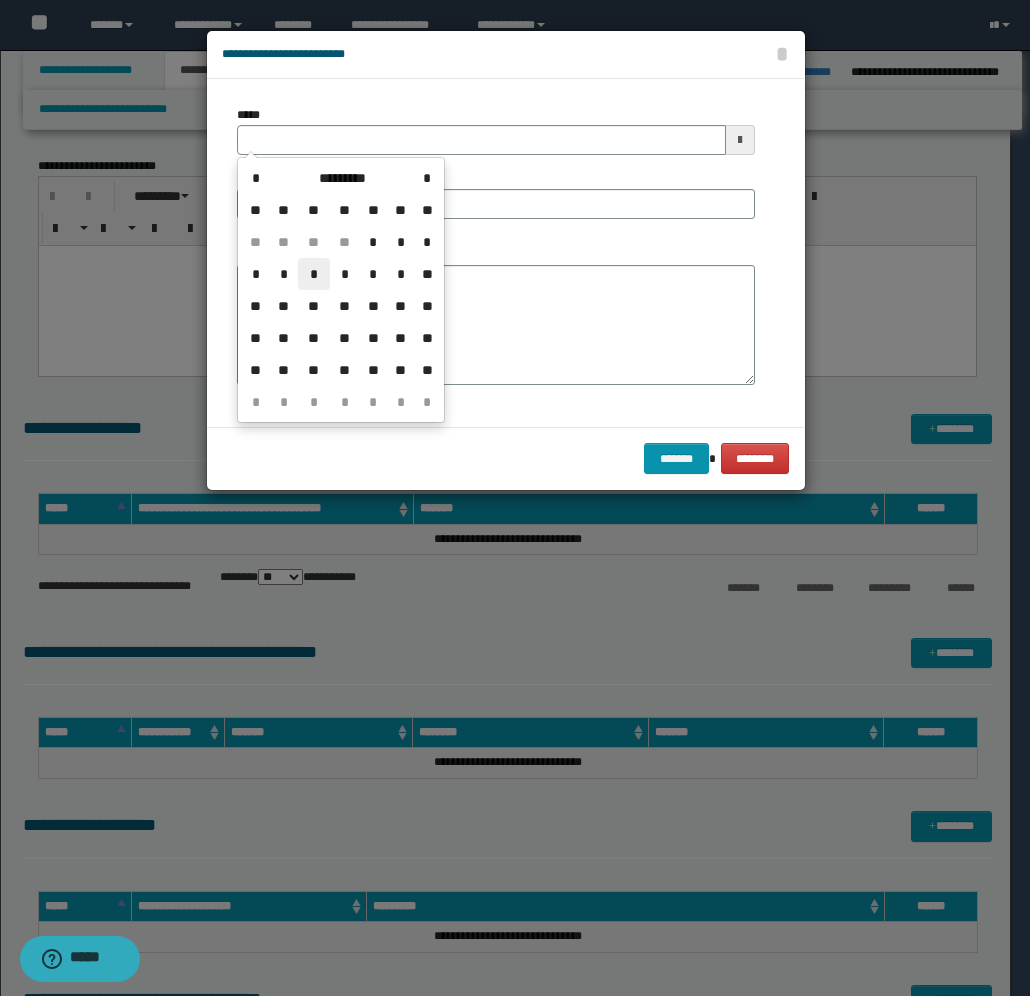 click on "*" at bounding box center (314, 274) 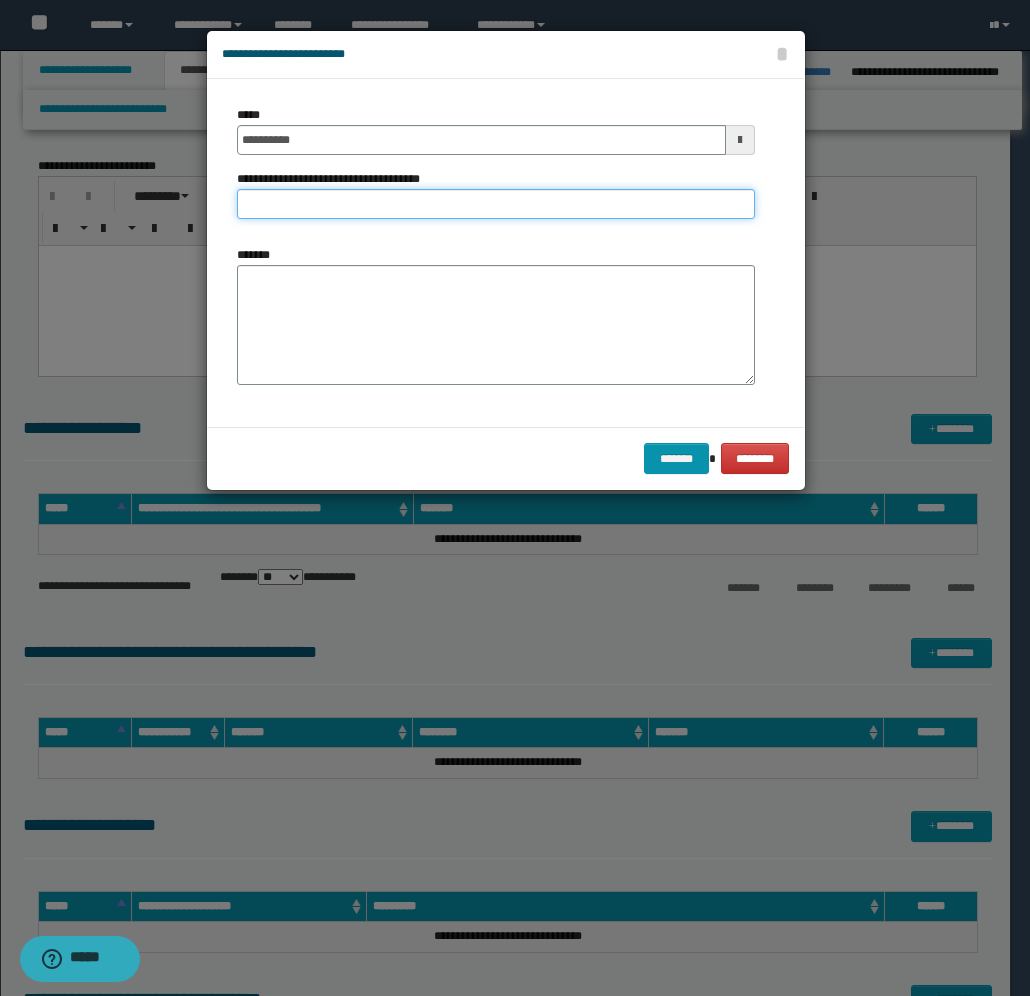 click on "**********" at bounding box center [496, 204] 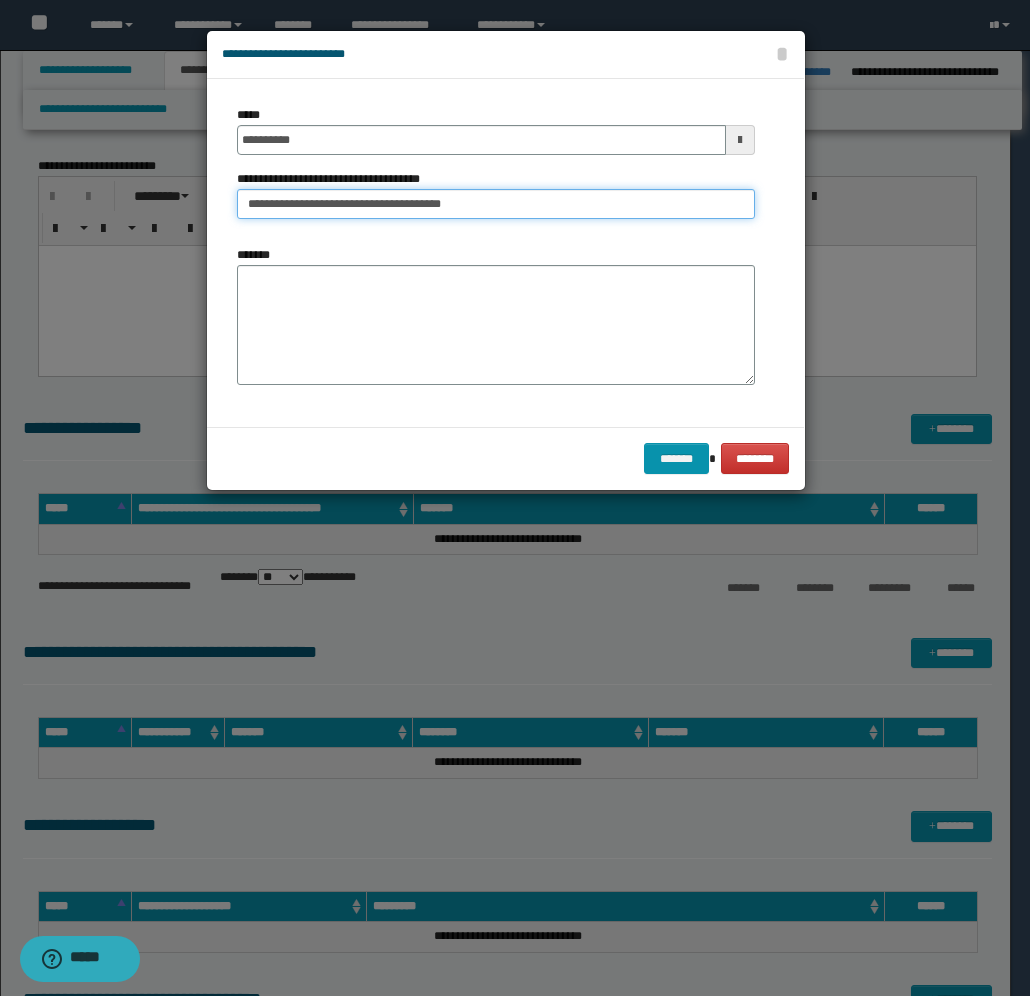 click on "**********" at bounding box center (496, 204) 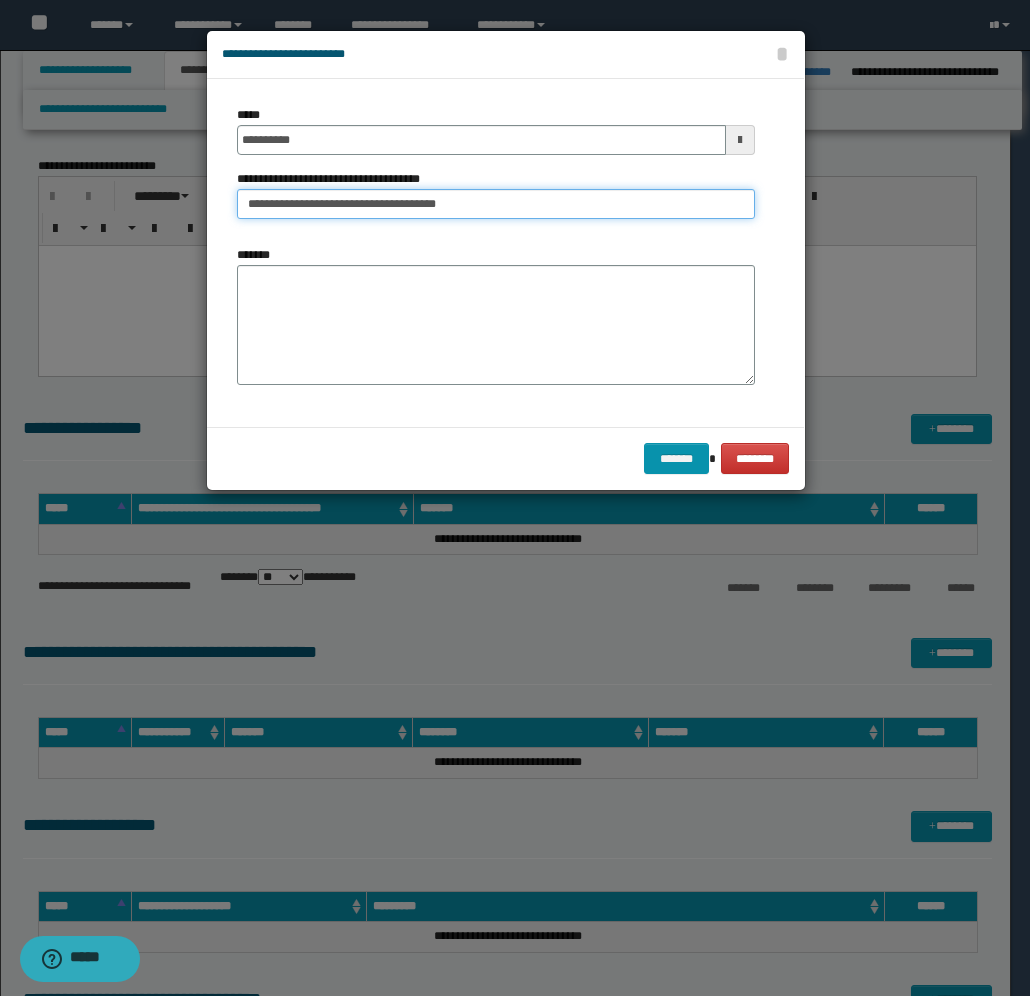 click on "**********" at bounding box center [496, 204] 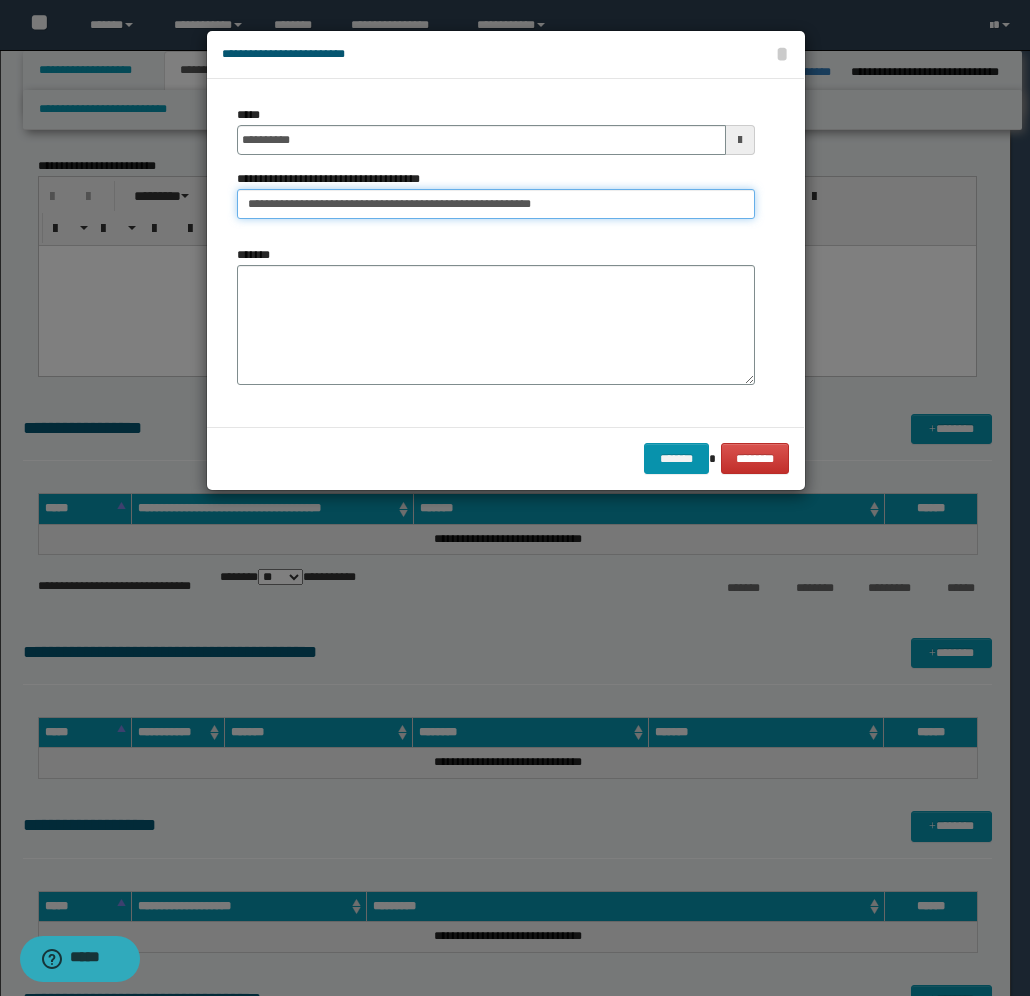 type on "**********" 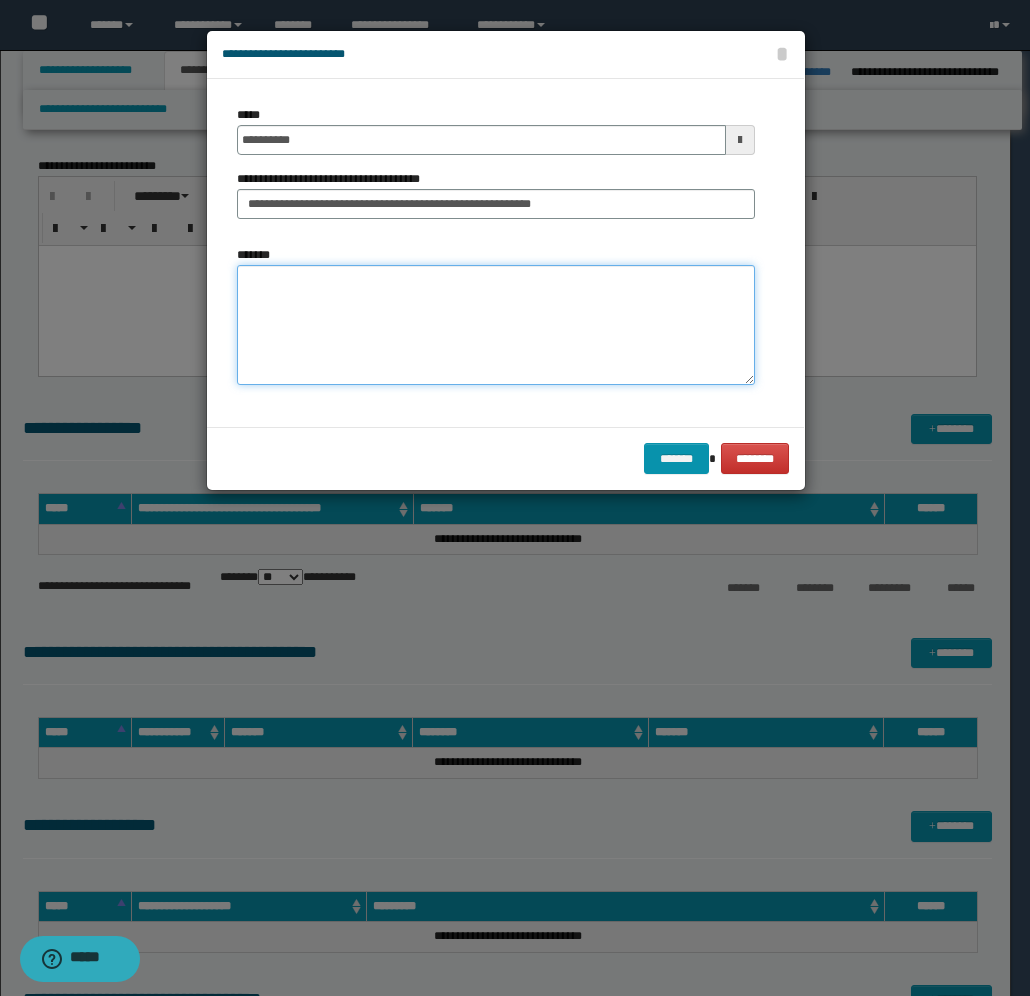 click on "*******" at bounding box center [496, 325] 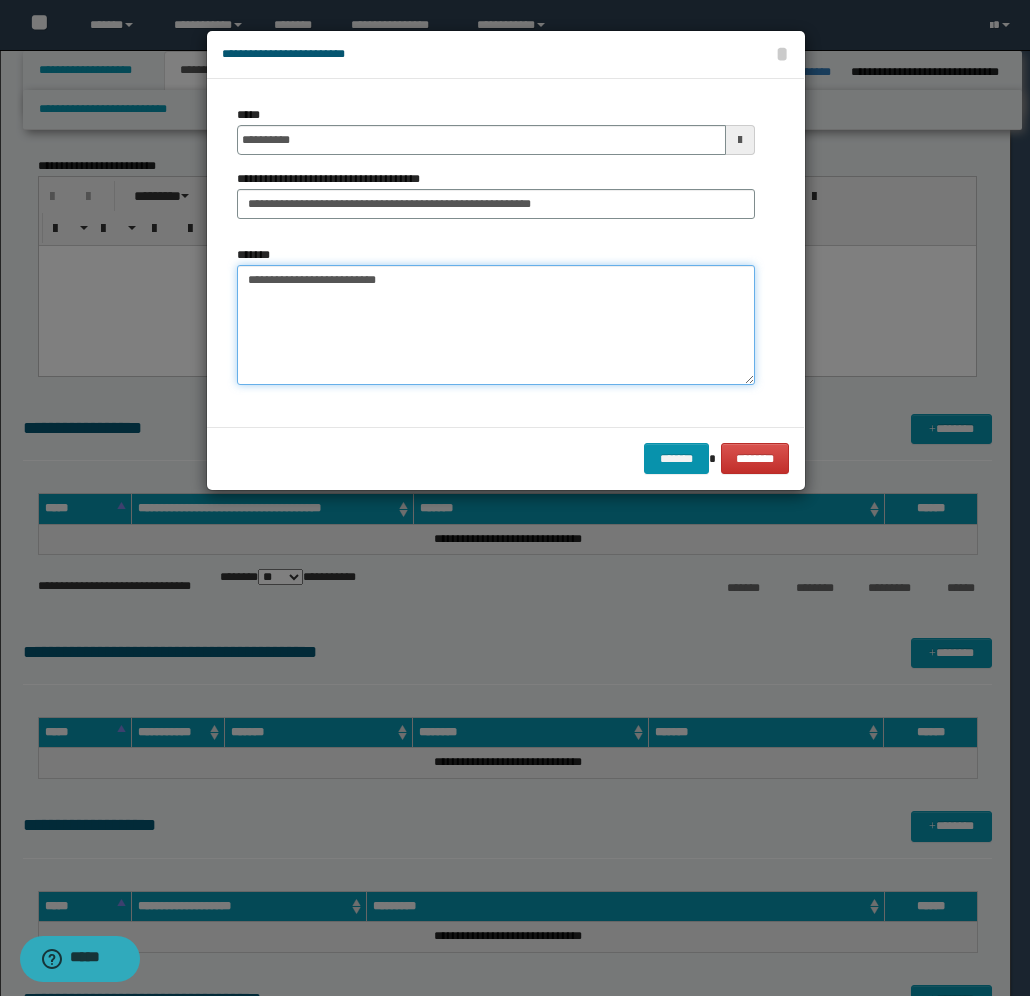 paste on "**********" 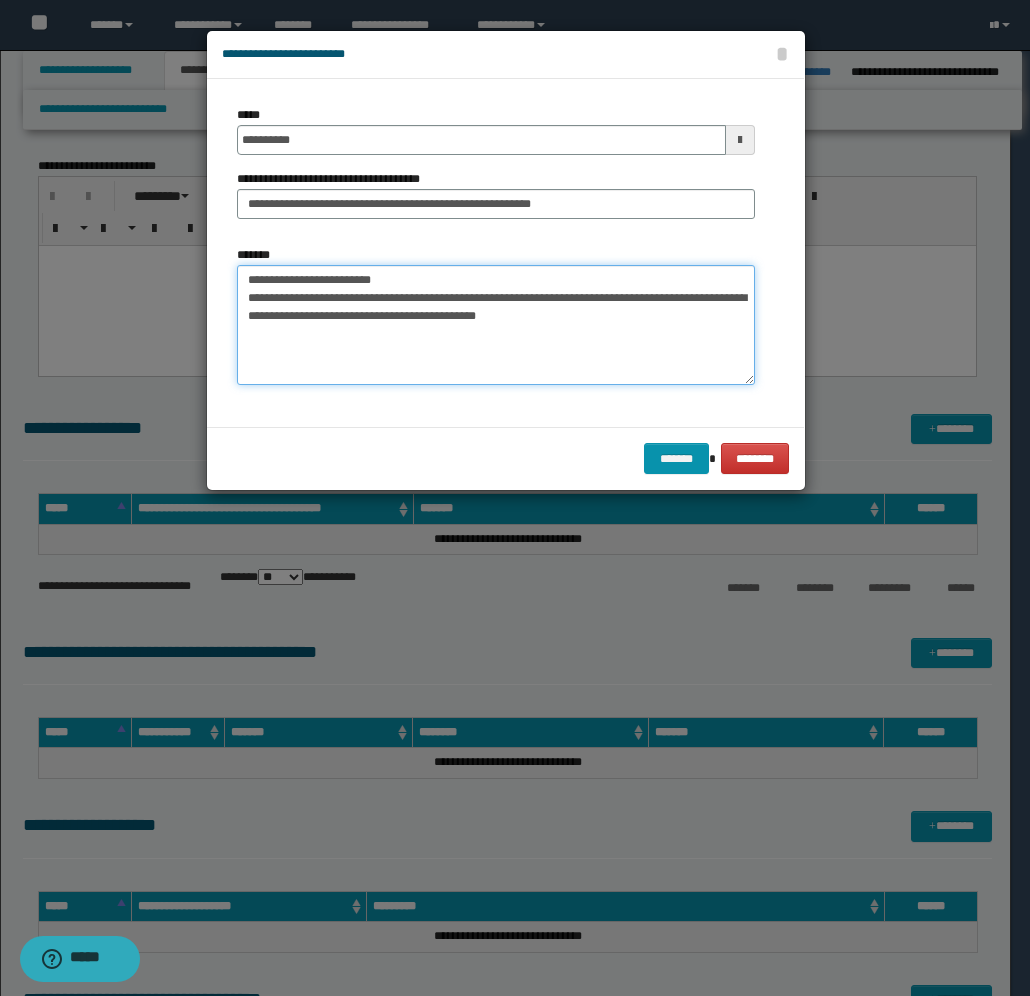 click on "**********" at bounding box center (496, 325) 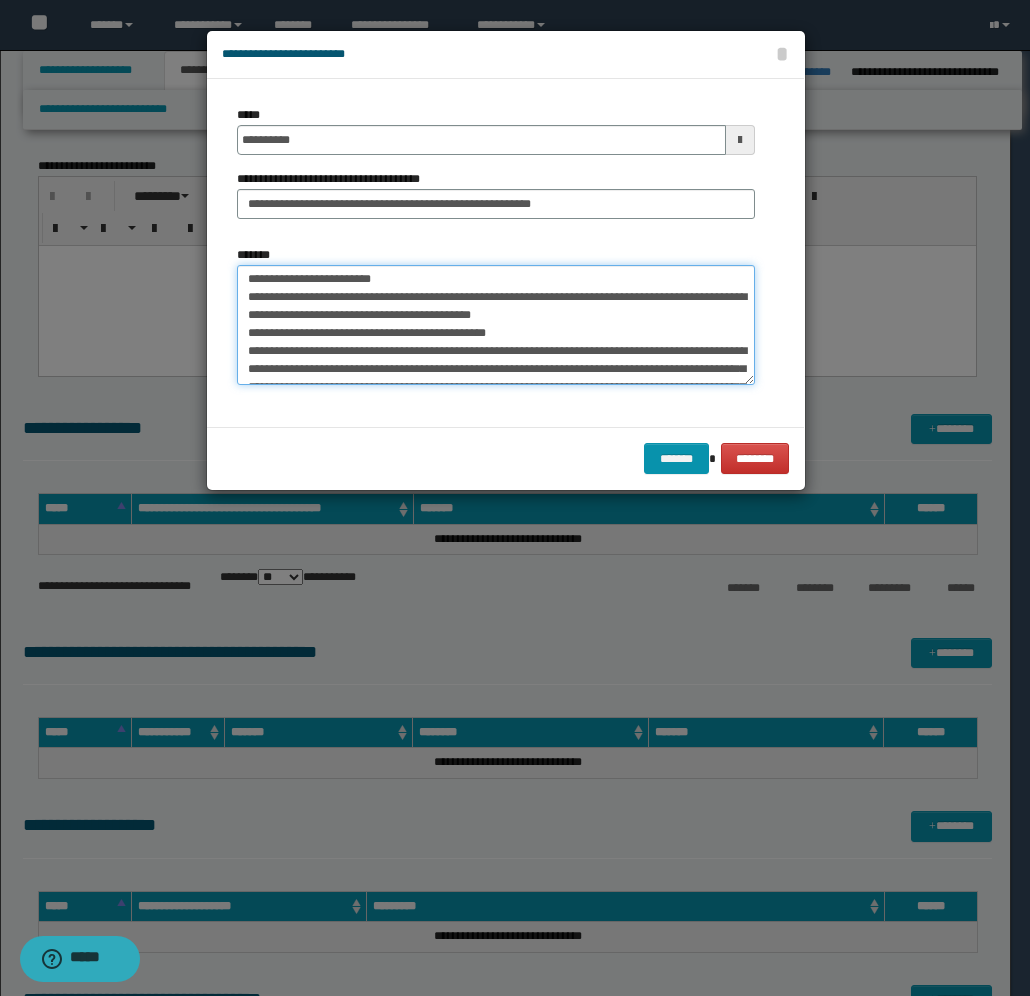 scroll, scrollTop: 0, scrollLeft: 0, axis: both 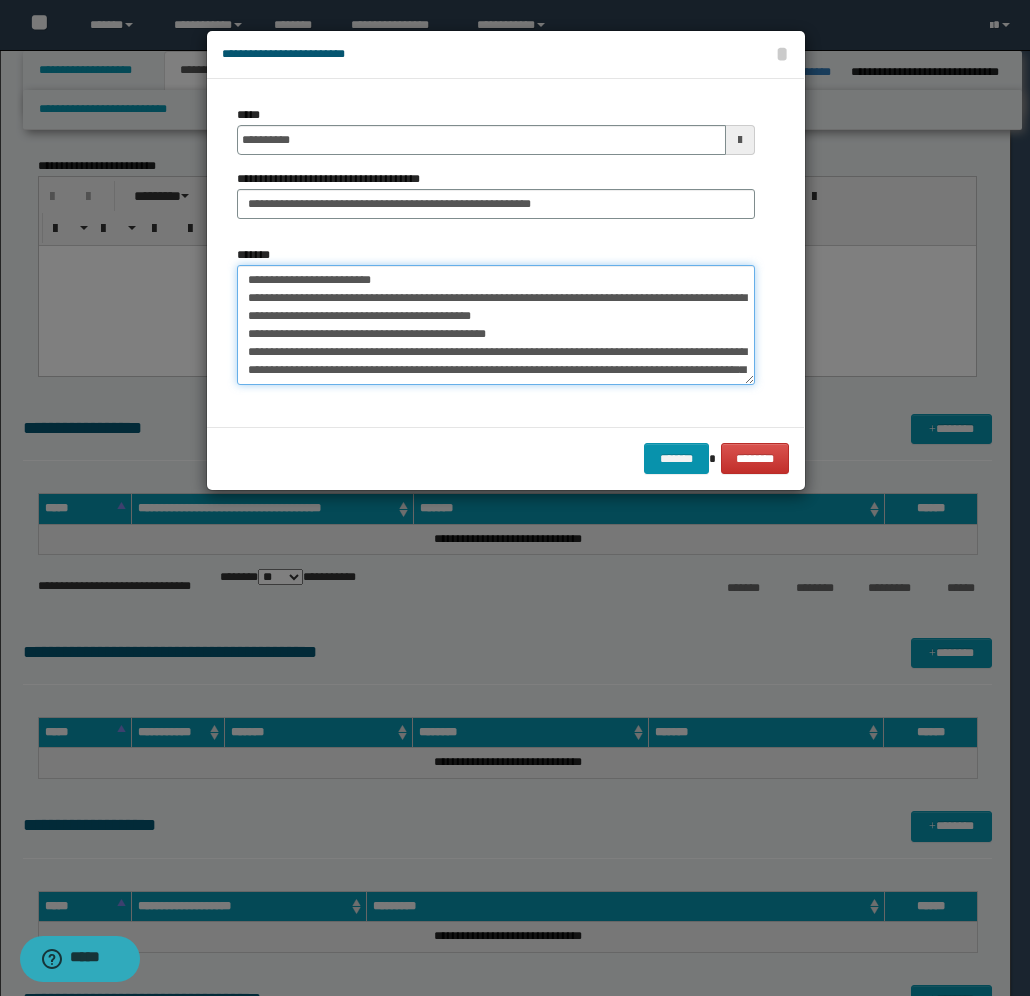 click on "**********" at bounding box center [496, 325] 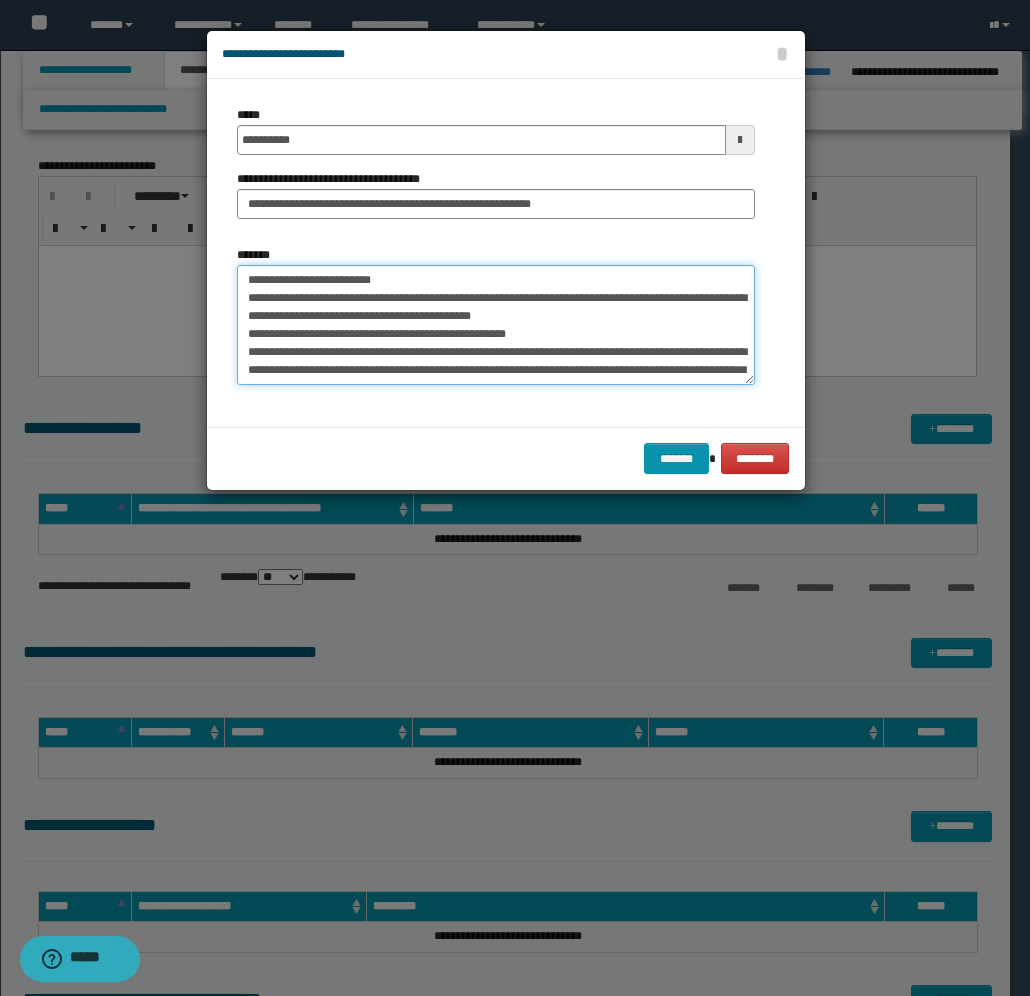 click on "**********" at bounding box center (496, 325) 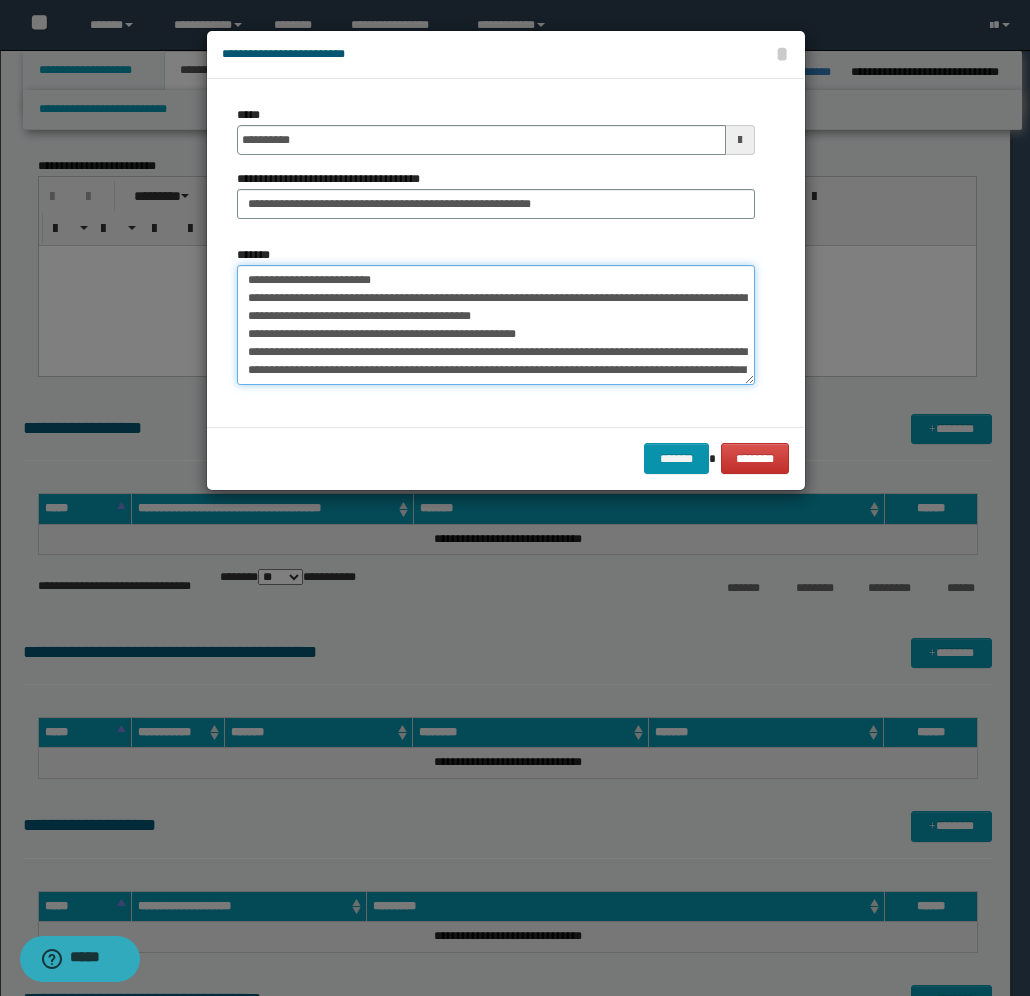 click on "**********" at bounding box center (496, 325) 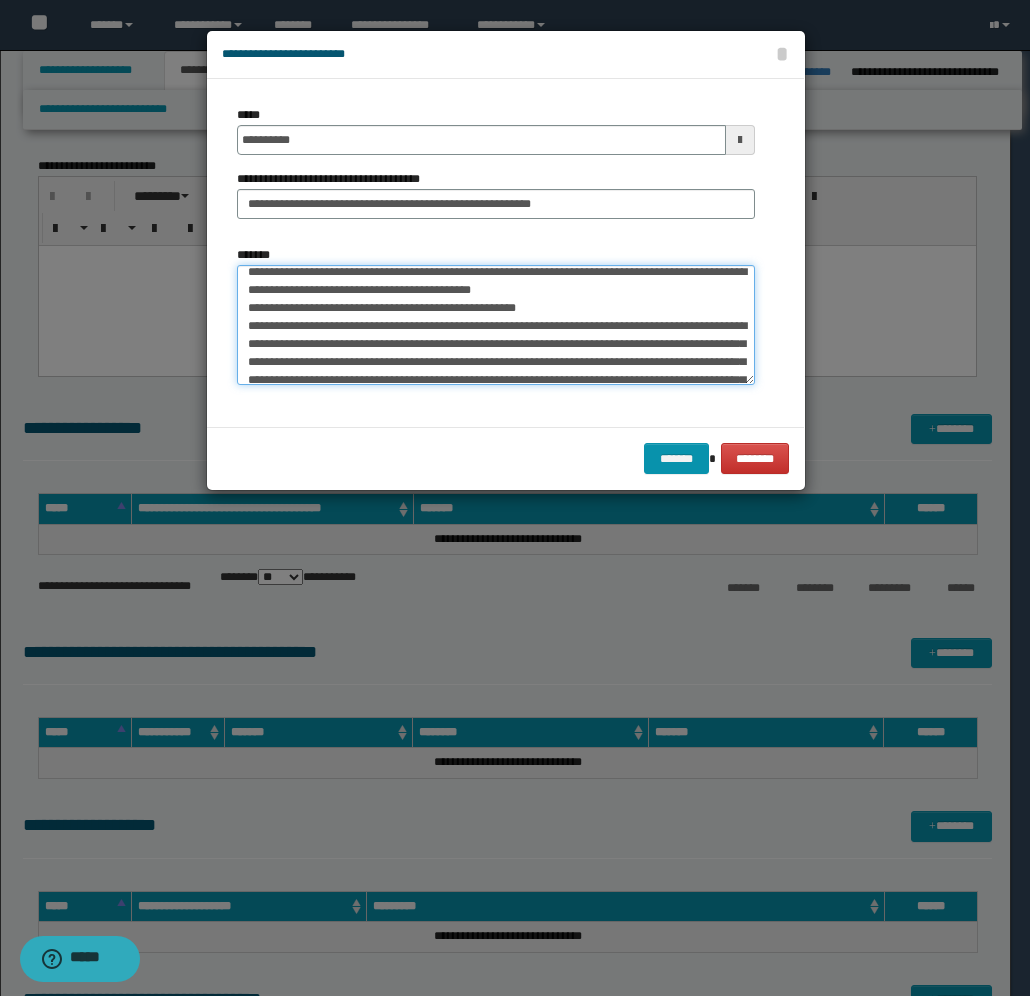 scroll, scrollTop: 50, scrollLeft: 0, axis: vertical 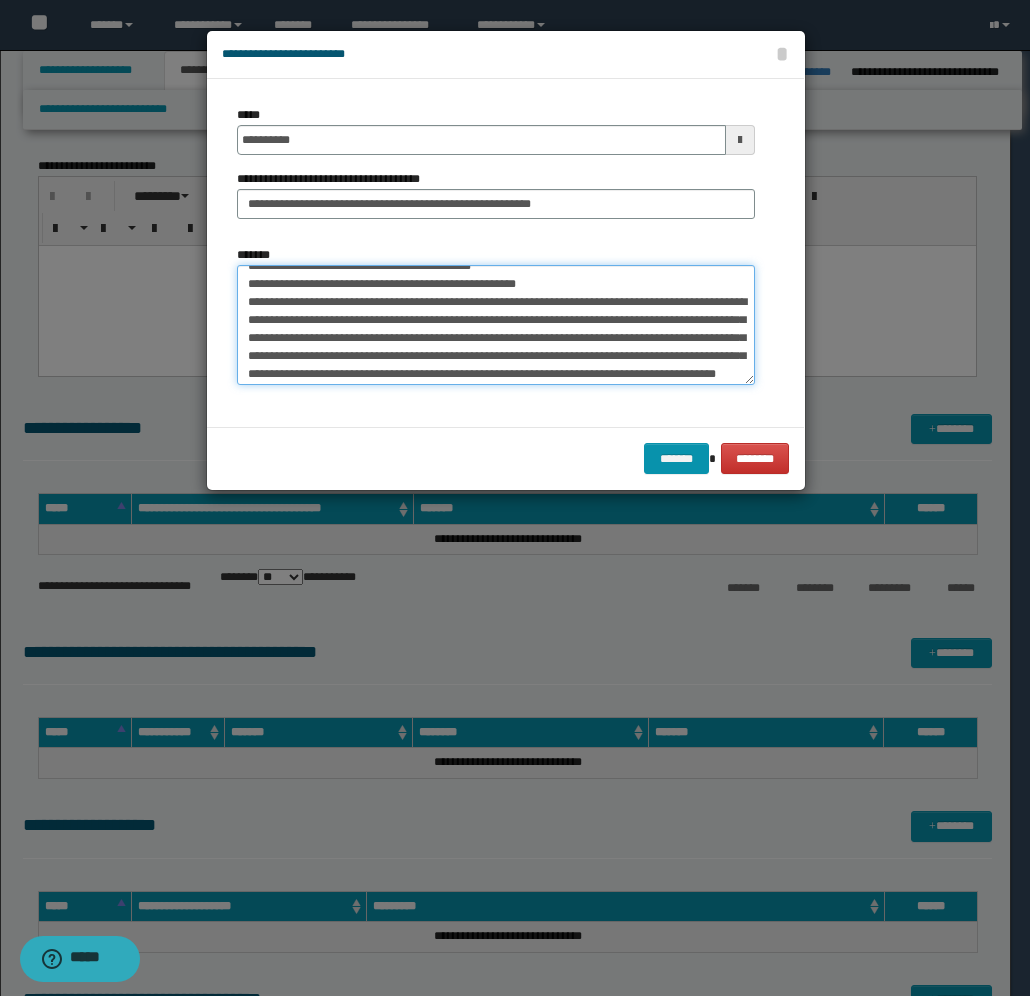 click on "**********" at bounding box center (496, 325) 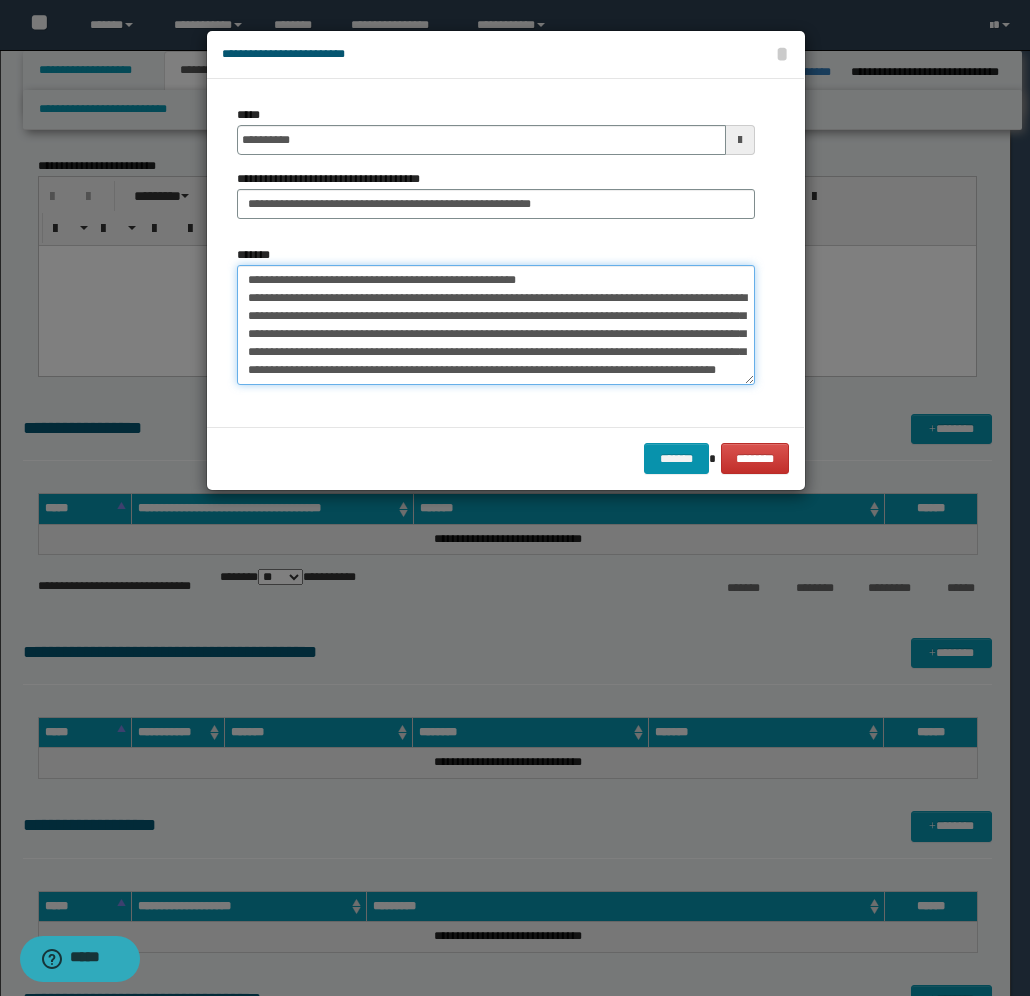scroll, scrollTop: 100, scrollLeft: 0, axis: vertical 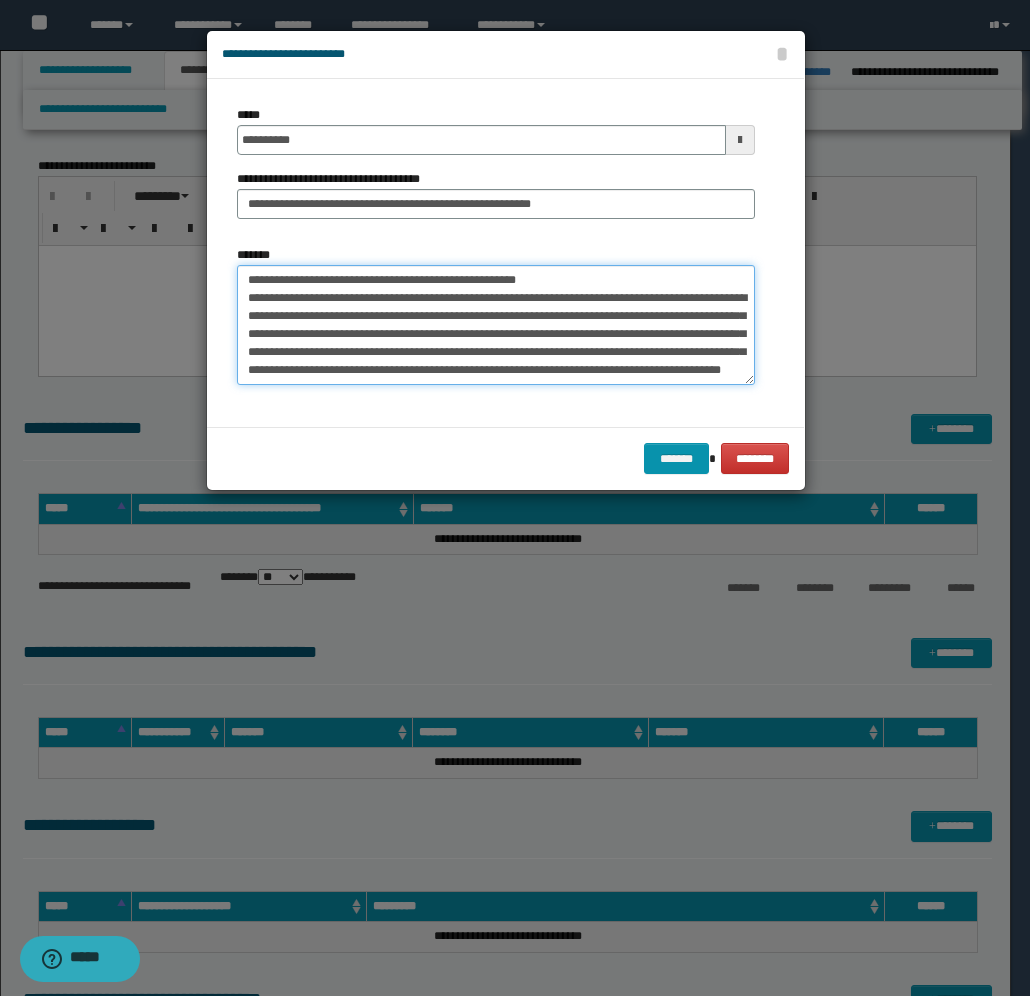 click on "**********" at bounding box center [496, 325] 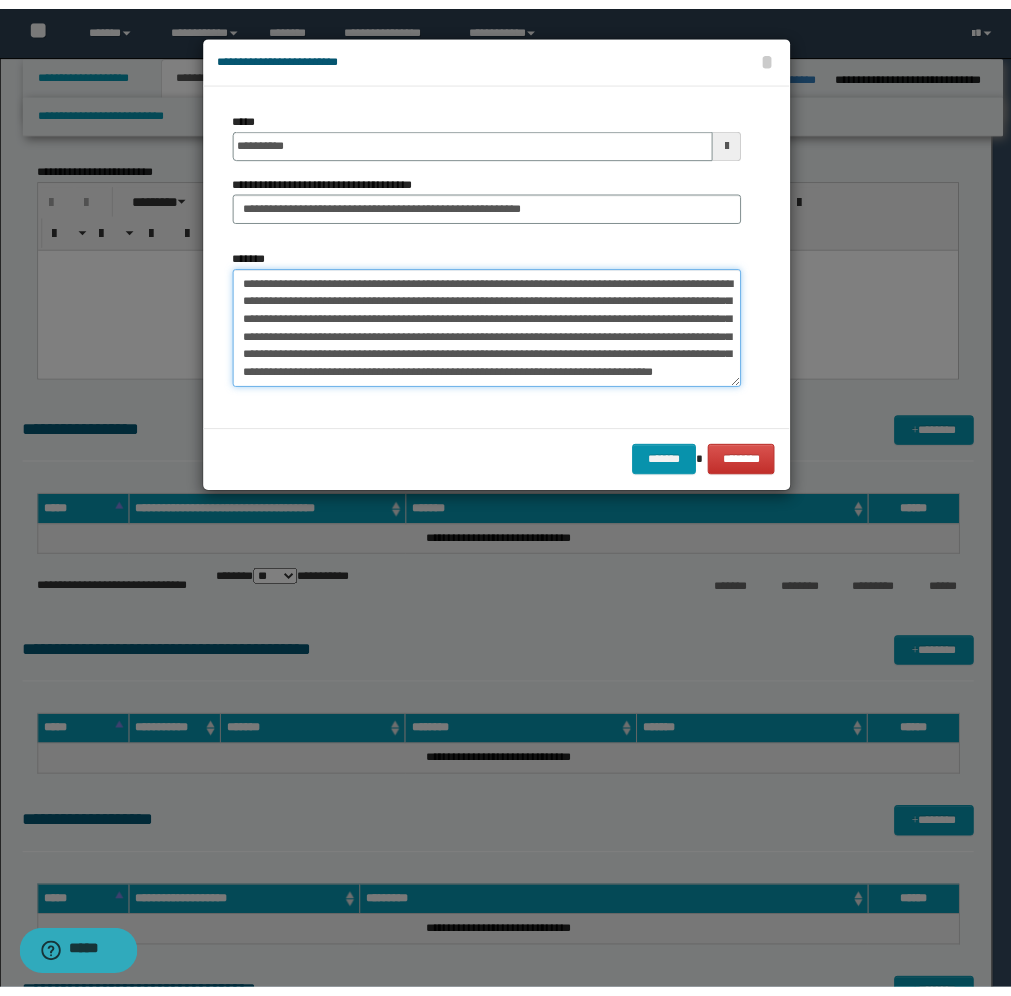 scroll, scrollTop: 120, scrollLeft: 0, axis: vertical 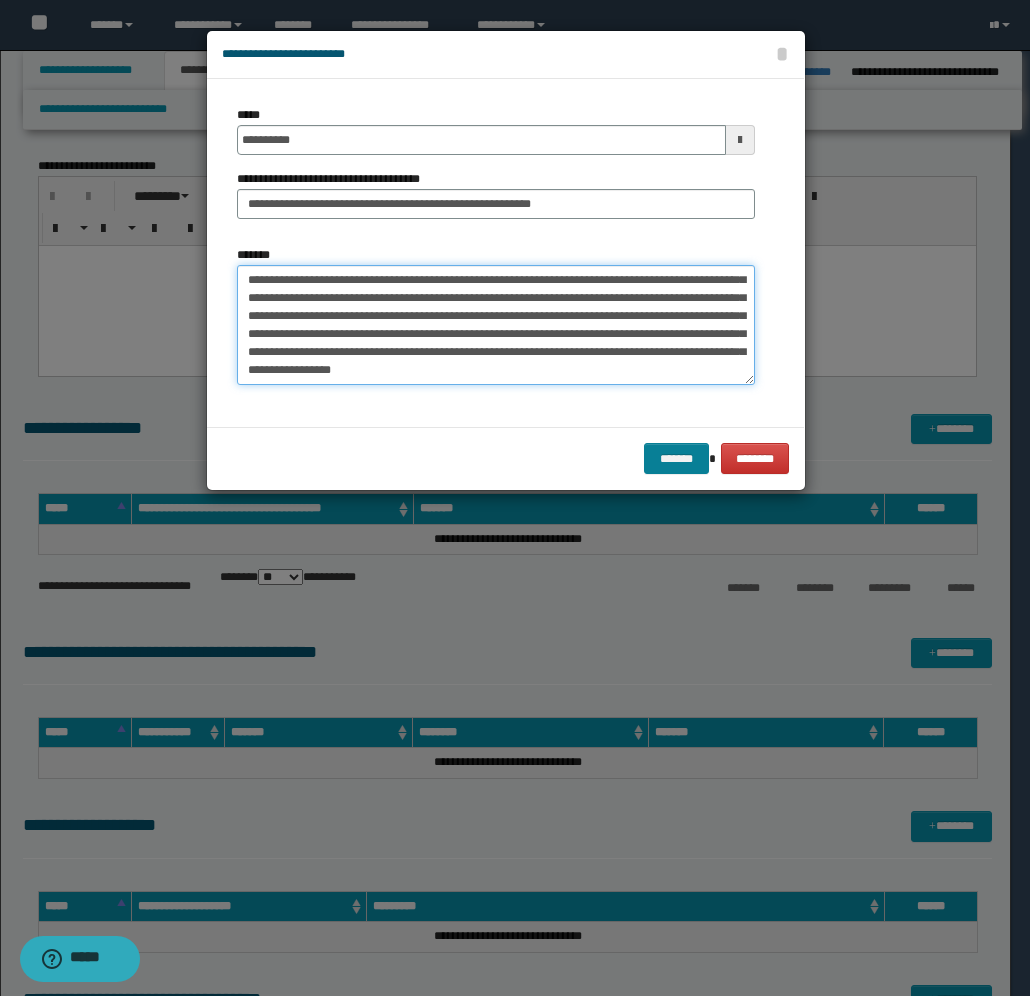 type on "**********" 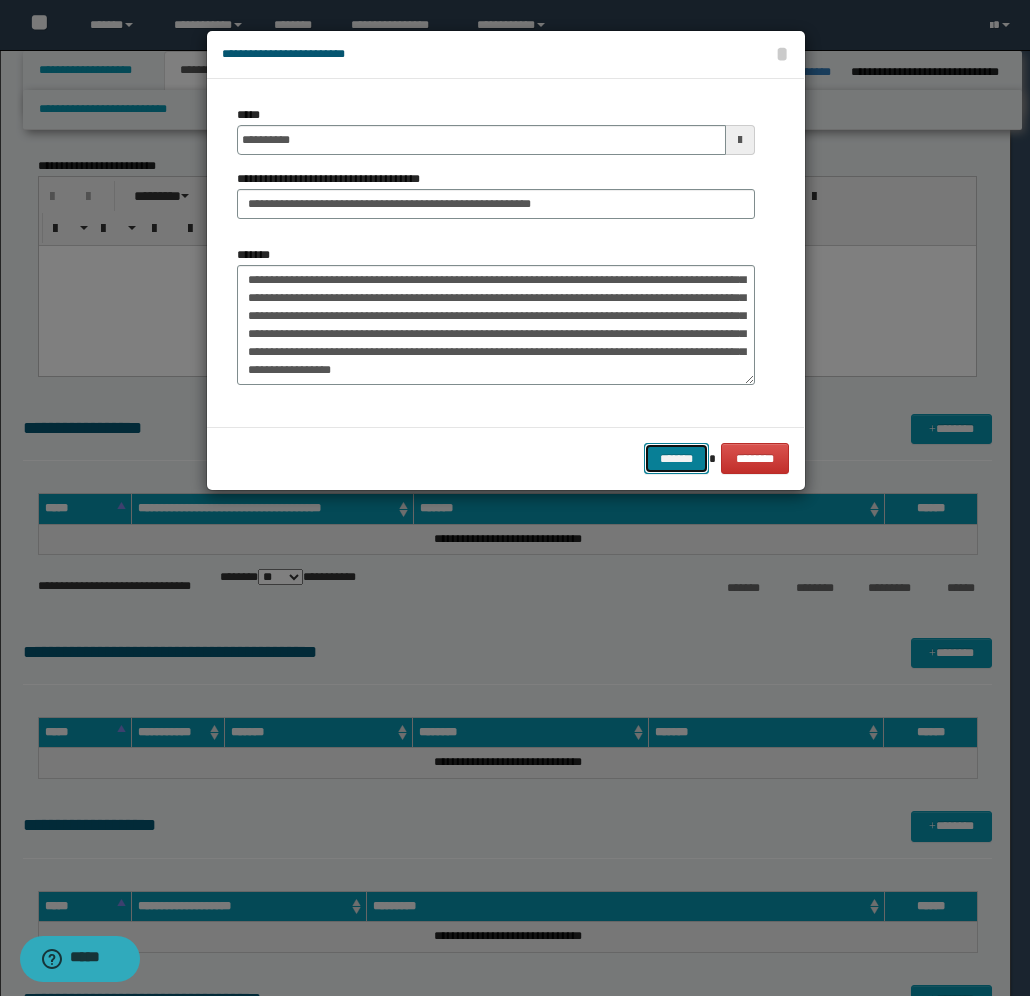 click on "*******" at bounding box center (676, 458) 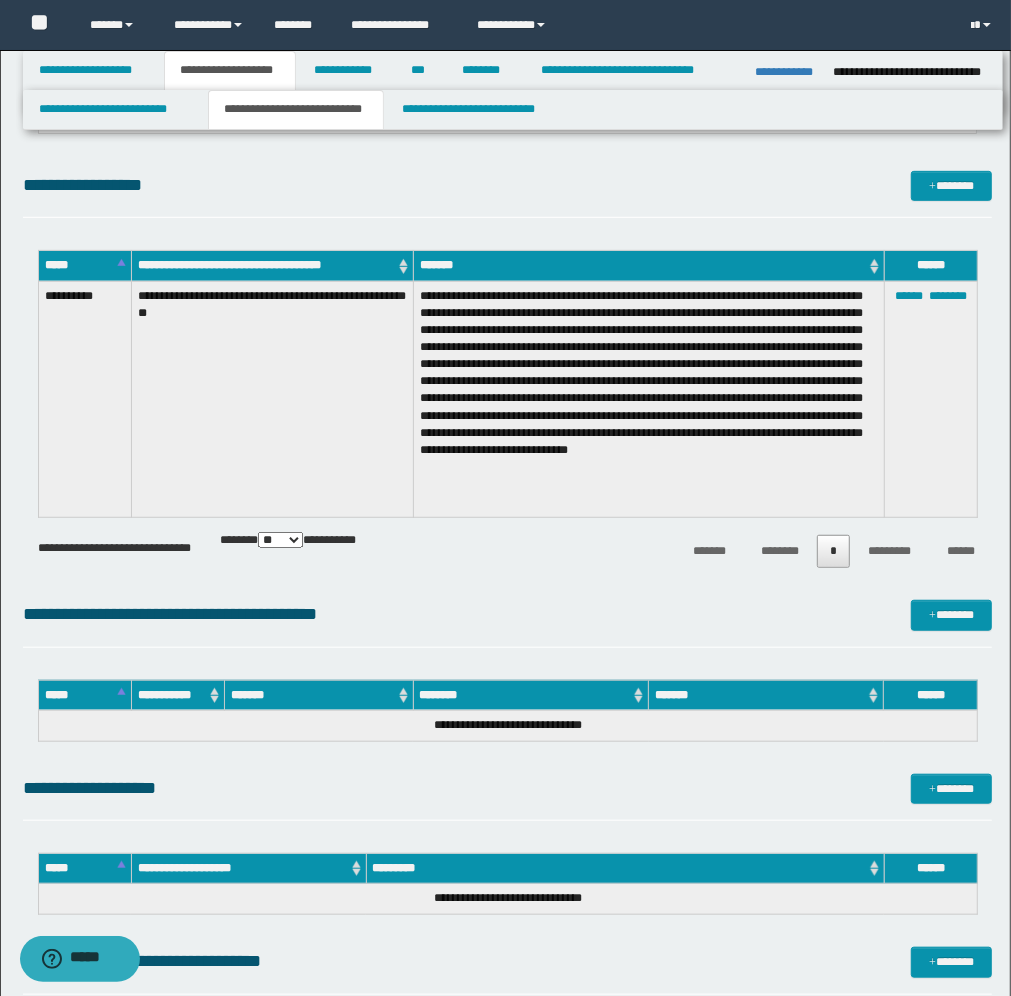 scroll, scrollTop: 625, scrollLeft: 0, axis: vertical 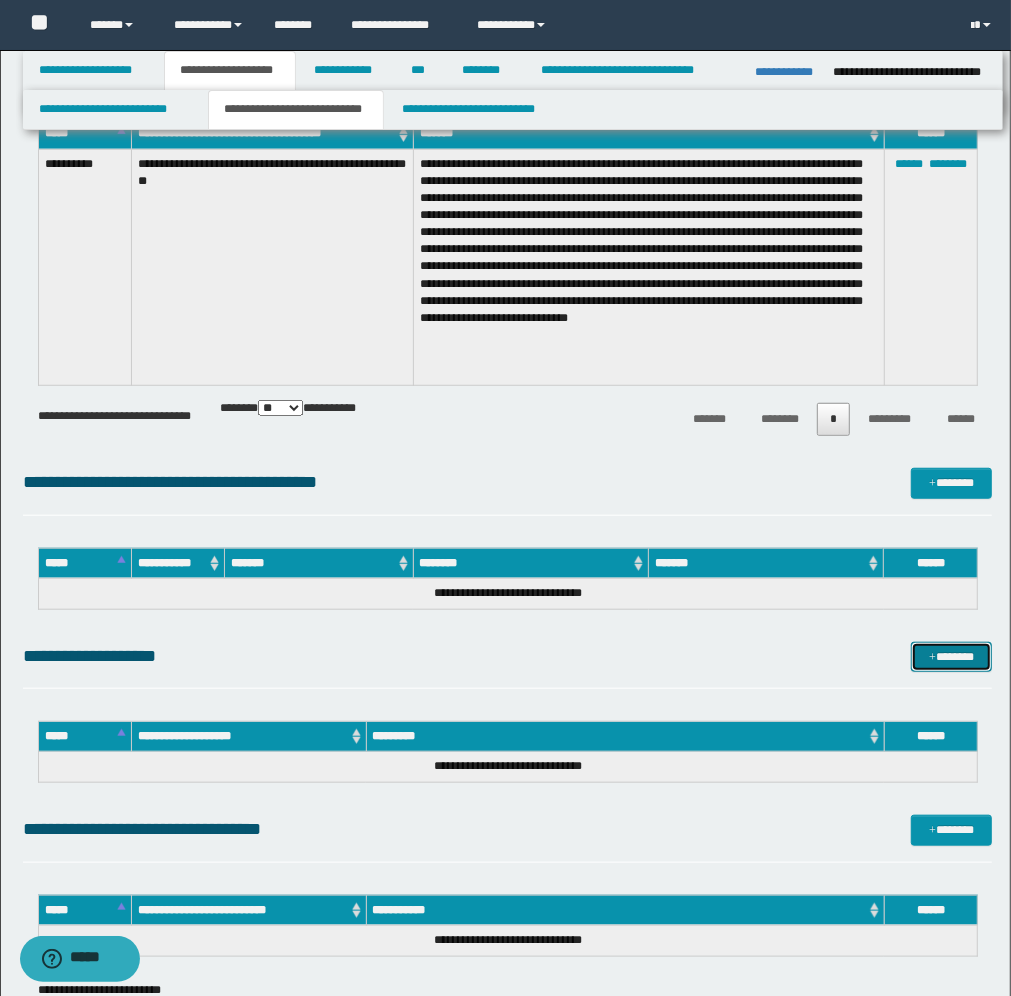 click on "*******" at bounding box center [951, 657] 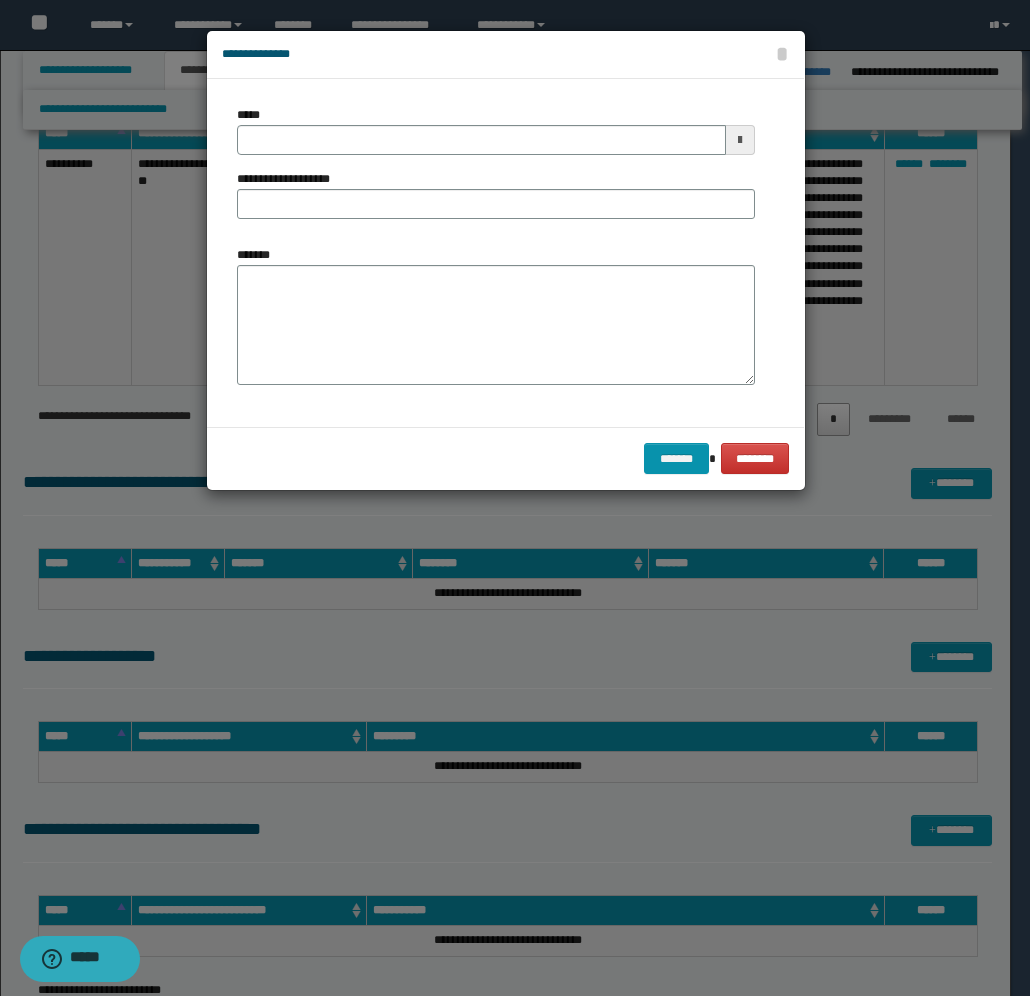 click at bounding box center [740, 140] 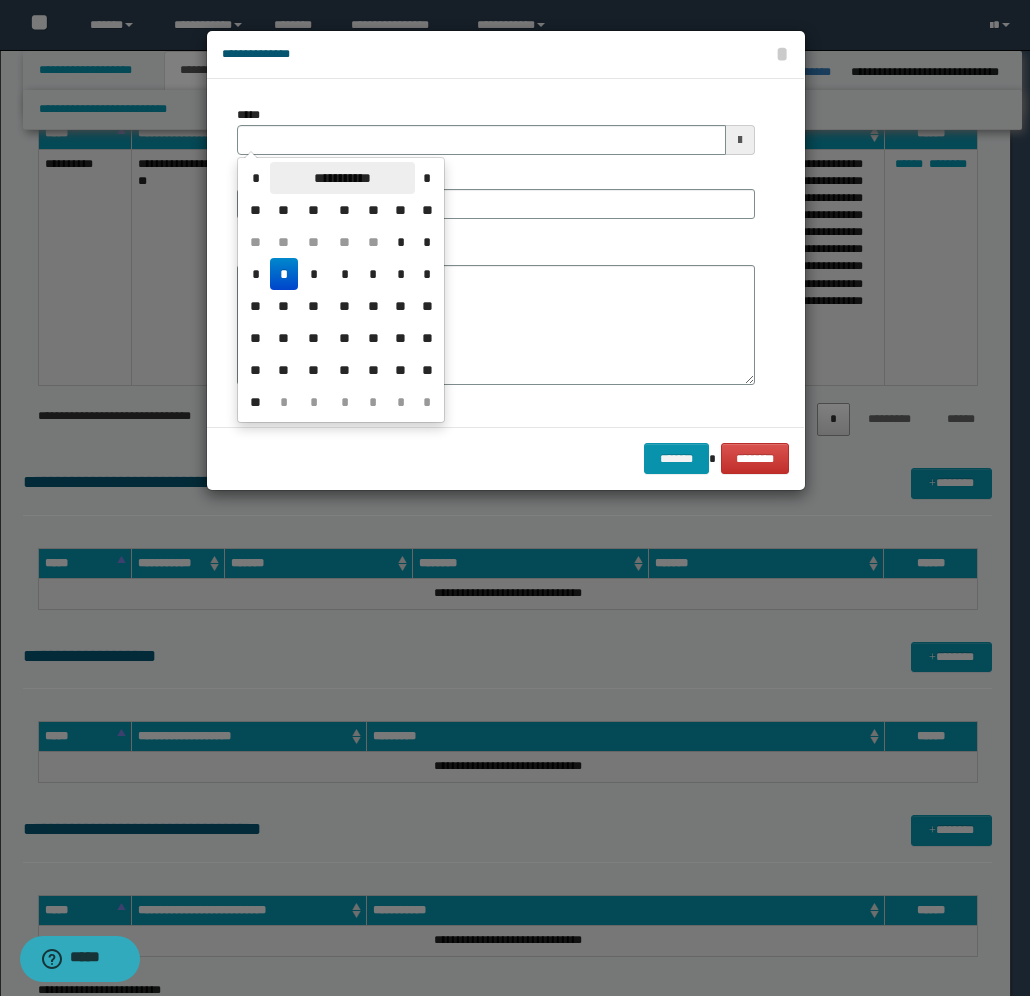 click on "**********" at bounding box center (342, 178) 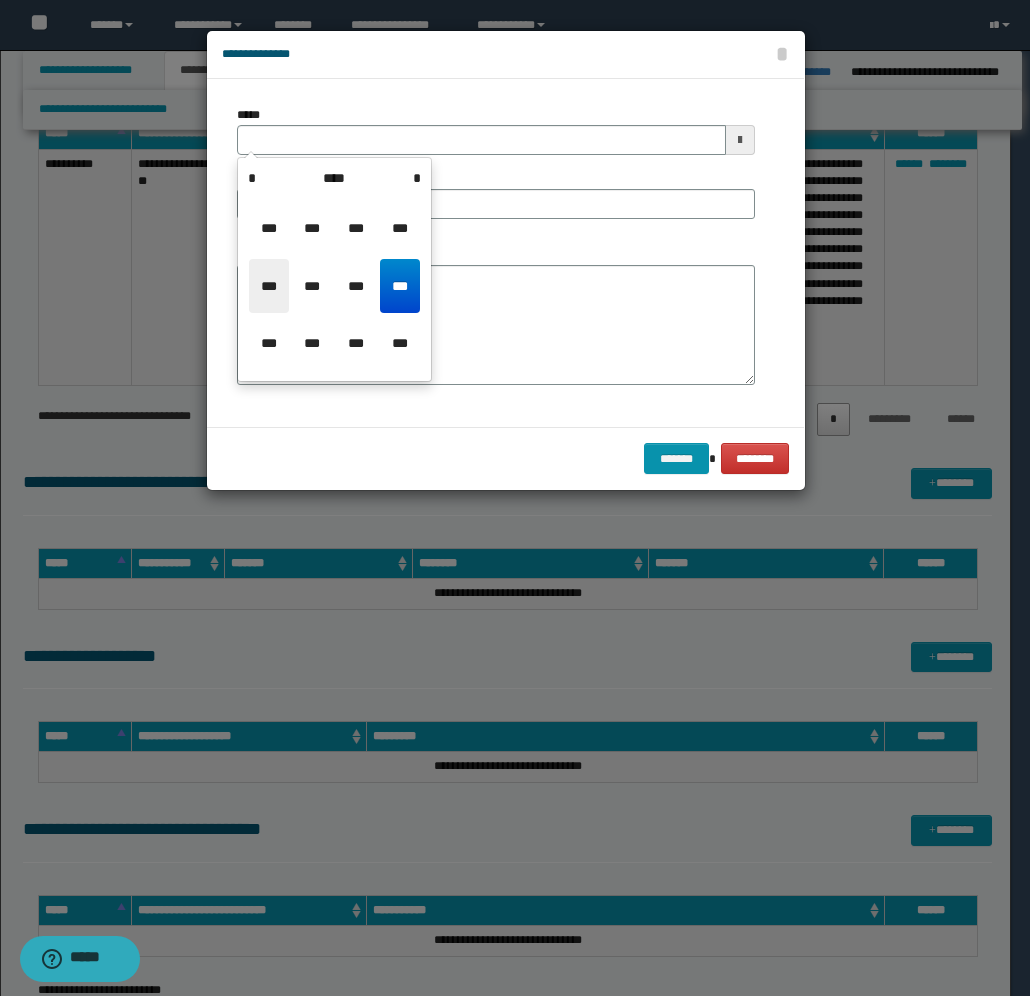 click on "***" at bounding box center (269, 286) 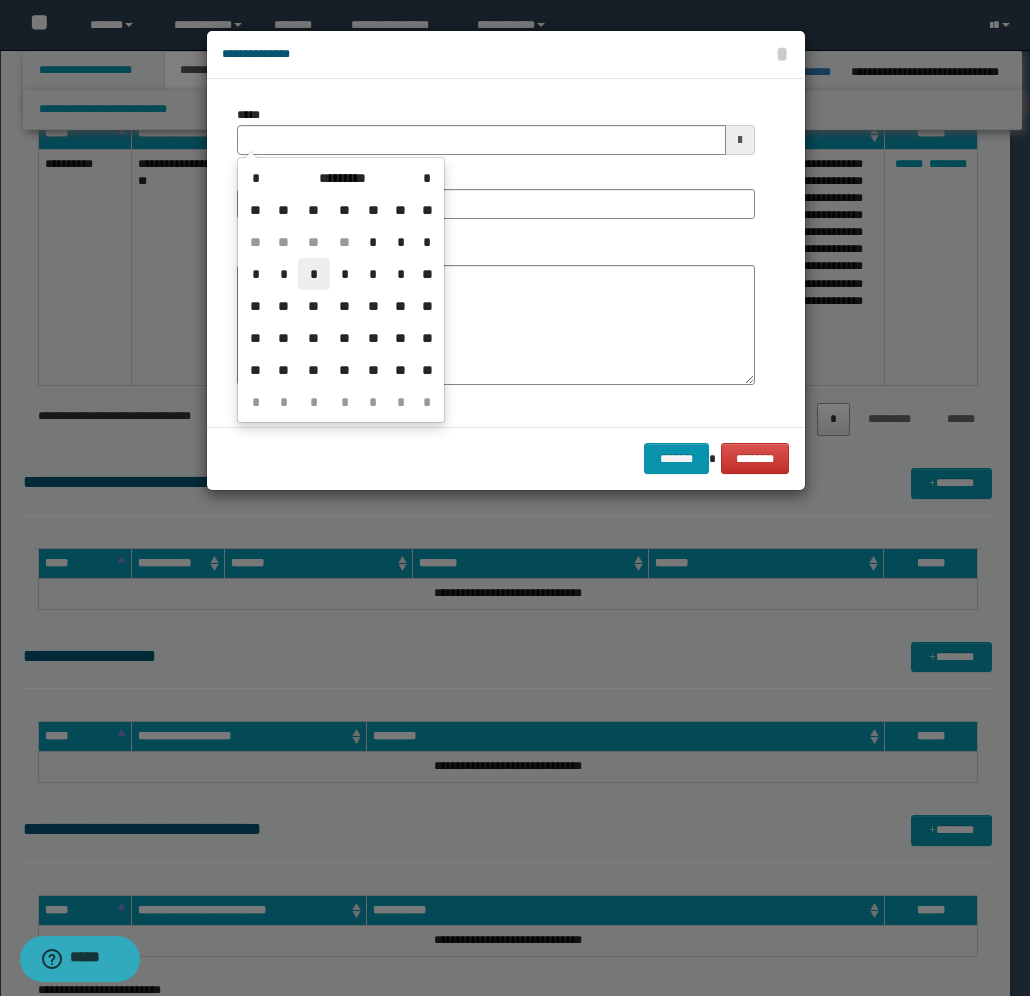 click on "*" at bounding box center [314, 274] 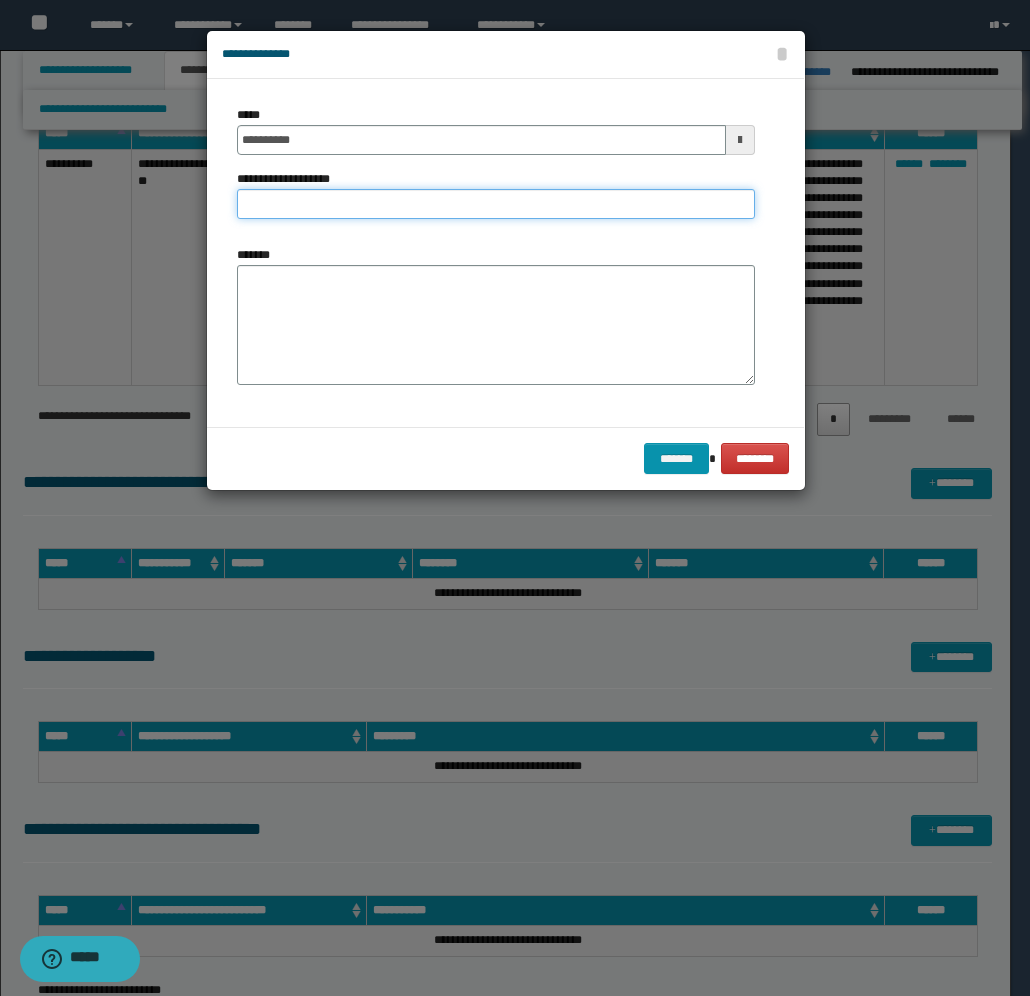 click on "**********" at bounding box center [496, 204] 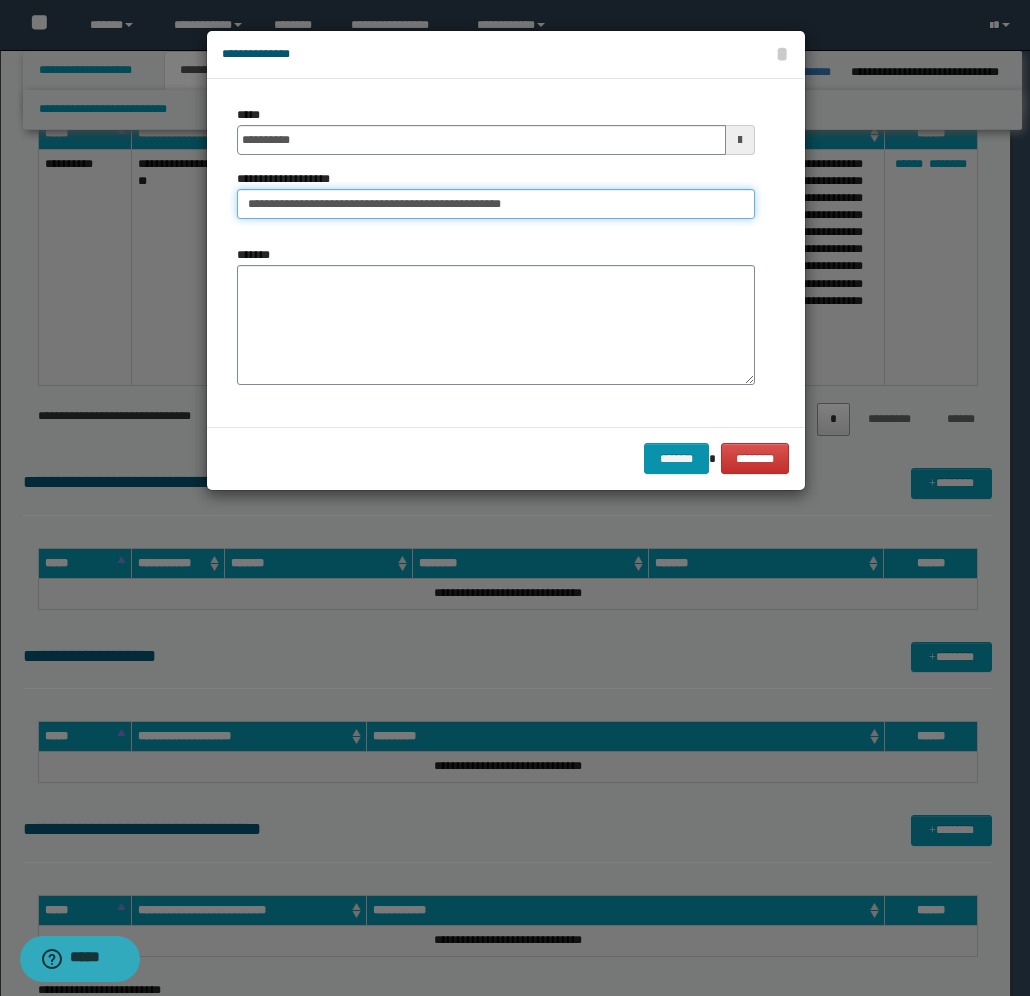 click on "**********" at bounding box center (496, 204) 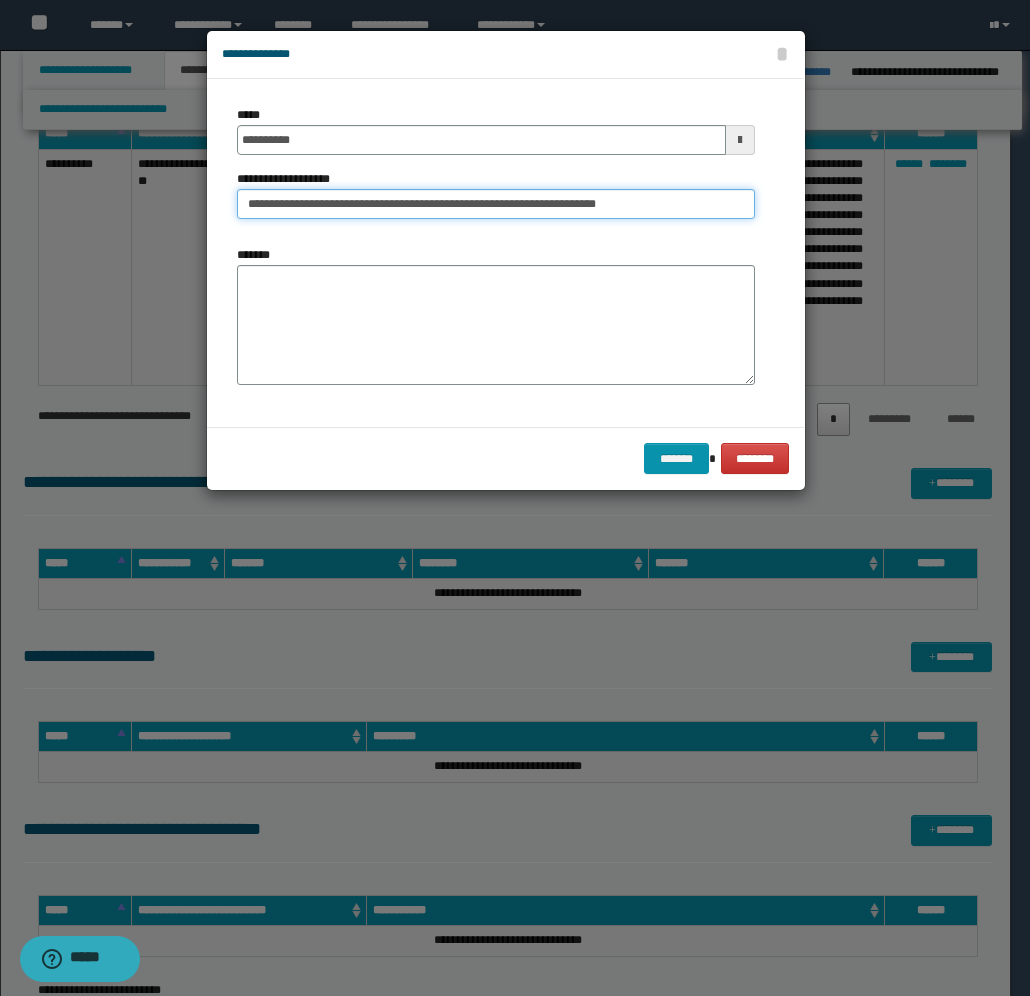 type on "**********" 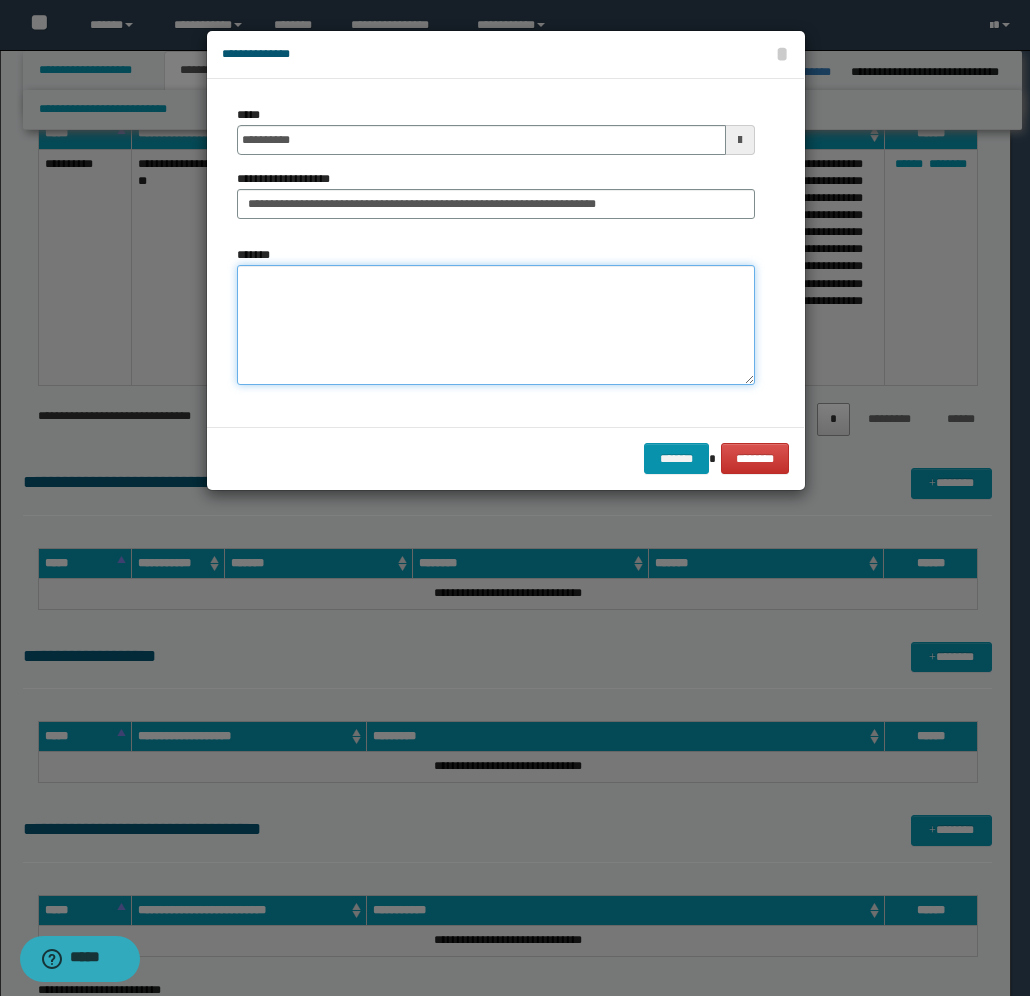 click on "*******" at bounding box center [496, 325] 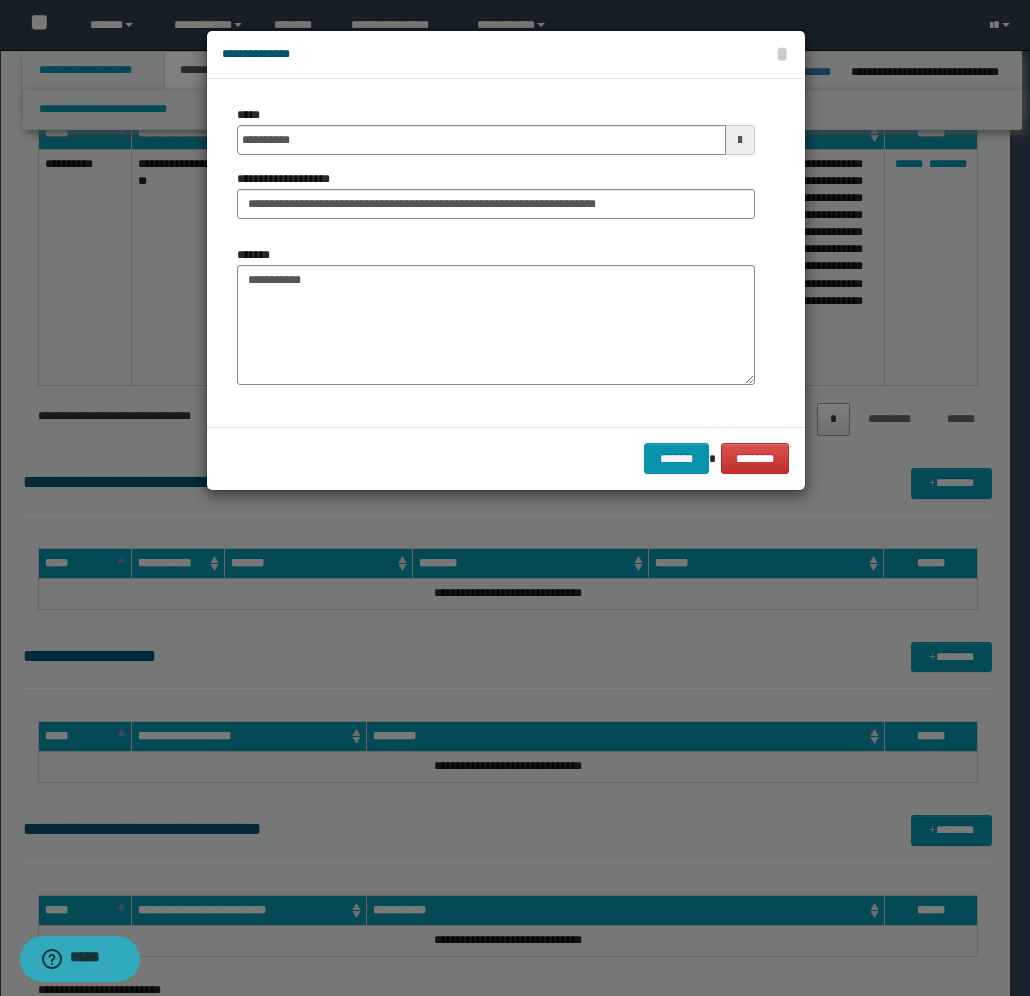 click on "**********" at bounding box center (496, 315) 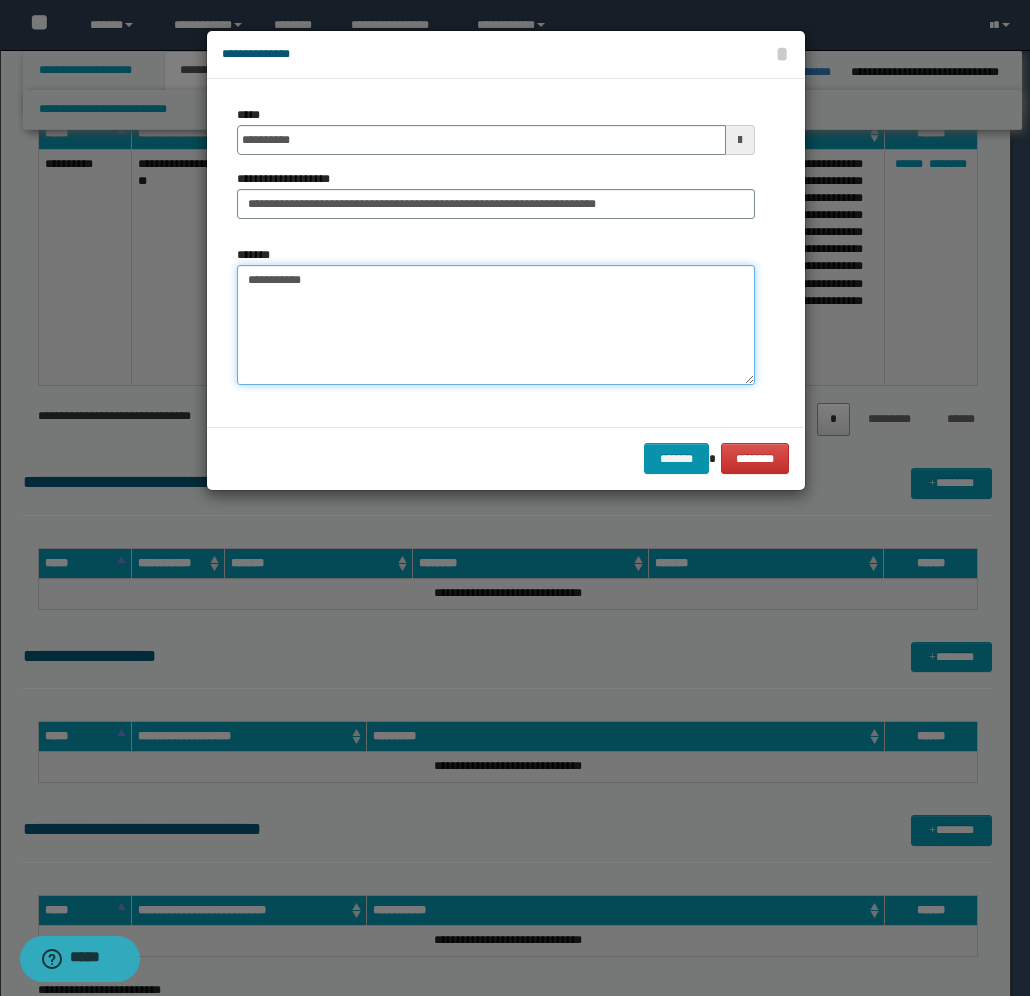 click on "**********" at bounding box center (496, 325) 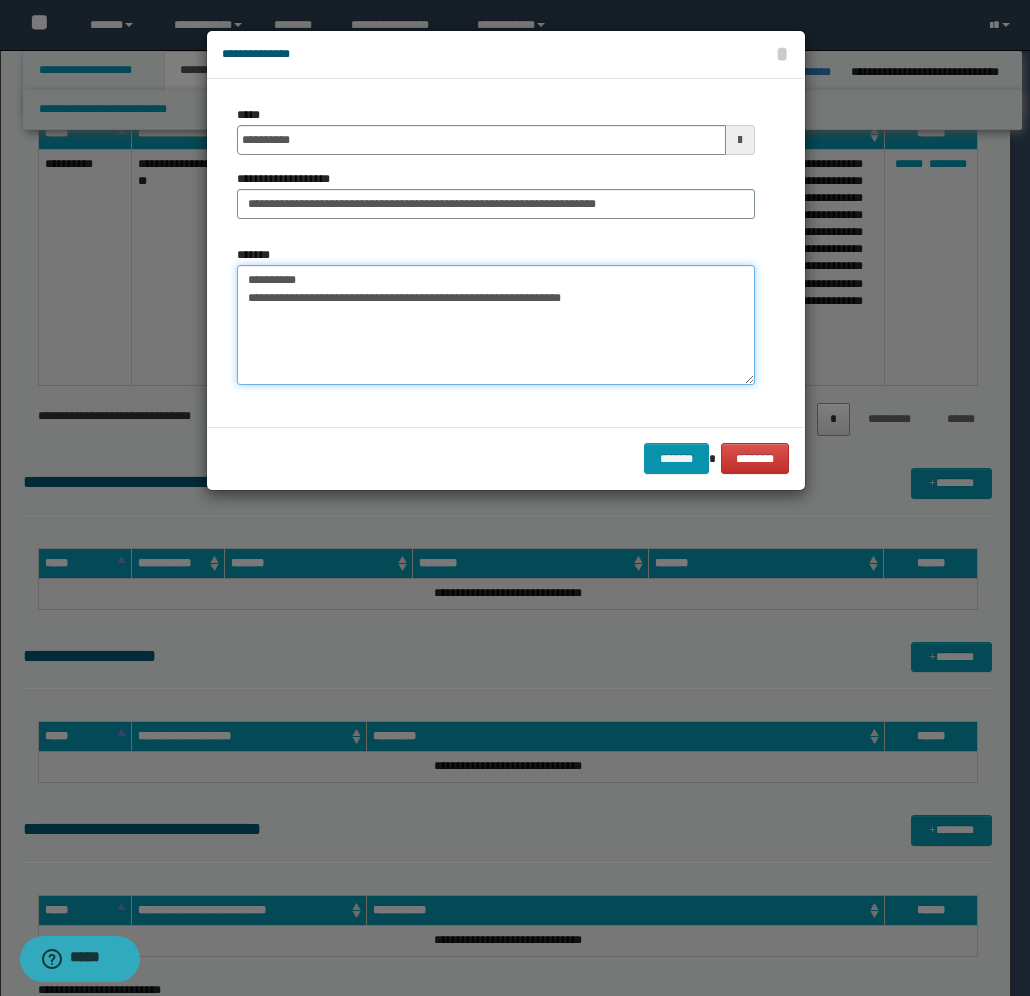 click on "**********" at bounding box center [496, 325] 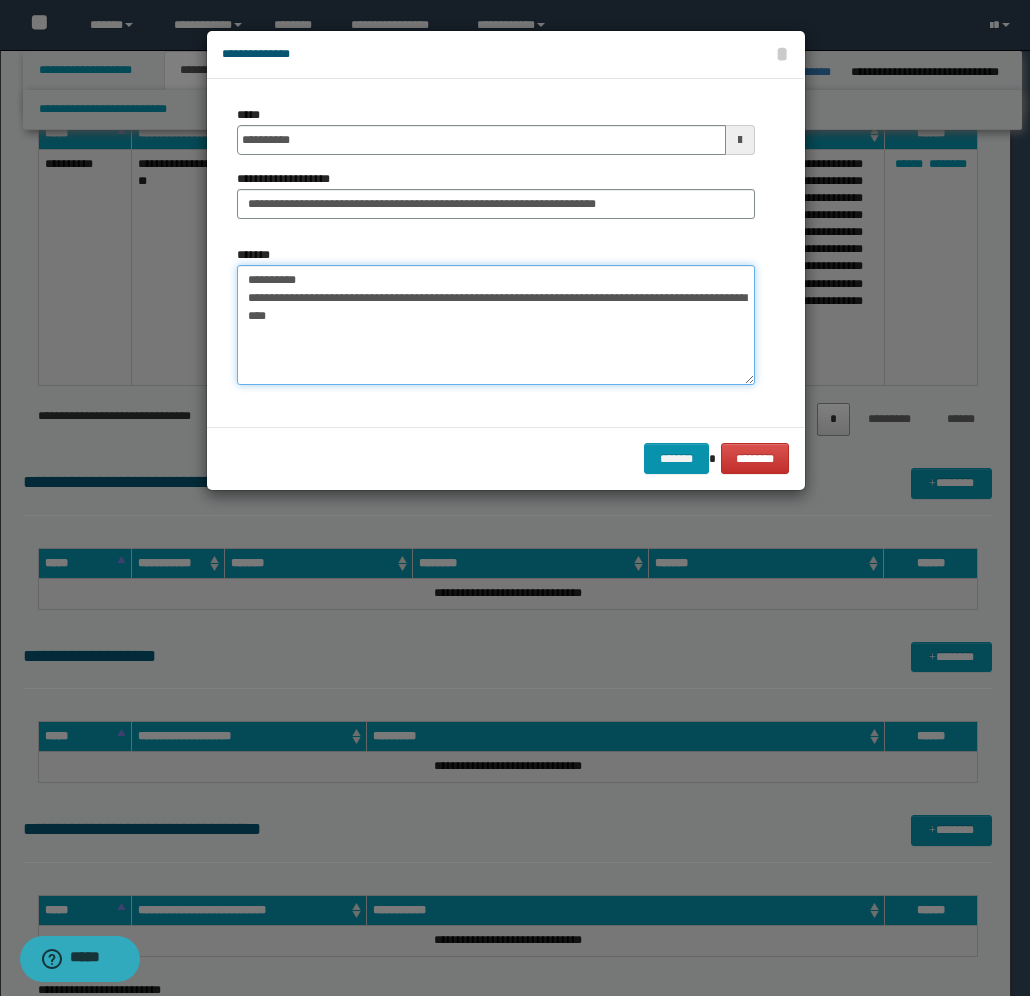 click on "**********" at bounding box center (496, 325) 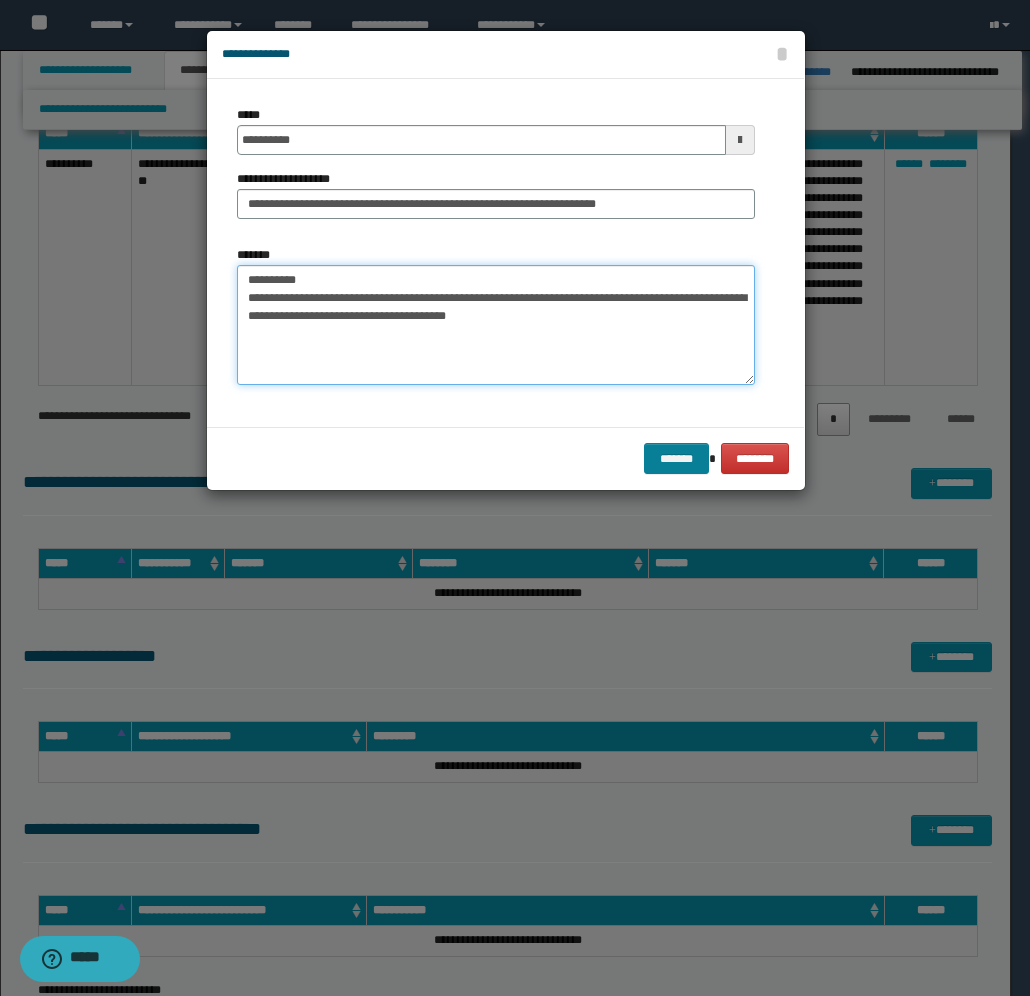 type on "**********" 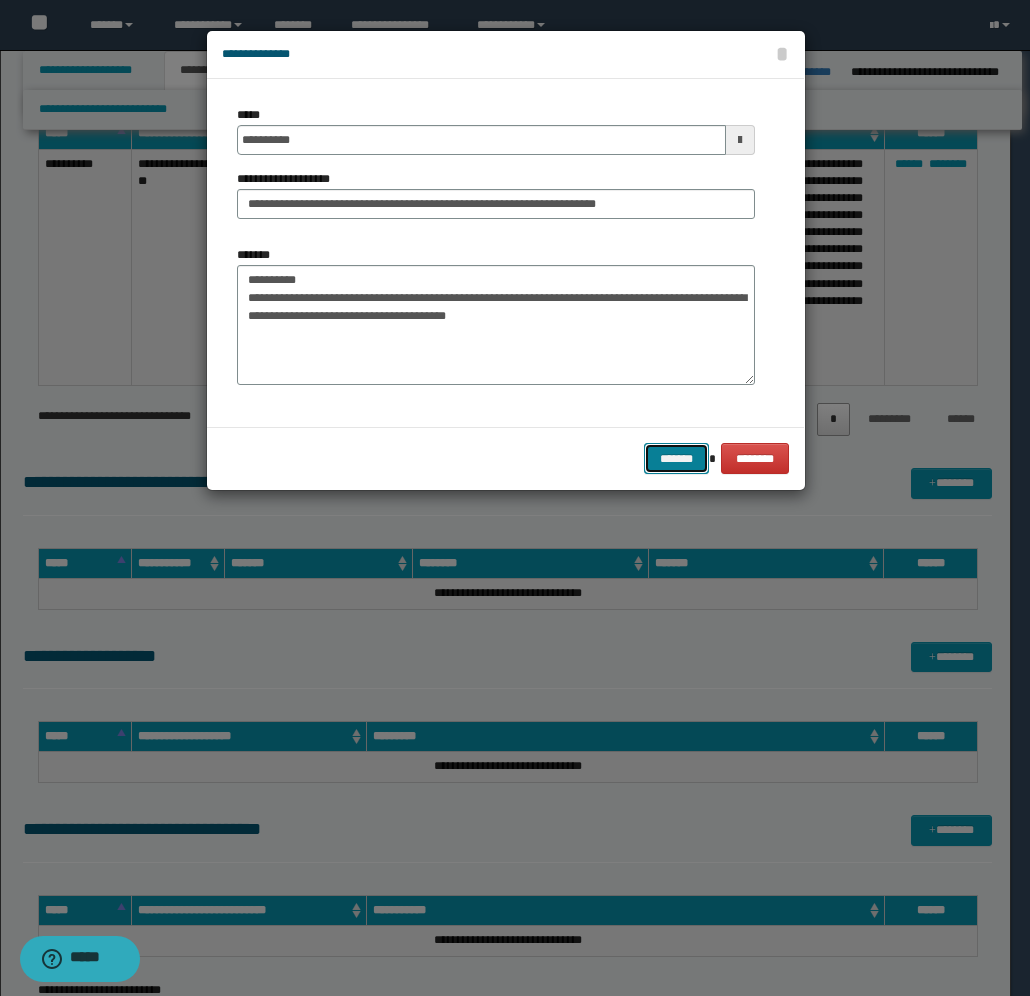 click on "*******" at bounding box center (676, 458) 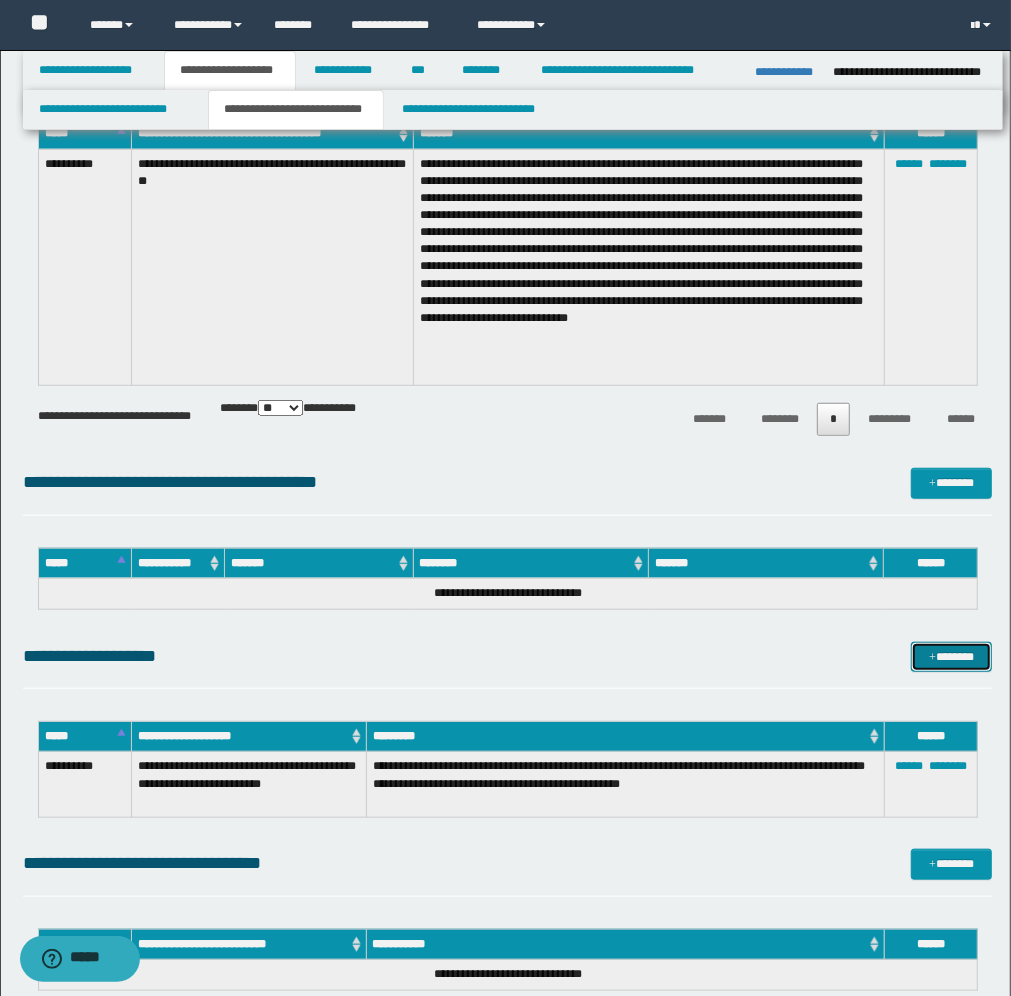 click on "*******" at bounding box center (951, 657) 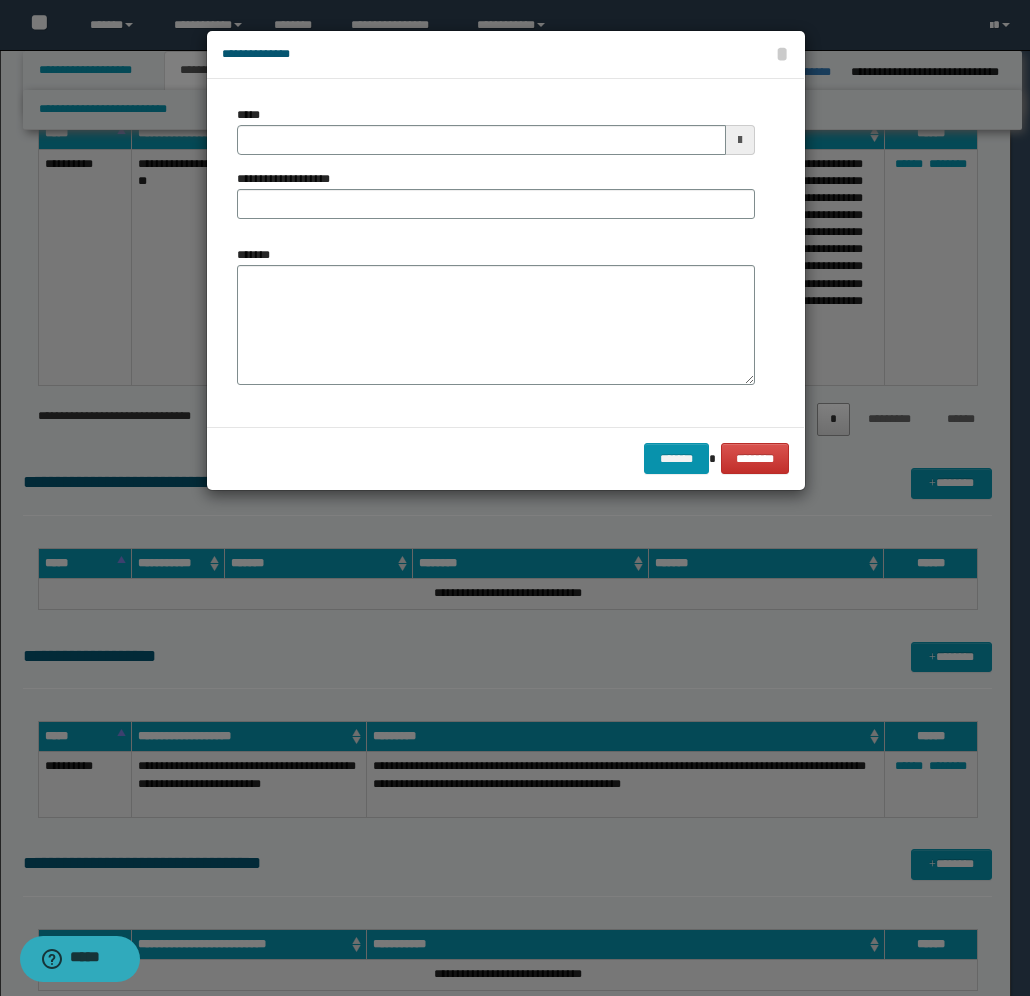 click at bounding box center [740, 140] 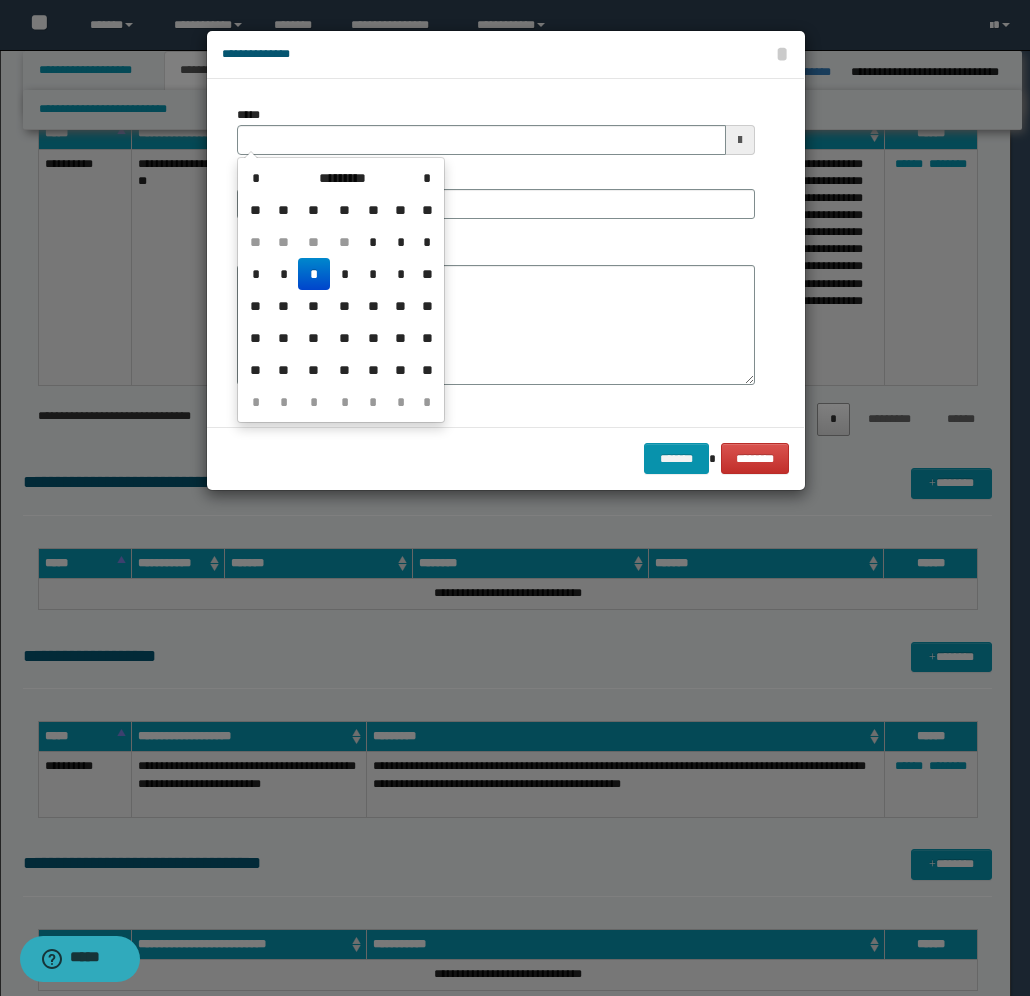 click on "*" at bounding box center [314, 274] 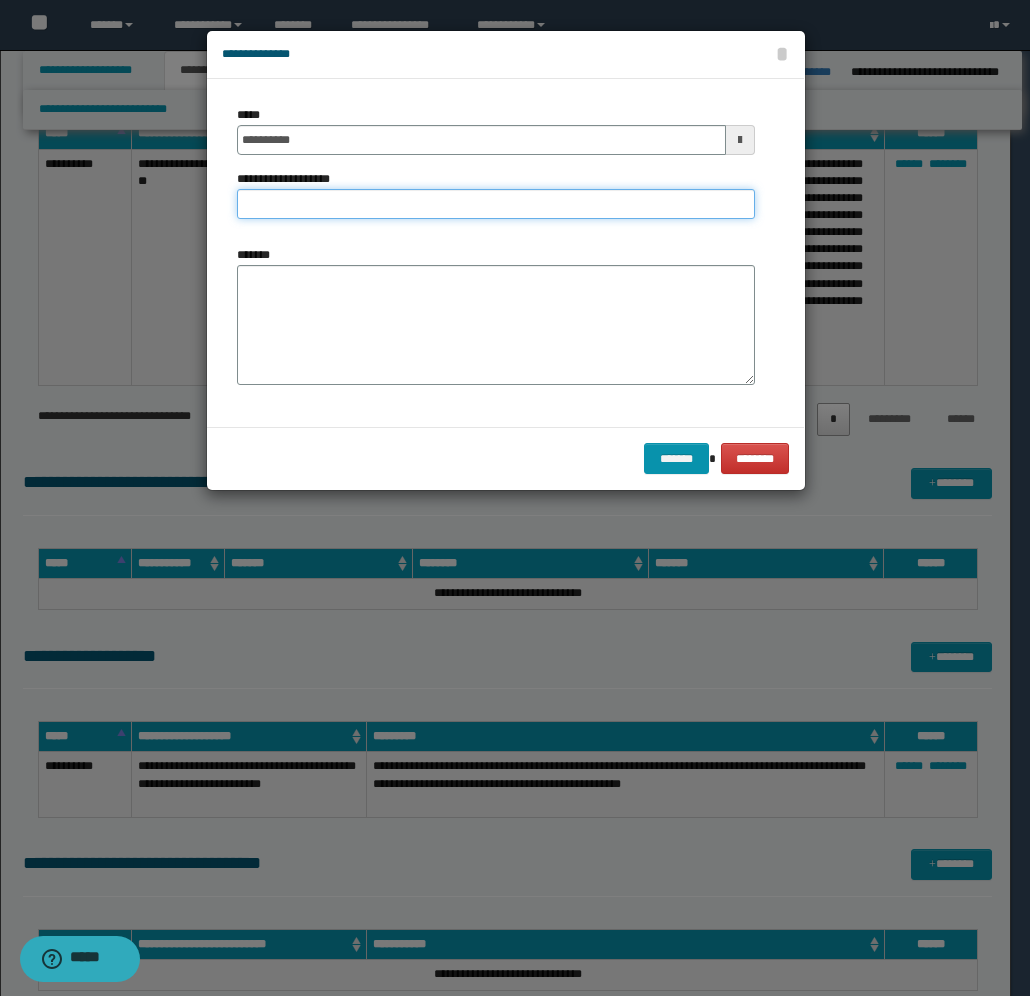 click on "**********" at bounding box center (496, 204) 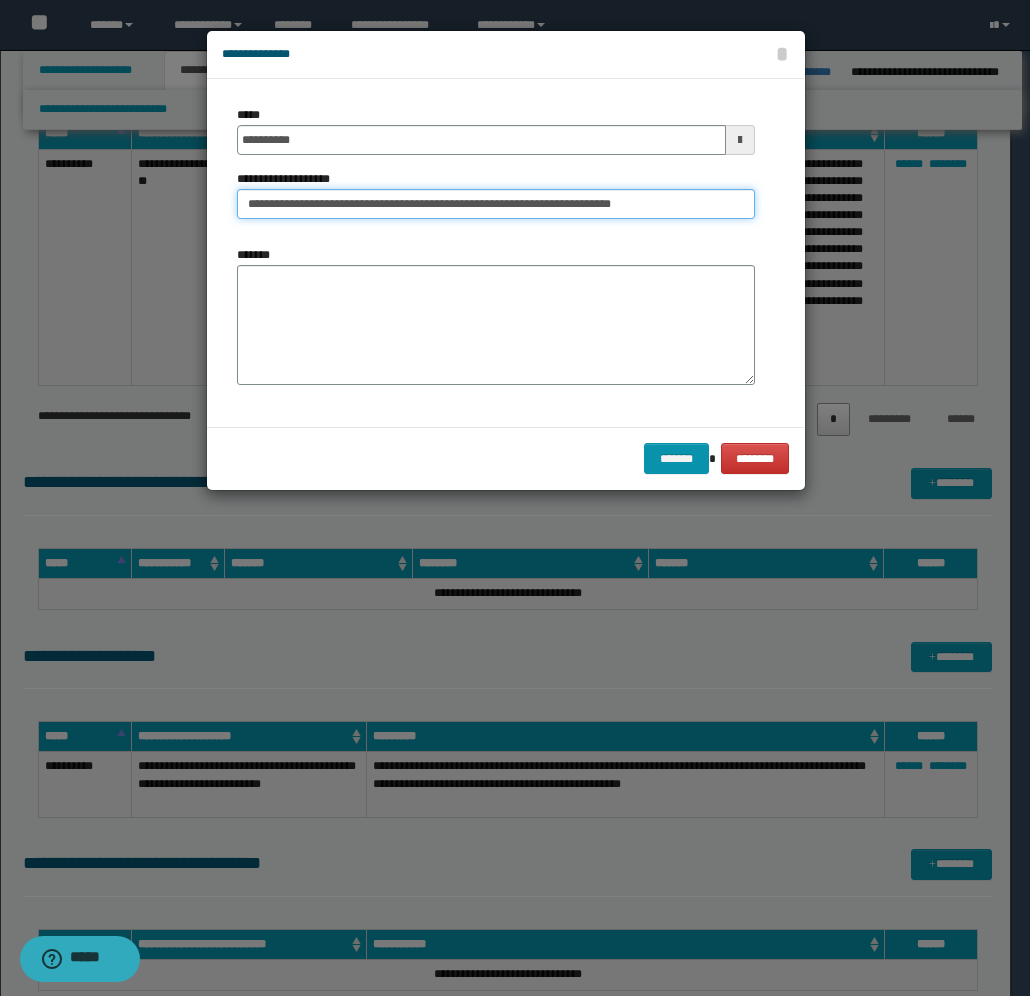 type on "**********" 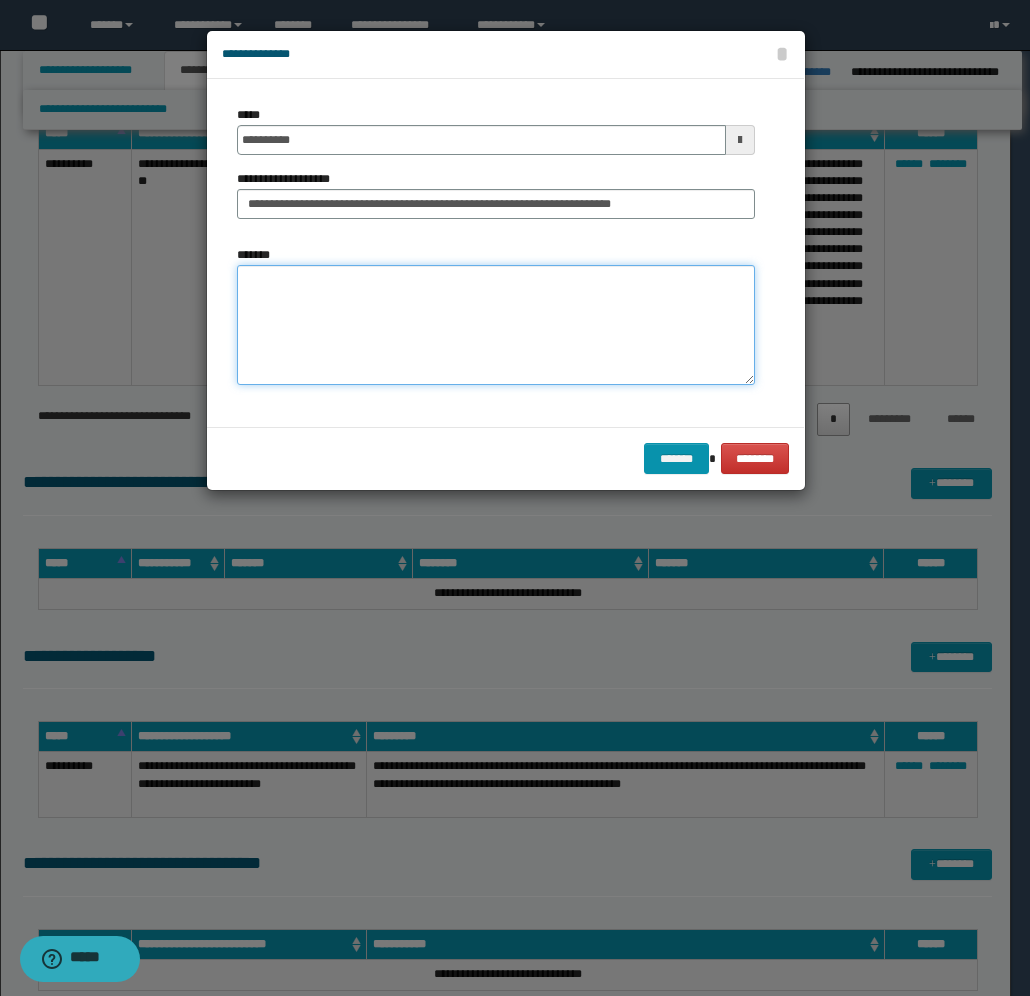 click on "*******" at bounding box center (496, 325) 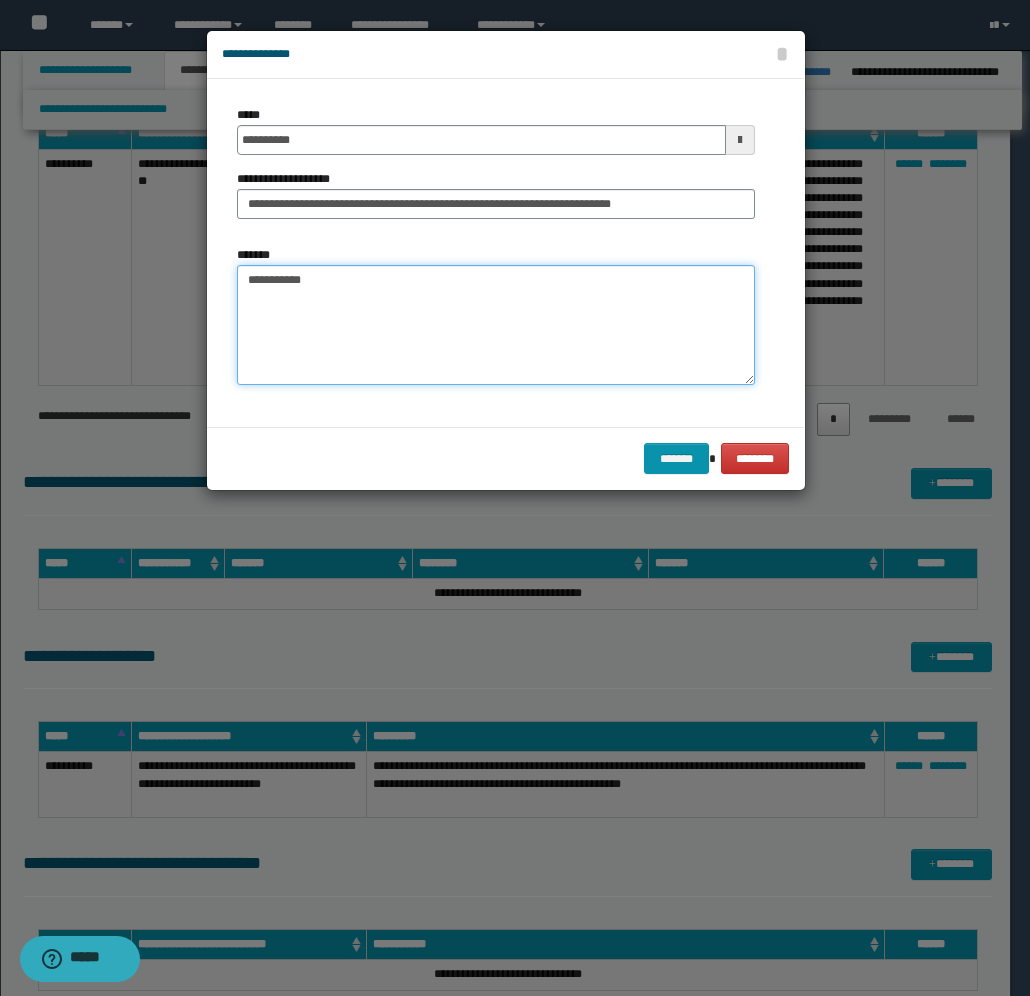 click on "**********" at bounding box center [496, 325] 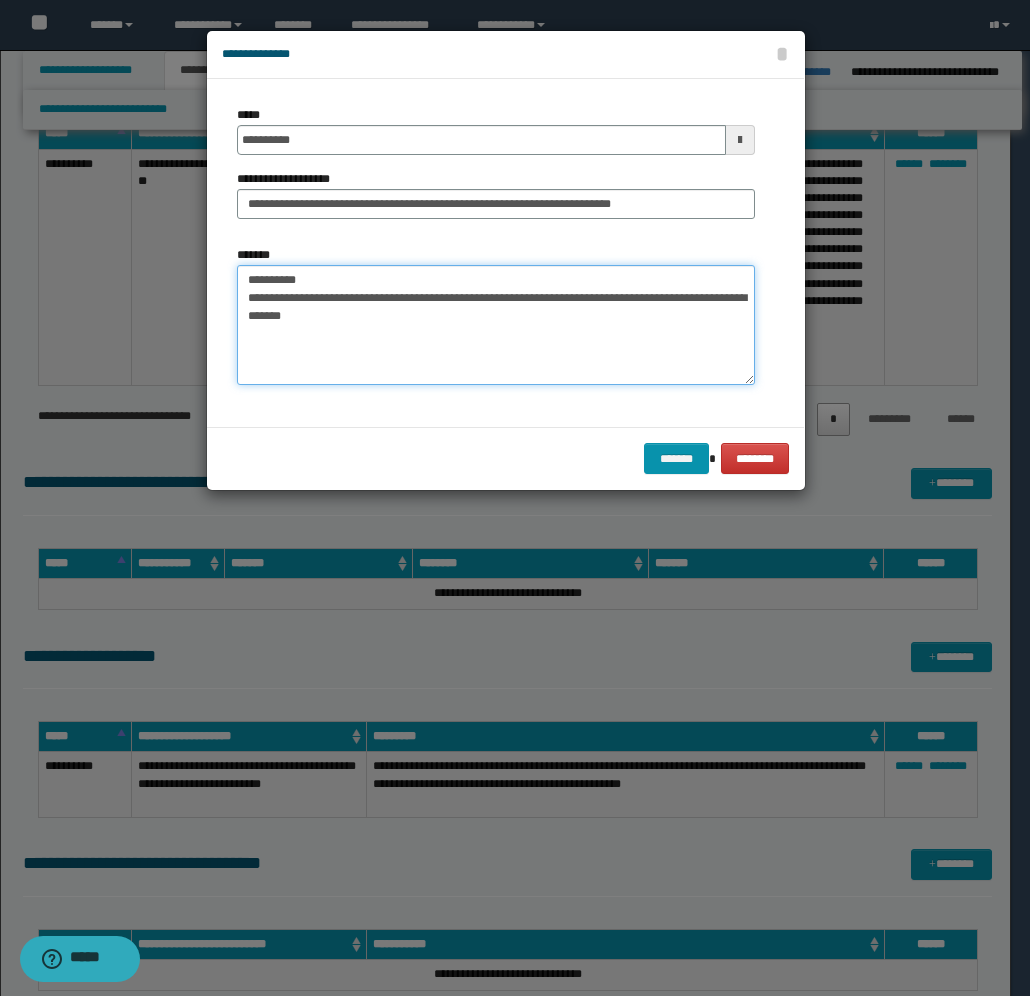 click on "**********" at bounding box center (496, 325) 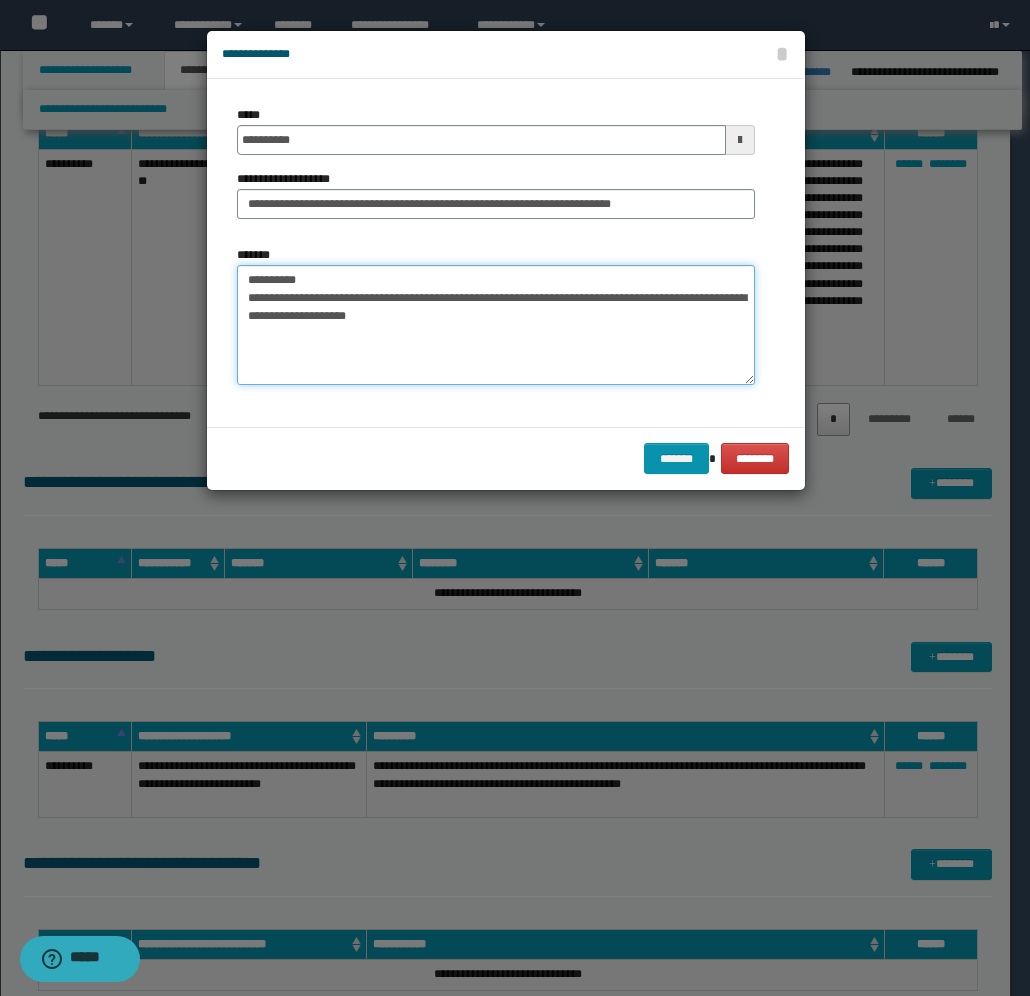 click on "**********" at bounding box center (496, 325) 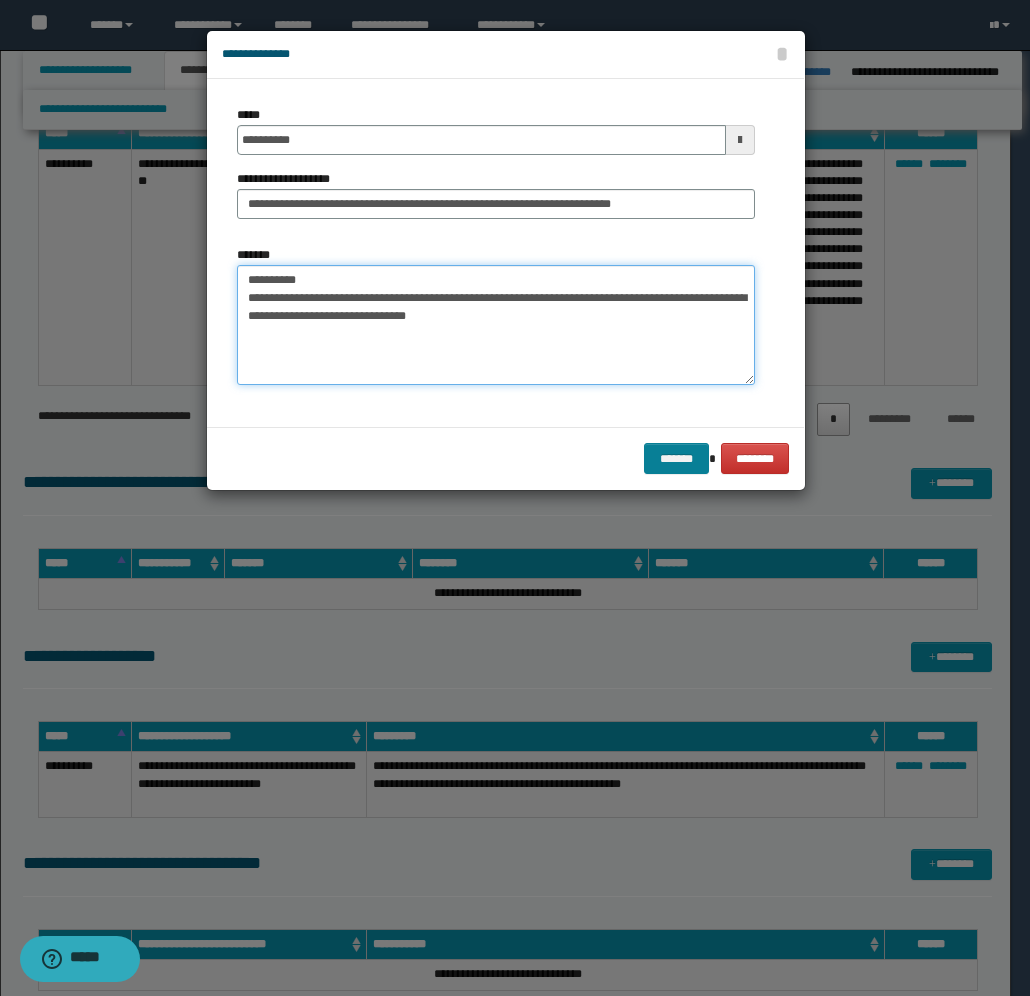 type on "**********" 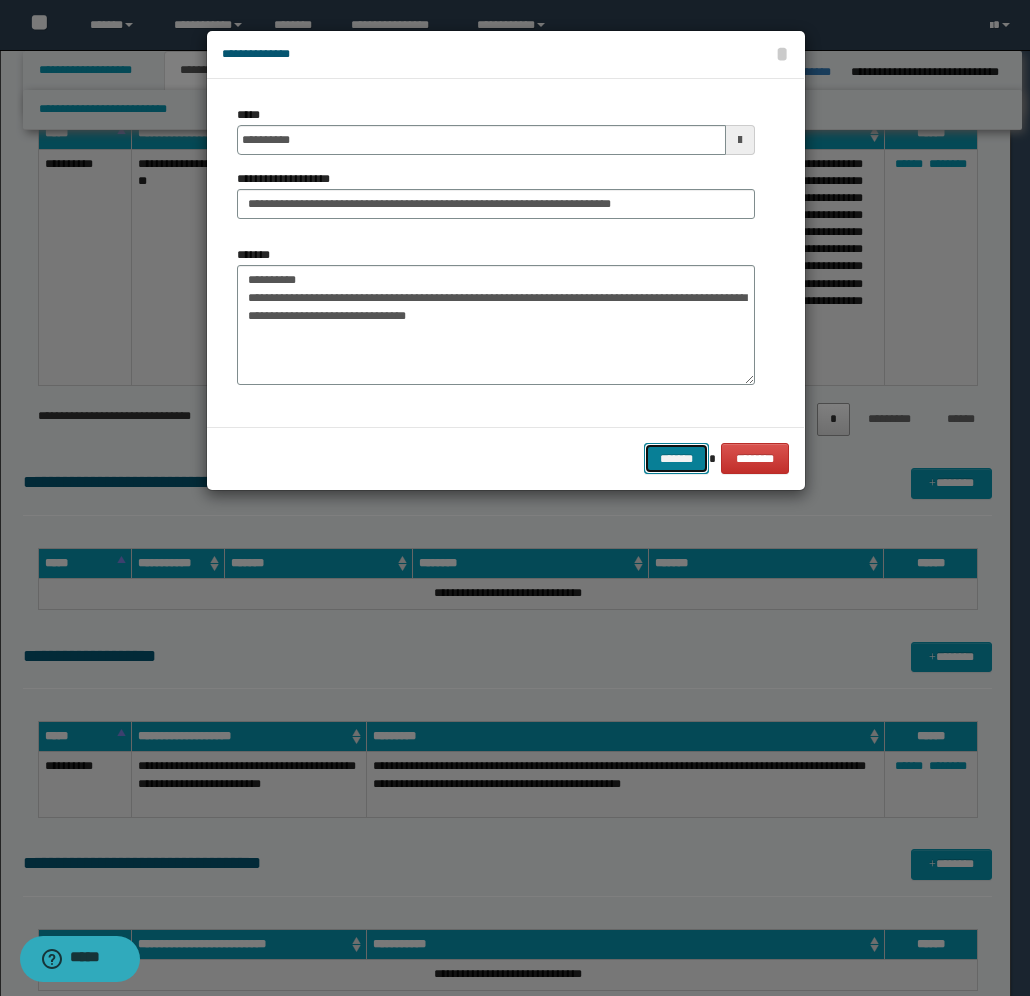 click on "*******" at bounding box center (676, 458) 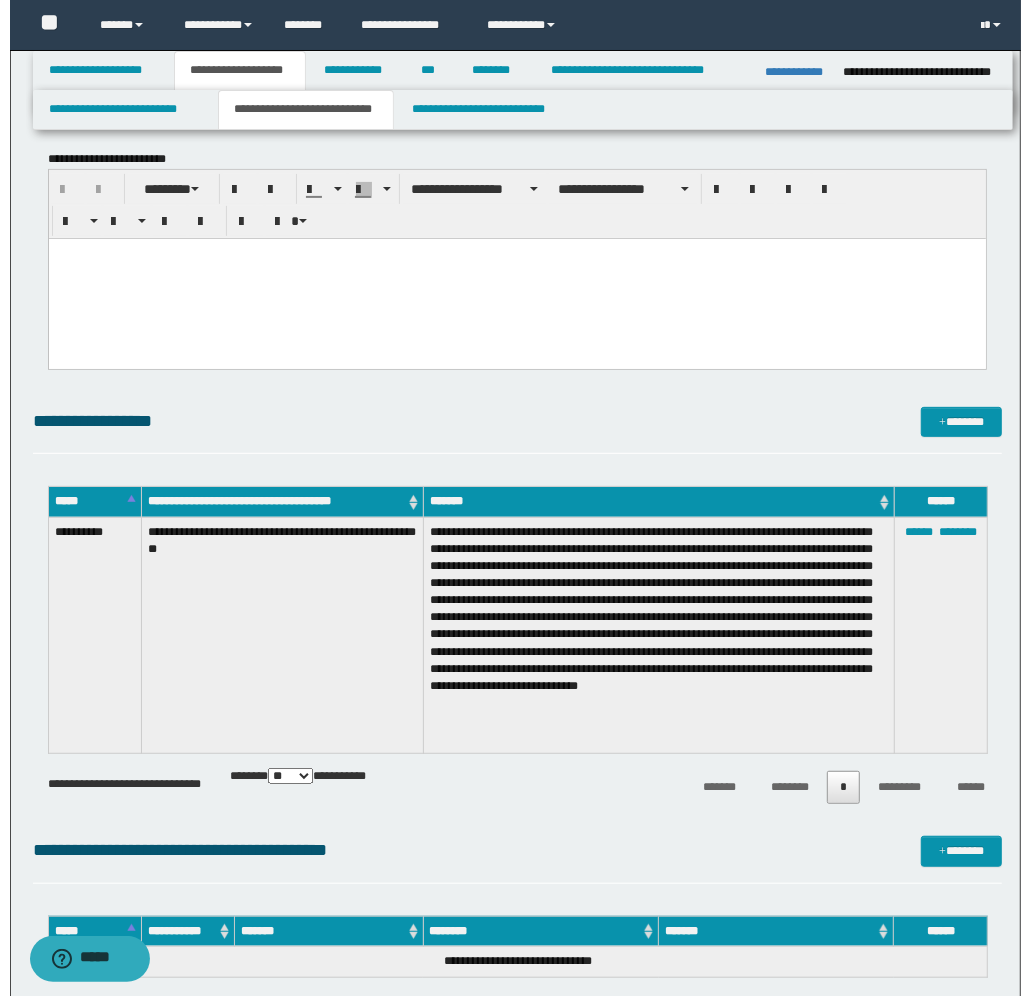 scroll, scrollTop: 125, scrollLeft: 0, axis: vertical 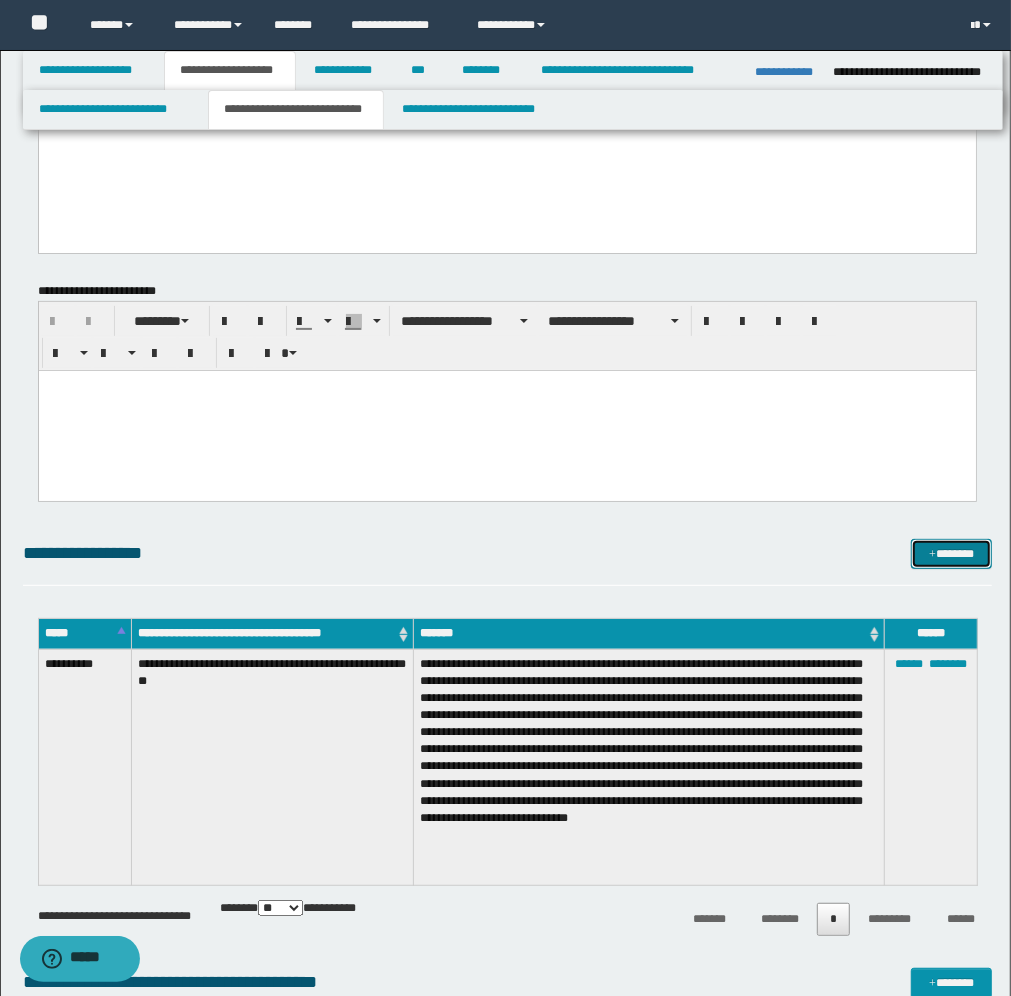click on "*******" at bounding box center (951, 554) 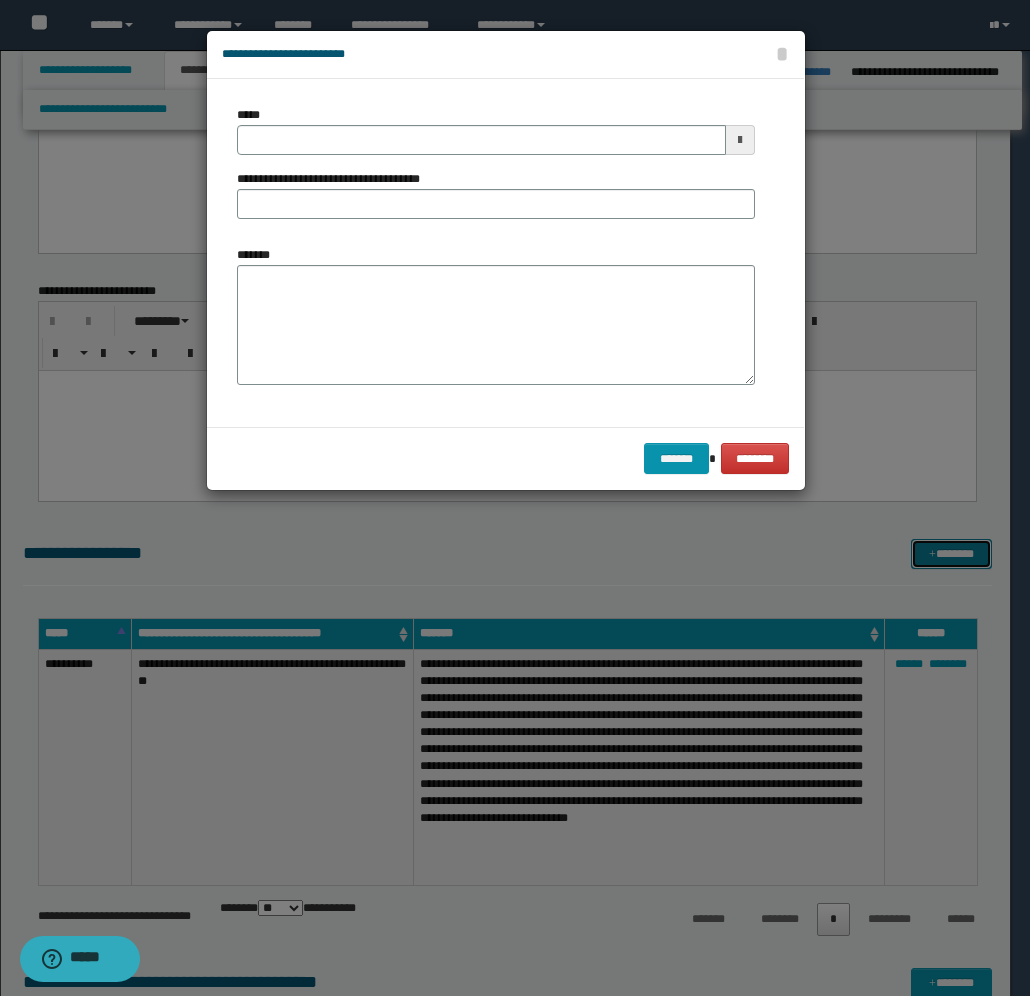 scroll, scrollTop: 0, scrollLeft: 0, axis: both 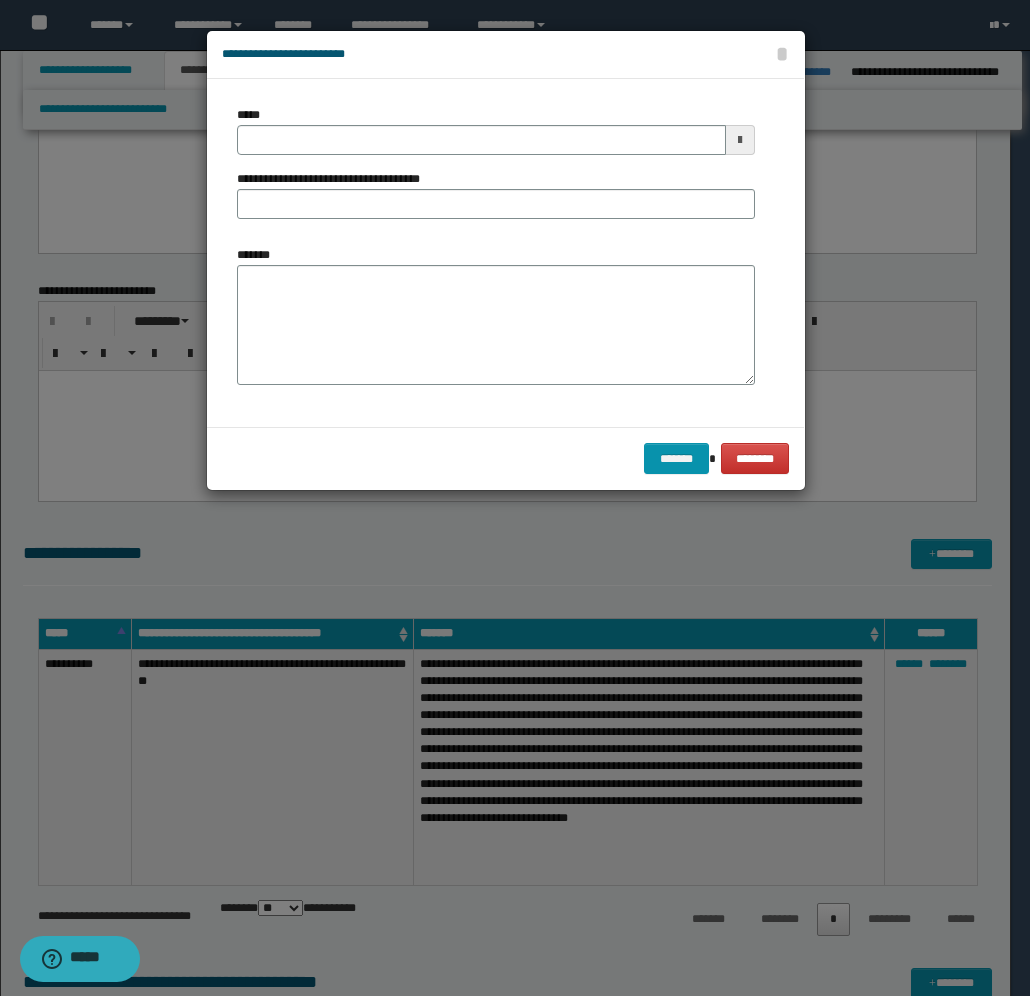 click at bounding box center (740, 140) 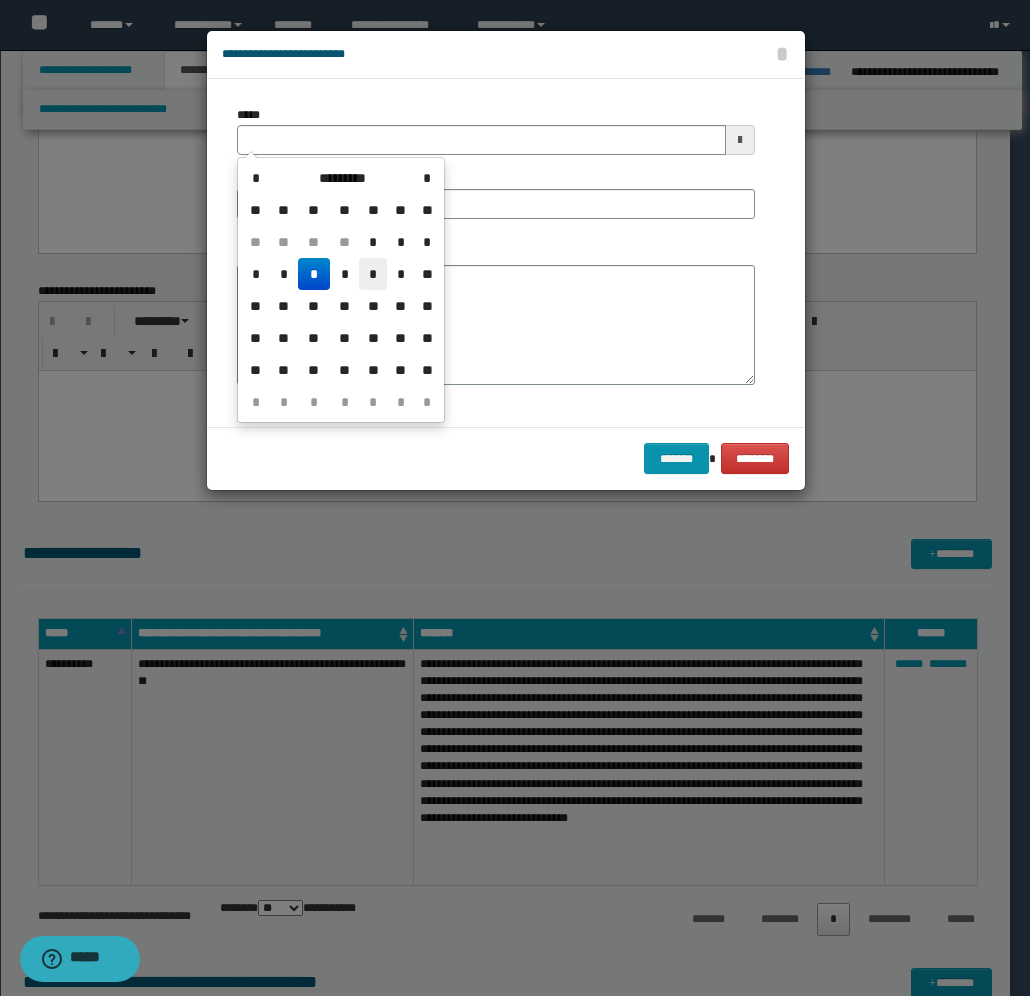 click on "*" at bounding box center (373, 274) 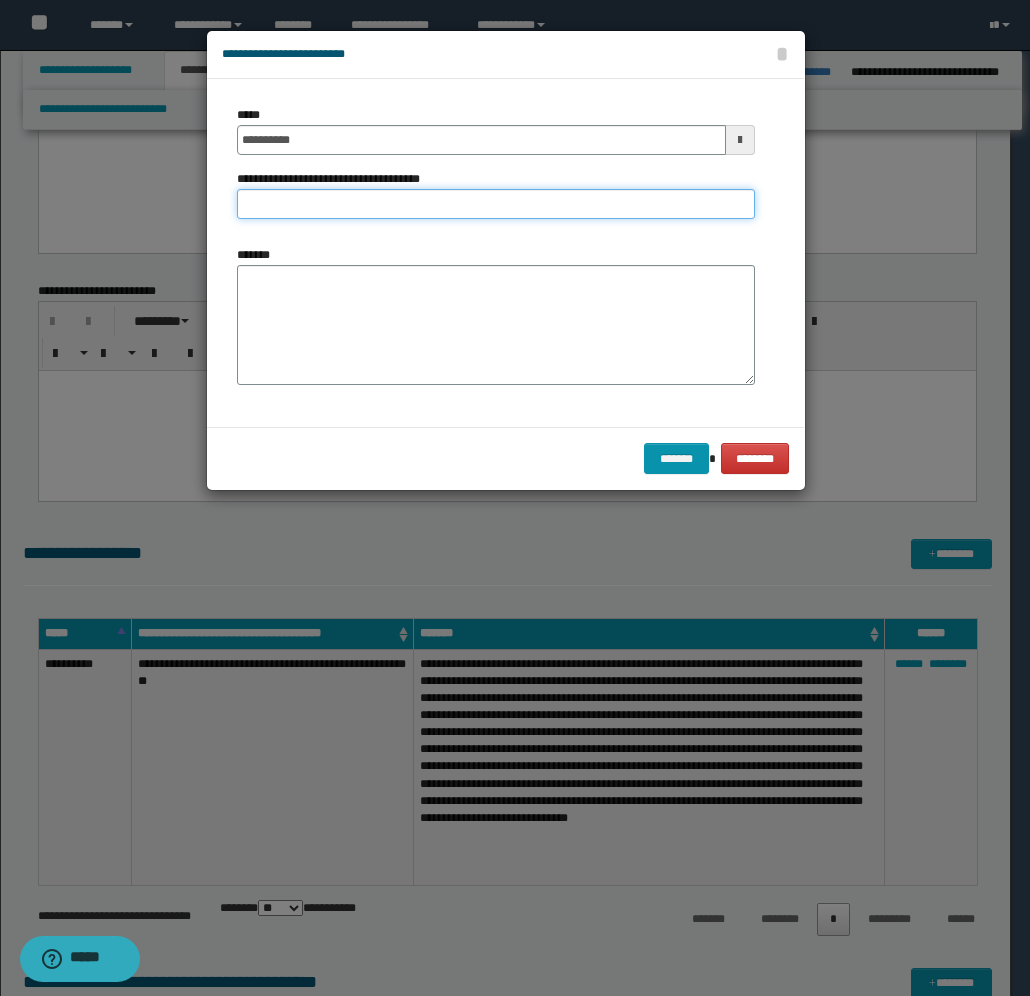 click on "**********" at bounding box center (496, 204) 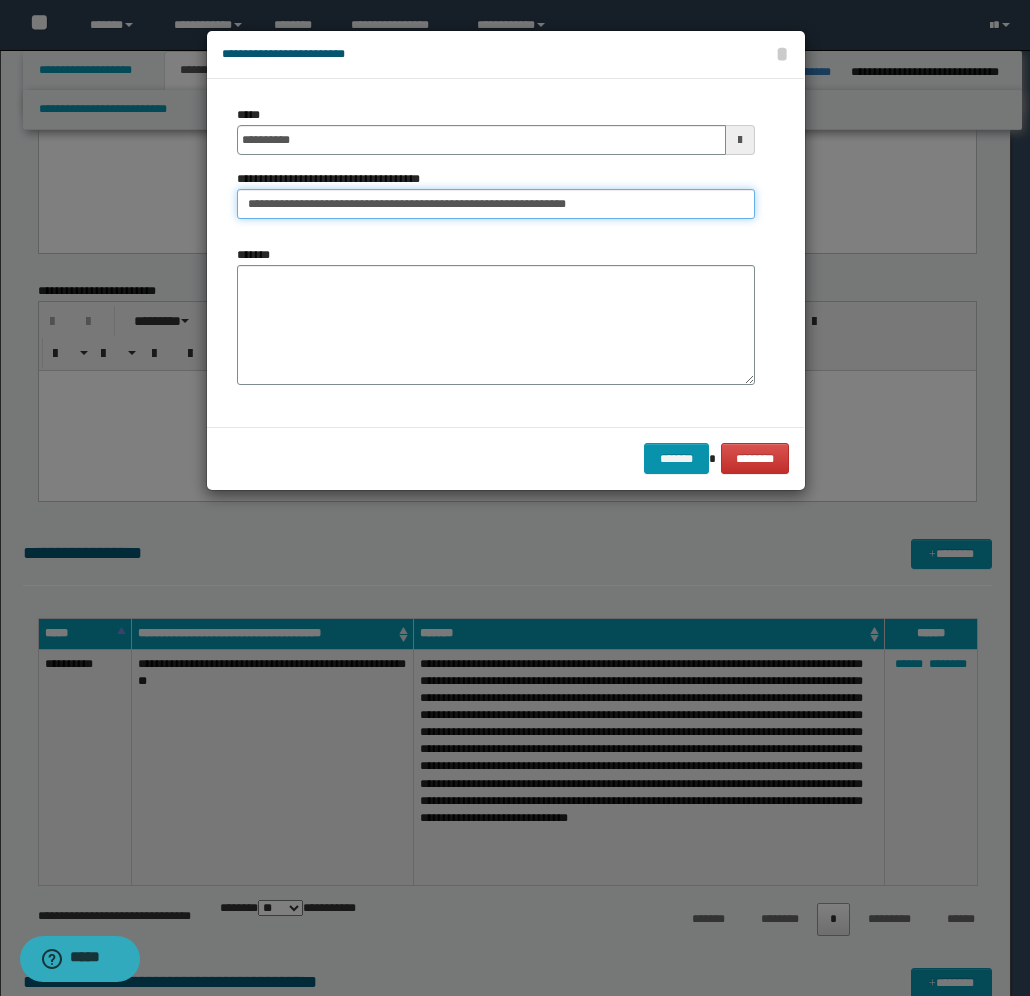 type on "**********" 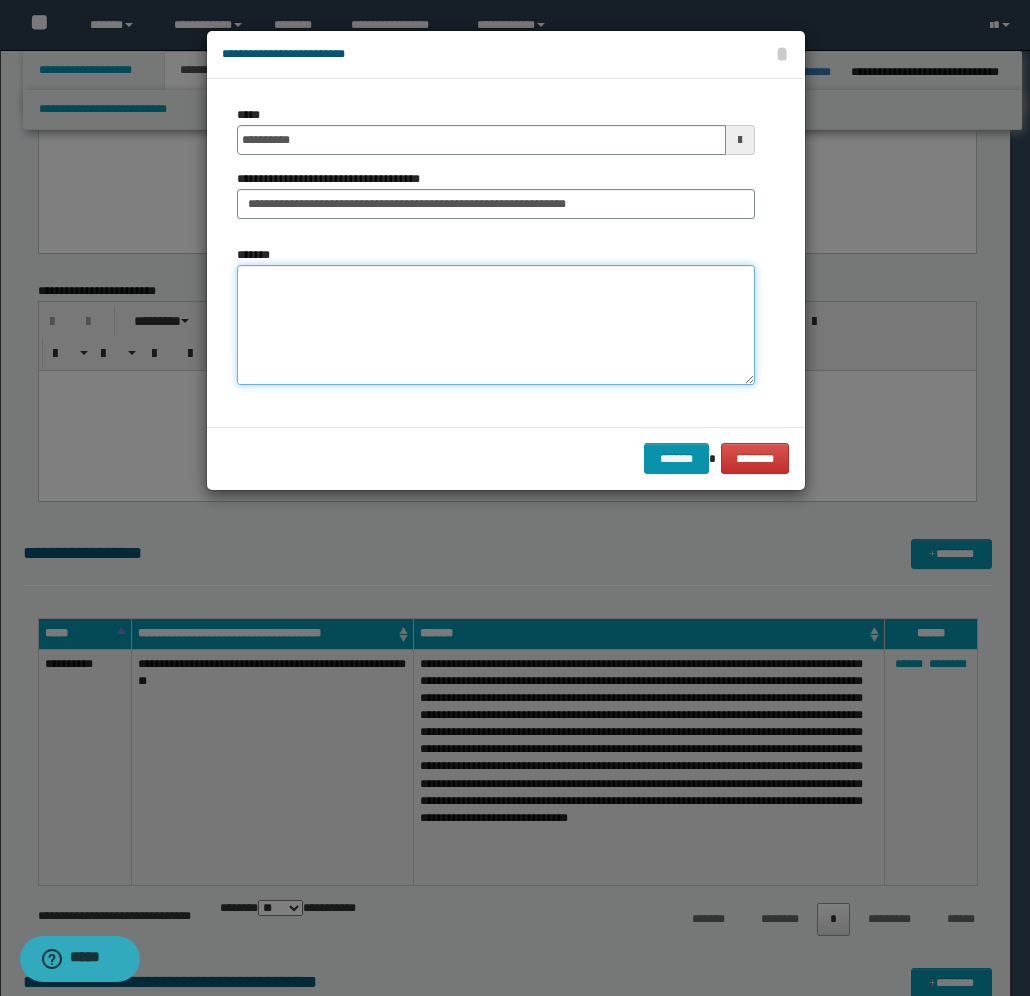 click on "*******" at bounding box center [496, 325] 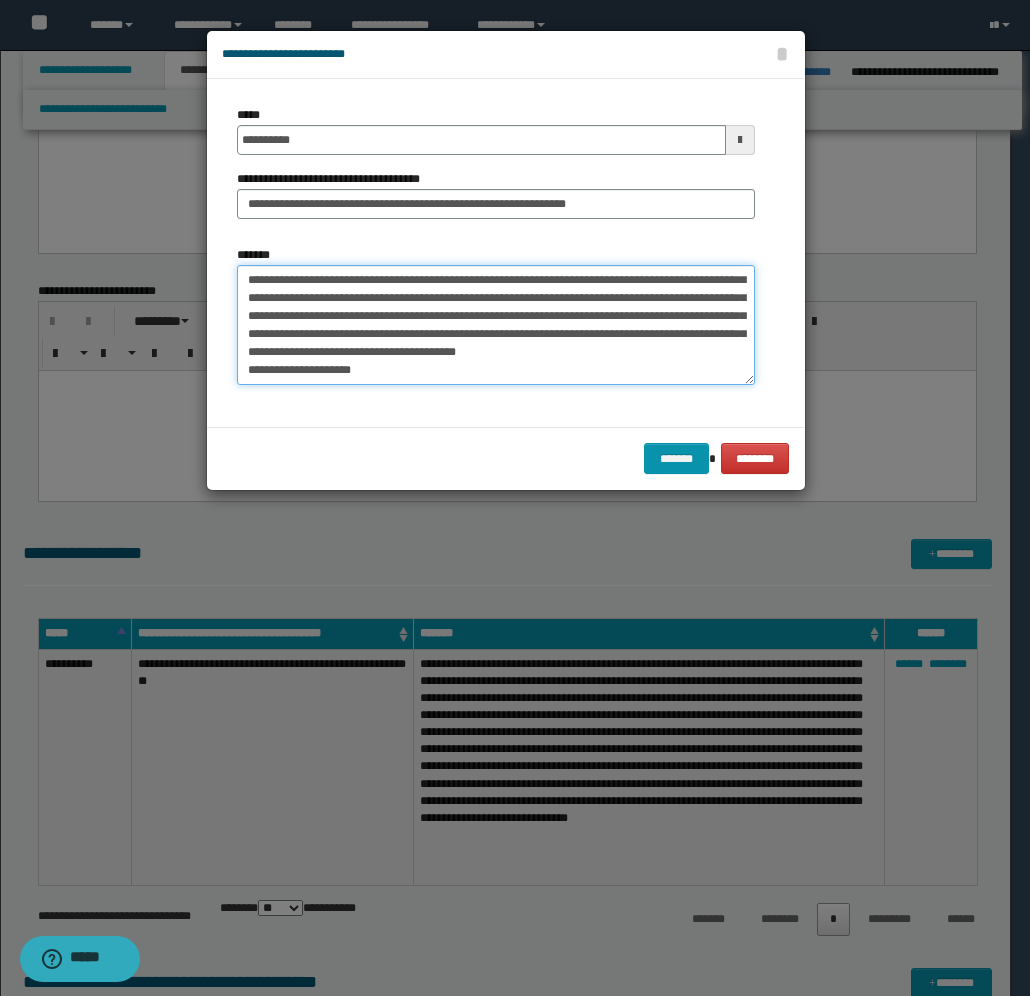 scroll, scrollTop: 0, scrollLeft: 0, axis: both 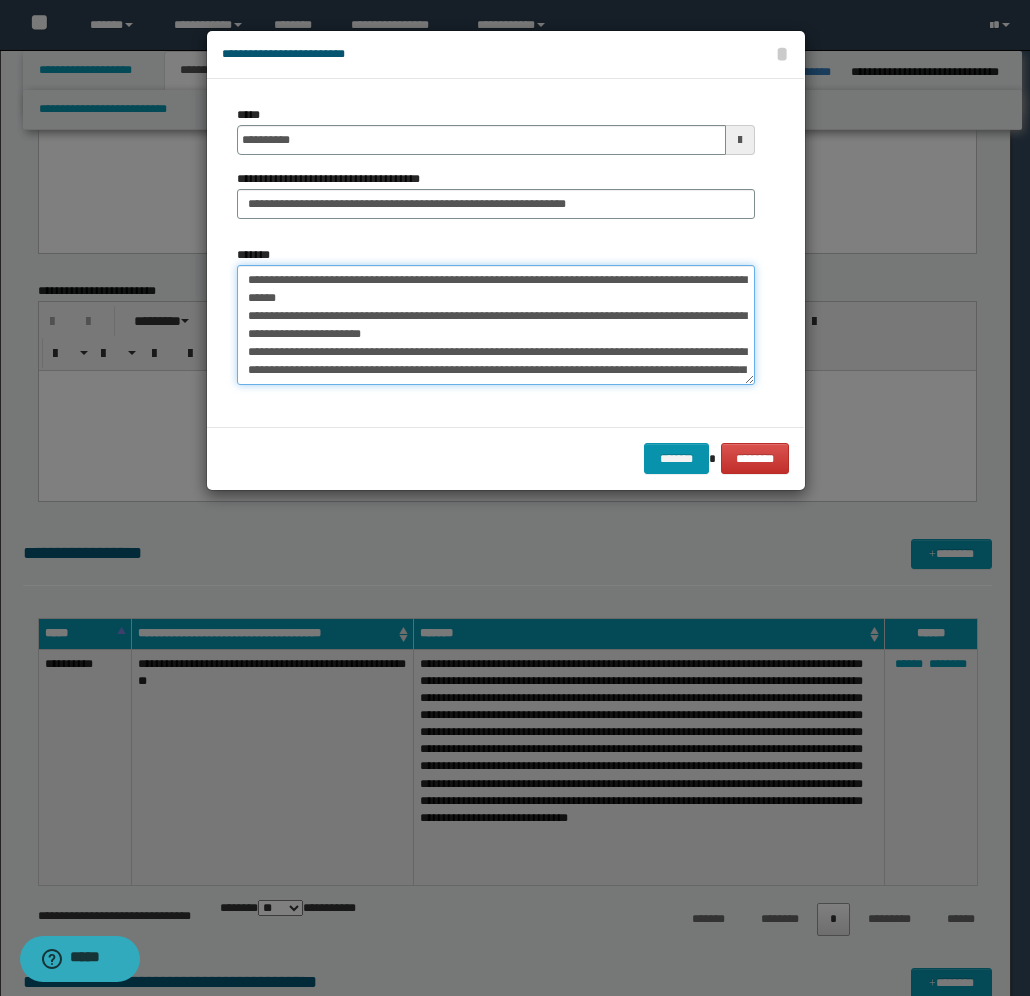 click on "*******" at bounding box center [496, 325] 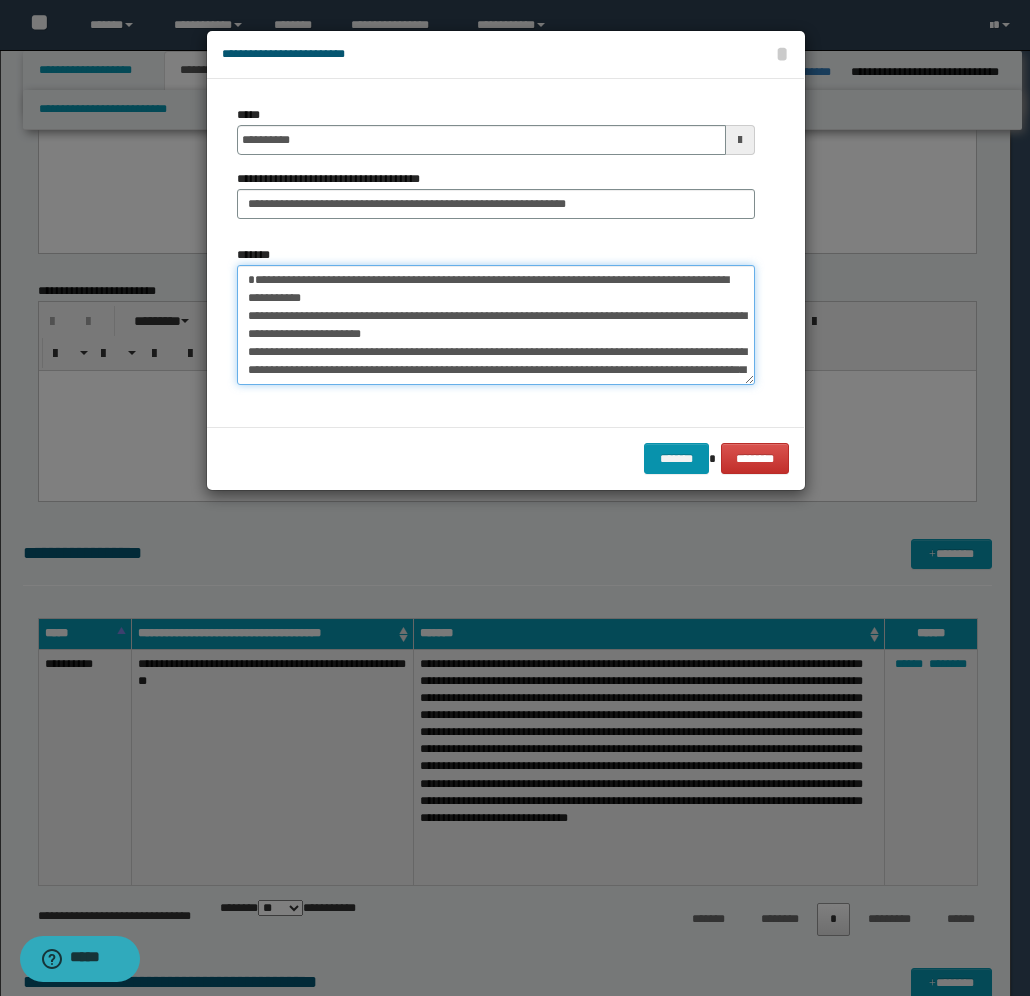 click on "*******" at bounding box center [496, 325] 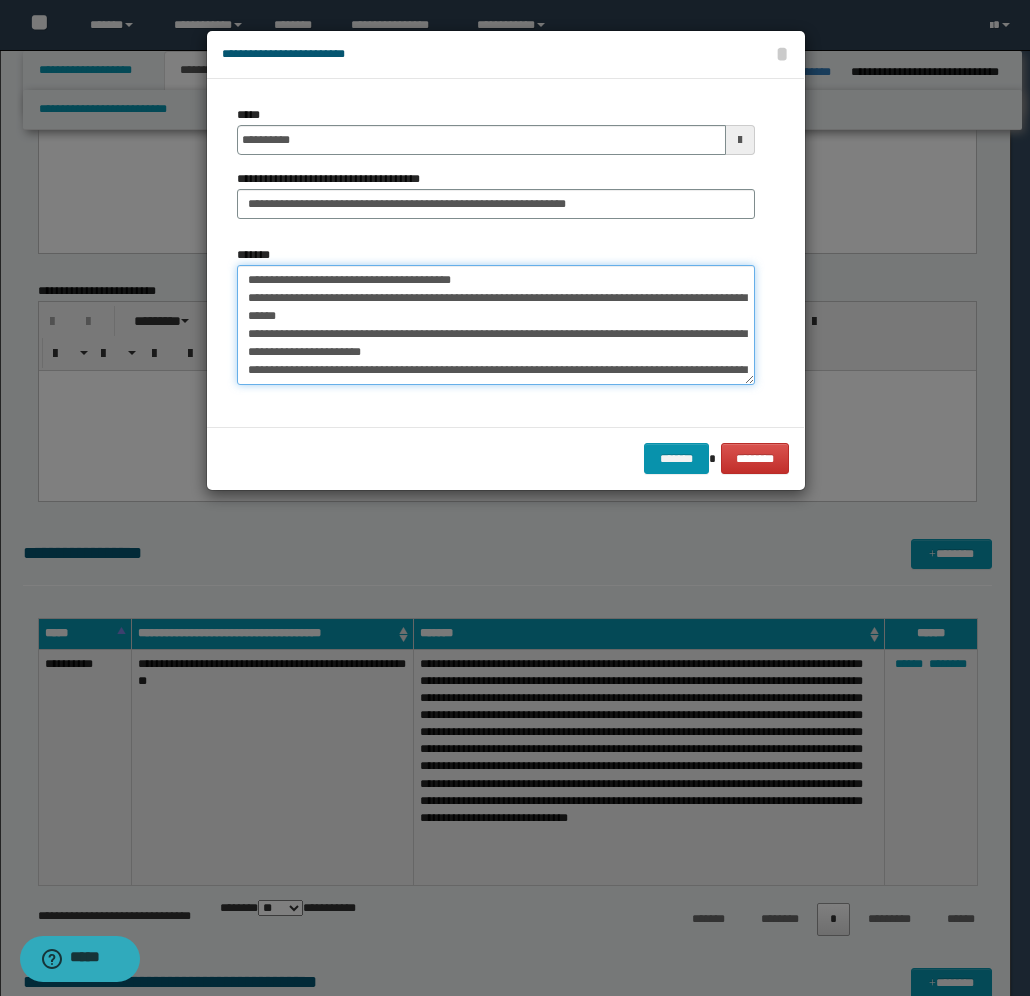 click on "*******" at bounding box center (496, 325) 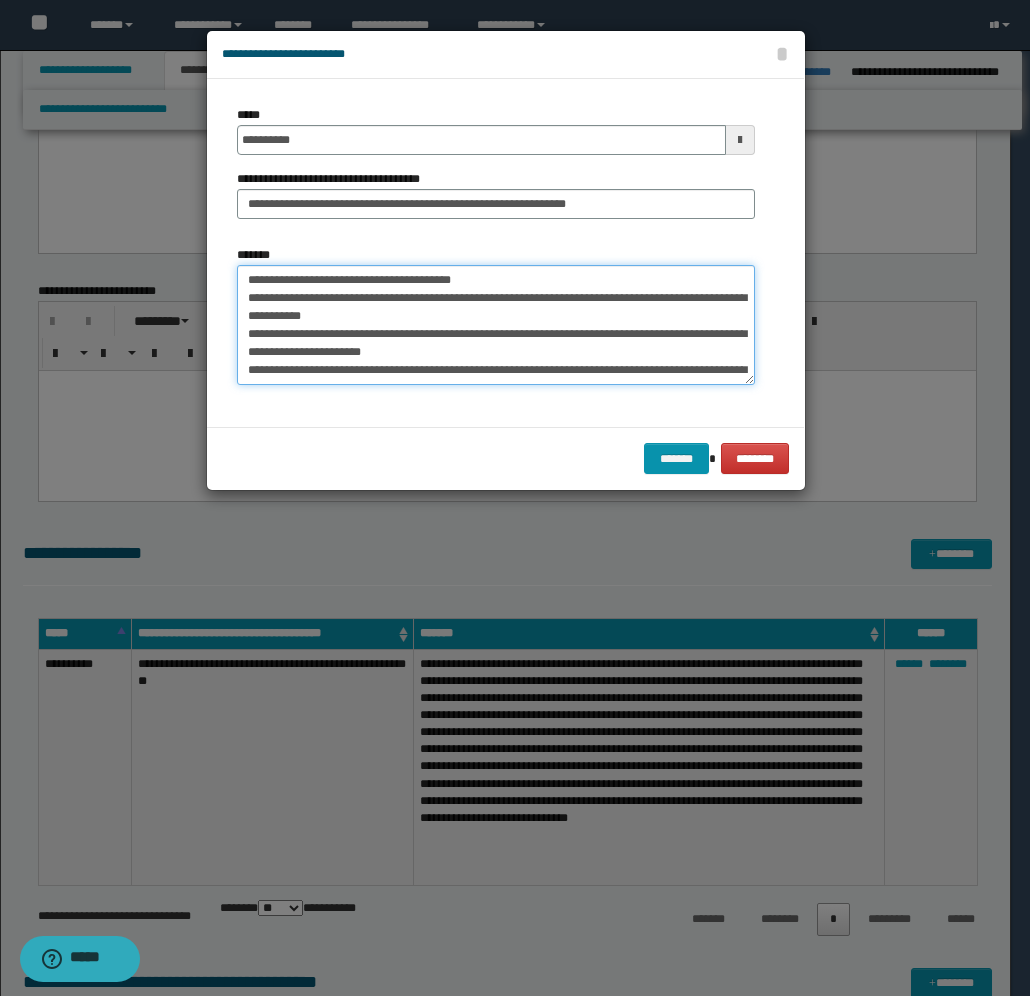 click on "*******" at bounding box center (496, 325) 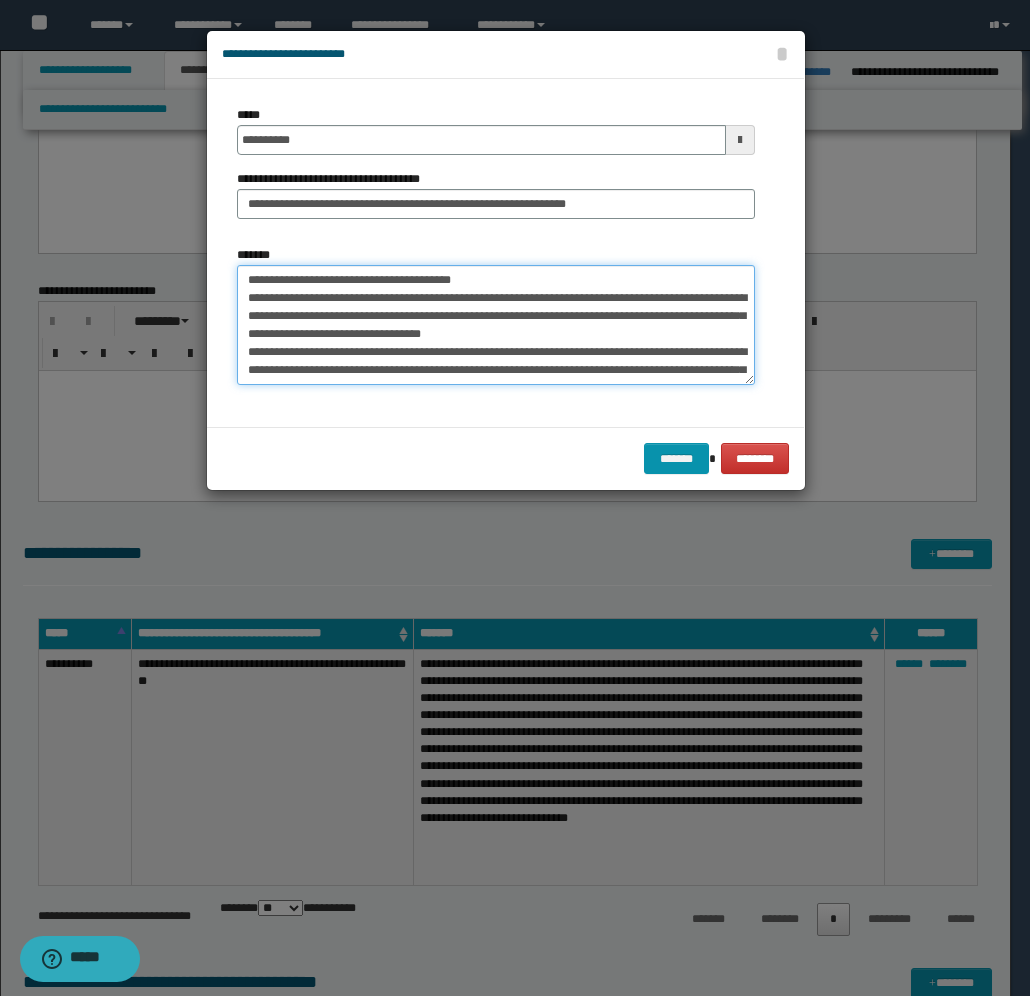 click on "*******" at bounding box center [496, 325] 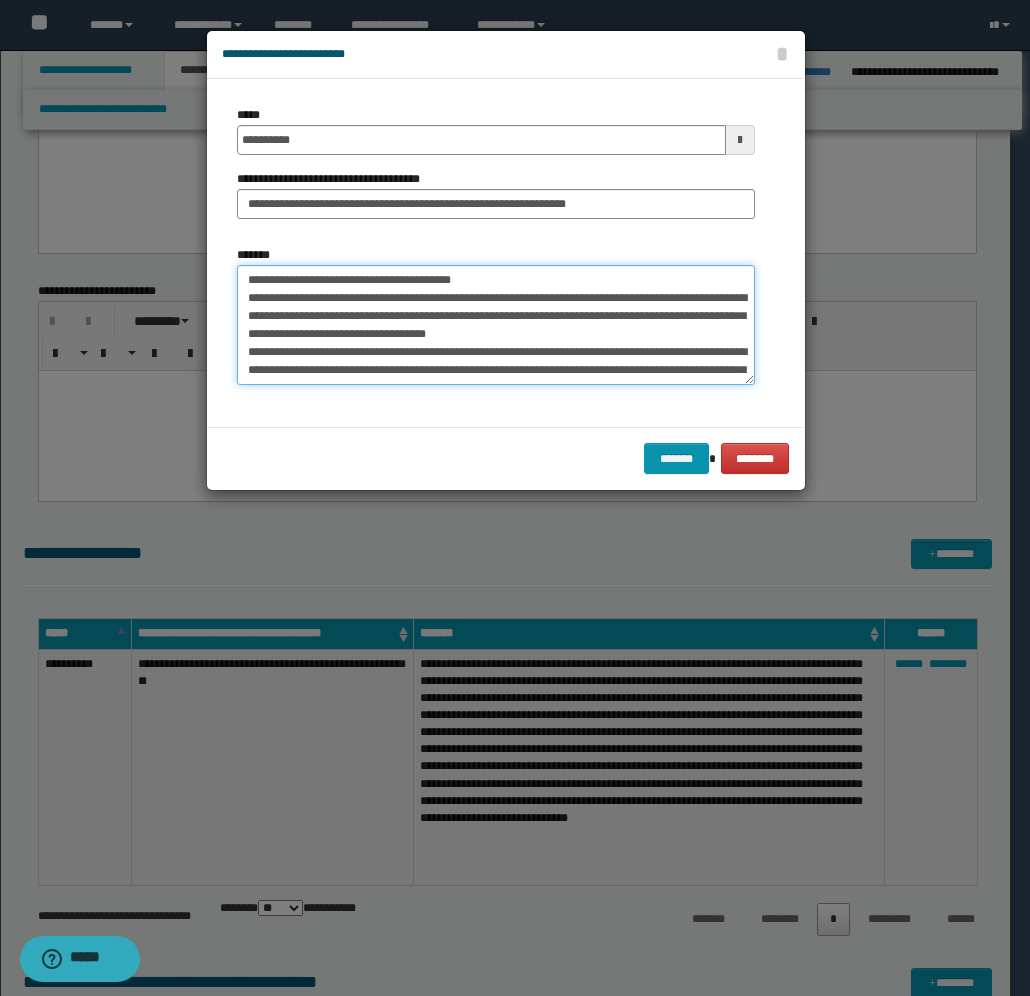 click on "*******" at bounding box center (496, 325) 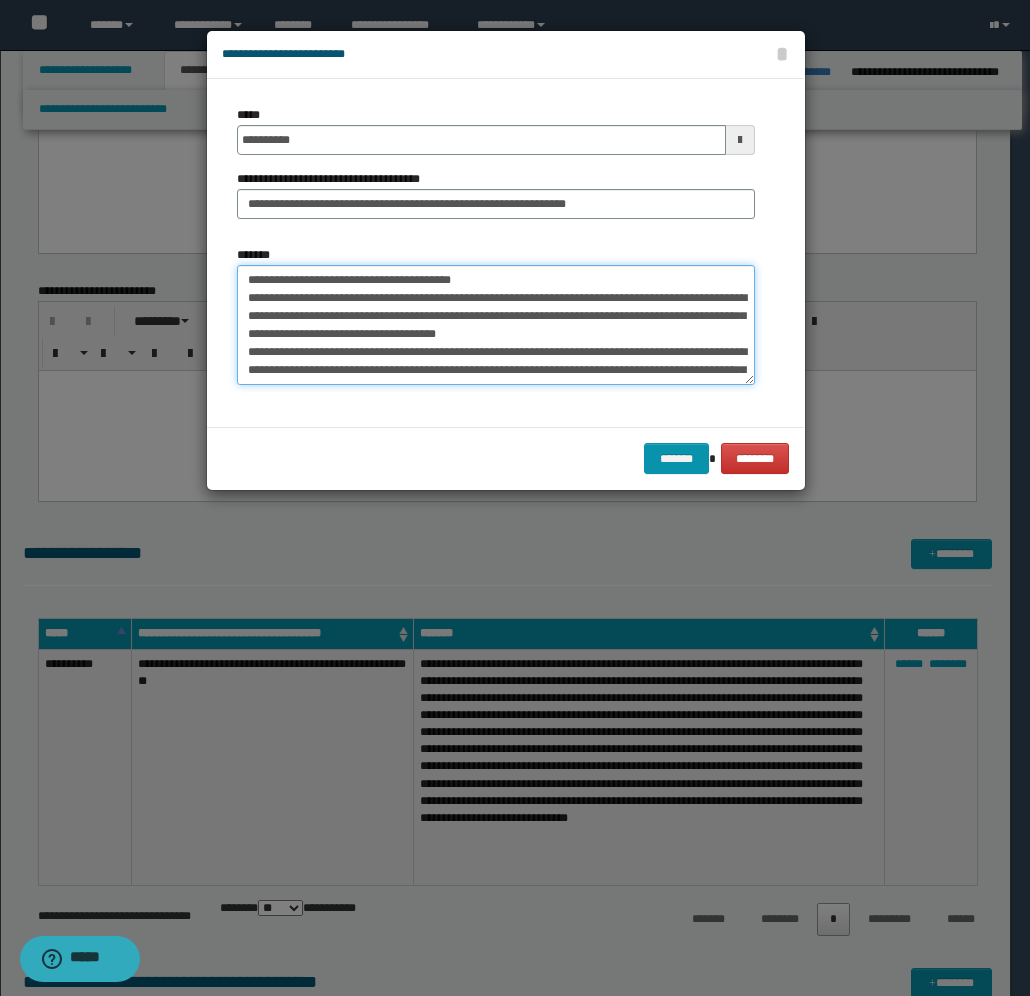 click on "*******" at bounding box center (496, 325) 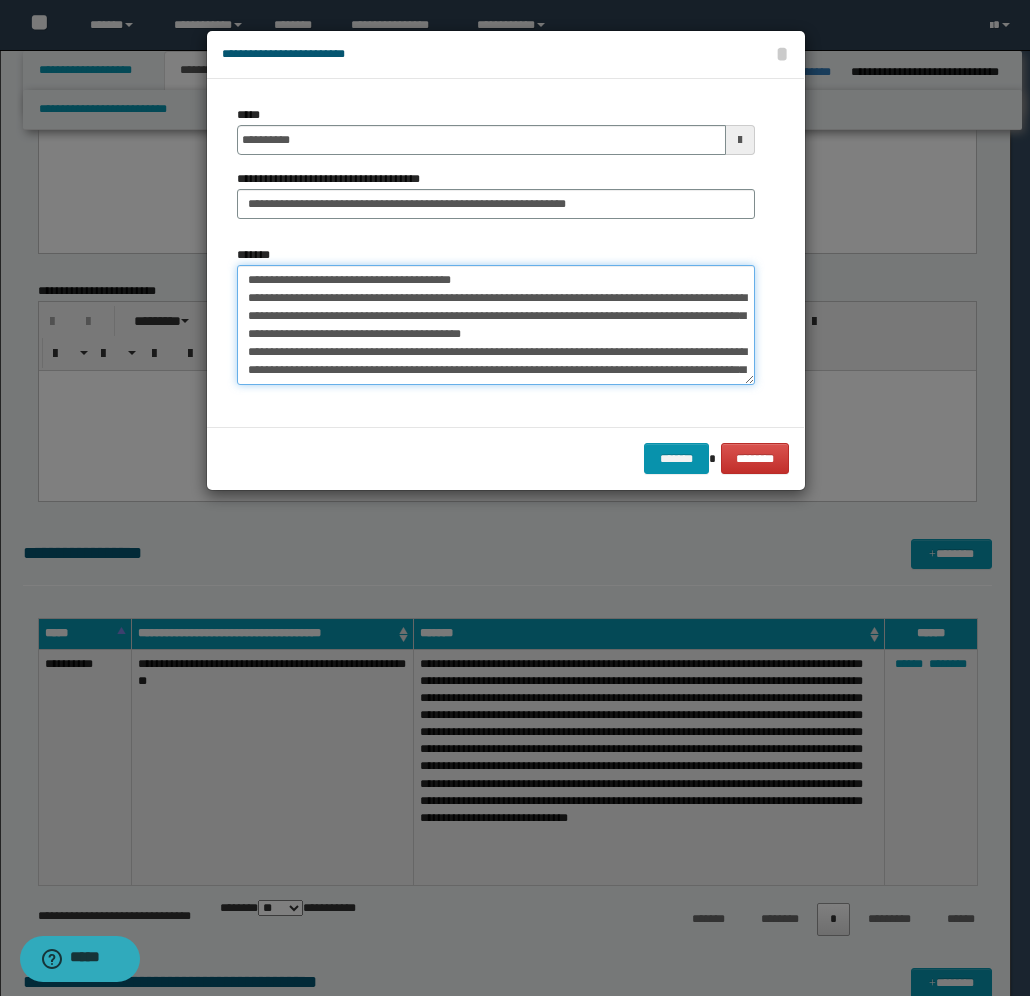 click on "*******" at bounding box center (496, 325) 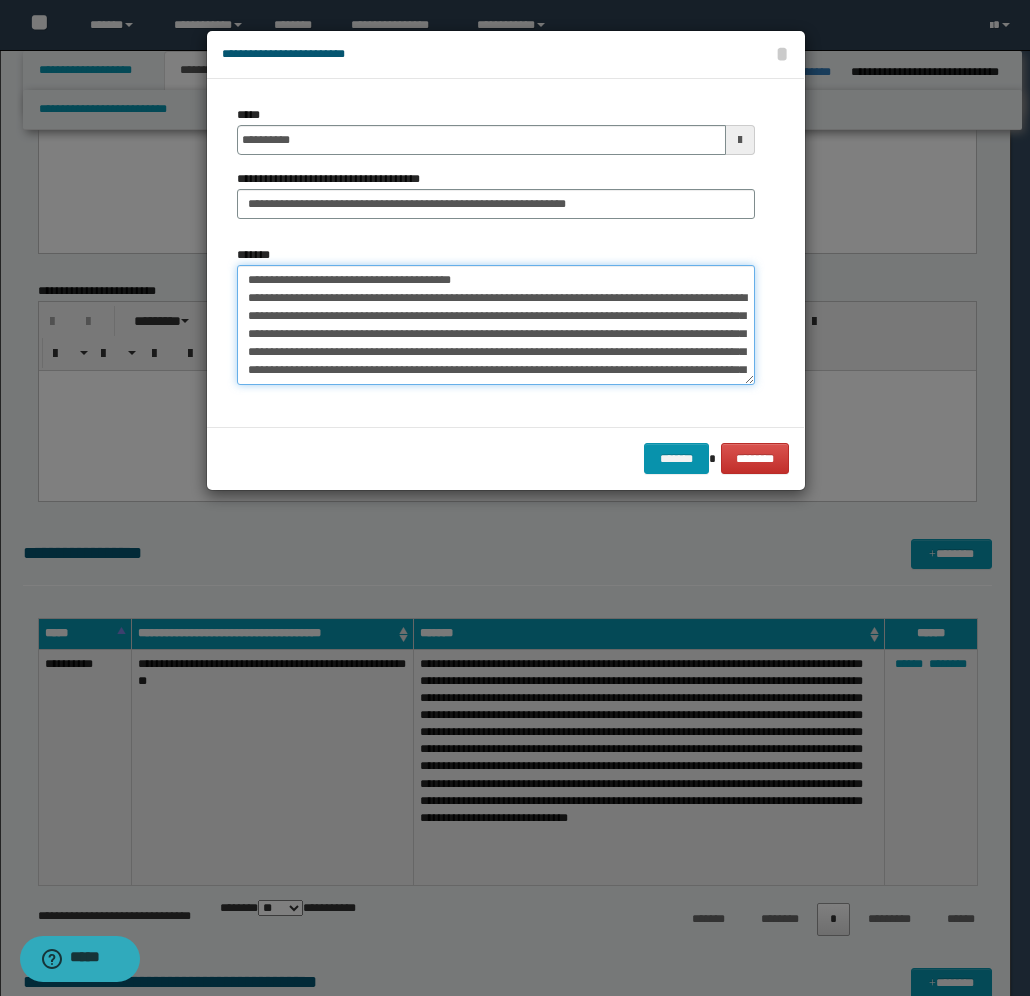 click on "*******" at bounding box center (496, 325) 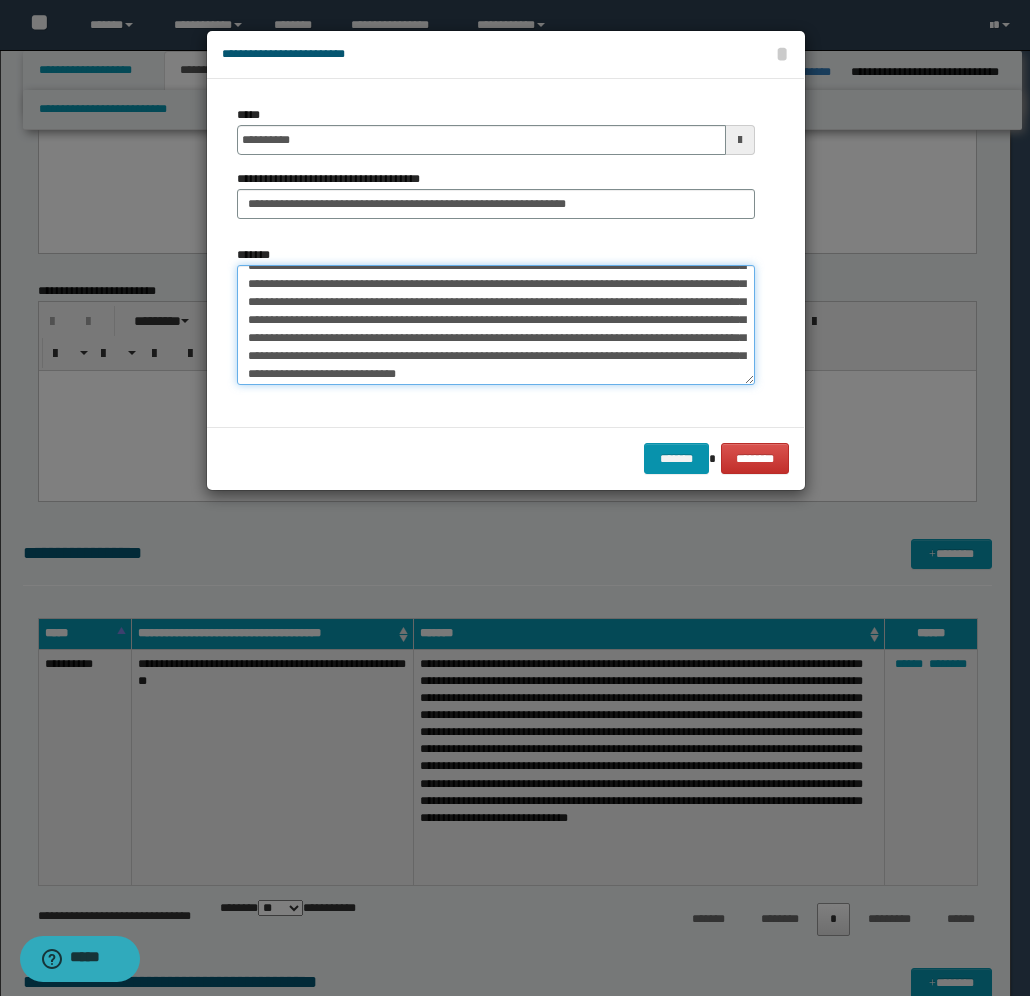 scroll, scrollTop: 100, scrollLeft: 0, axis: vertical 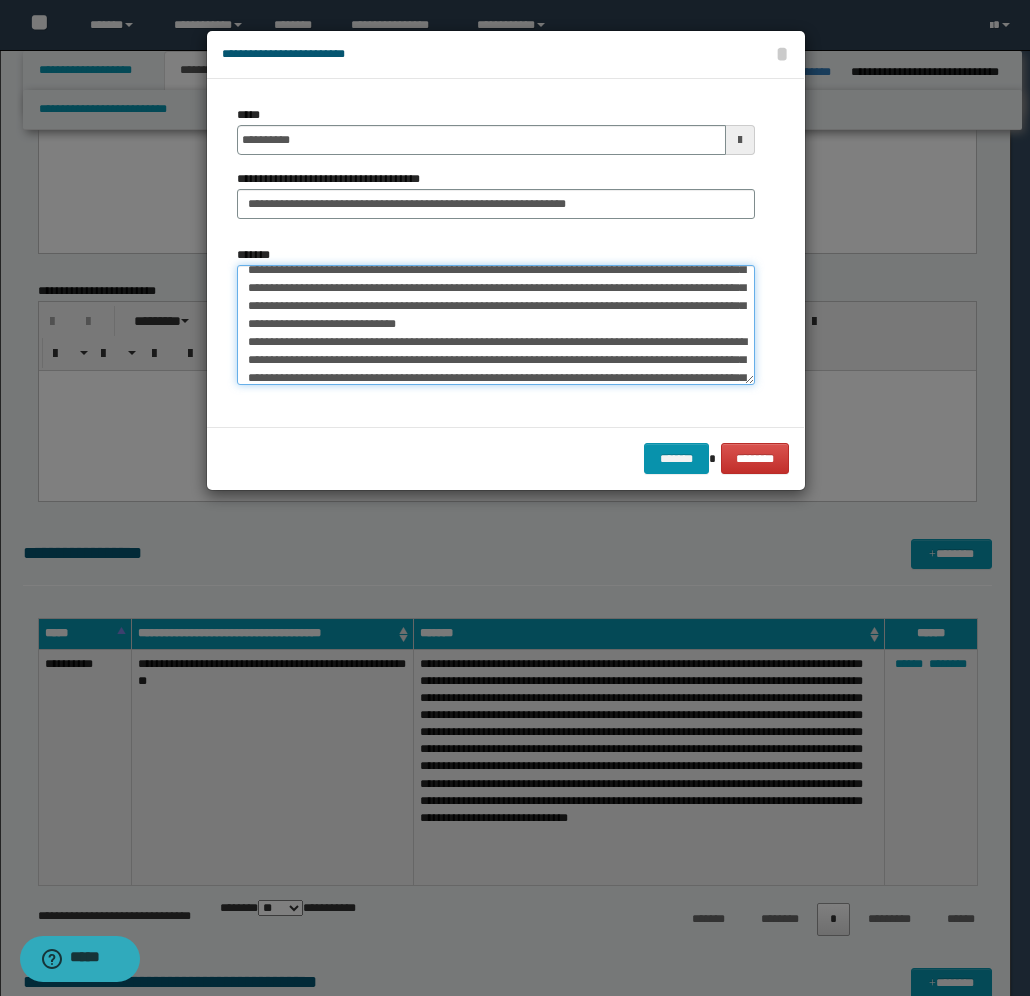 click on "*******" at bounding box center [496, 325] 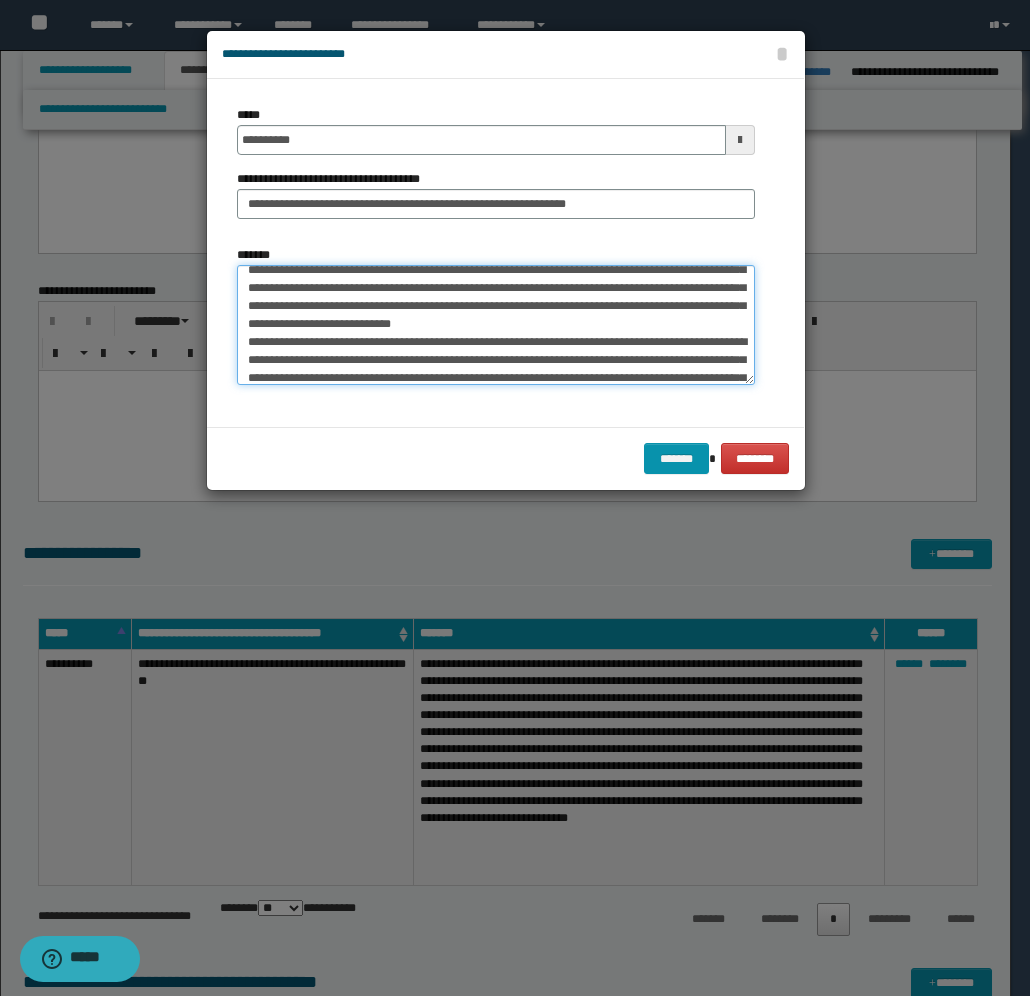 click on "*******" at bounding box center (496, 325) 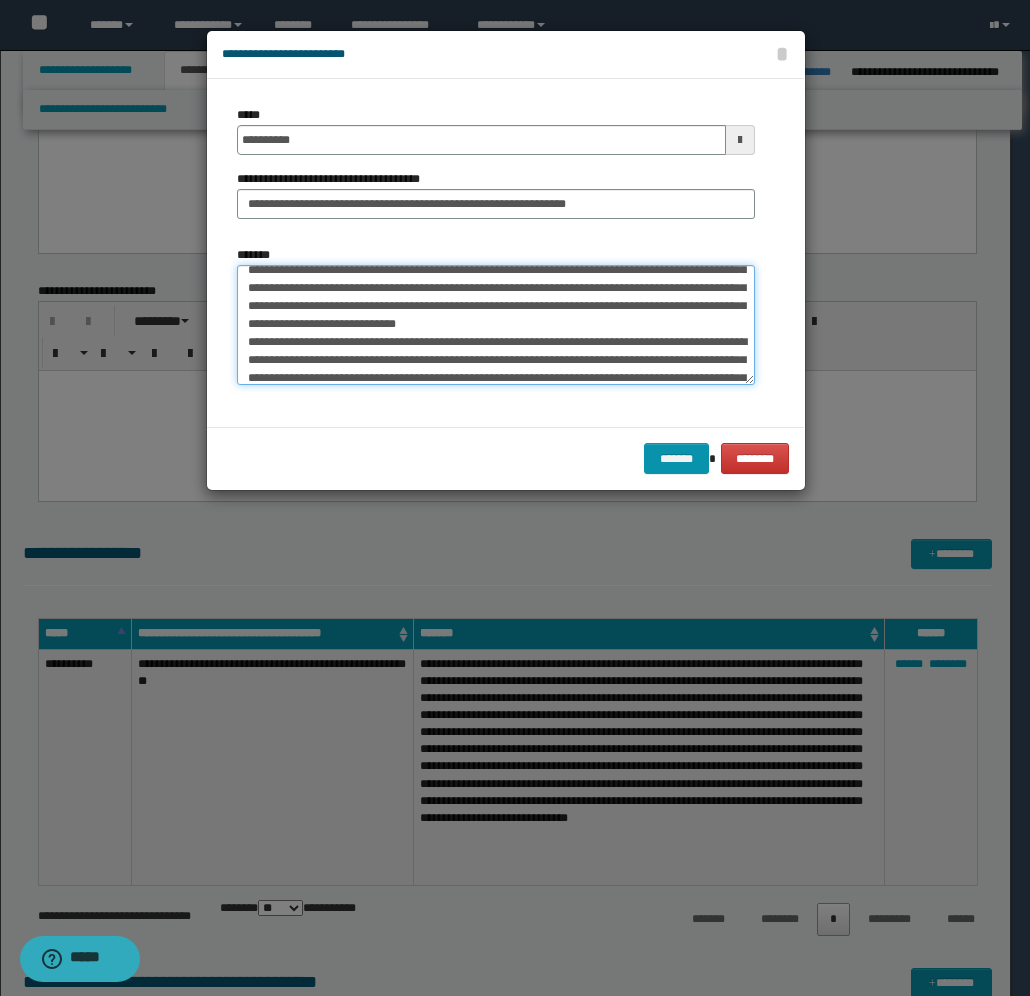 click on "*******" at bounding box center [496, 325] 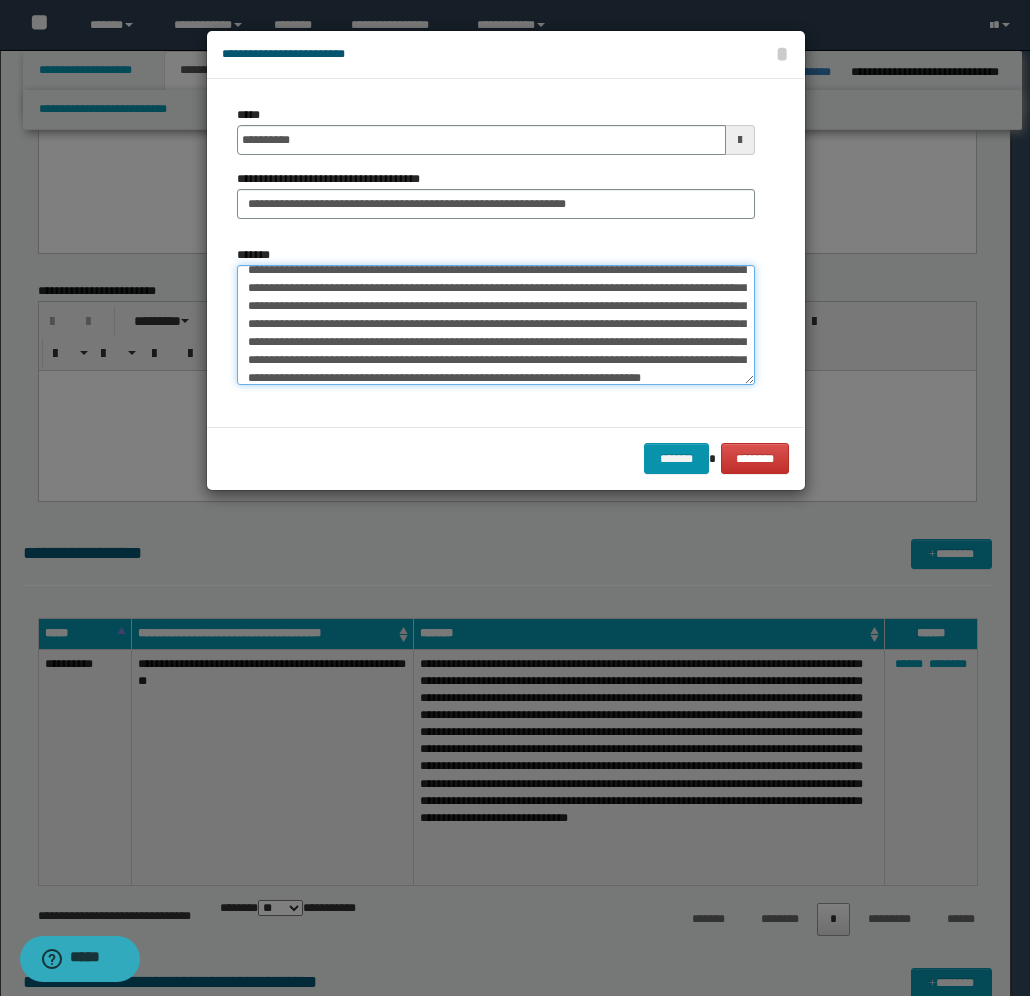 scroll, scrollTop: 83, scrollLeft: 0, axis: vertical 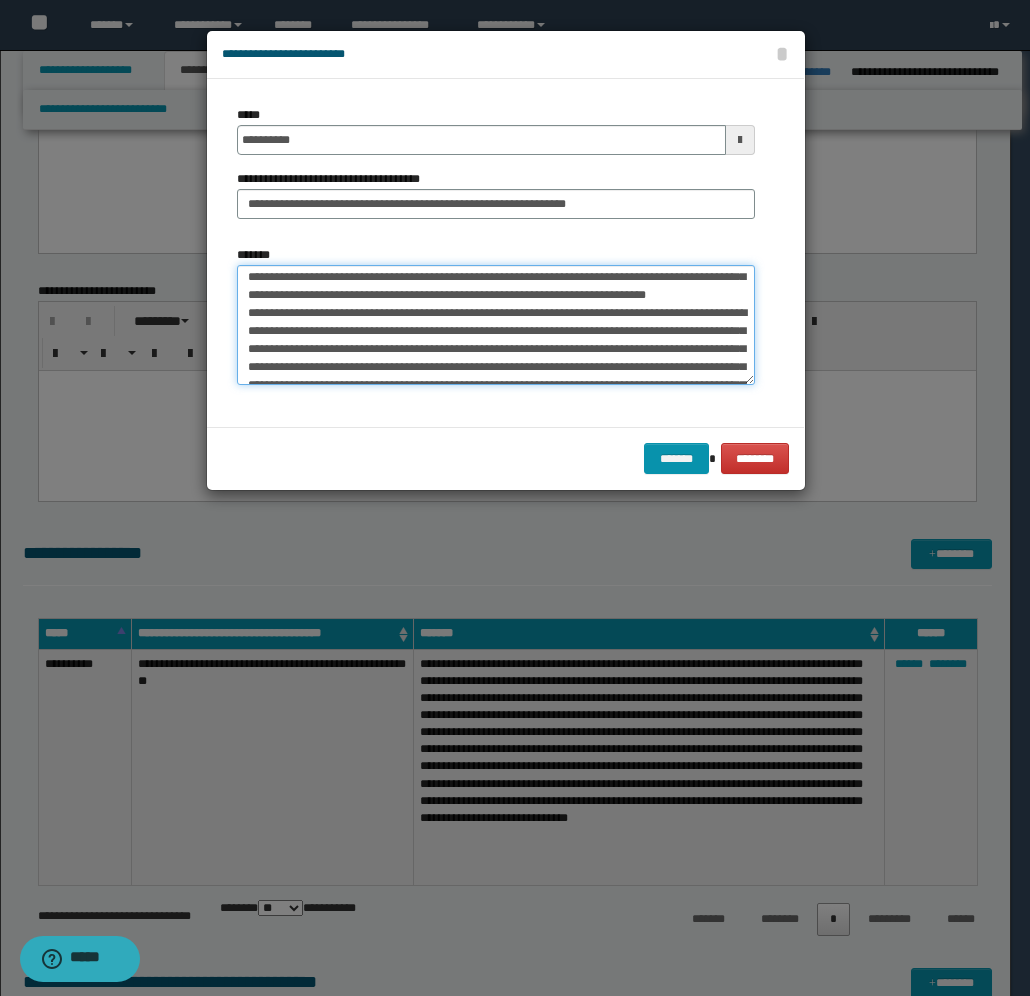 click on "*******" at bounding box center [496, 325] 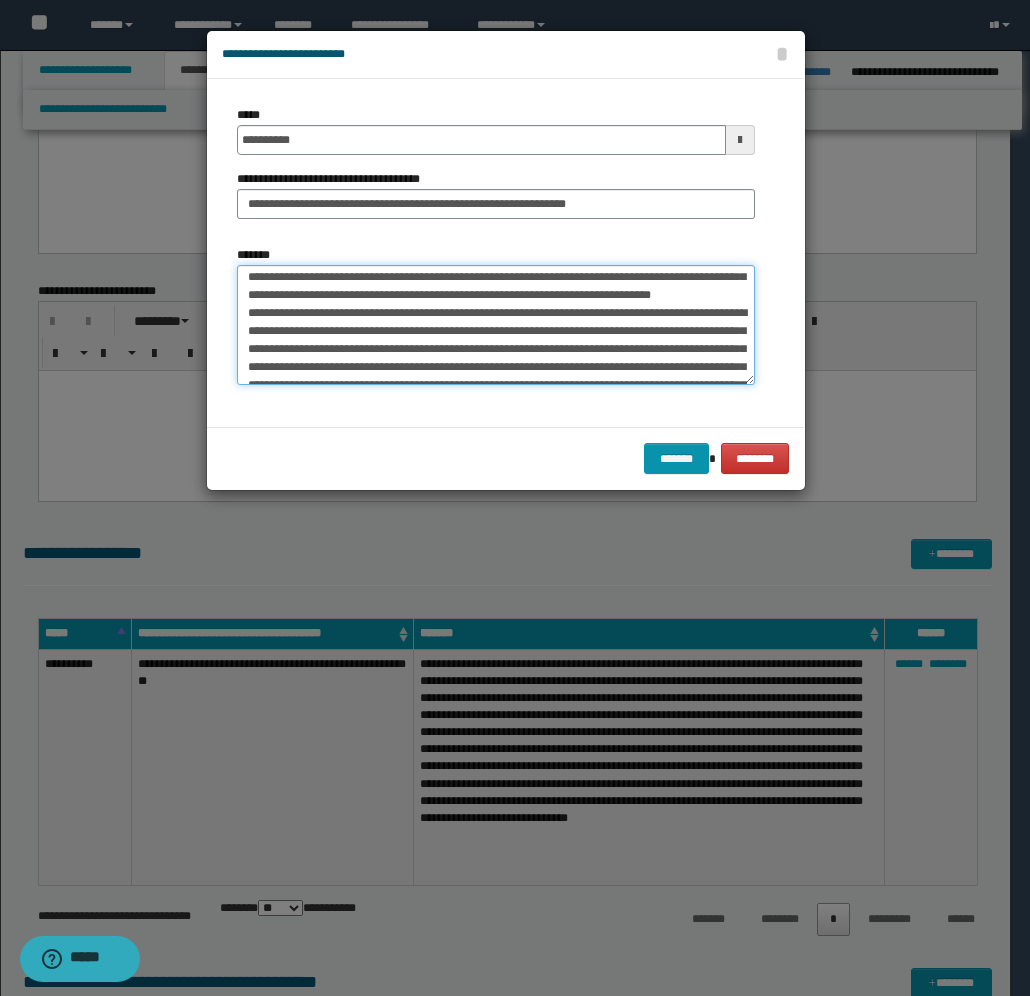 click on "*******" at bounding box center (496, 325) 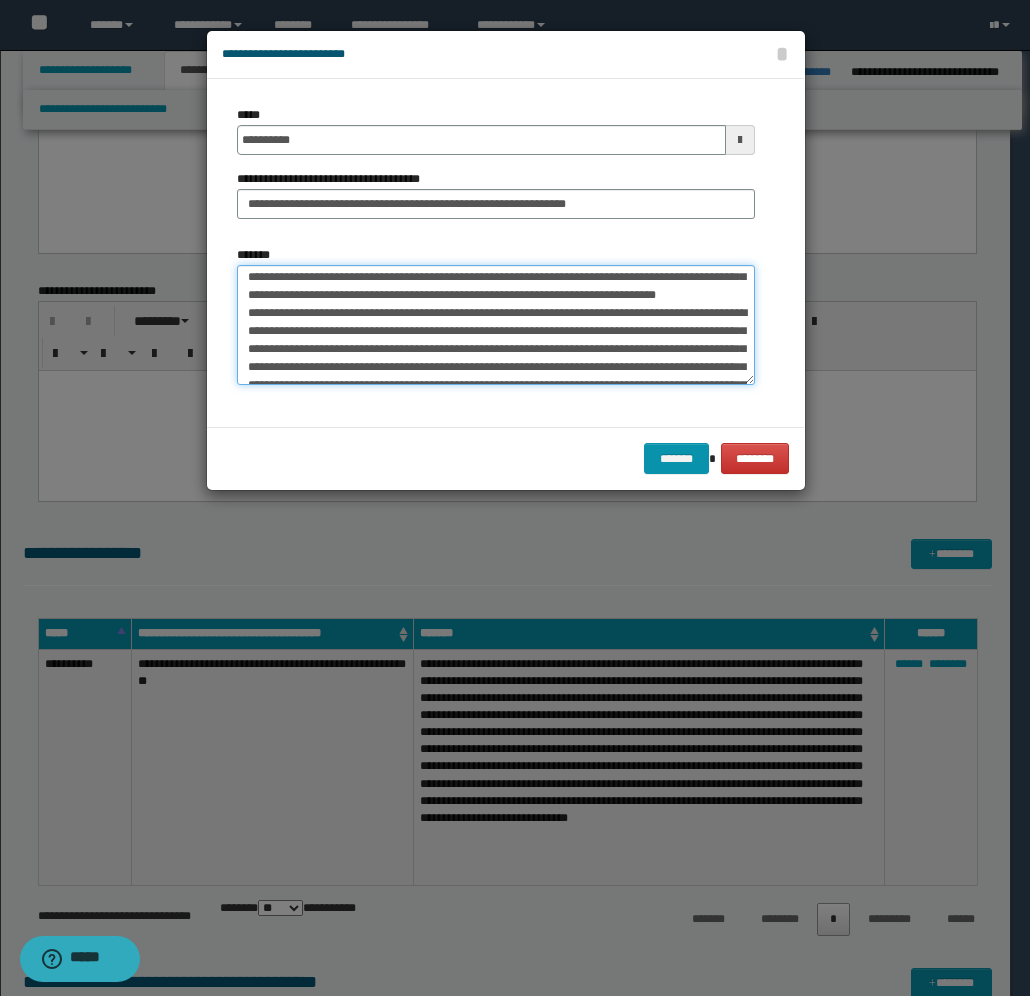 click on "*******" at bounding box center (496, 325) 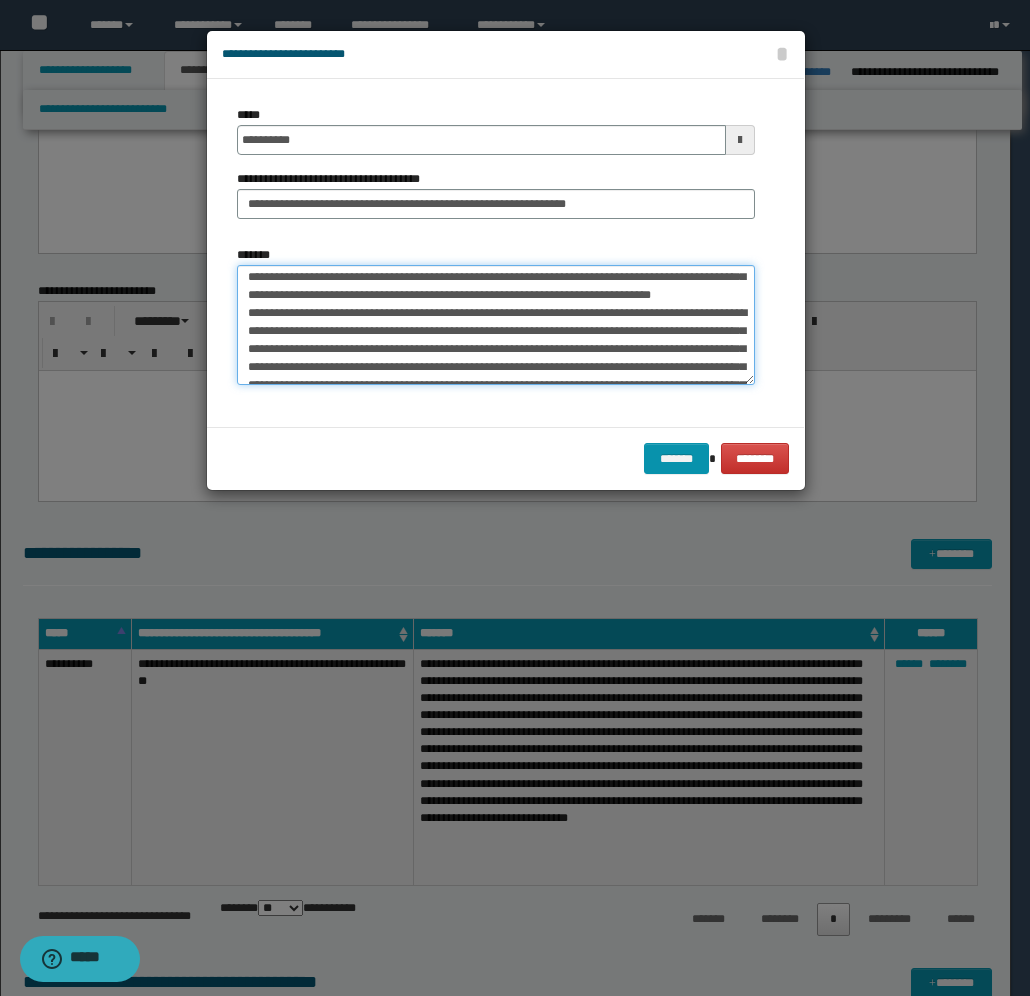 drag, startPoint x: 408, startPoint y: 347, endPoint x: 422, endPoint y: 347, distance: 14 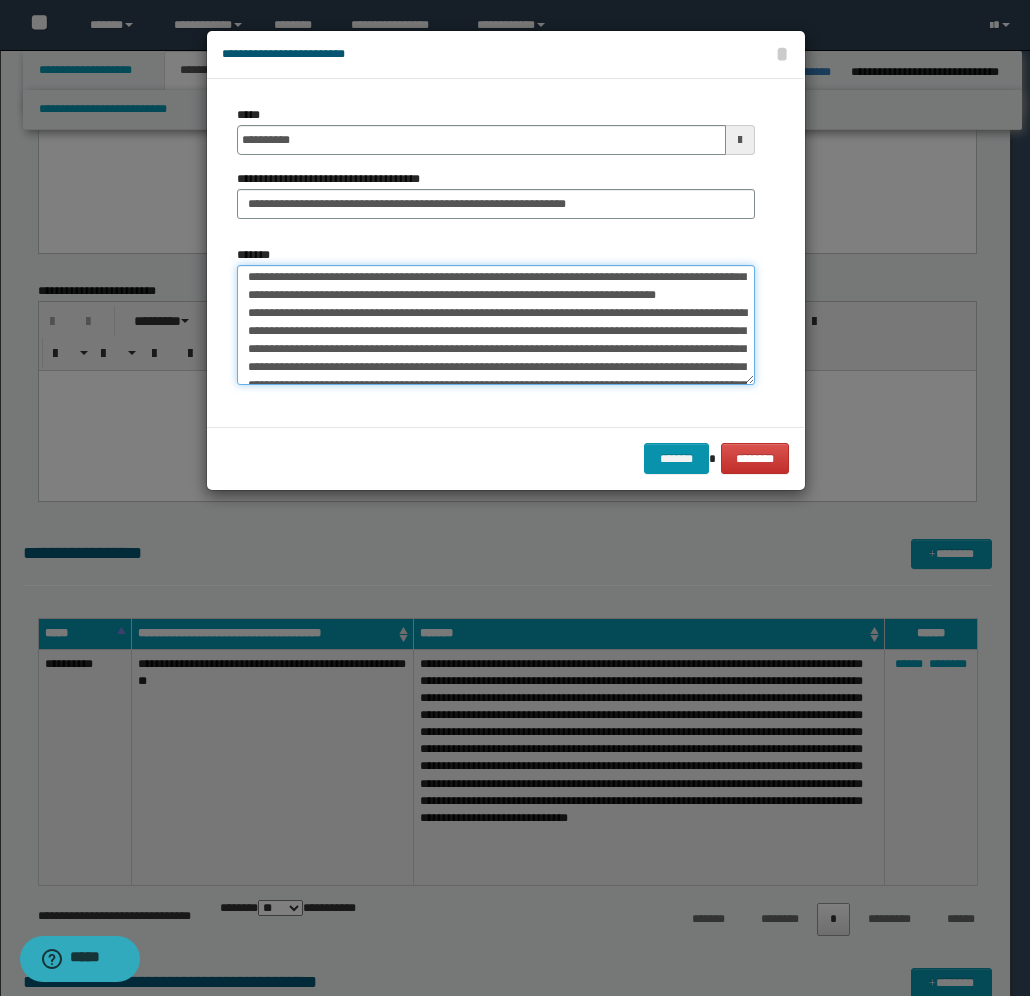 click on "*******" at bounding box center [496, 325] 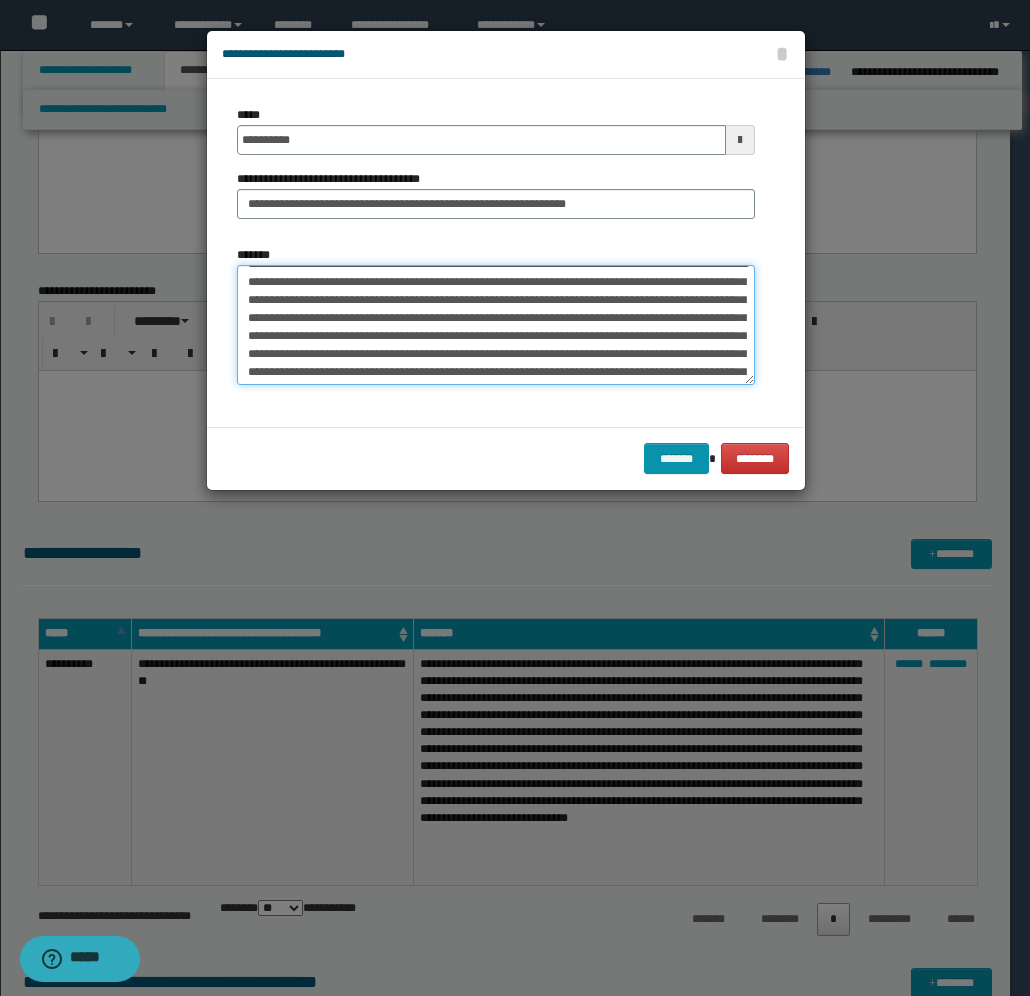 scroll, scrollTop: 233, scrollLeft: 0, axis: vertical 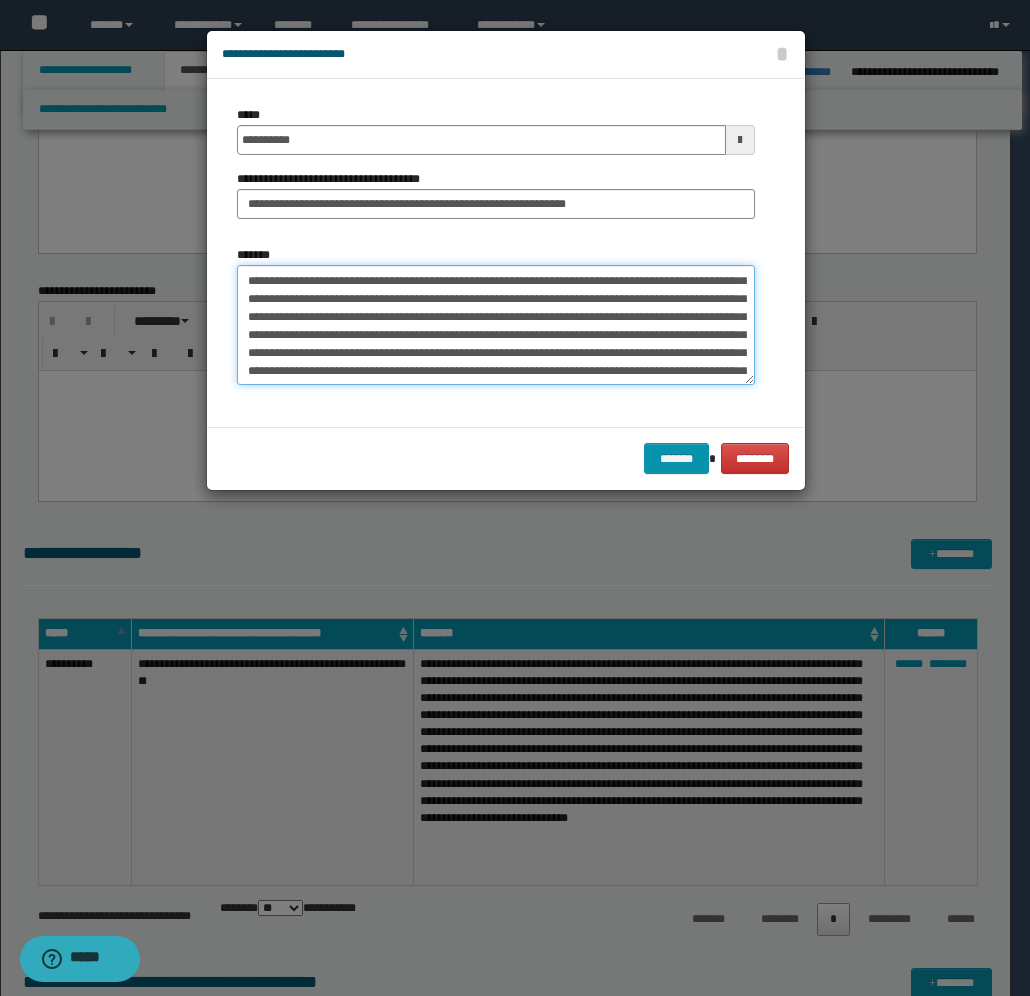 click on "*******" at bounding box center (496, 325) 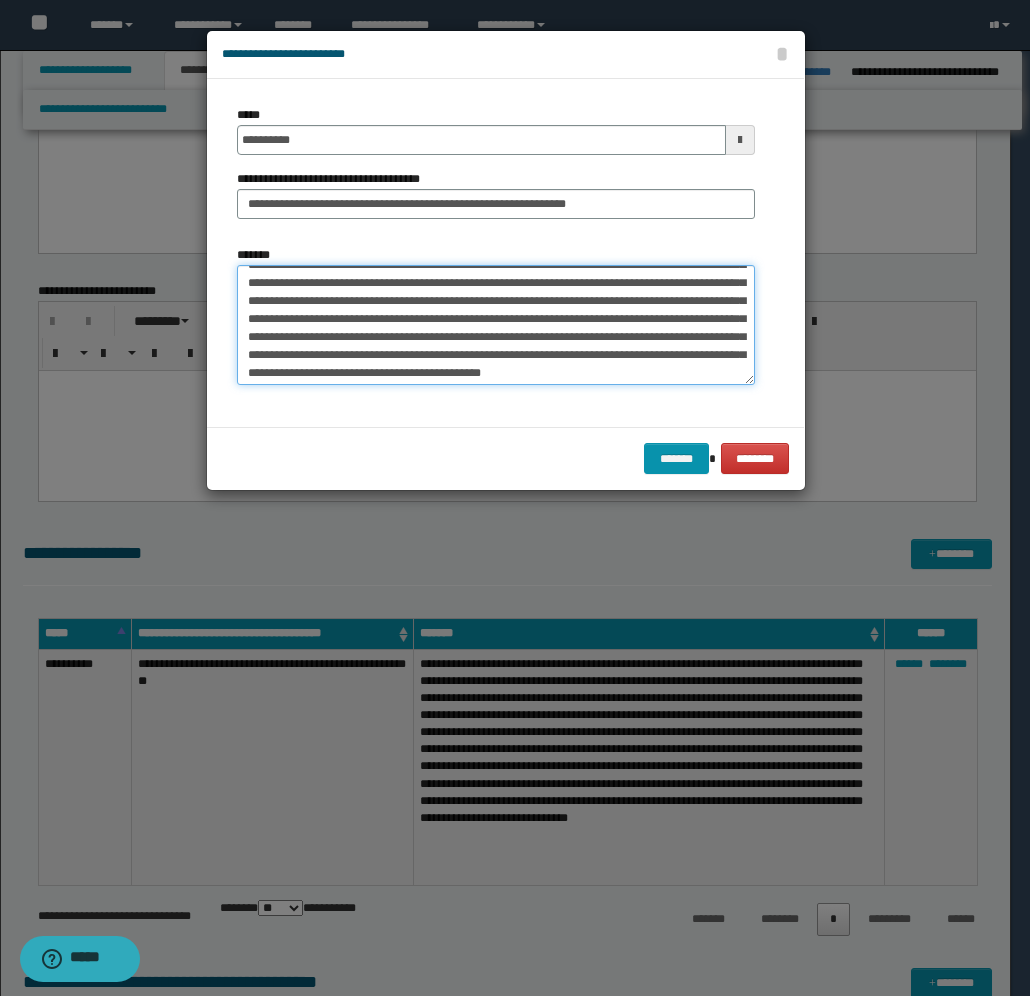 scroll, scrollTop: 200, scrollLeft: 0, axis: vertical 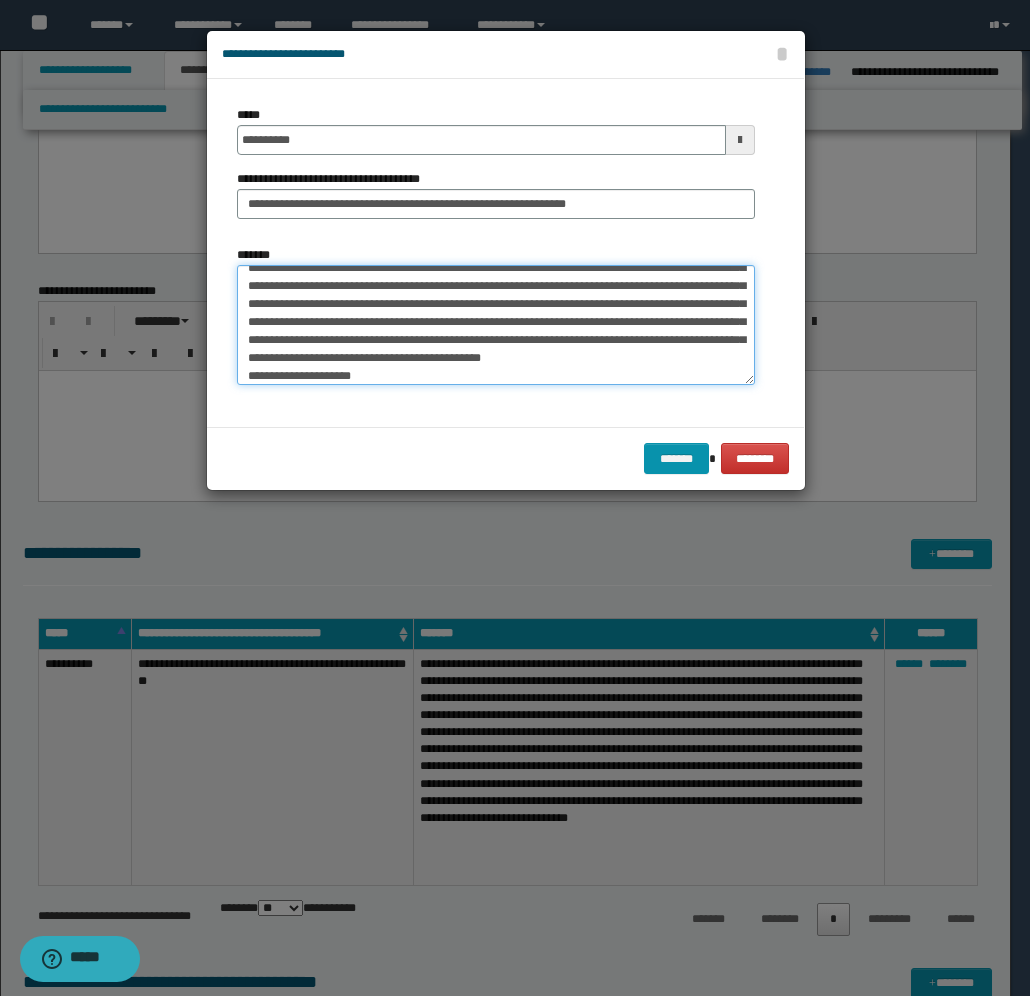 click on "*******" at bounding box center [496, 325] 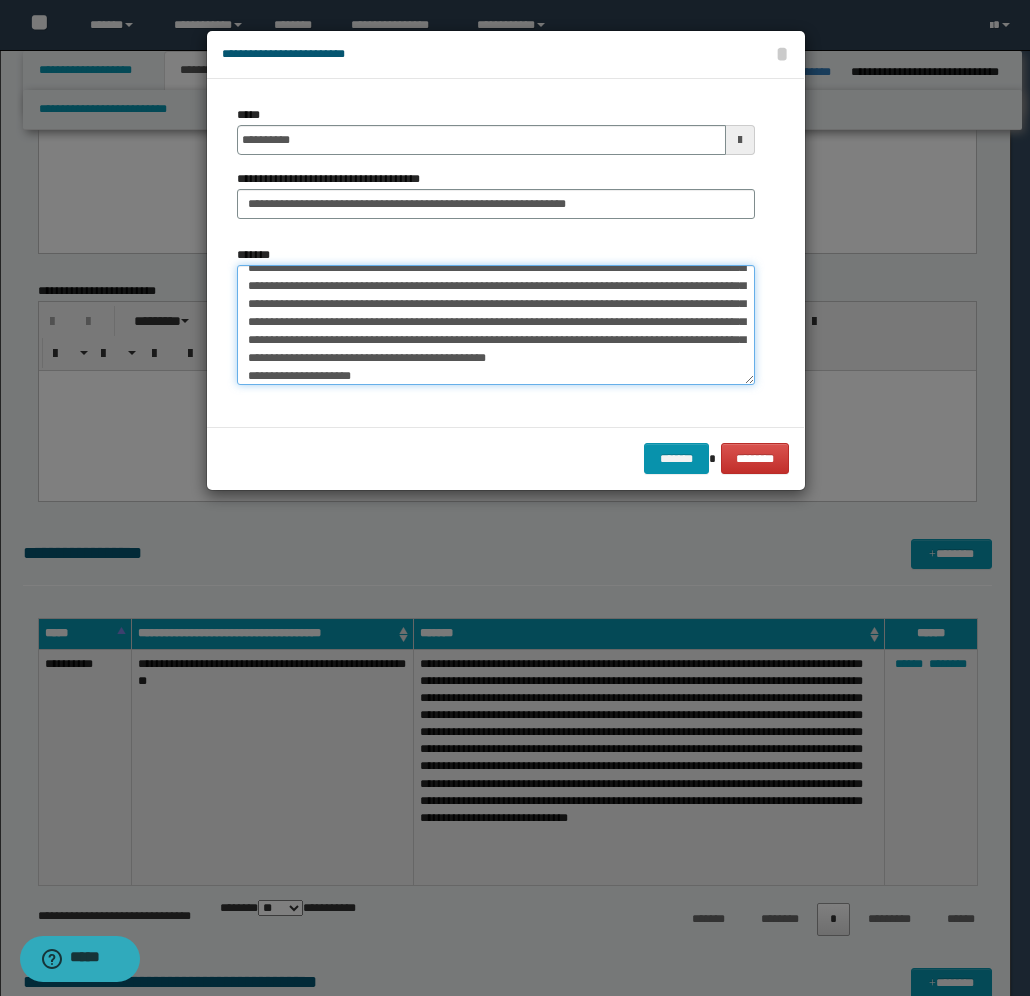 click on "*******" at bounding box center (496, 325) 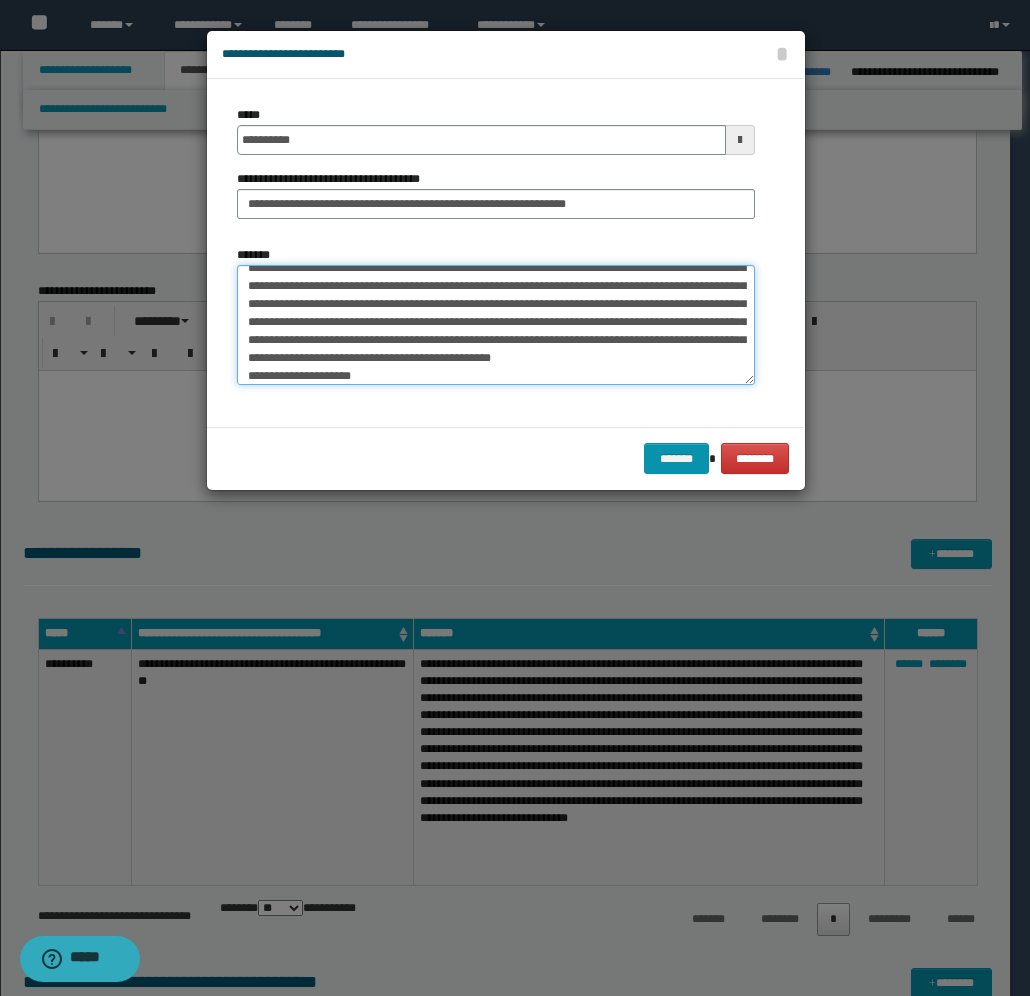 click on "*******" at bounding box center (496, 325) 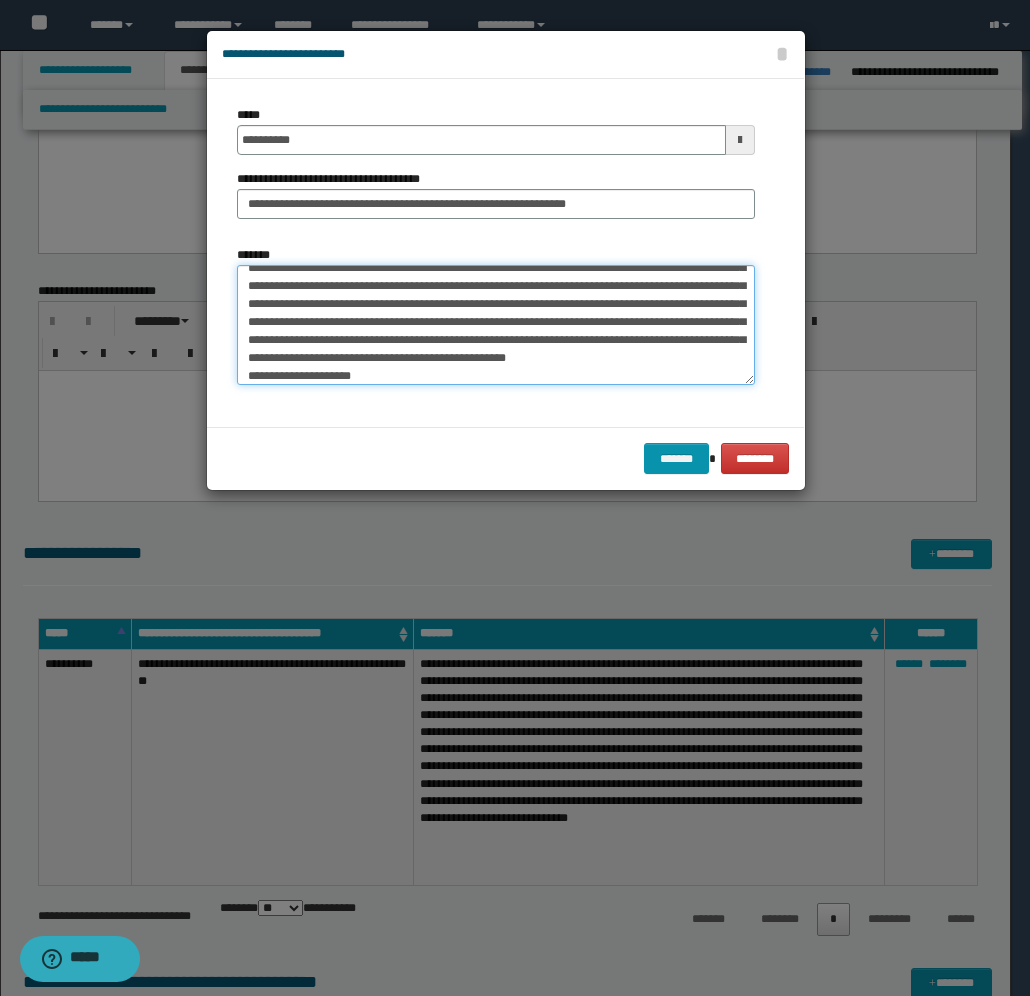 click on "*******" at bounding box center (496, 325) 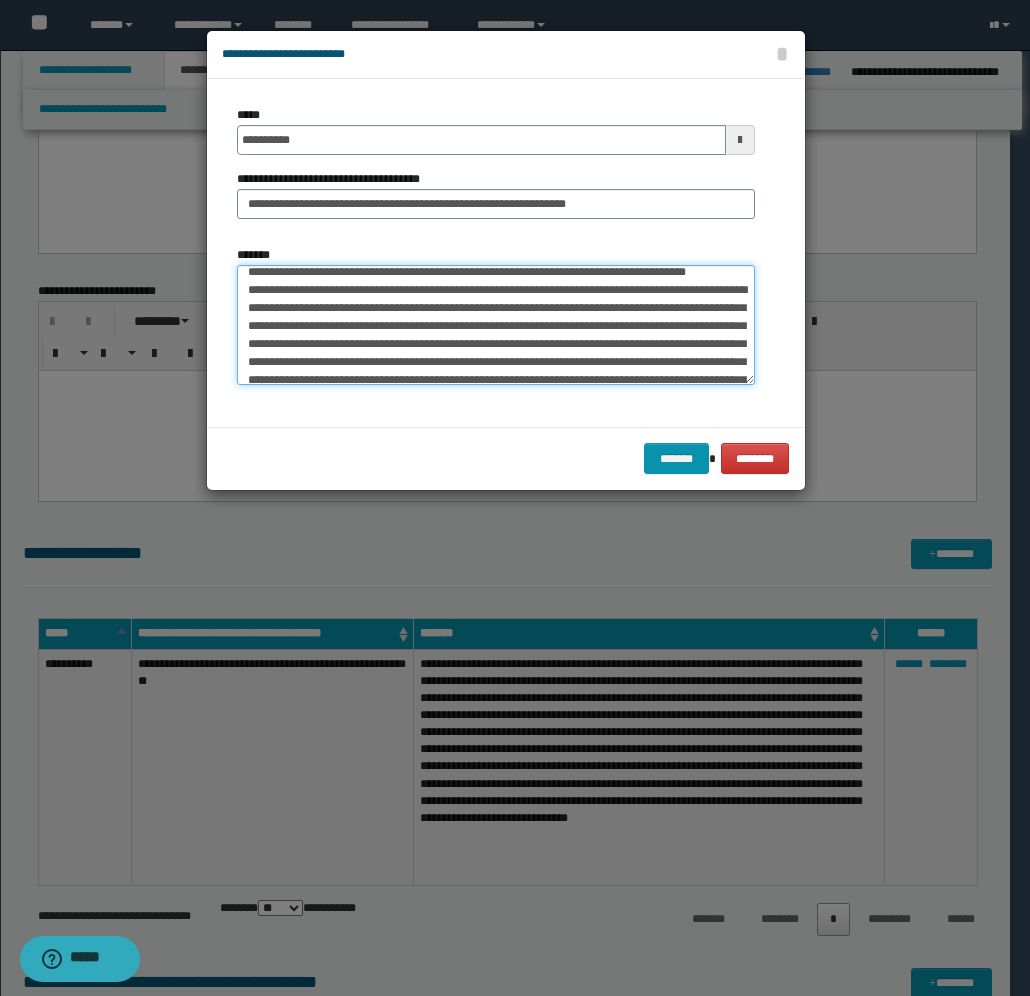 scroll, scrollTop: 0, scrollLeft: 0, axis: both 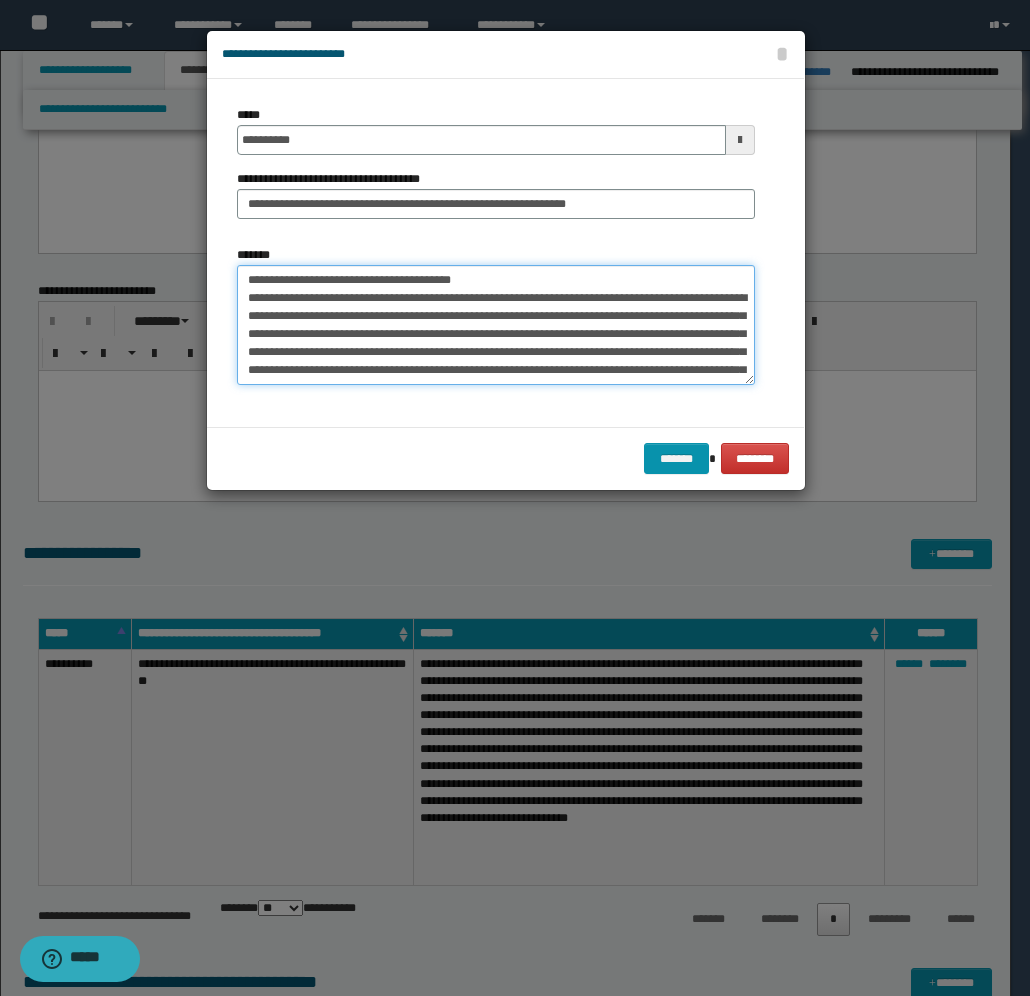 click on "*******" at bounding box center (496, 325) 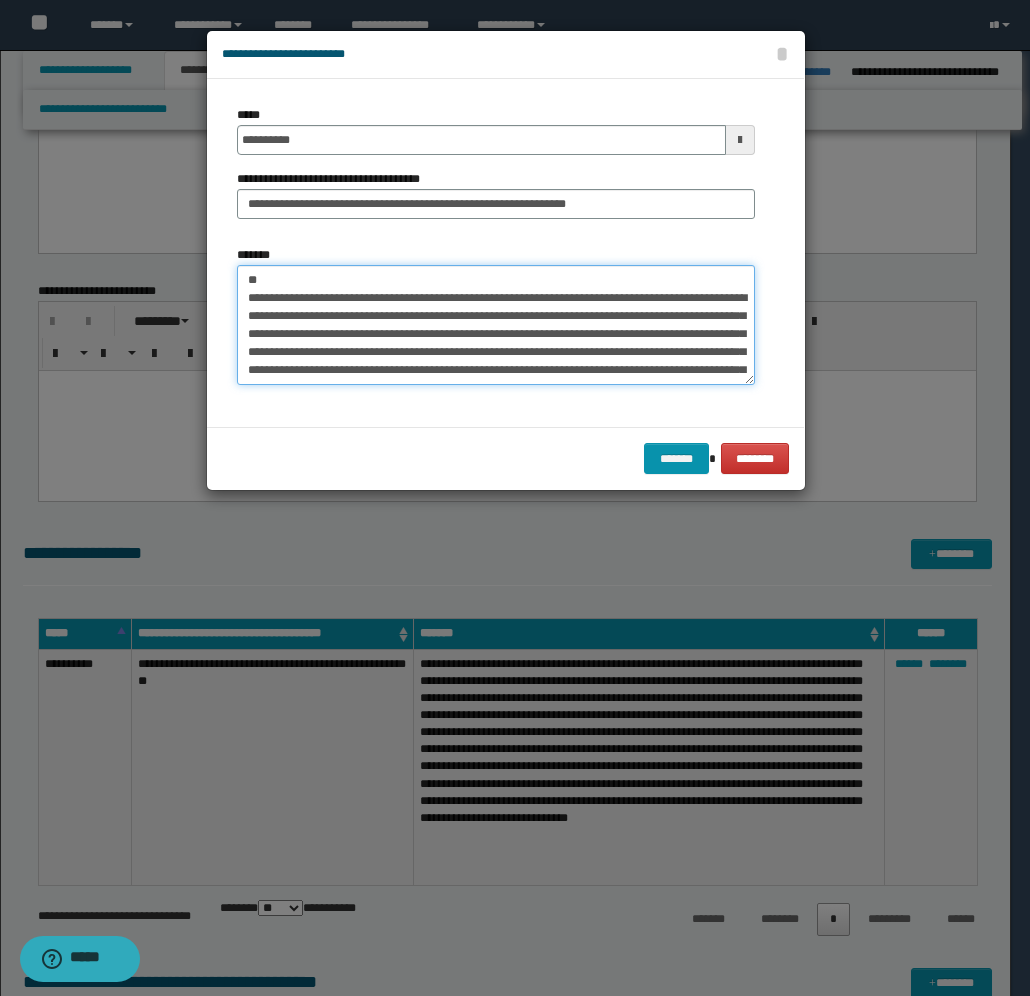 paste on "**********" 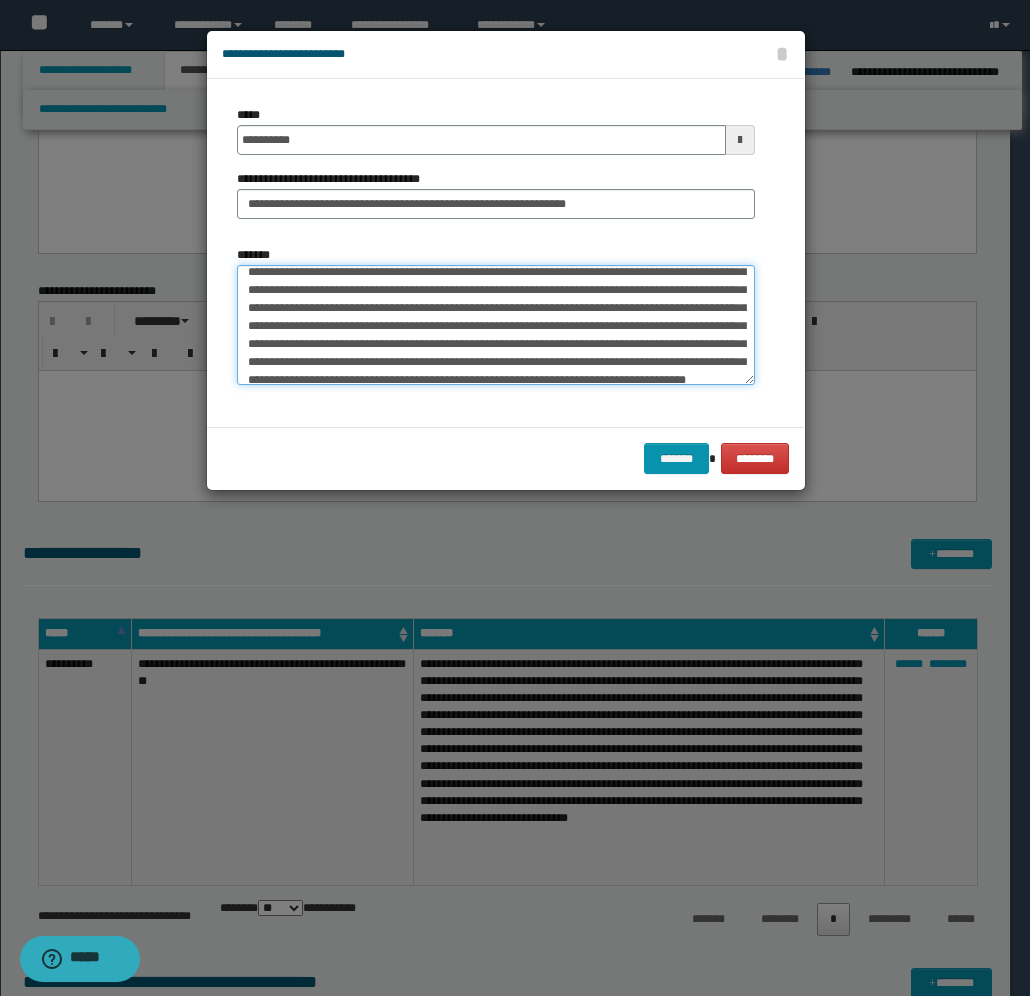 scroll, scrollTop: 100, scrollLeft: 0, axis: vertical 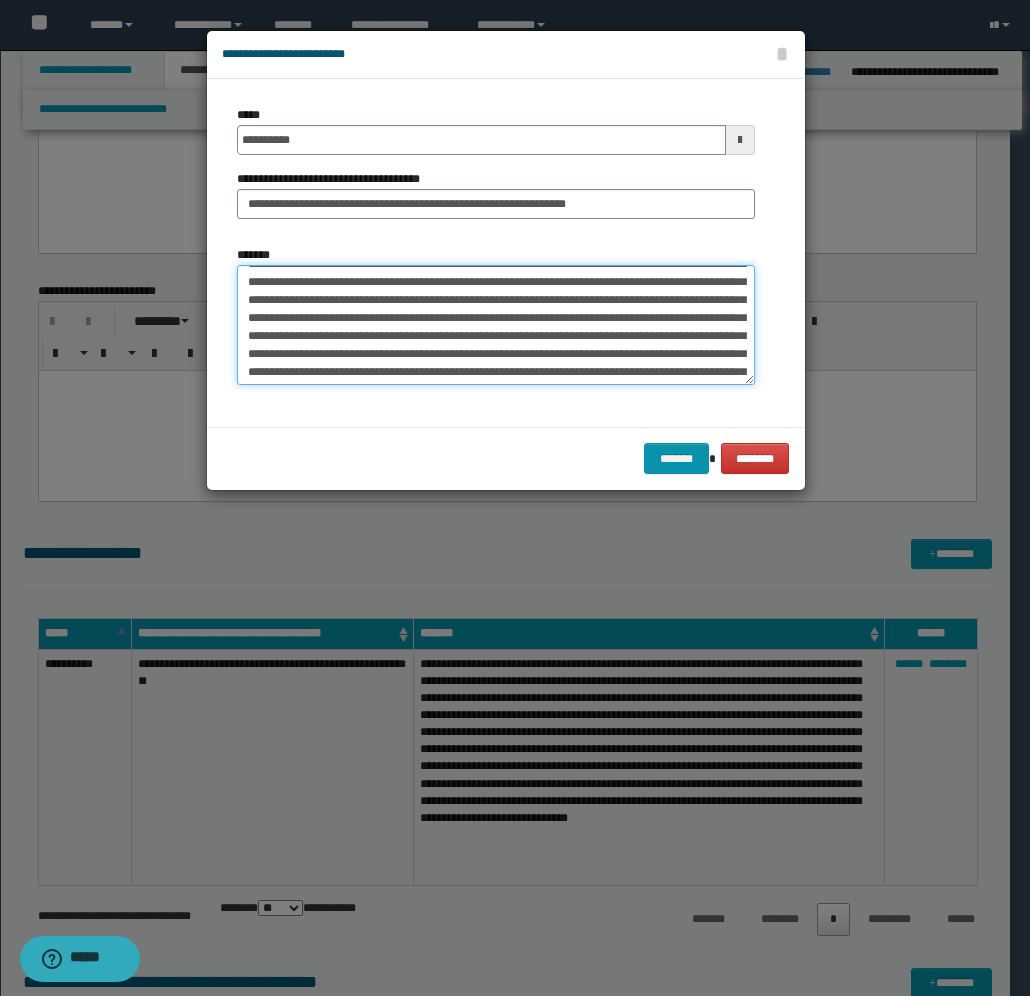 click on "*******" at bounding box center (496, 325) 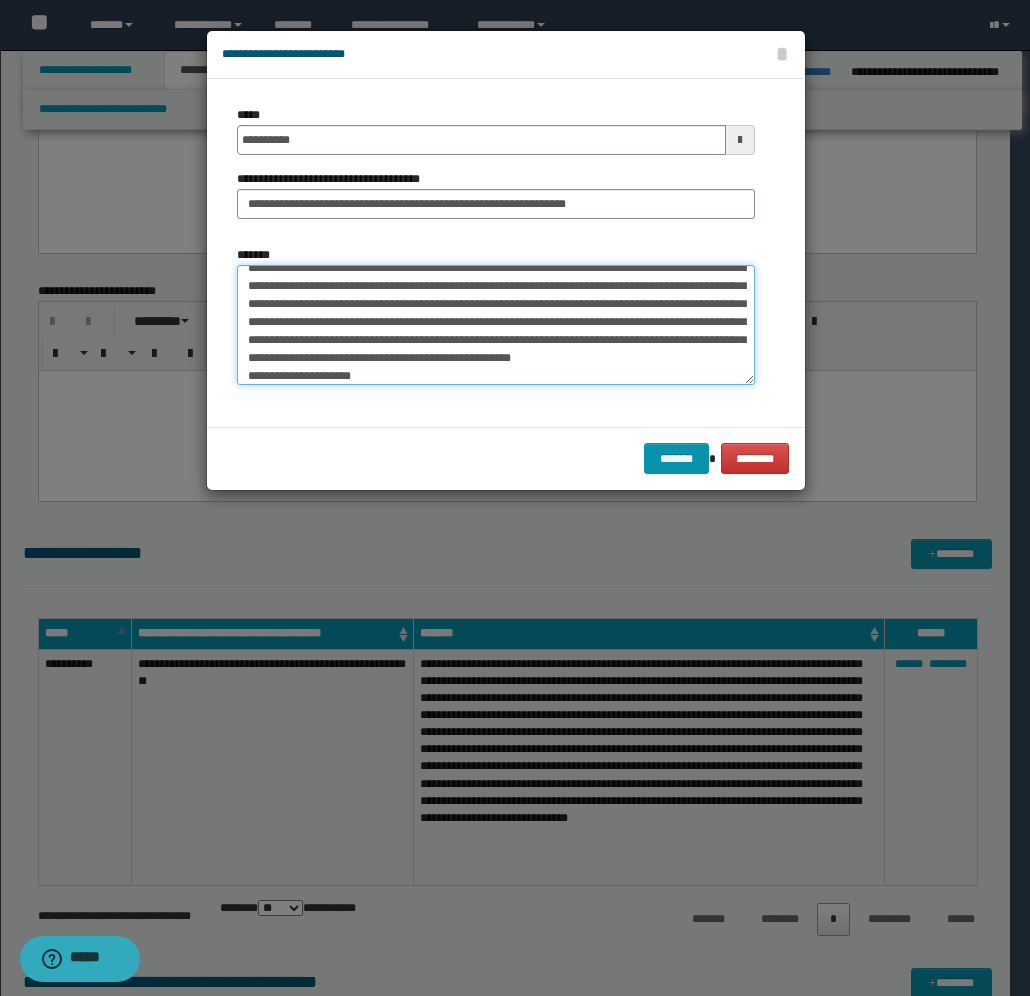 click on "*******" at bounding box center [496, 325] 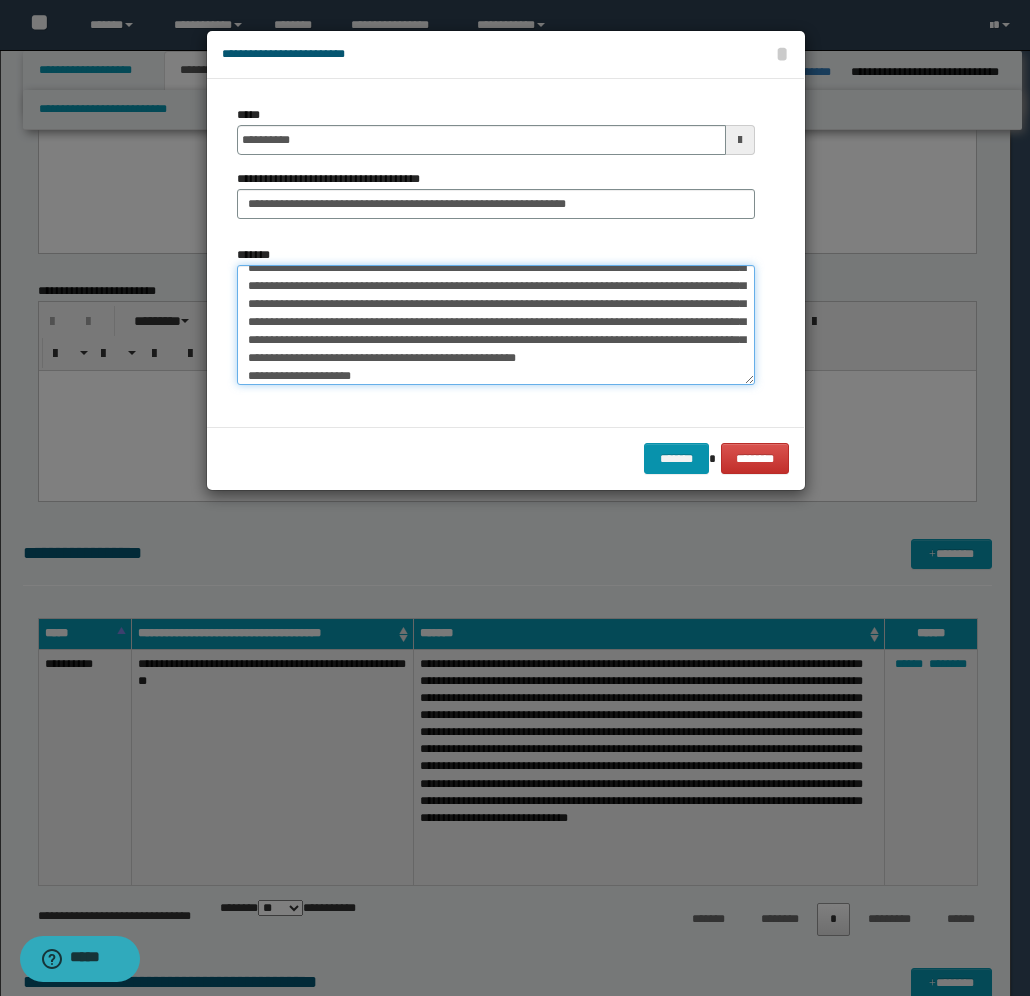 click on "*******" at bounding box center [496, 325] 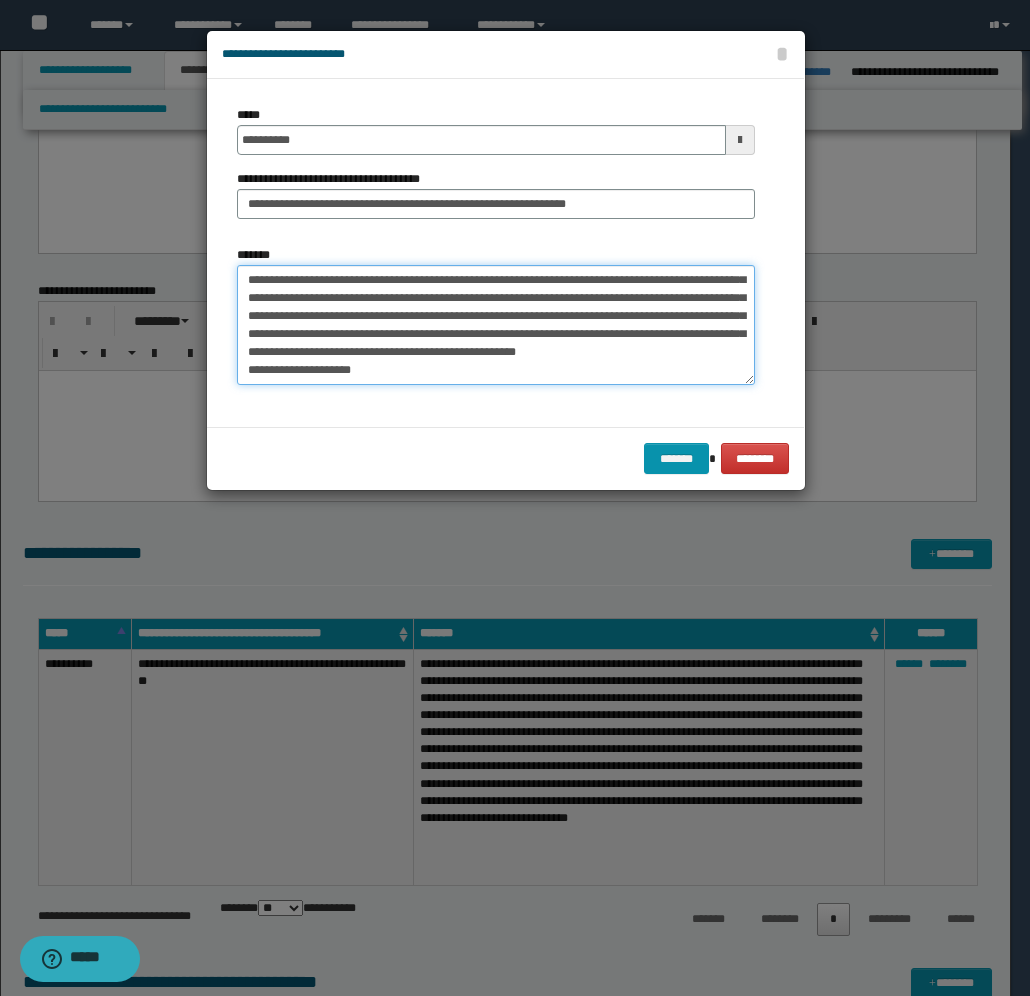 scroll, scrollTop: 450, scrollLeft: 0, axis: vertical 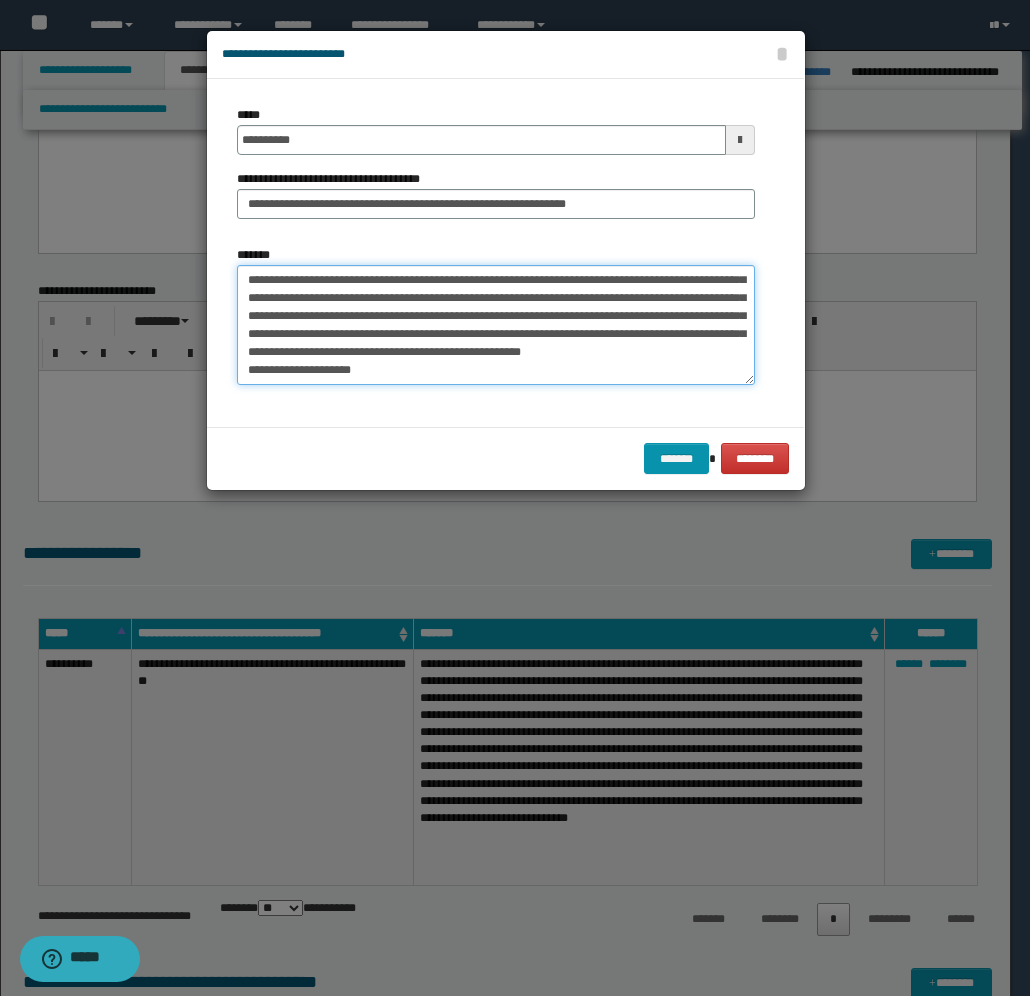drag, startPoint x: 397, startPoint y: 378, endPoint x: 233, endPoint y: 377, distance: 164.00305 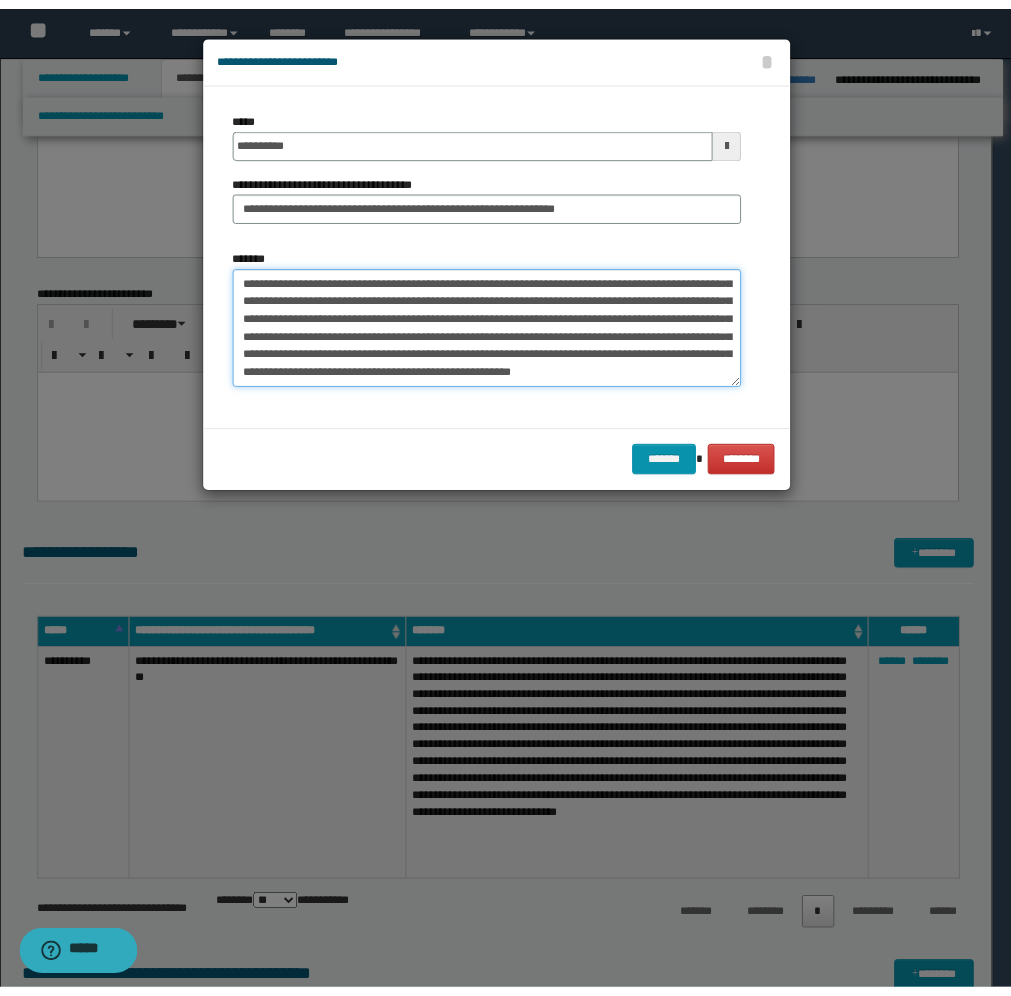 scroll, scrollTop: 432, scrollLeft: 0, axis: vertical 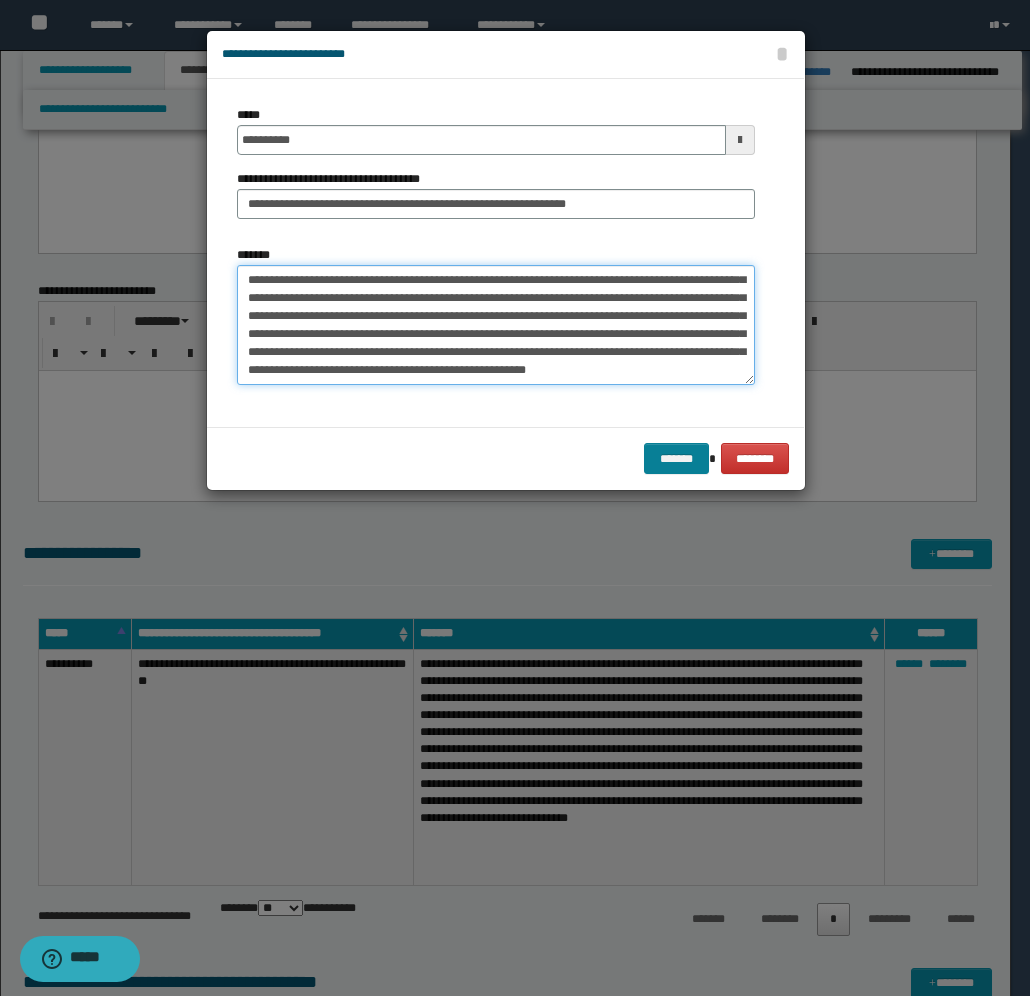 type on "**********" 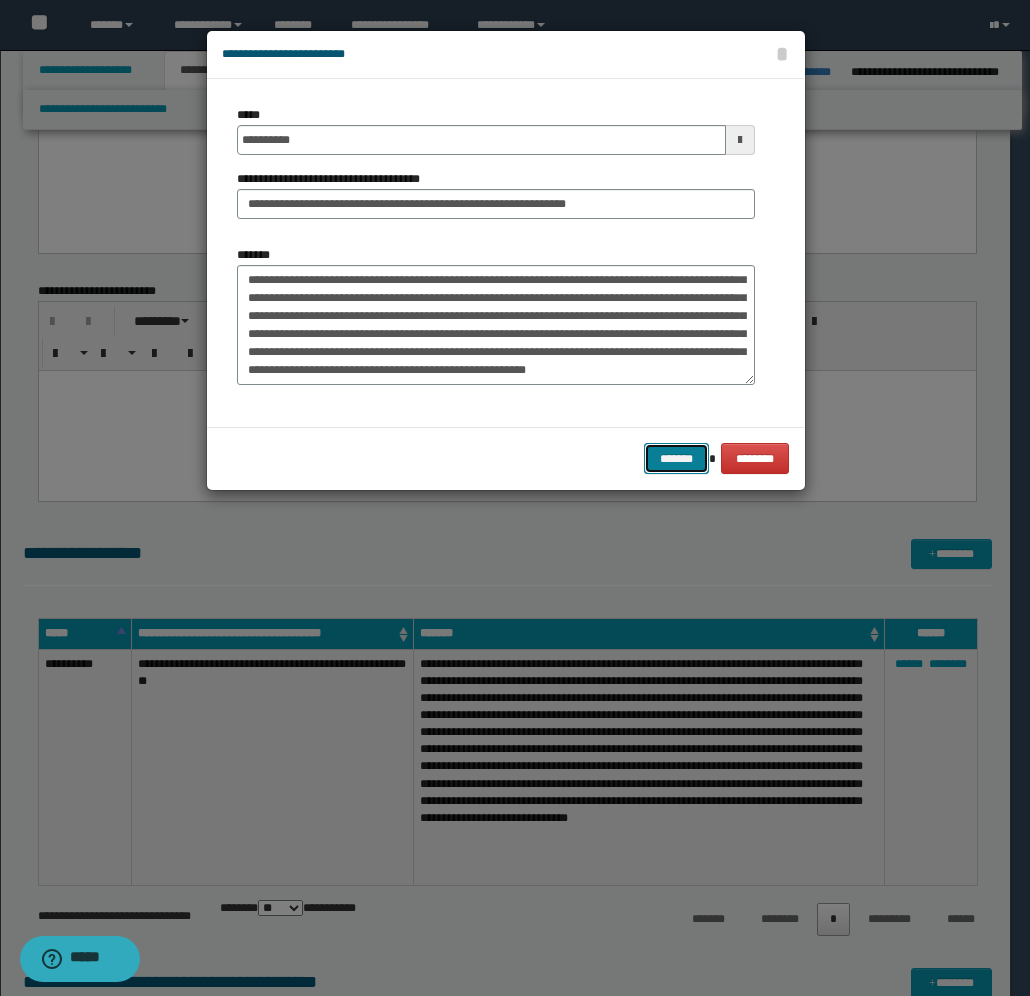 click on "*******" at bounding box center [676, 458] 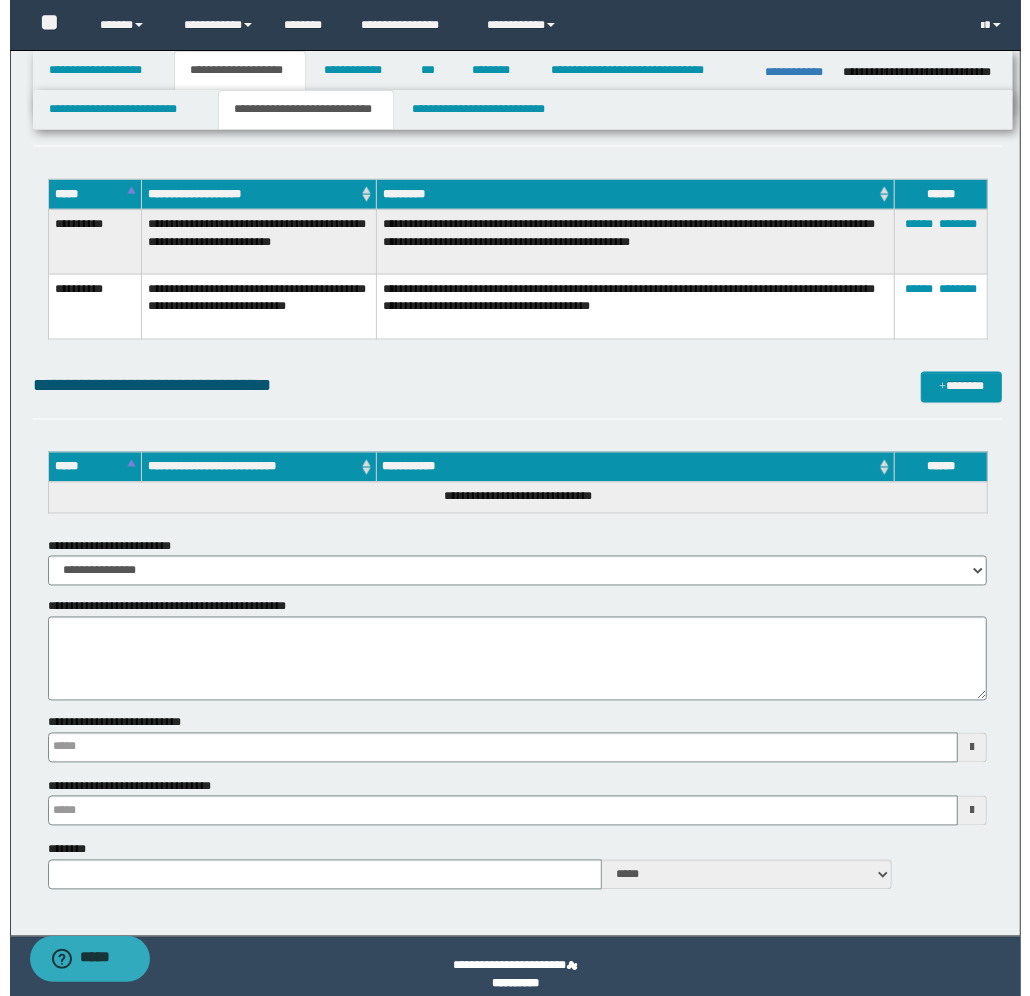 scroll, scrollTop: 1695, scrollLeft: 0, axis: vertical 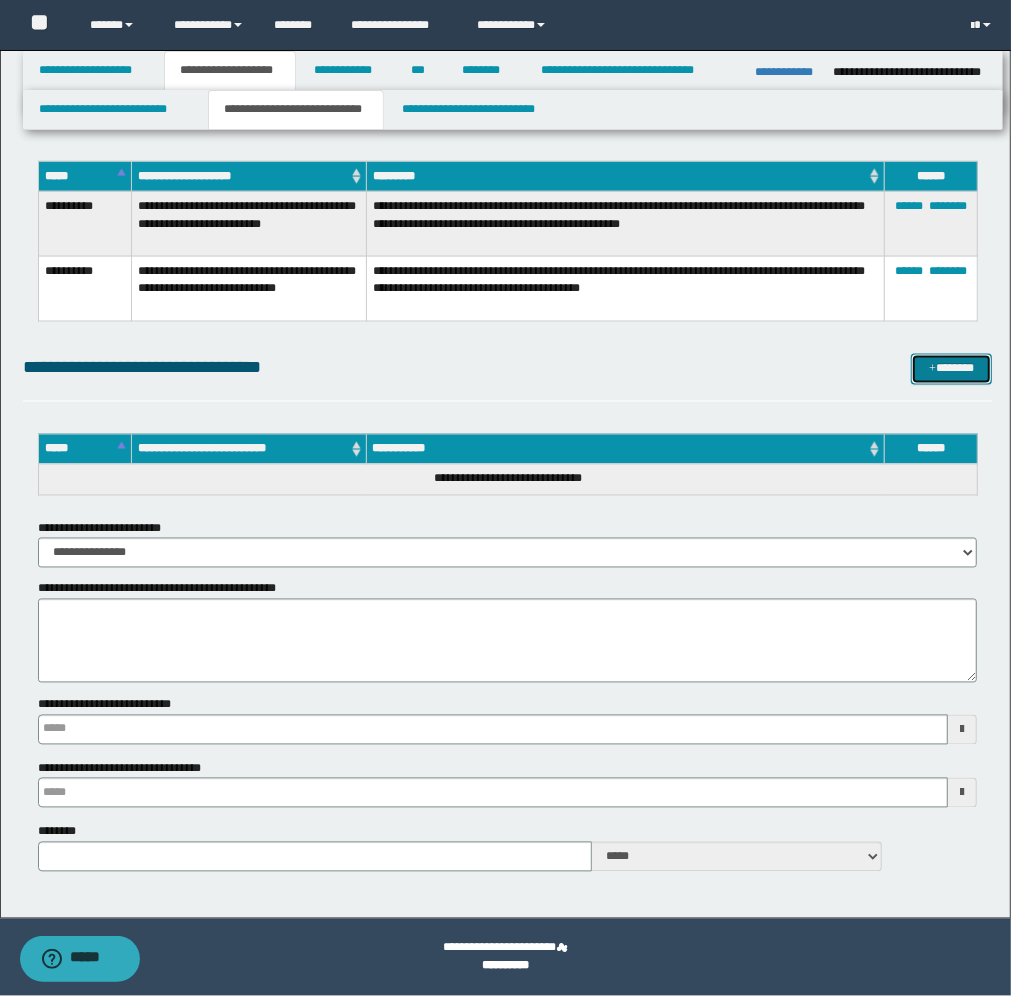 click on "*******" at bounding box center (951, 369) 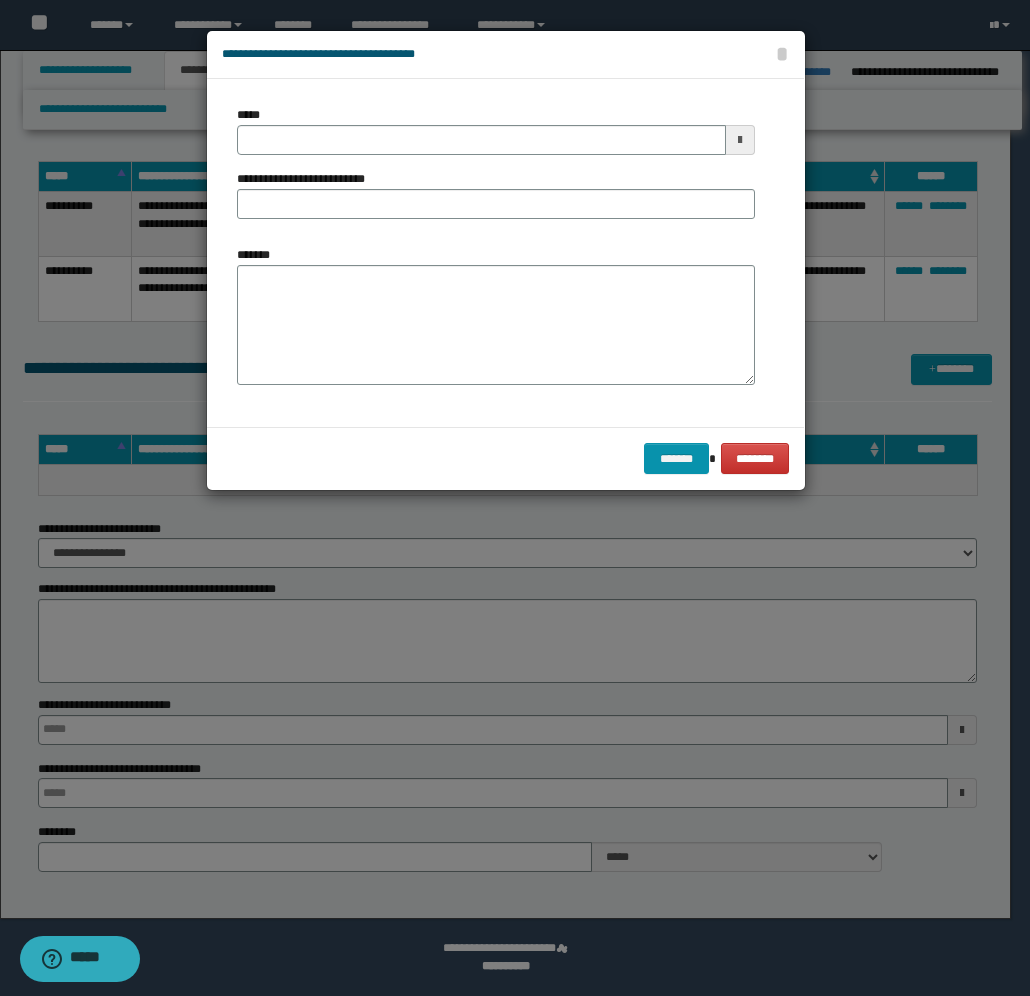 click at bounding box center [740, 140] 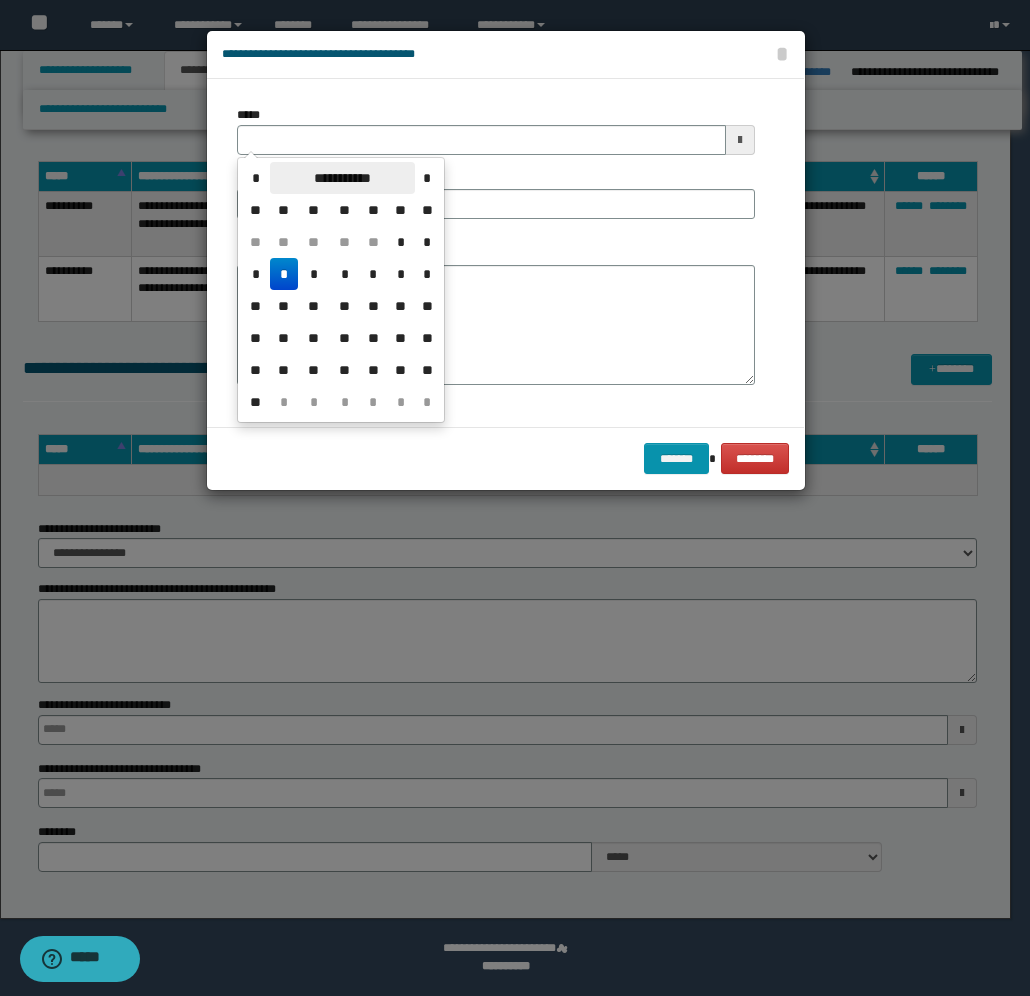 click on "**********" at bounding box center [342, 178] 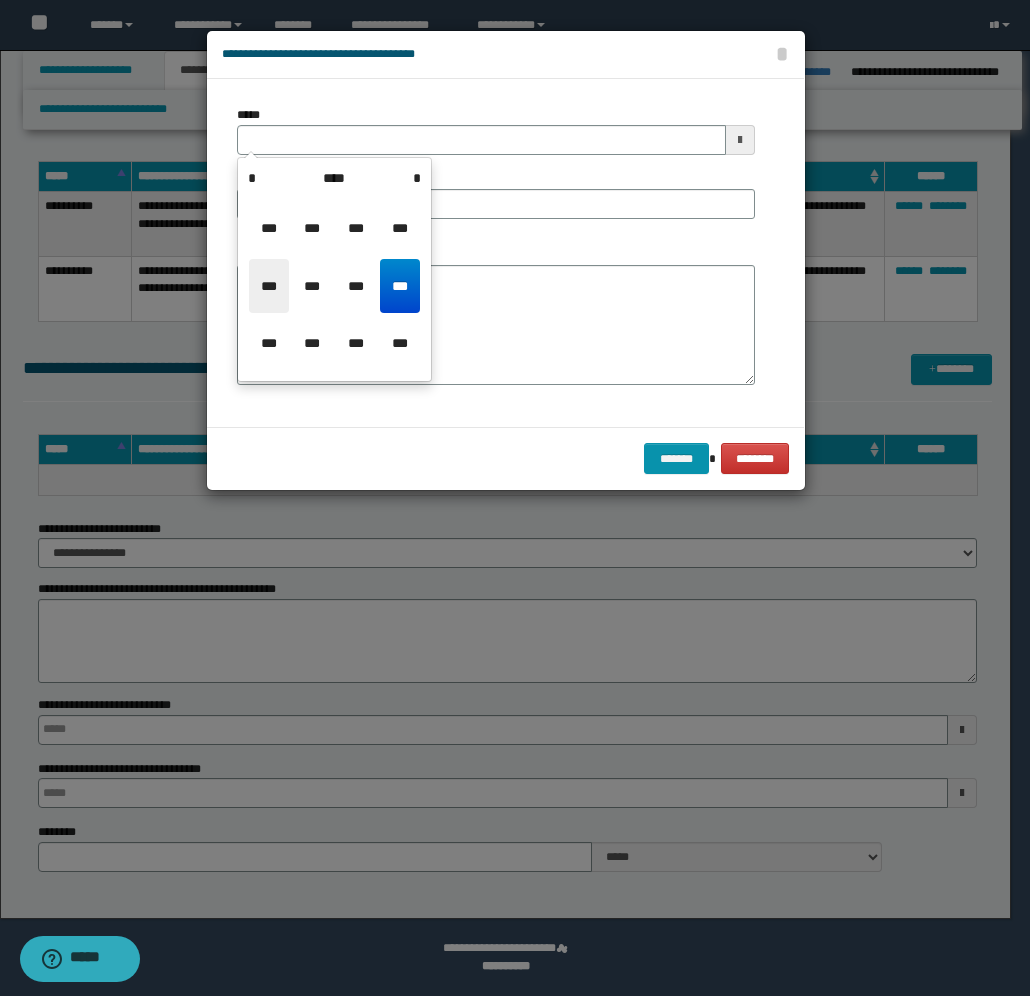 click on "***" at bounding box center [269, 286] 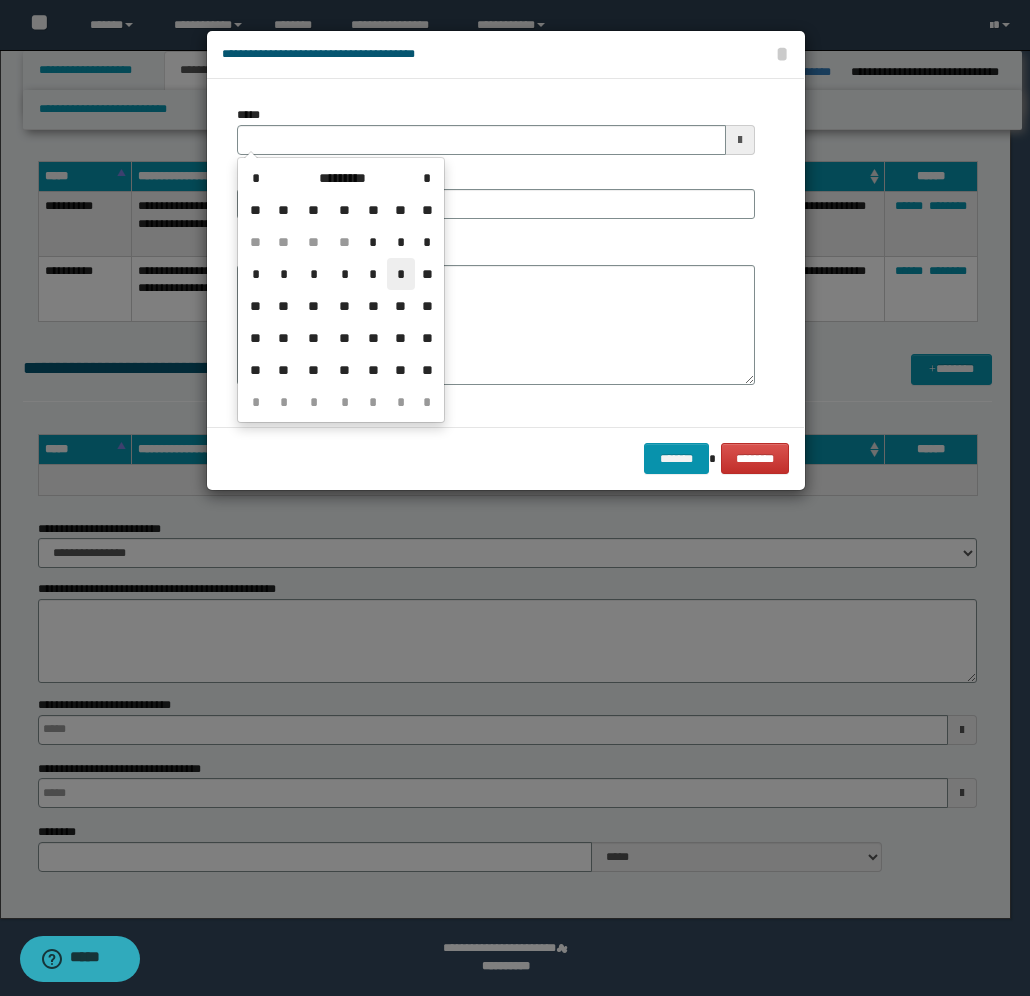 click on "*" at bounding box center (401, 274) 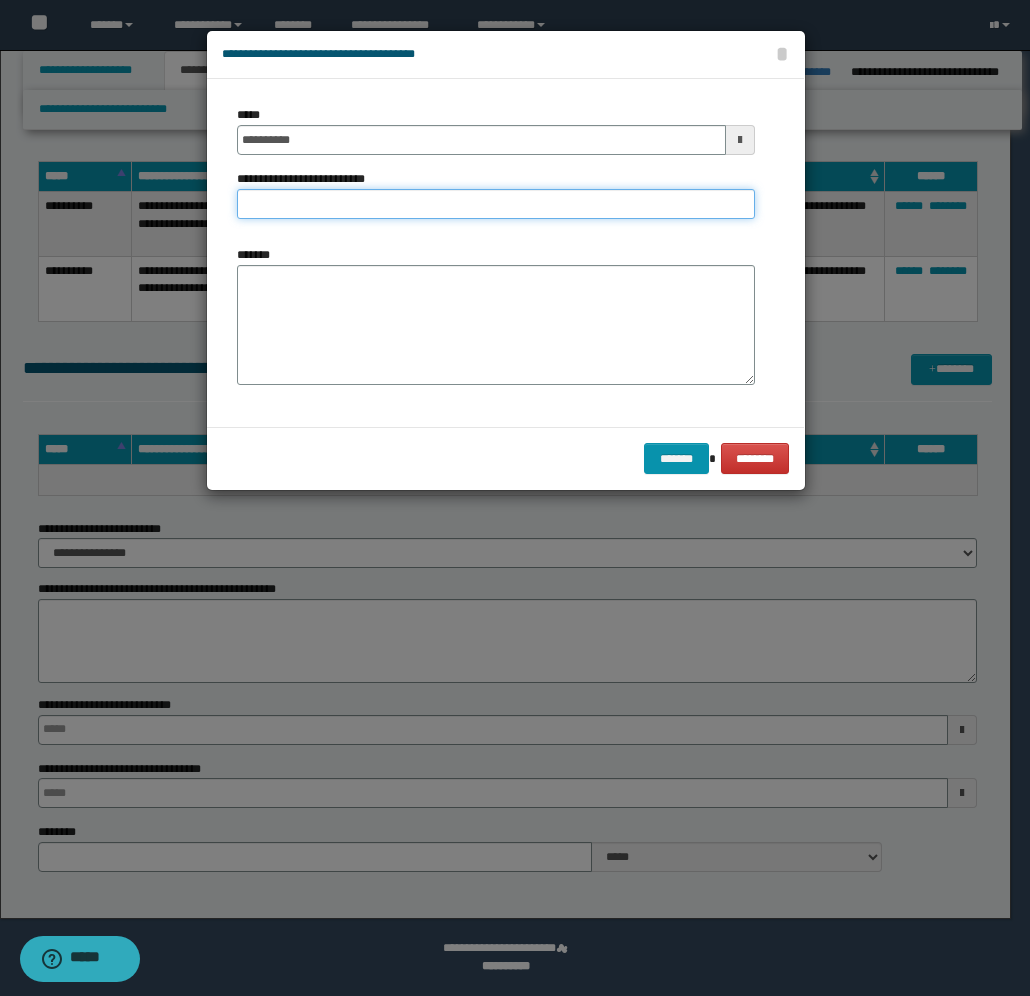 click on "**********" at bounding box center [496, 204] 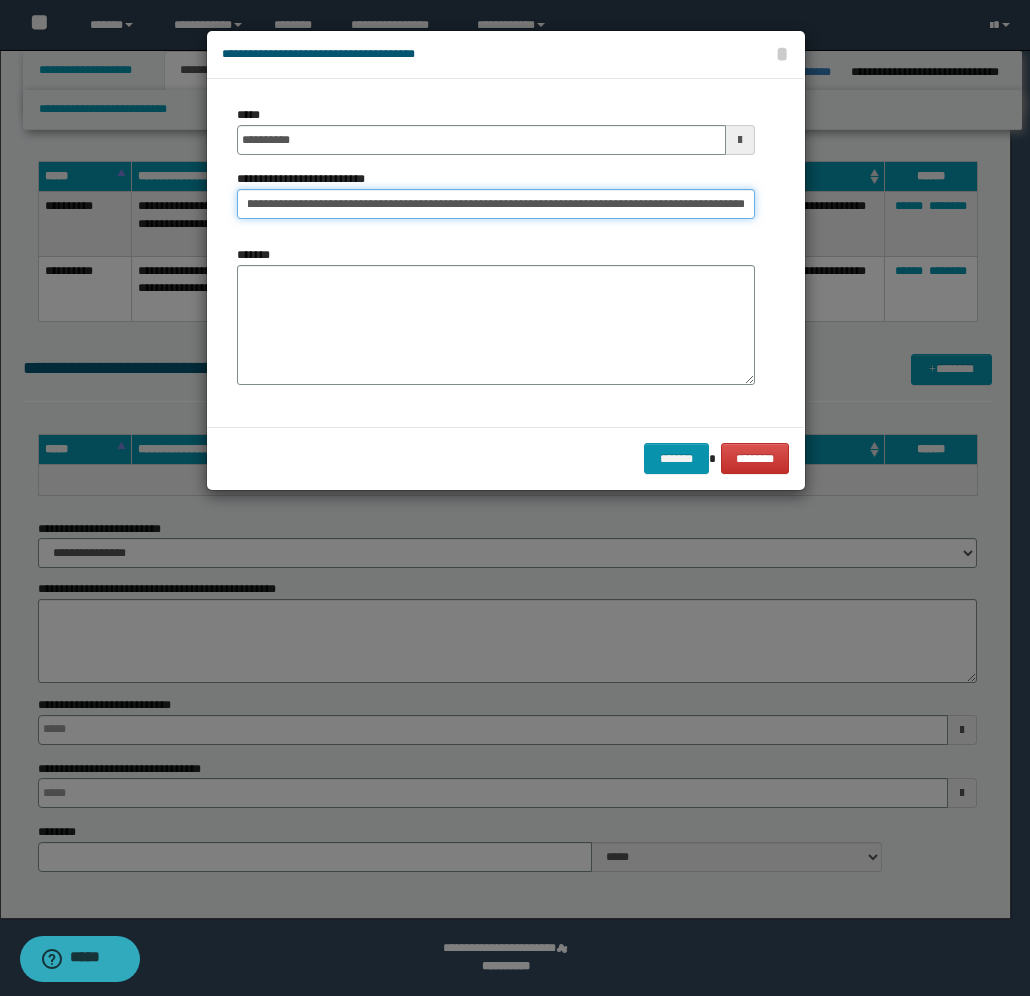 scroll, scrollTop: 0, scrollLeft: 341, axis: horizontal 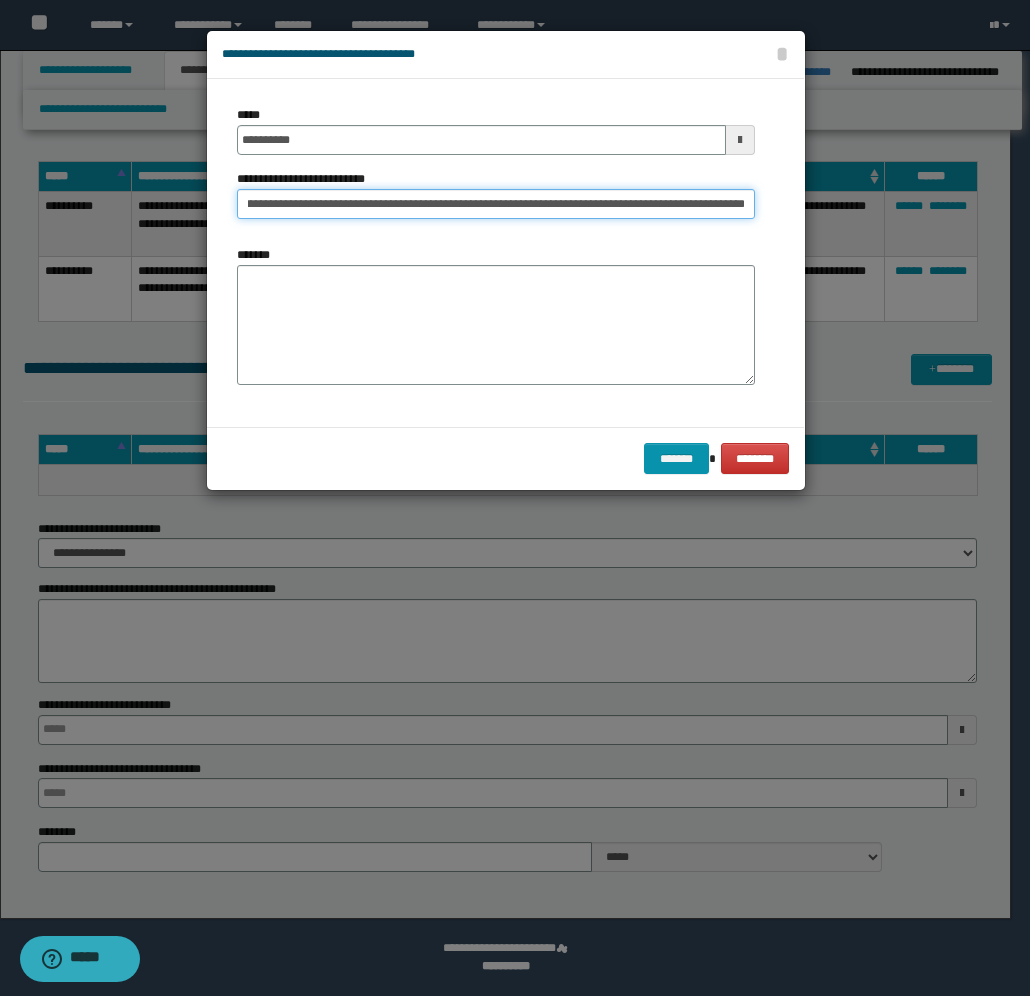 type on "**********" 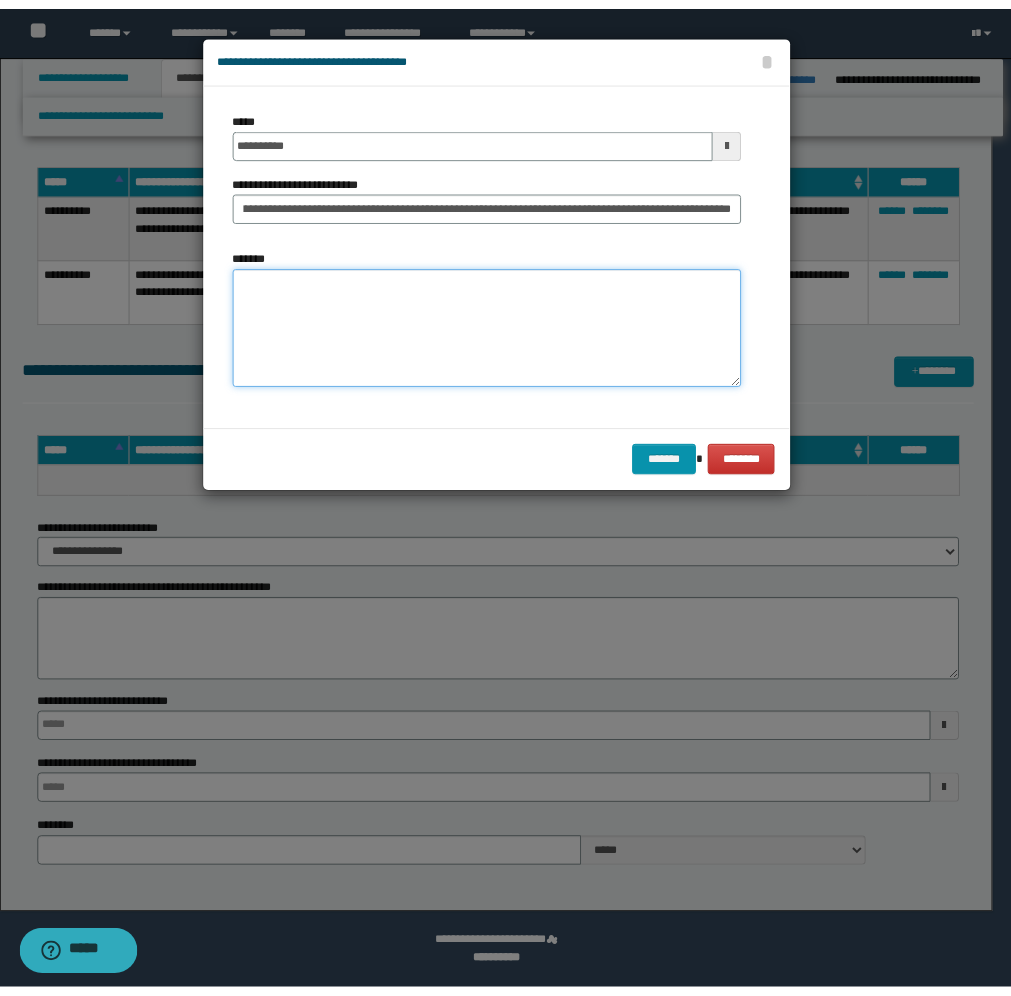scroll, scrollTop: 0, scrollLeft: 0, axis: both 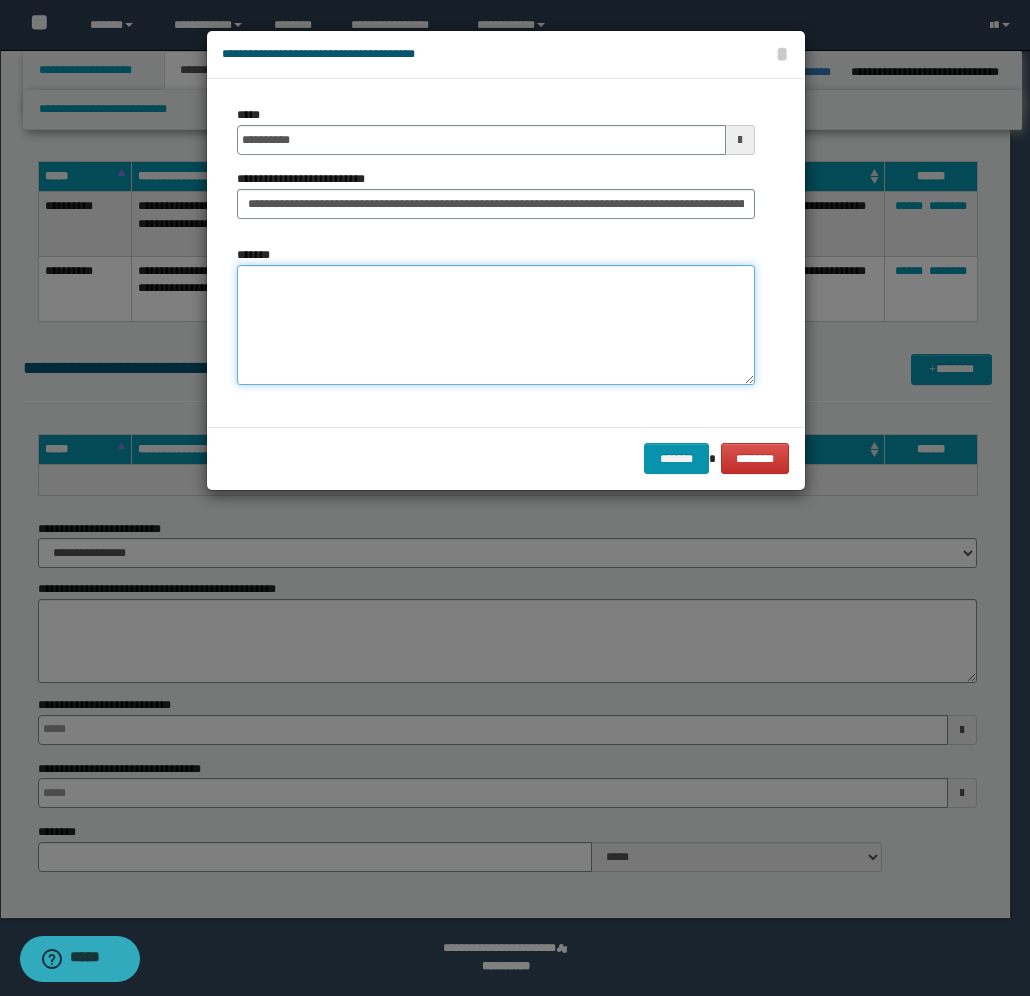 click on "*******" at bounding box center [496, 325] 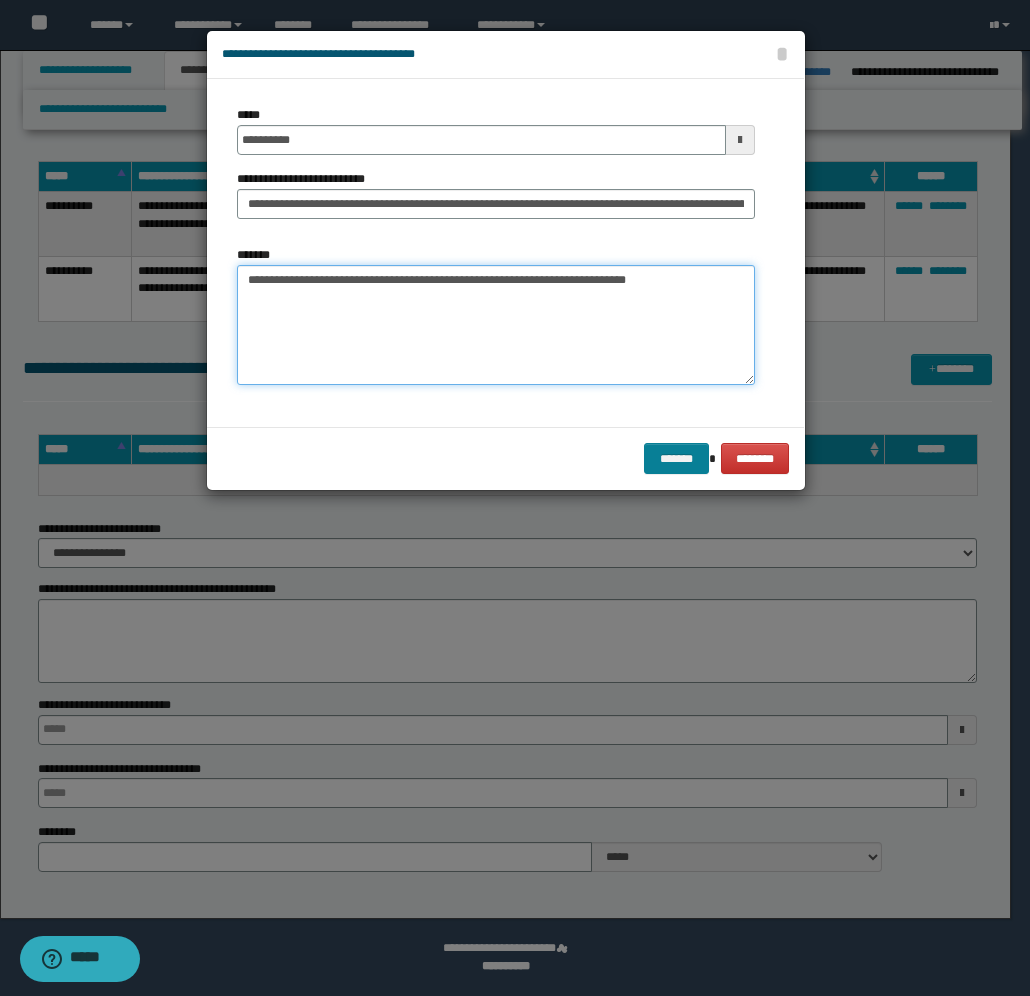 type on "**********" 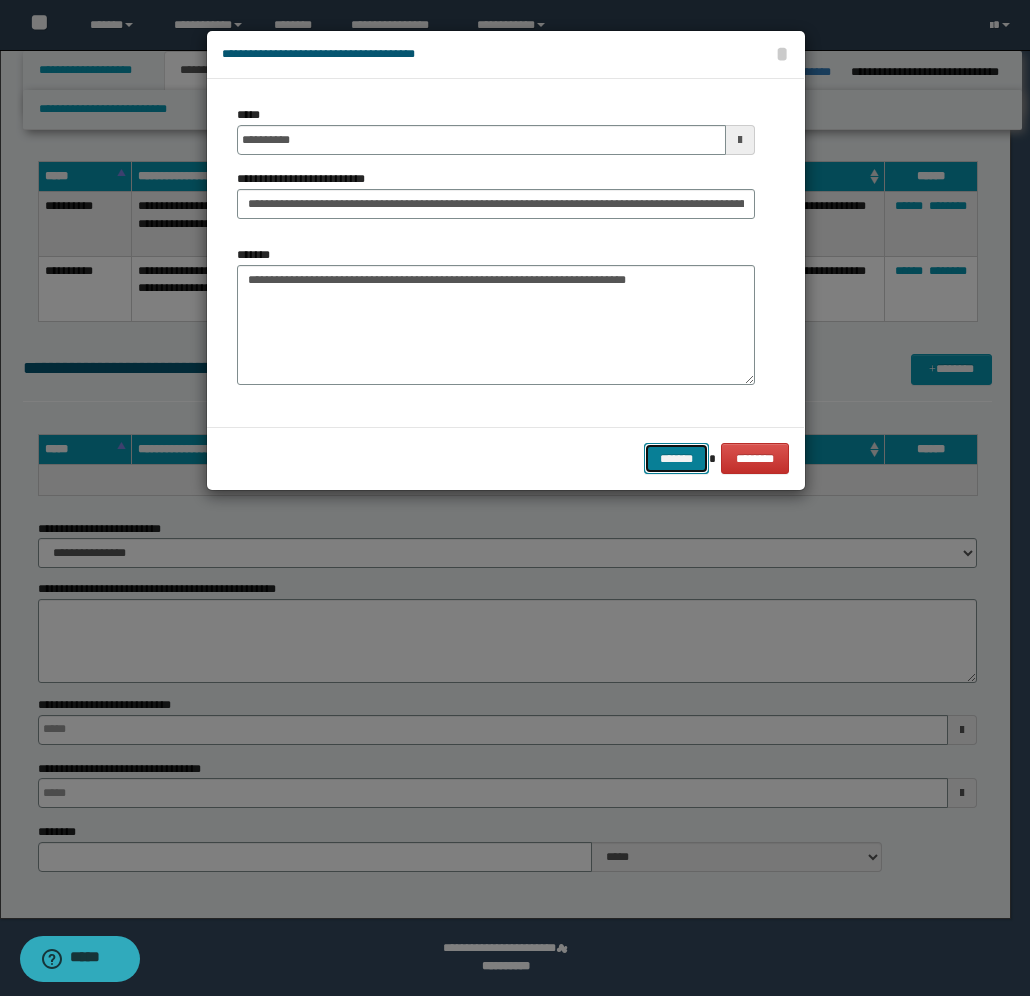 click on "*******" at bounding box center [676, 458] 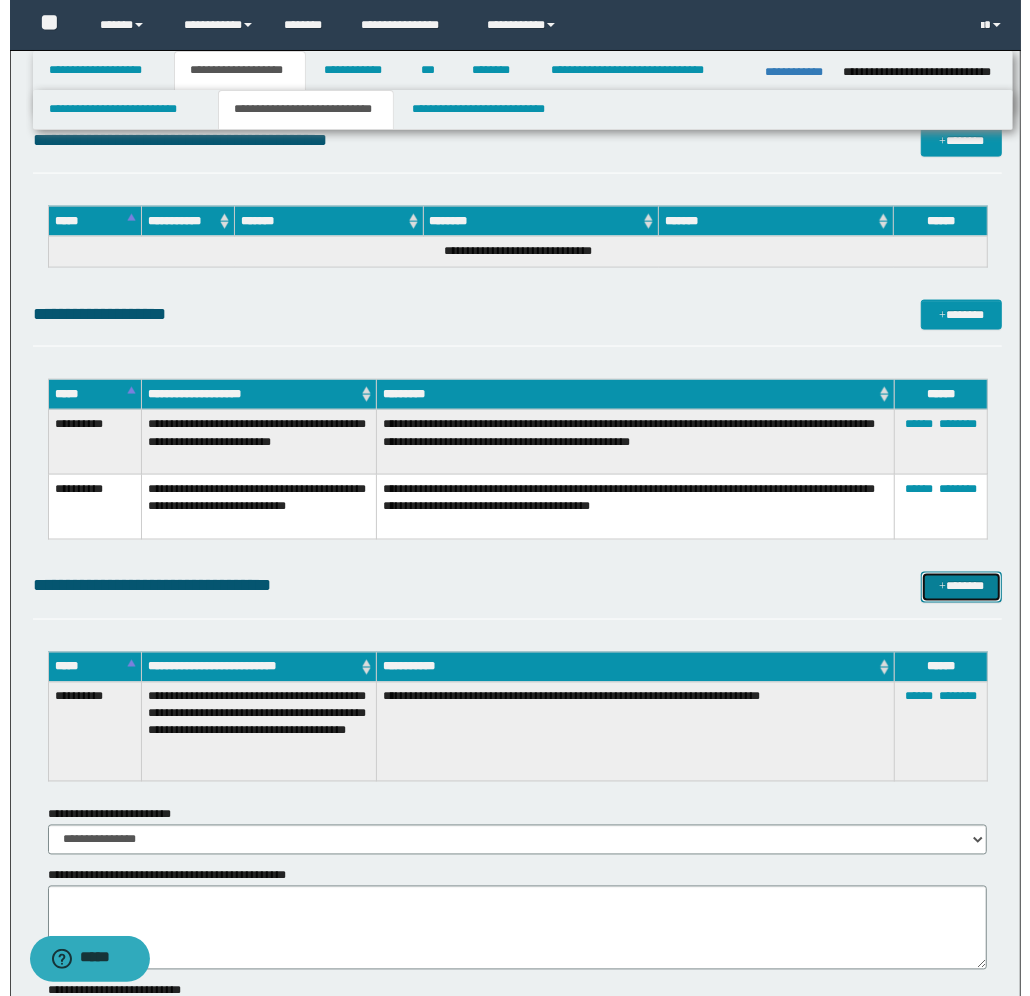 scroll, scrollTop: 1445, scrollLeft: 0, axis: vertical 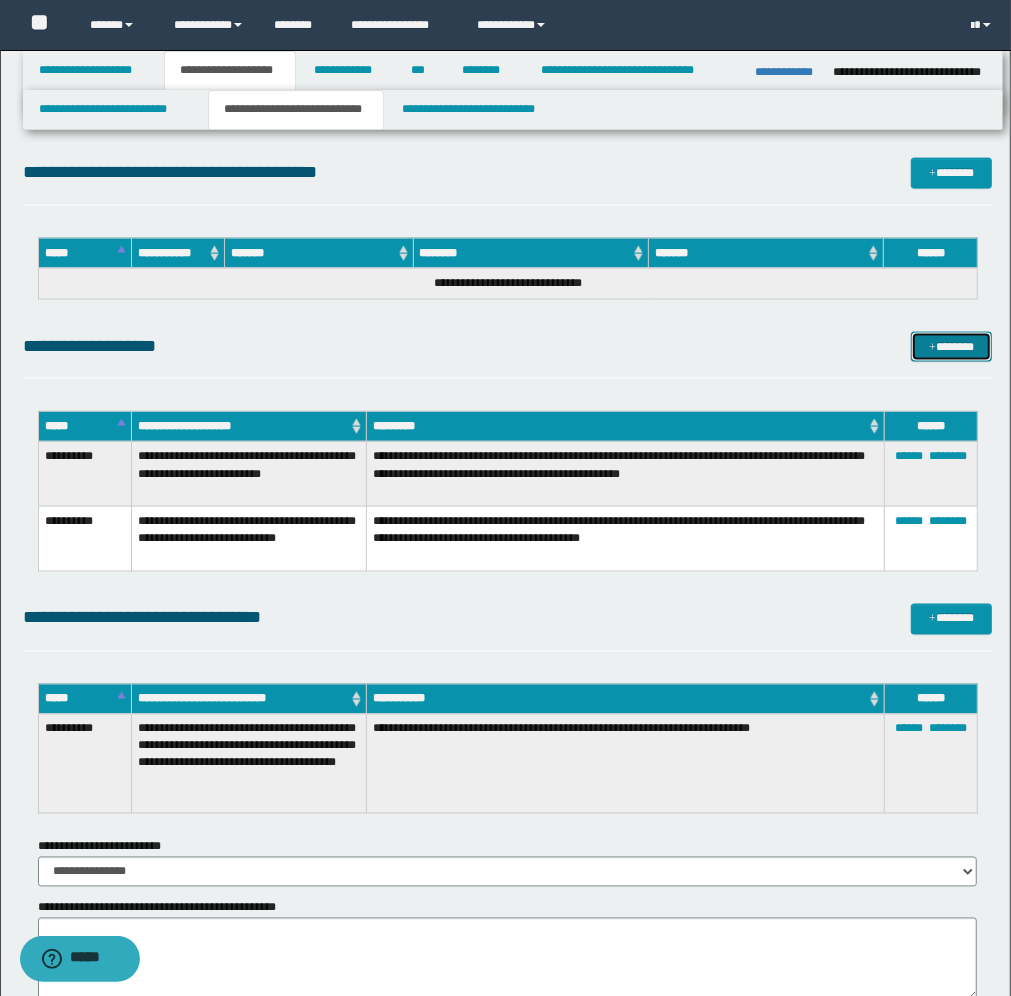 click on "*******" at bounding box center (951, 347) 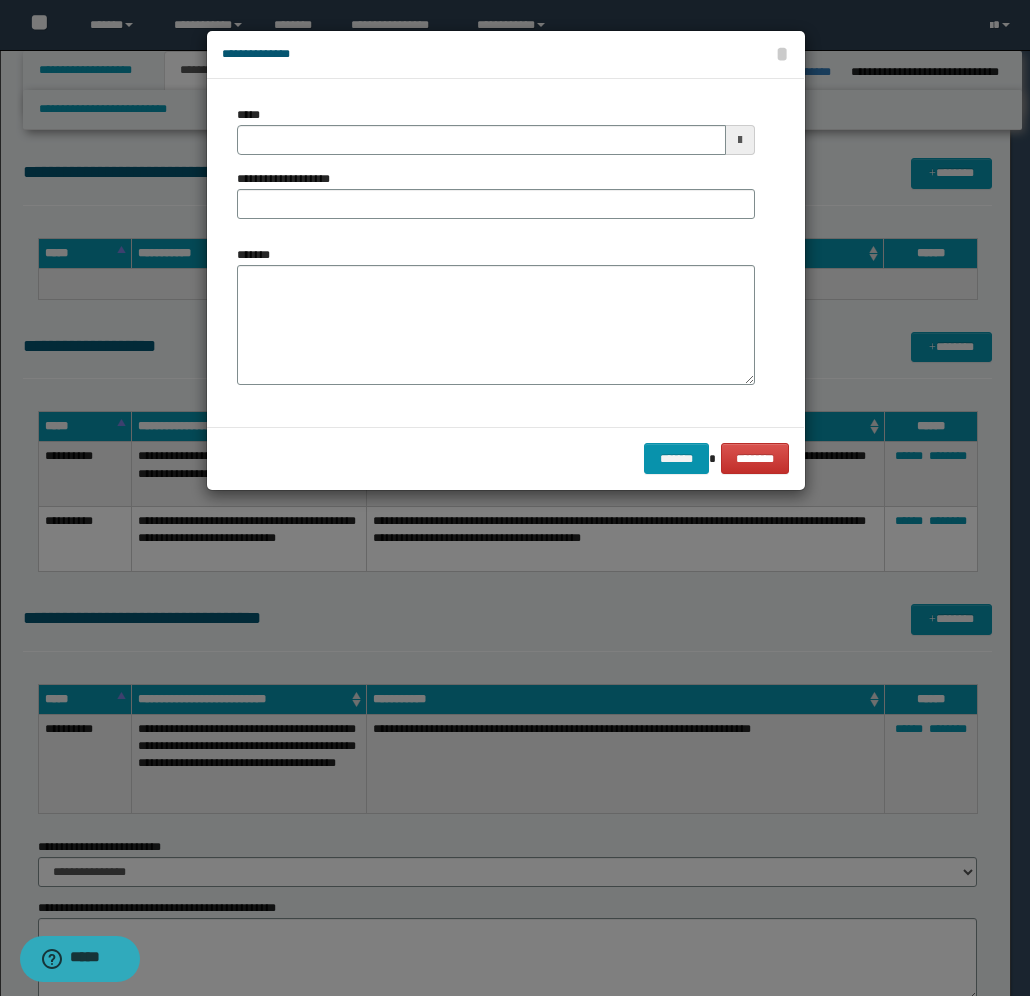 click at bounding box center [740, 140] 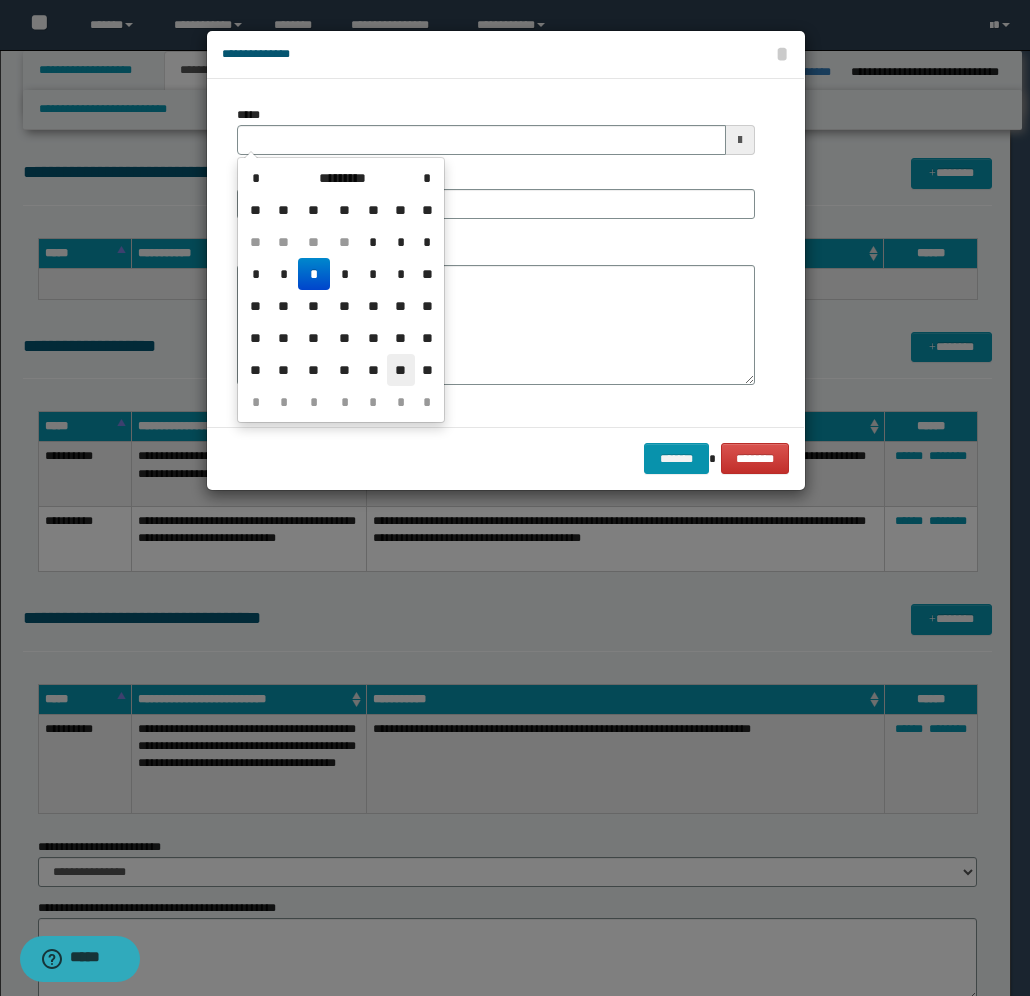 click on "**" at bounding box center [401, 370] 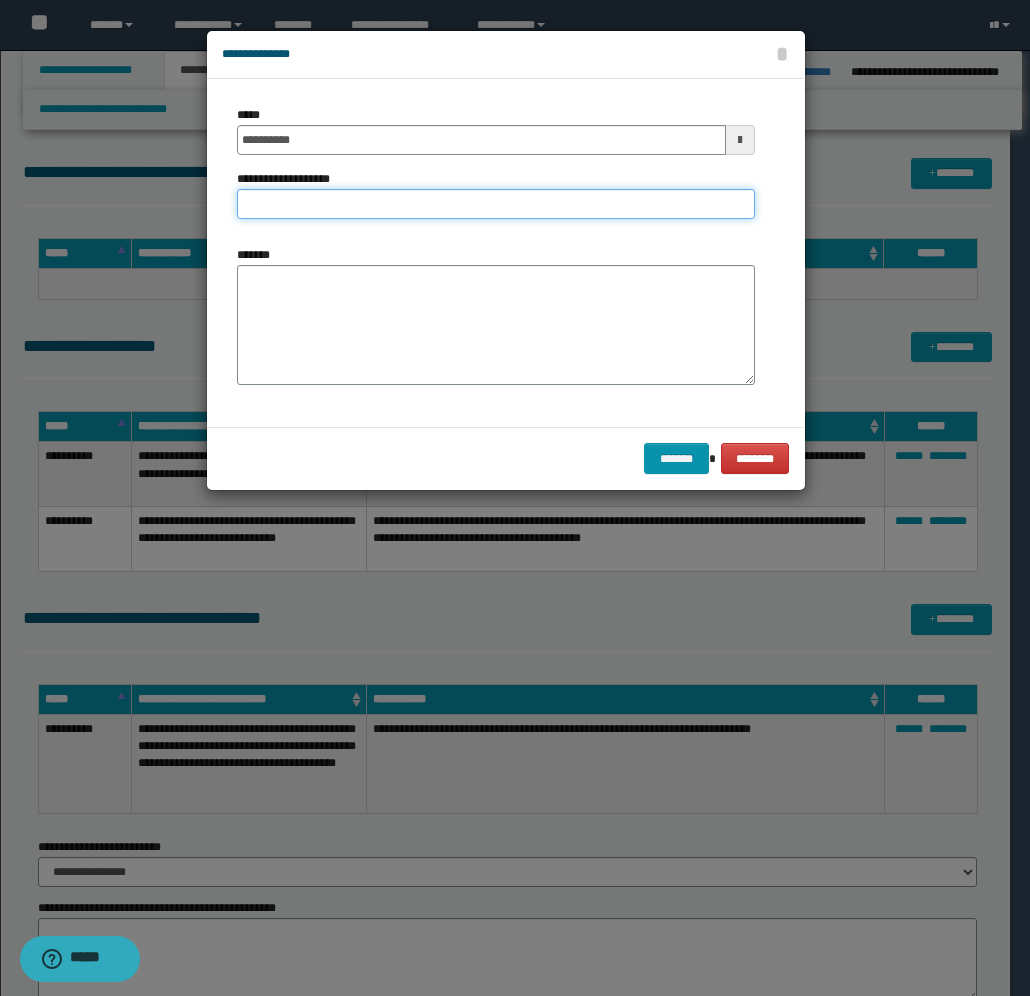 click on "**********" at bounding box center [496, 204] 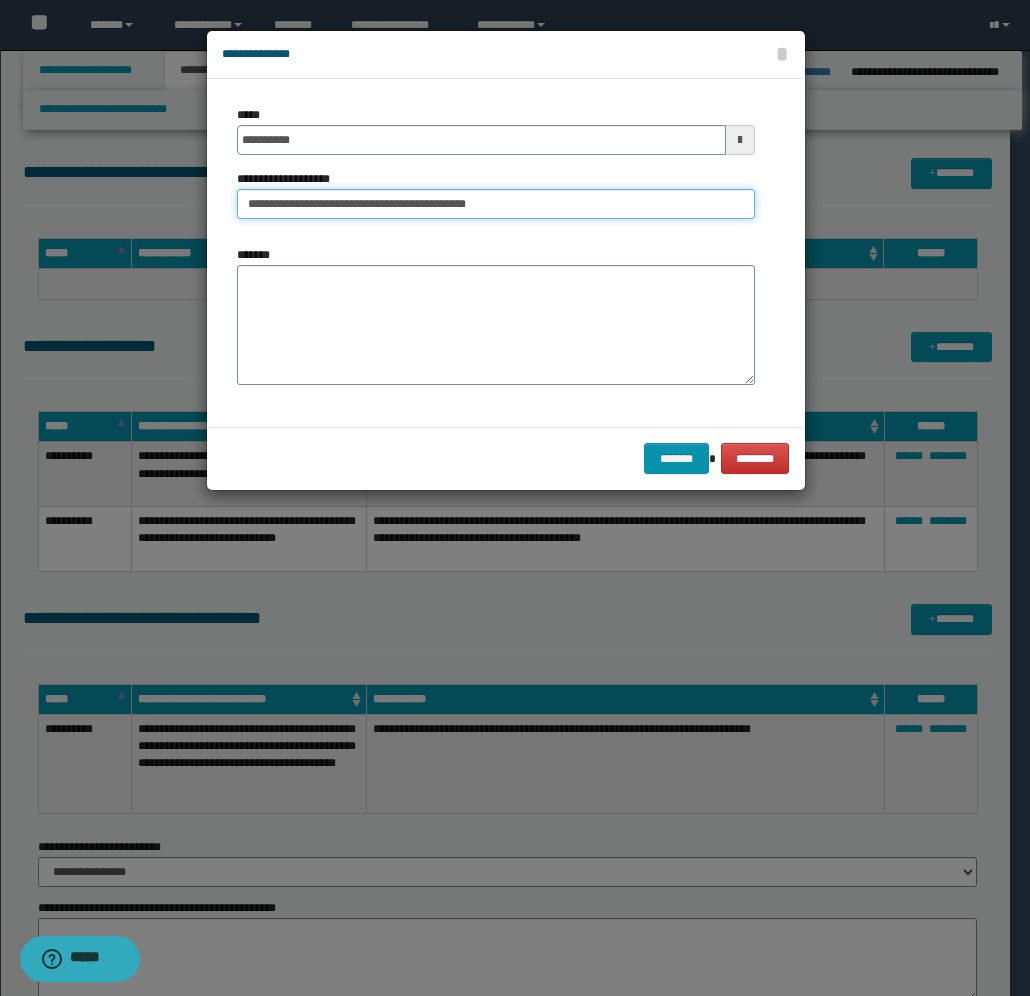 type on "**********" 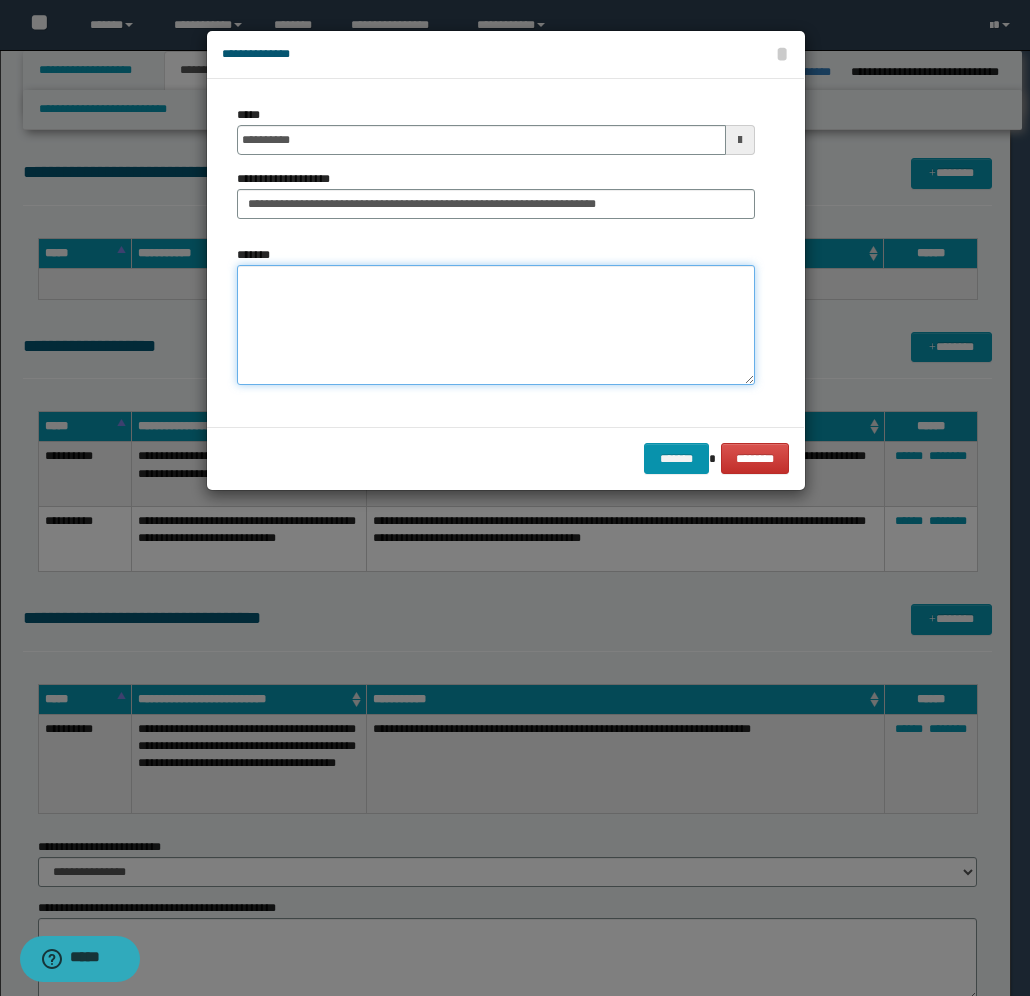click on "*******" at bounding box center [496, 325] 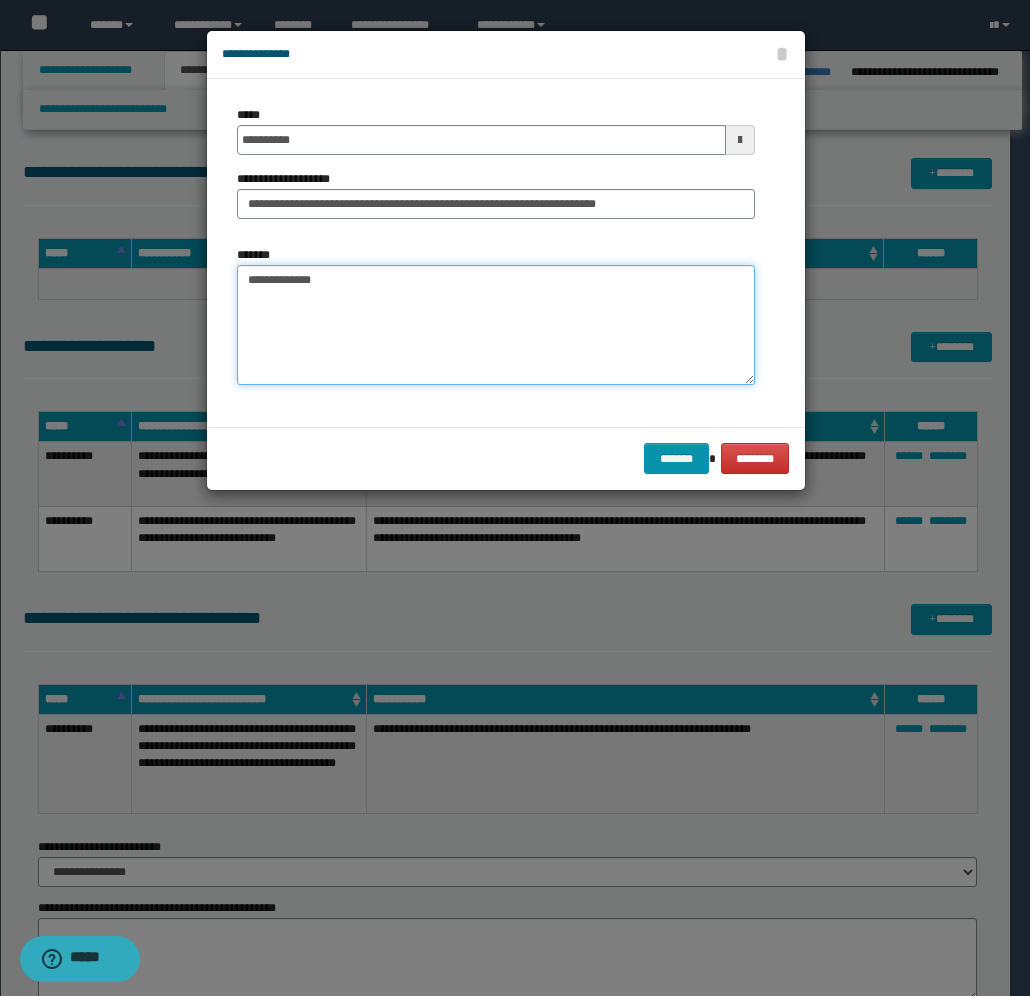 click on "**********" at bounding box center (496, 325) 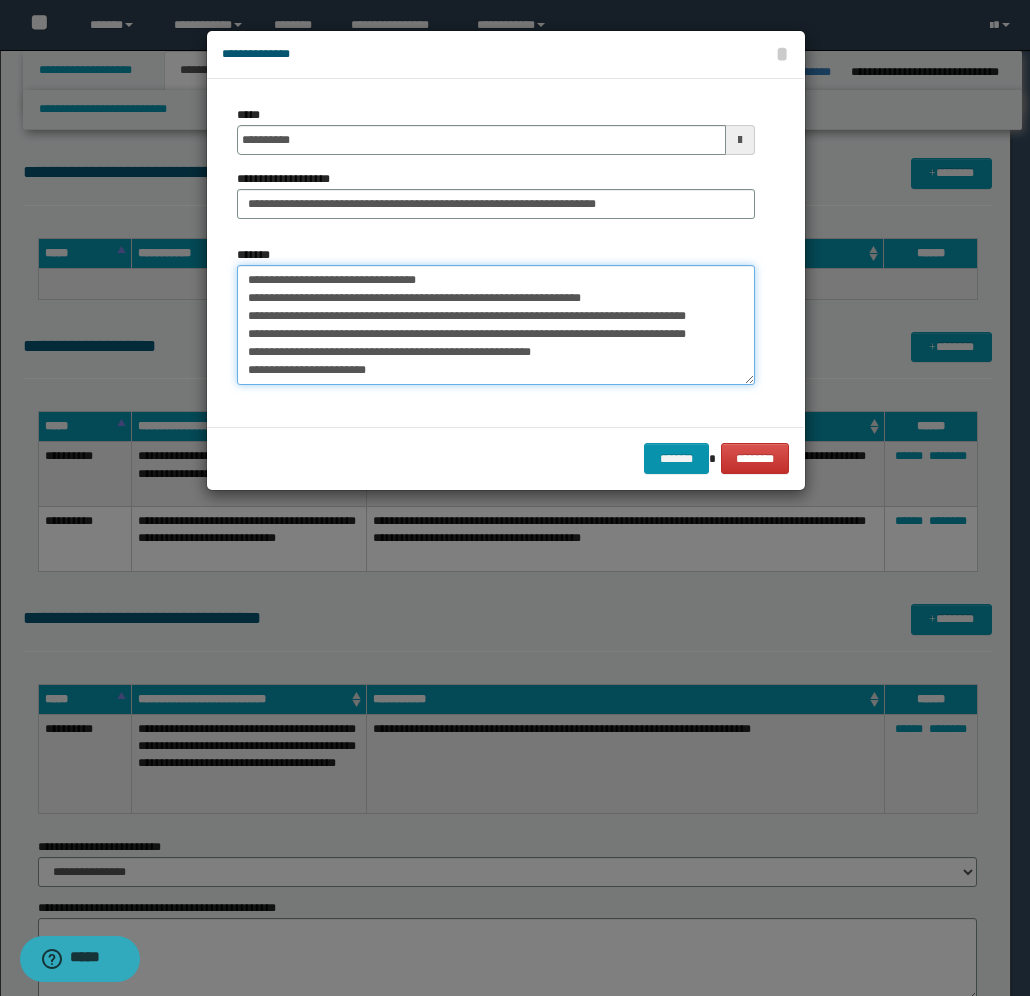 scroll, scrollTop: 0, scrollLeft: 0, axis: both 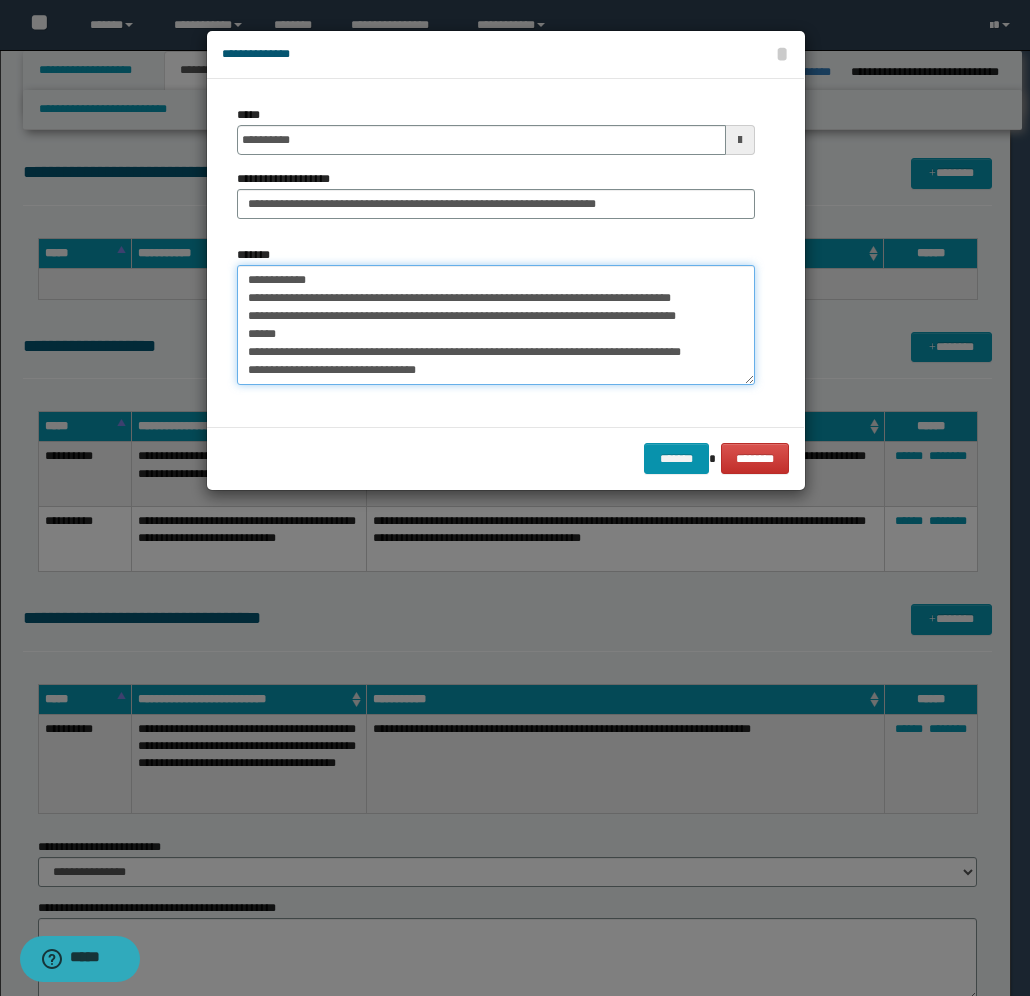 click on "**********" at bounding box center [496, 325] 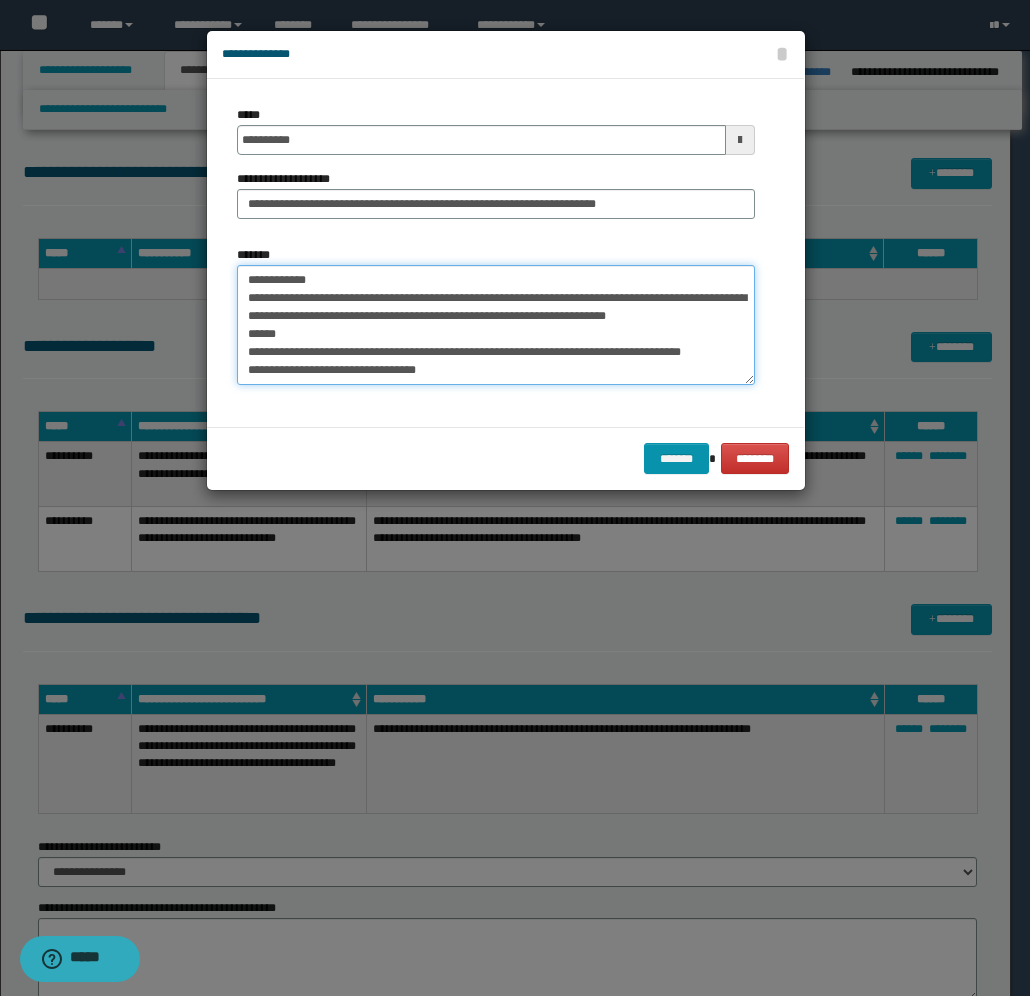 click on "**********" at bounding box center (496, 325) 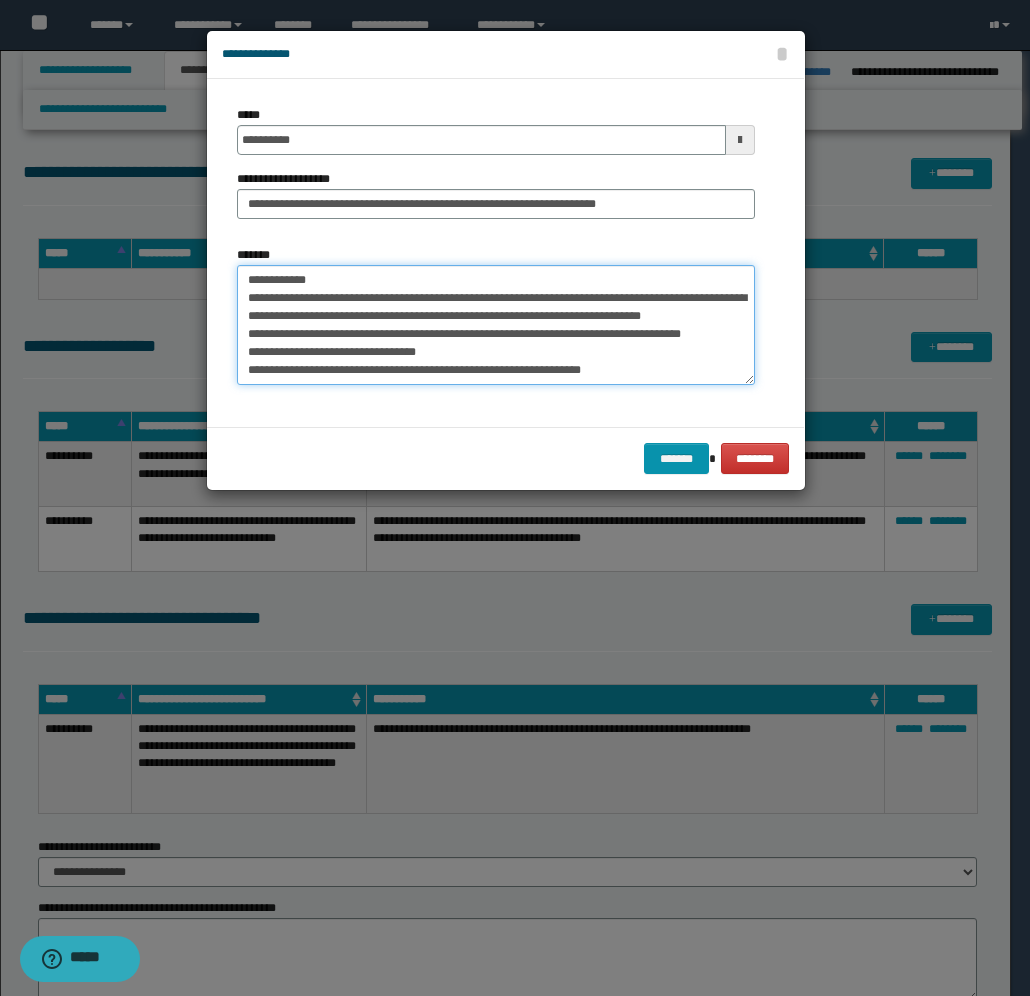 click on "**********" at bounding box center (496, 325) 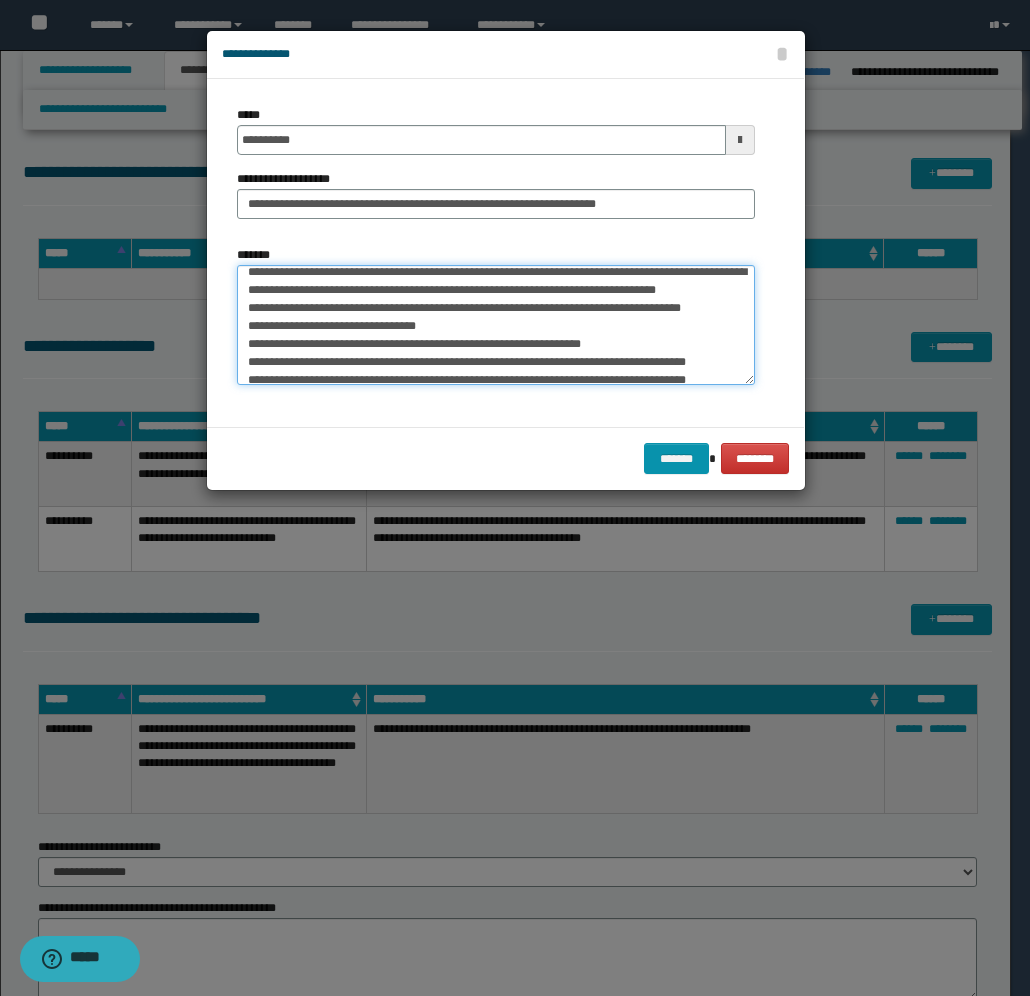 scroll, scrollTop: 50, scrollLeft: 0, axis: vertical 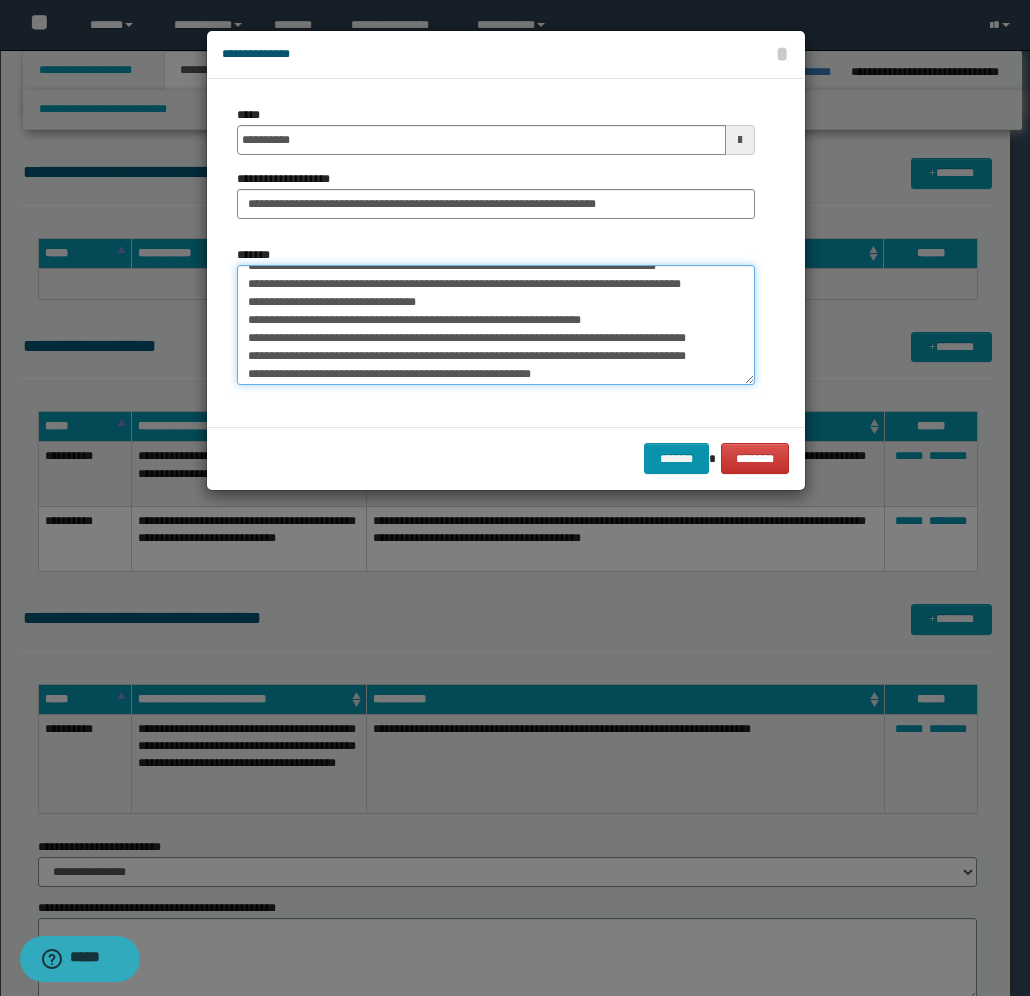 click on "**********" at bounding box center [496, 325] 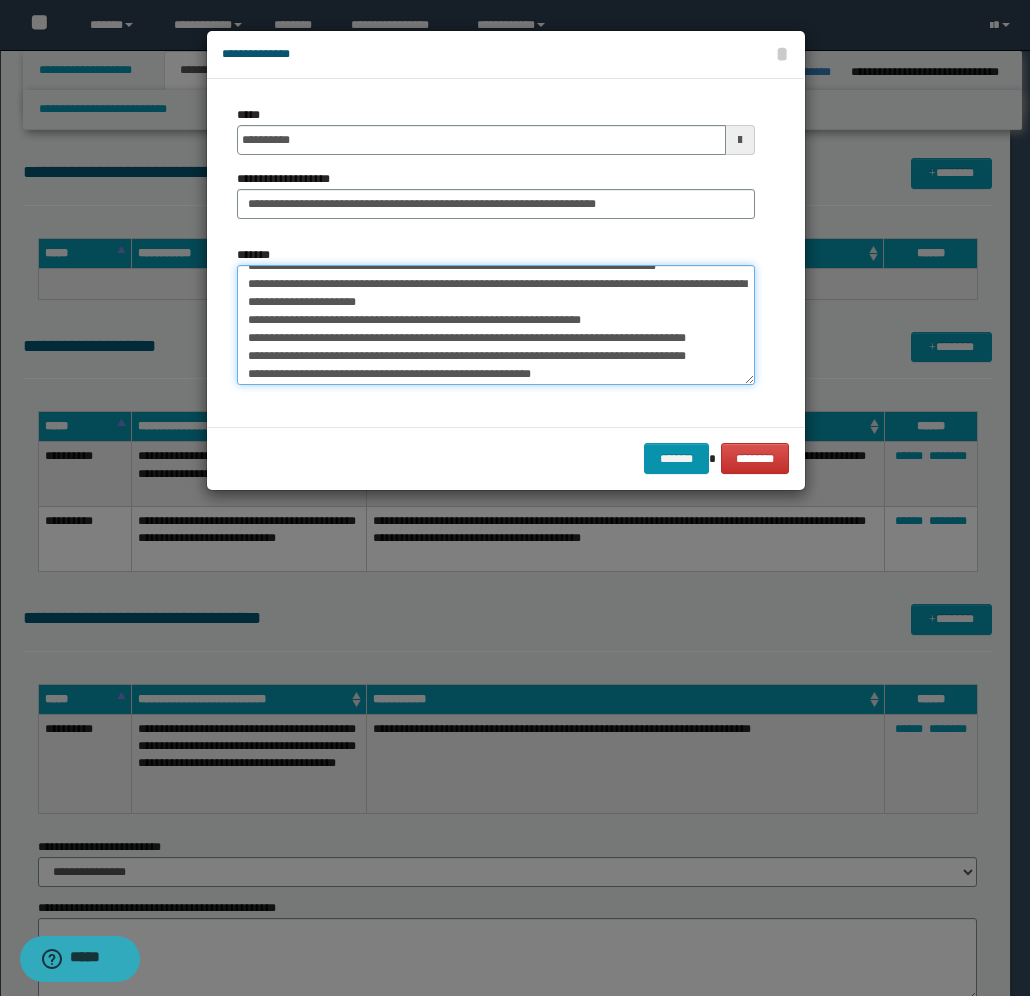 click on "**********" at bounding box center (496, 325) 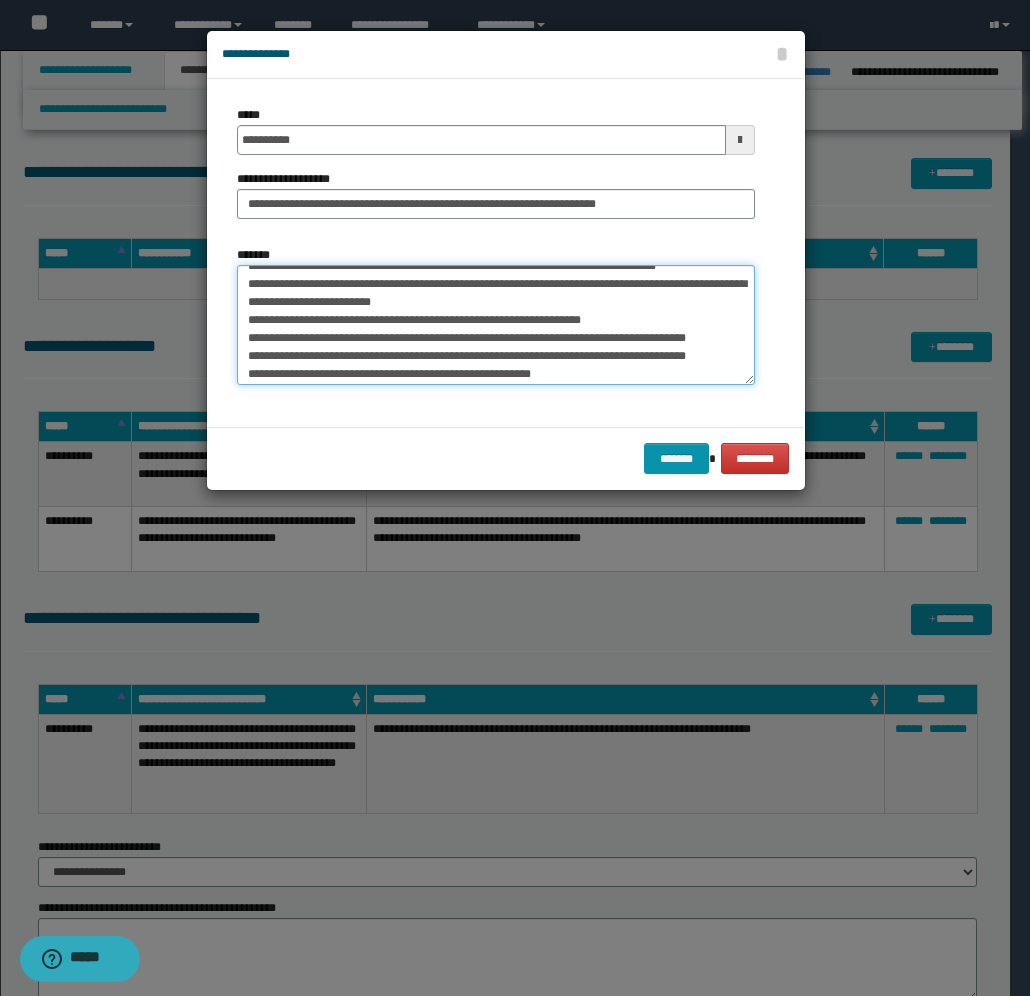 click on "**********" at bounding box center [496, 325] 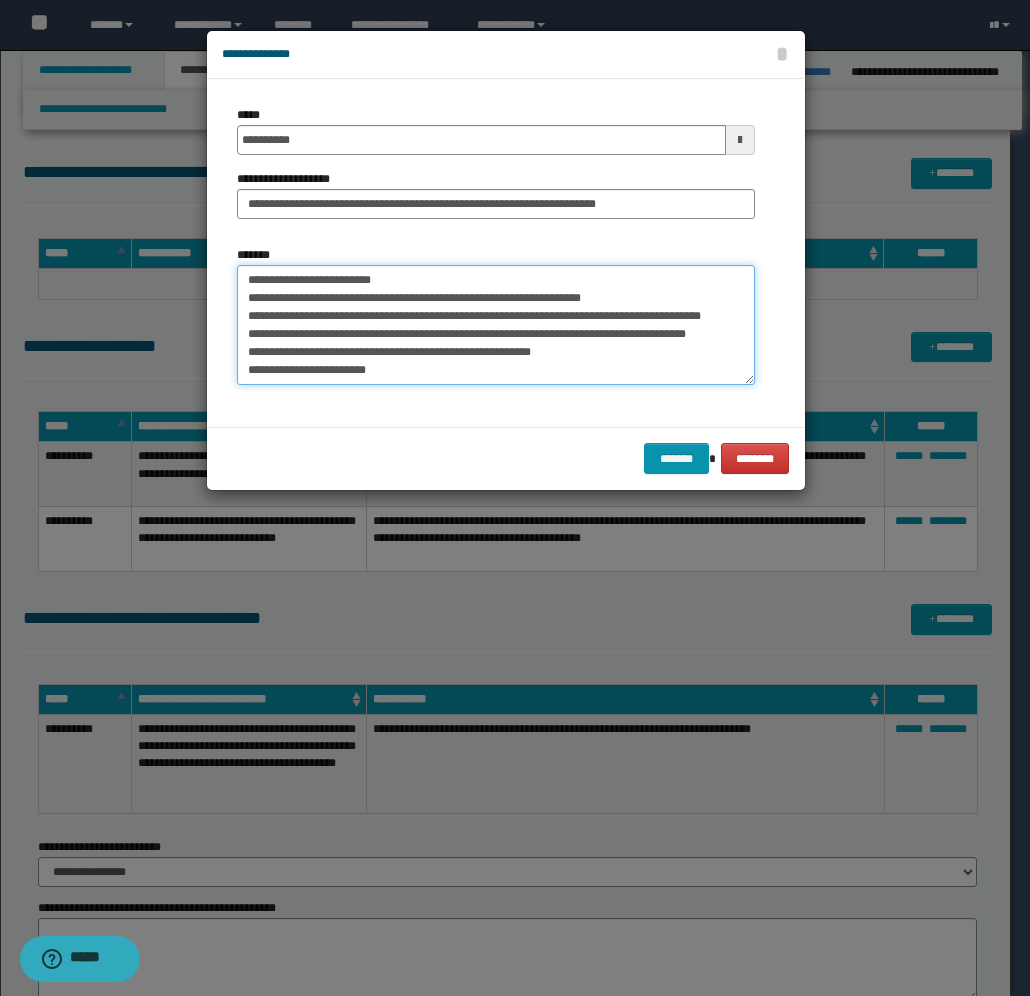 scroll, scrollTop: 126, scrollLeft: 0, axis: vertical 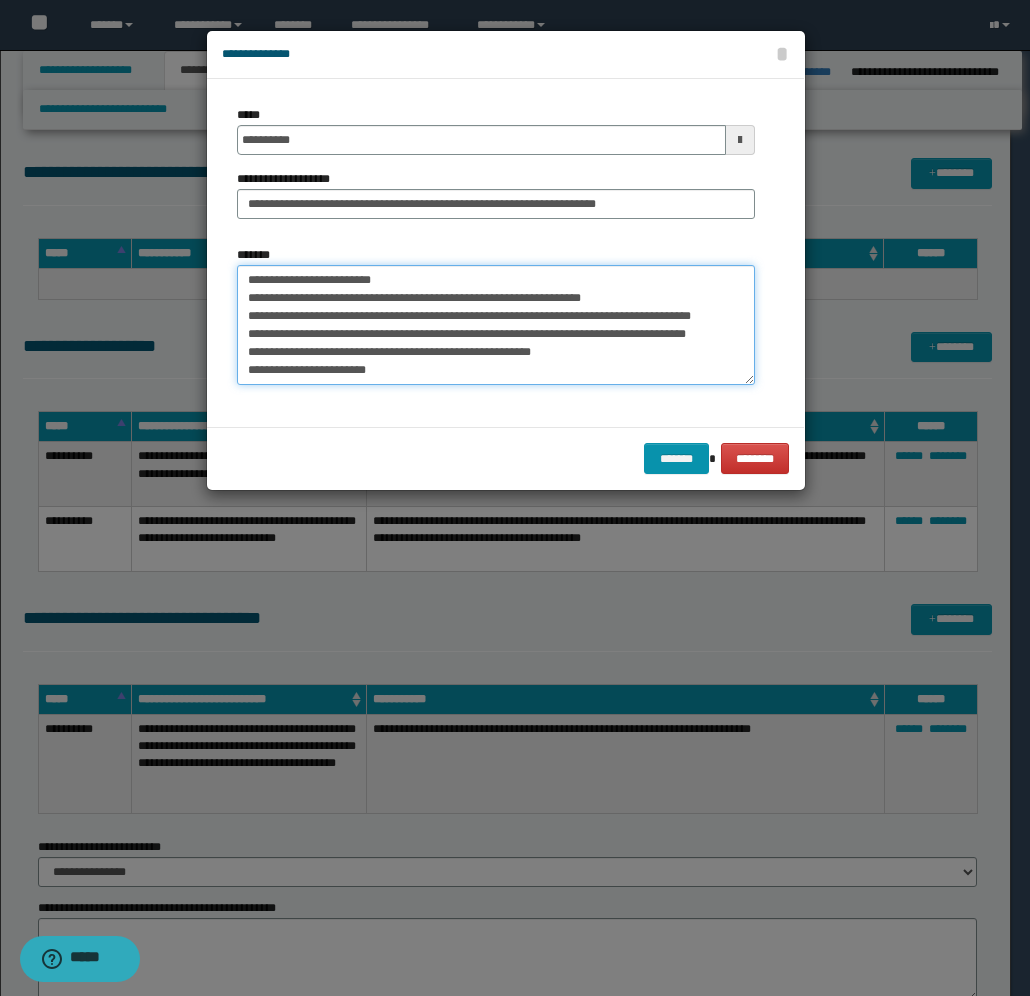 click on "**********" at bounding box center (496, 325) 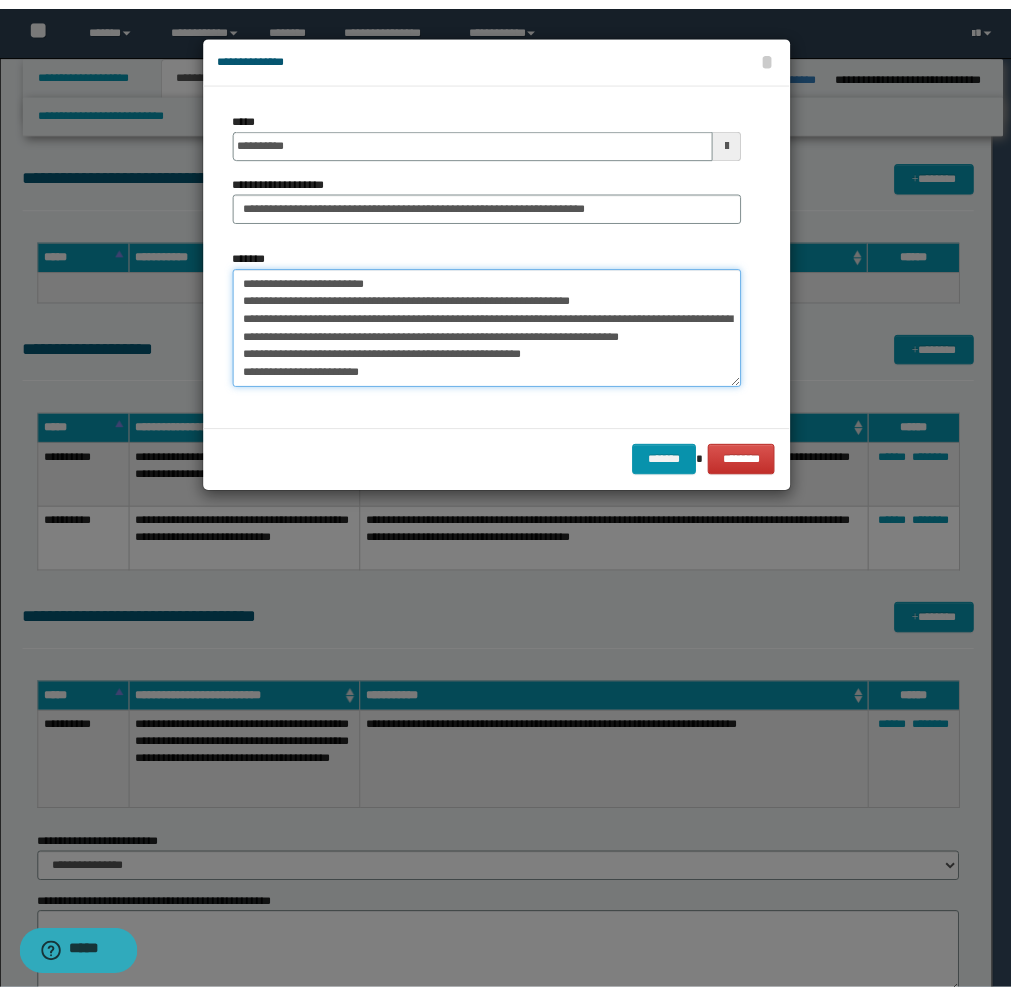 scroll, scrollTop: 108, scrollLeft: 0, axis: vertical 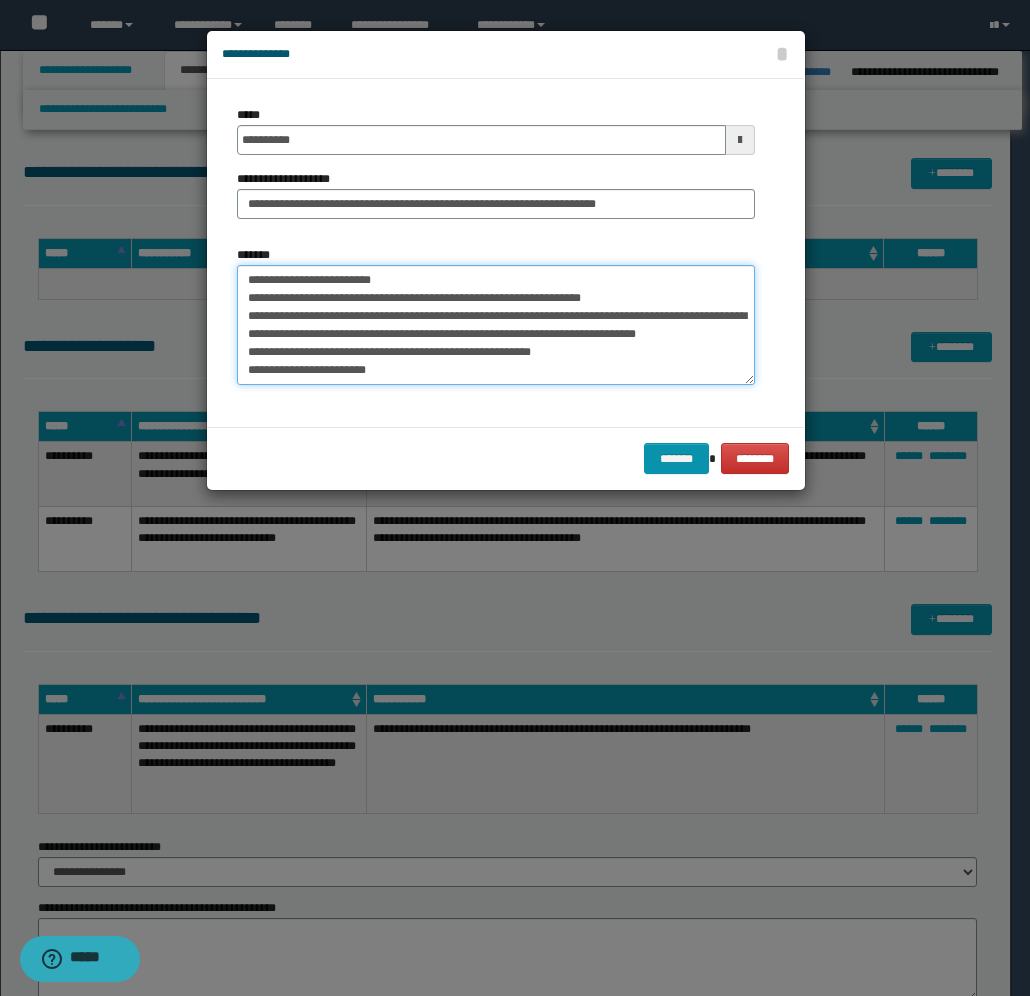 click on "**********" at bounding box center [496, 325] 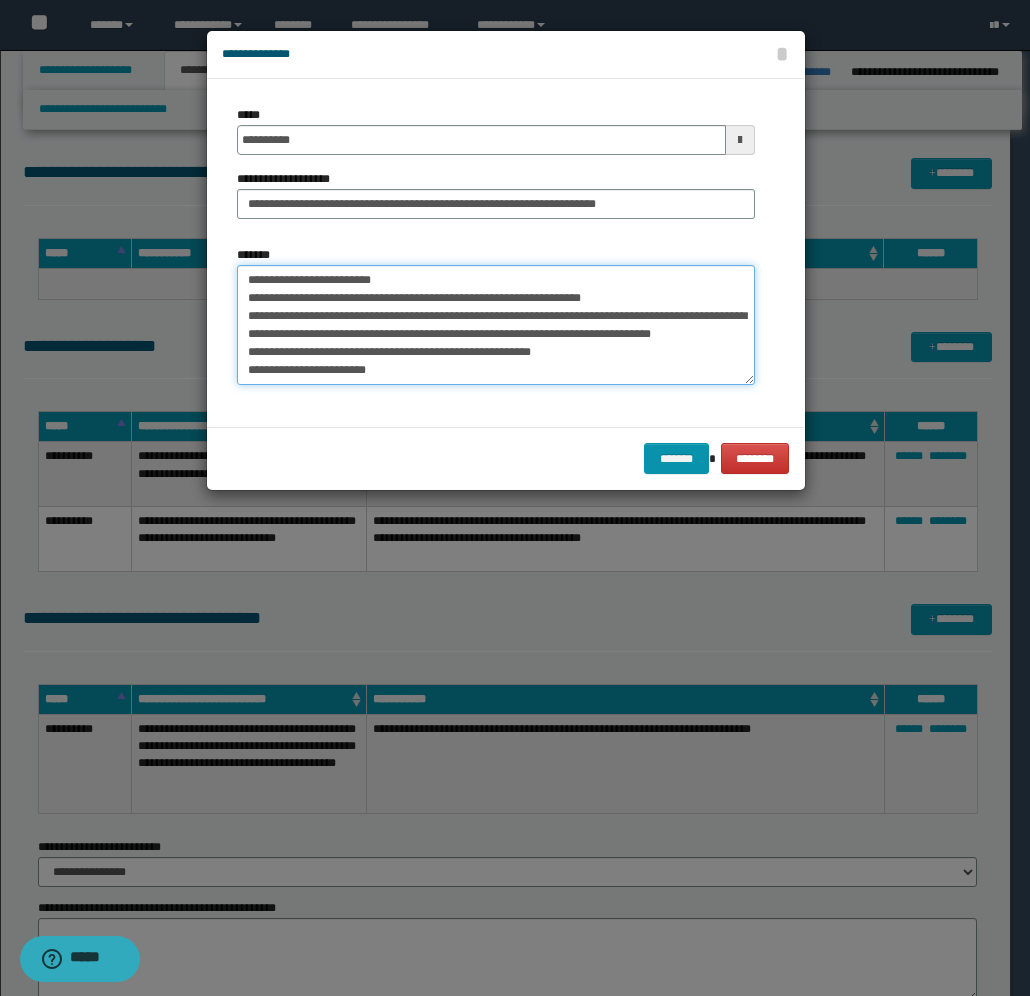 click on "**********" at bounding box center (496, 325) 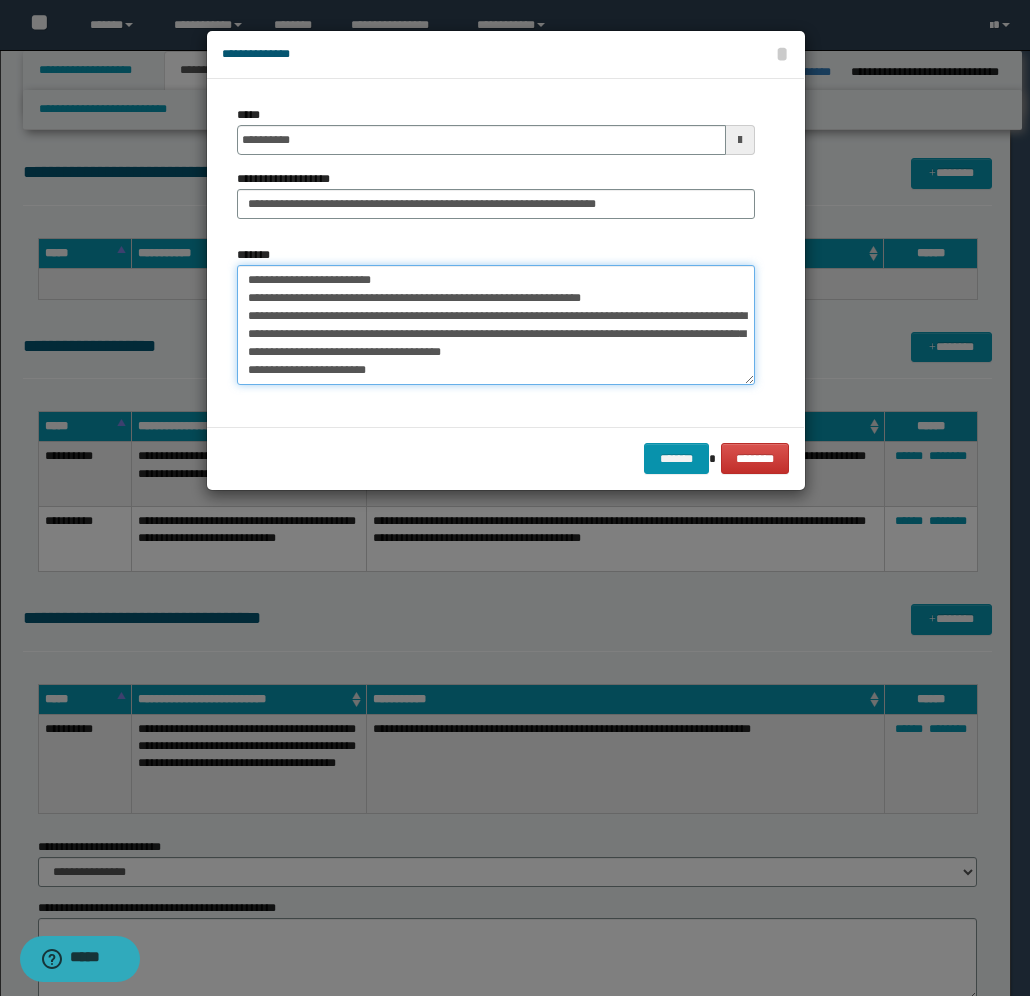 click on "**********" at bounding box center [496, 325] 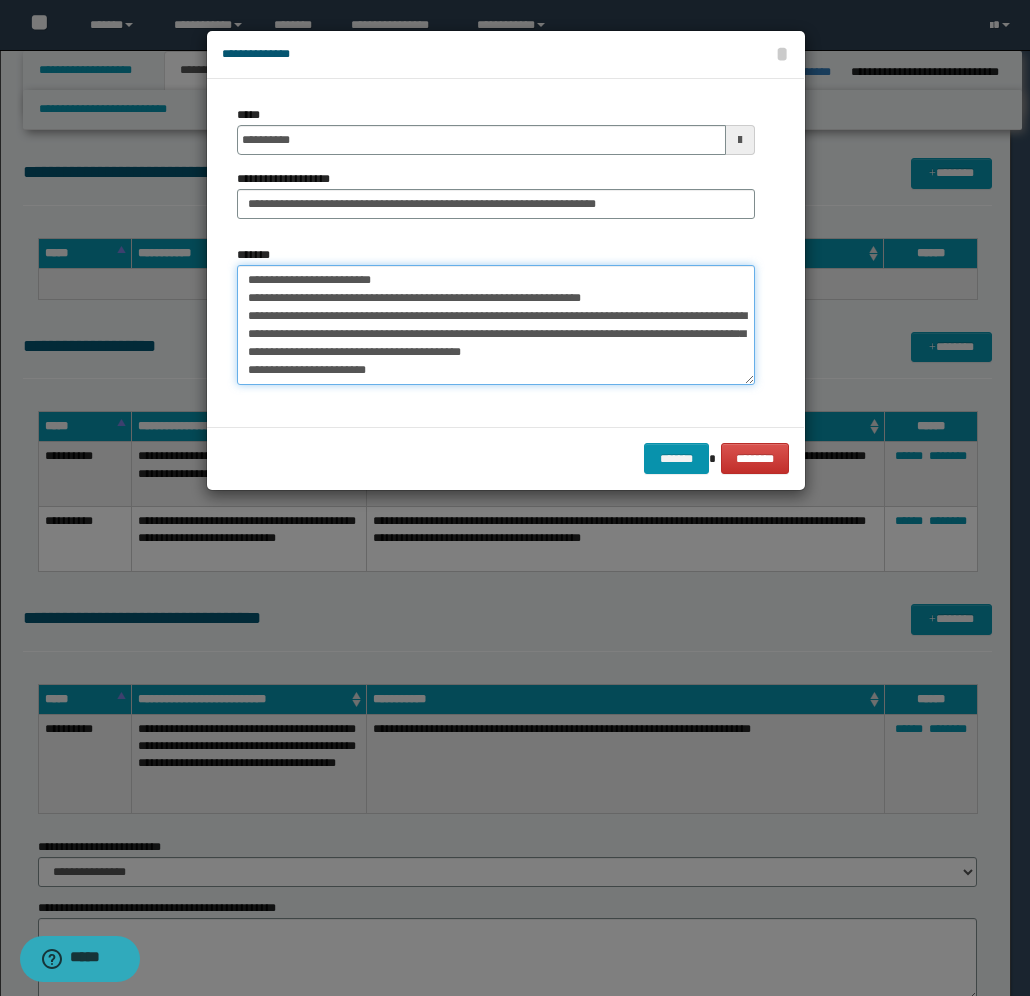 click on "**********" at bounding box center (496, 325) 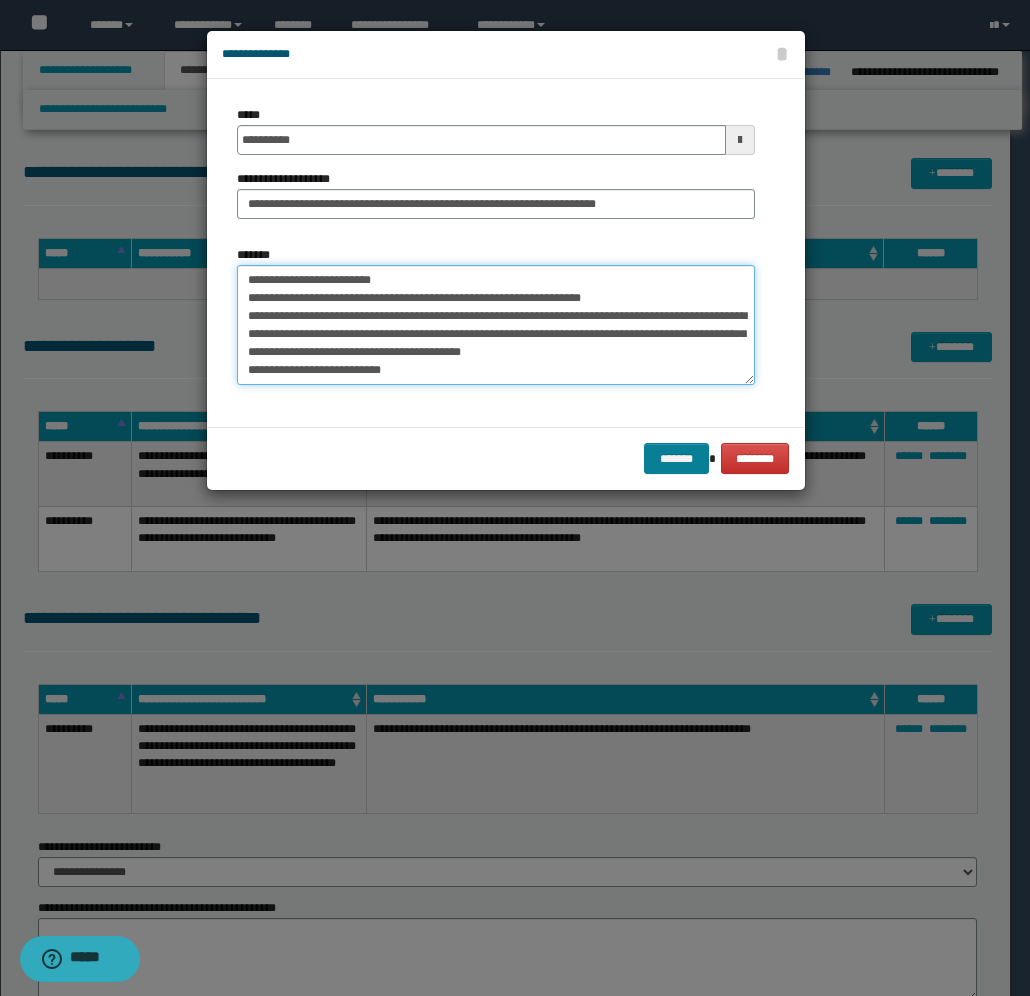 type on "**********" 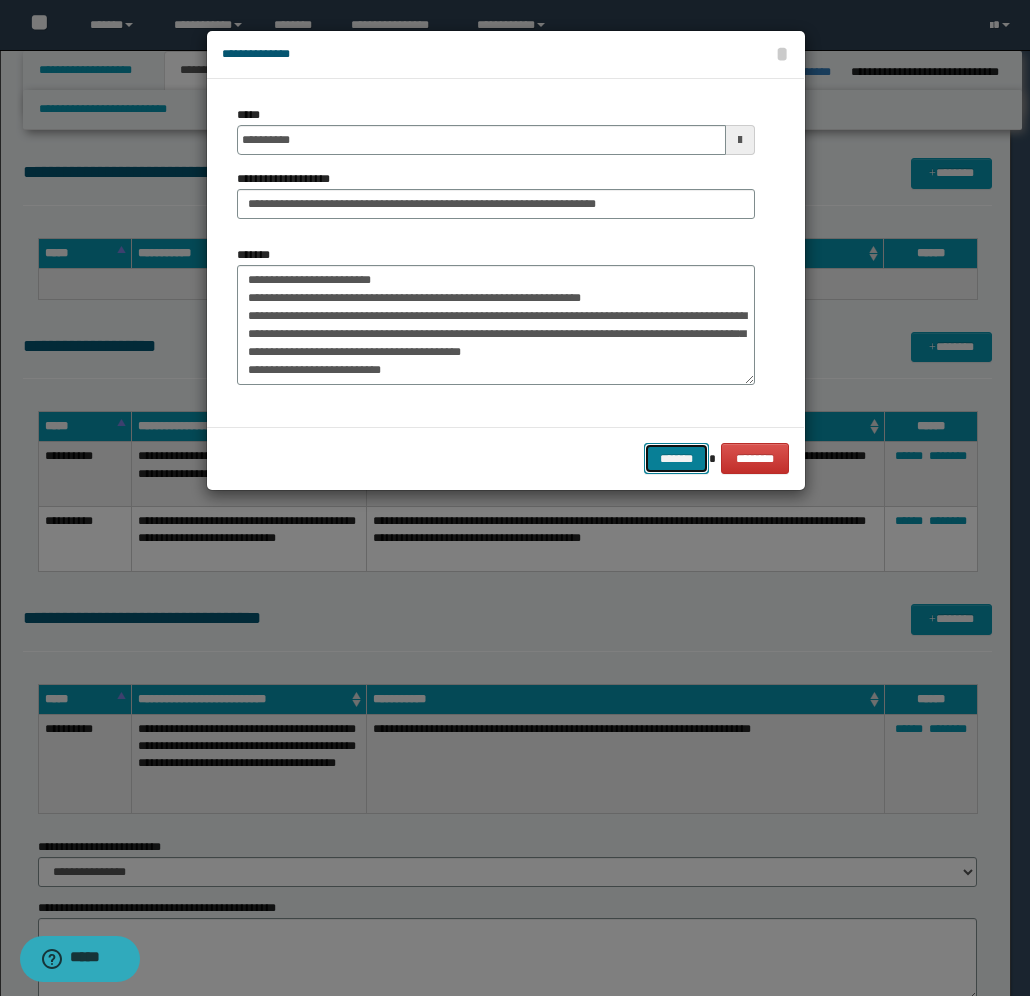 click on "*******" at bounding box center (676, 458) 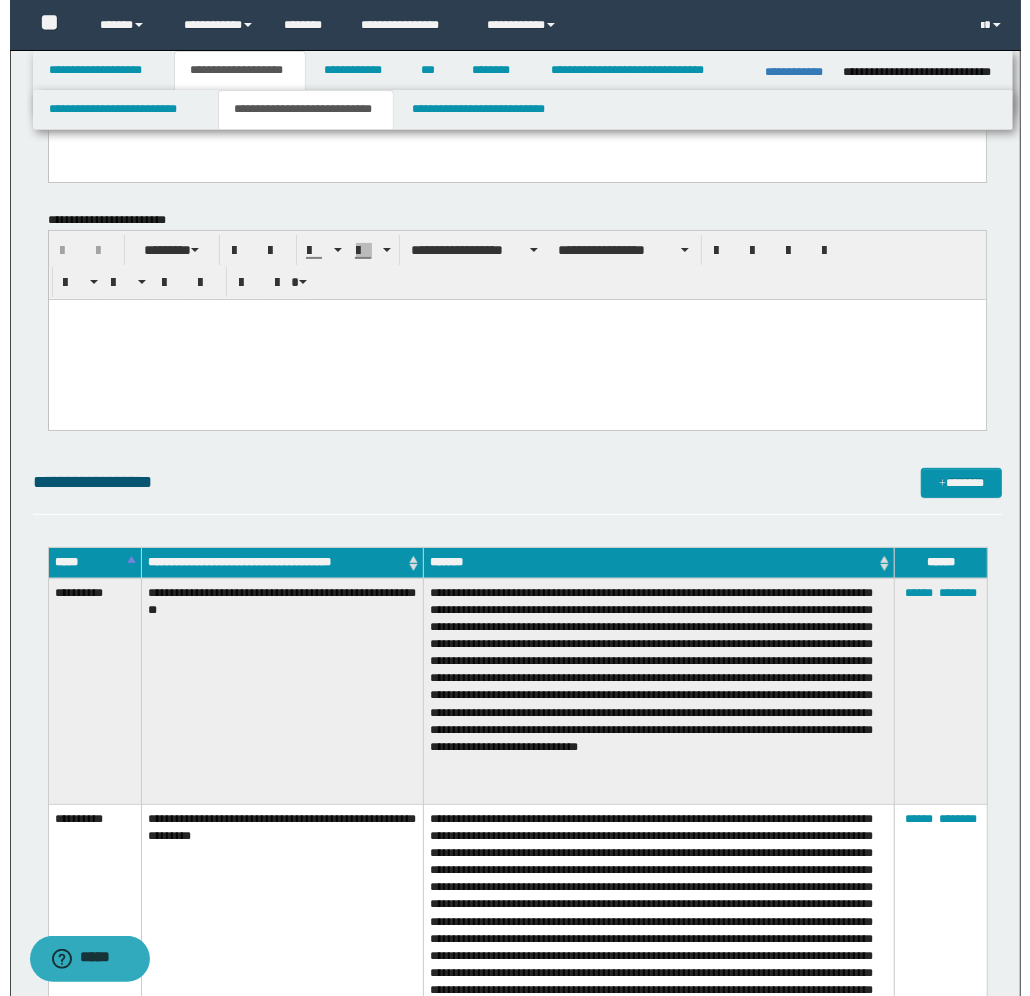 scroll, scrollTop: 195, scrollLeft: 0, axis: vertical 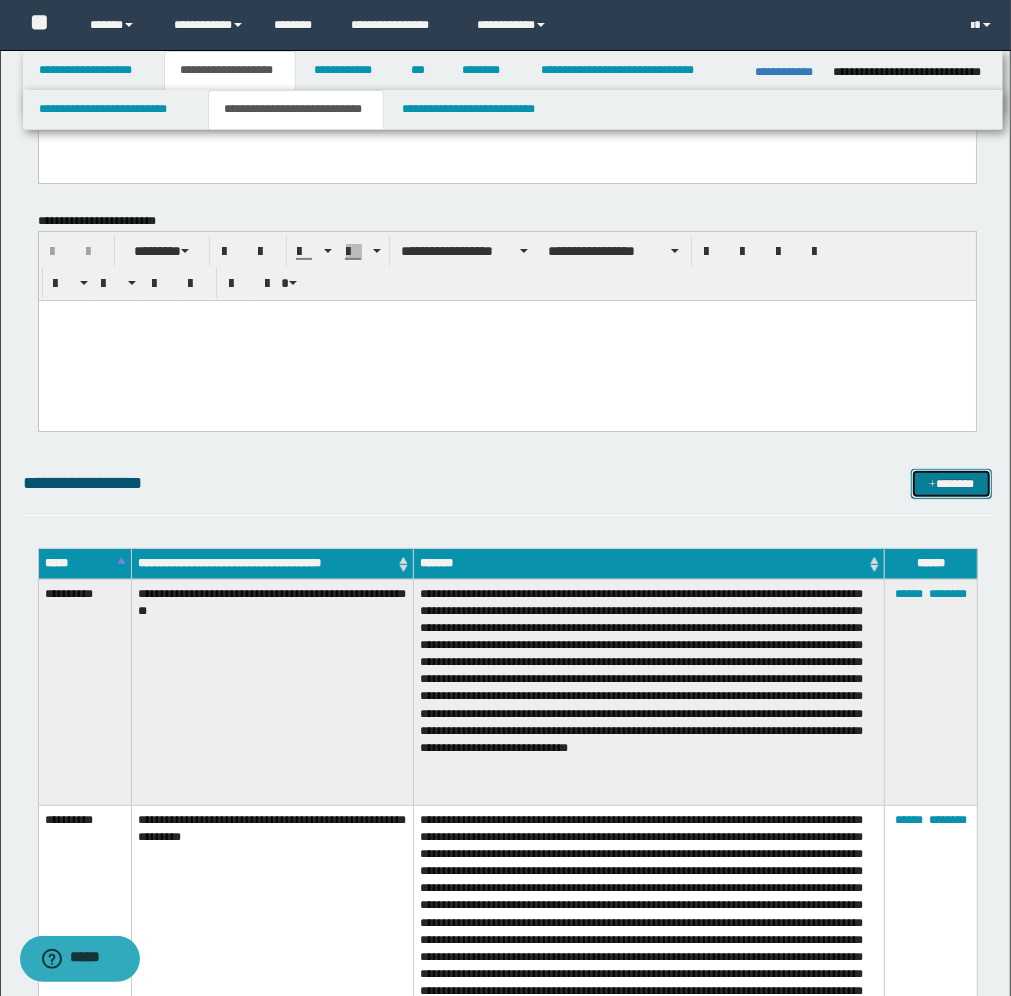 click on "*******" at bounding box center [951, 484] 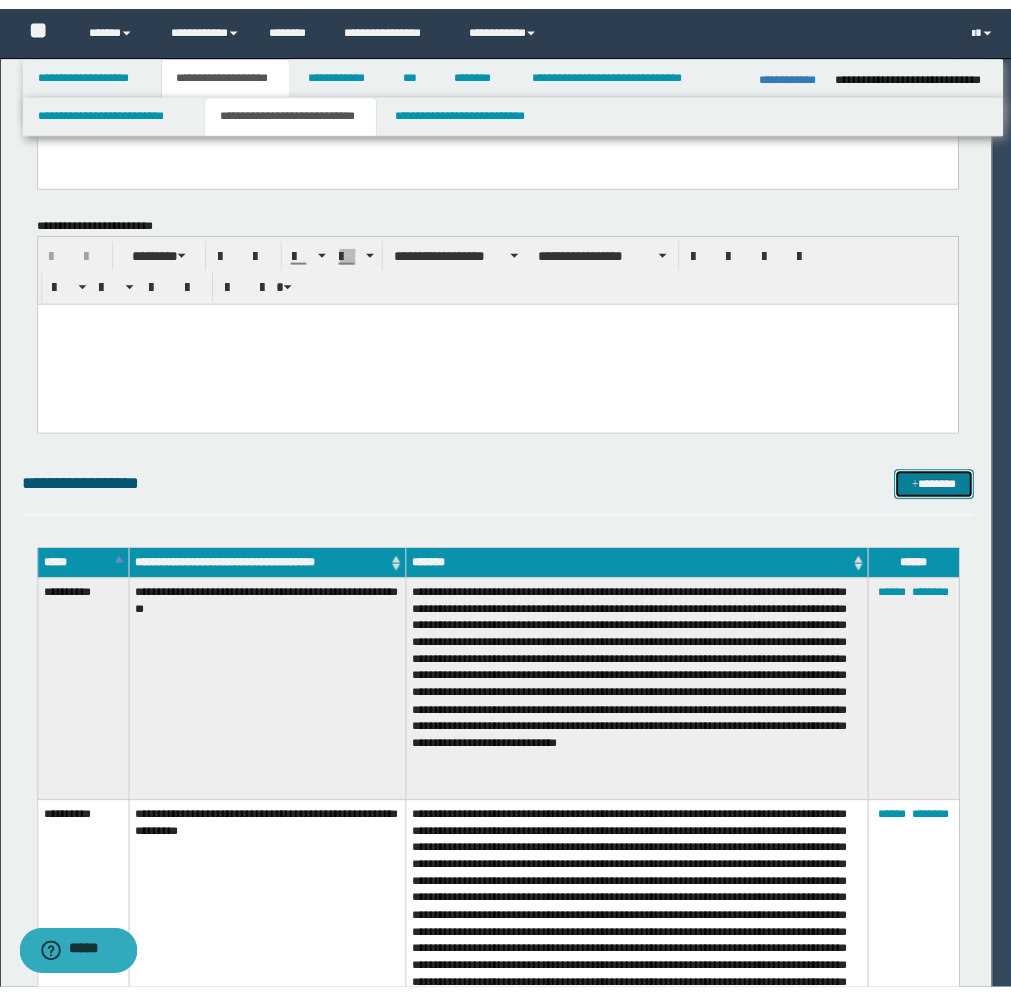 scroll, scrollTop: 0, scrollLeft: 0, axis: both 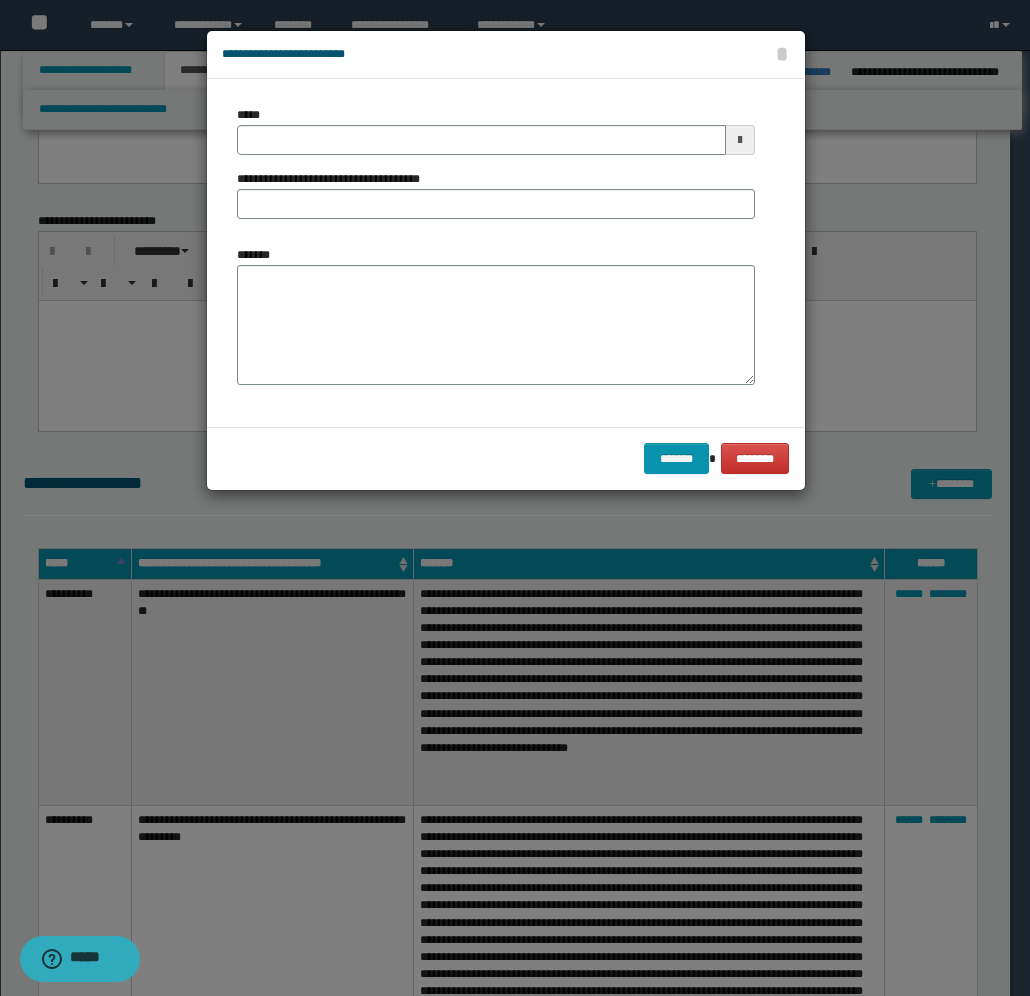 click at bounding box center (740, 140) 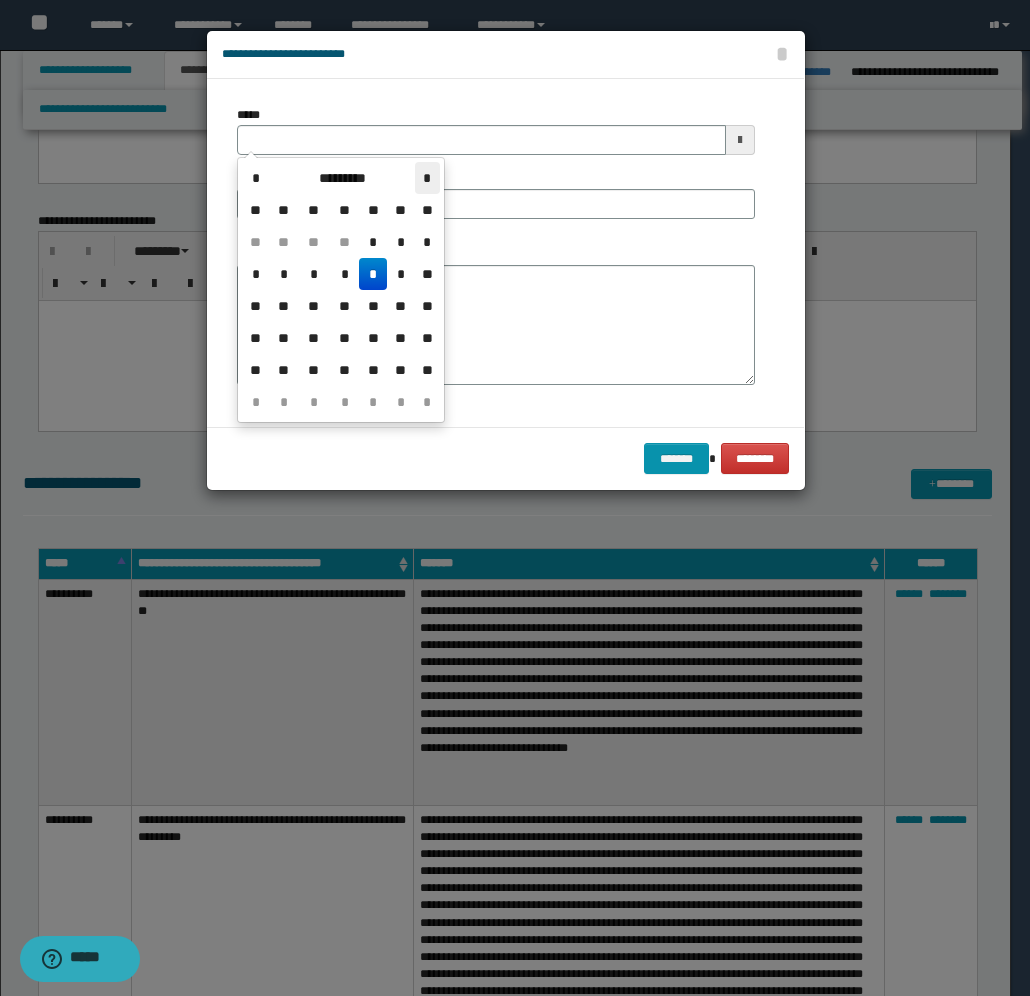 click on "*" at bounding box center [427, 178] 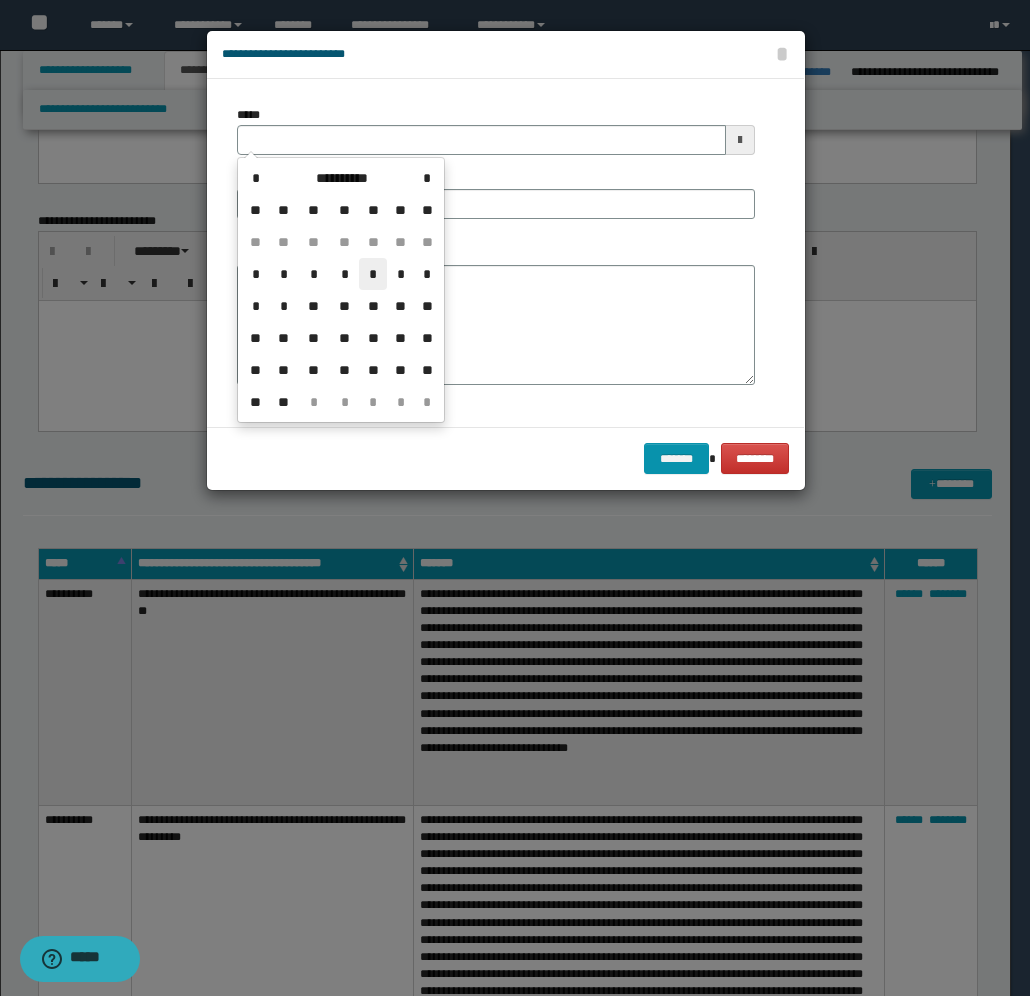 click on "*" at bounding box center (373, 274) 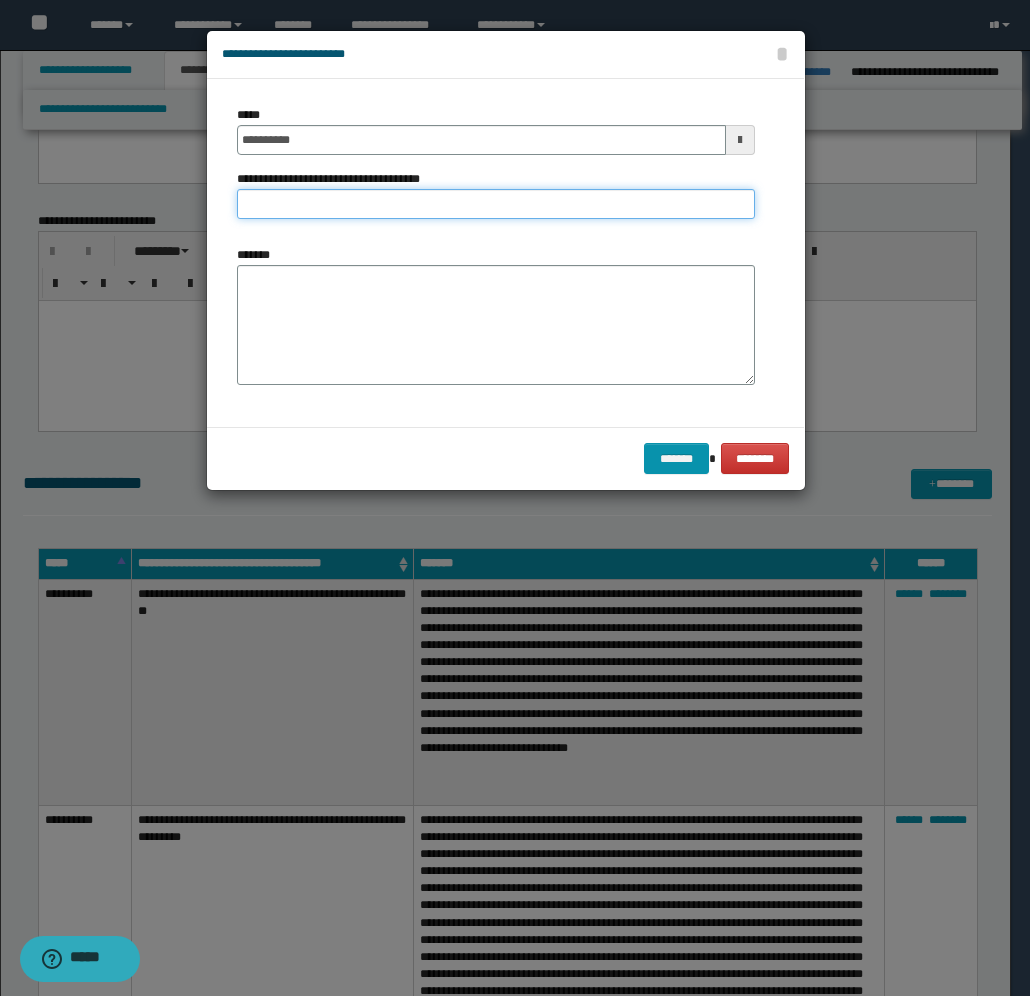 click on "**********" at bounding box center (496, 204) 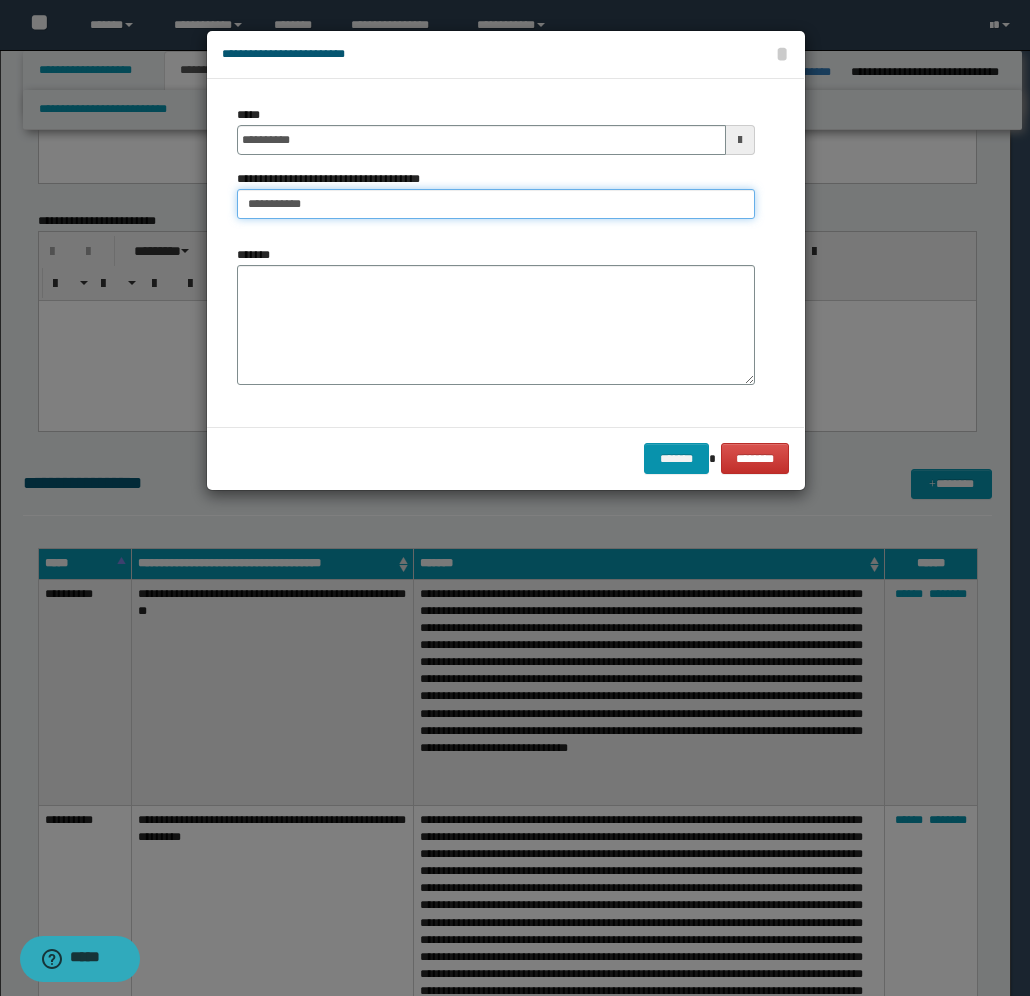 type on "**********" 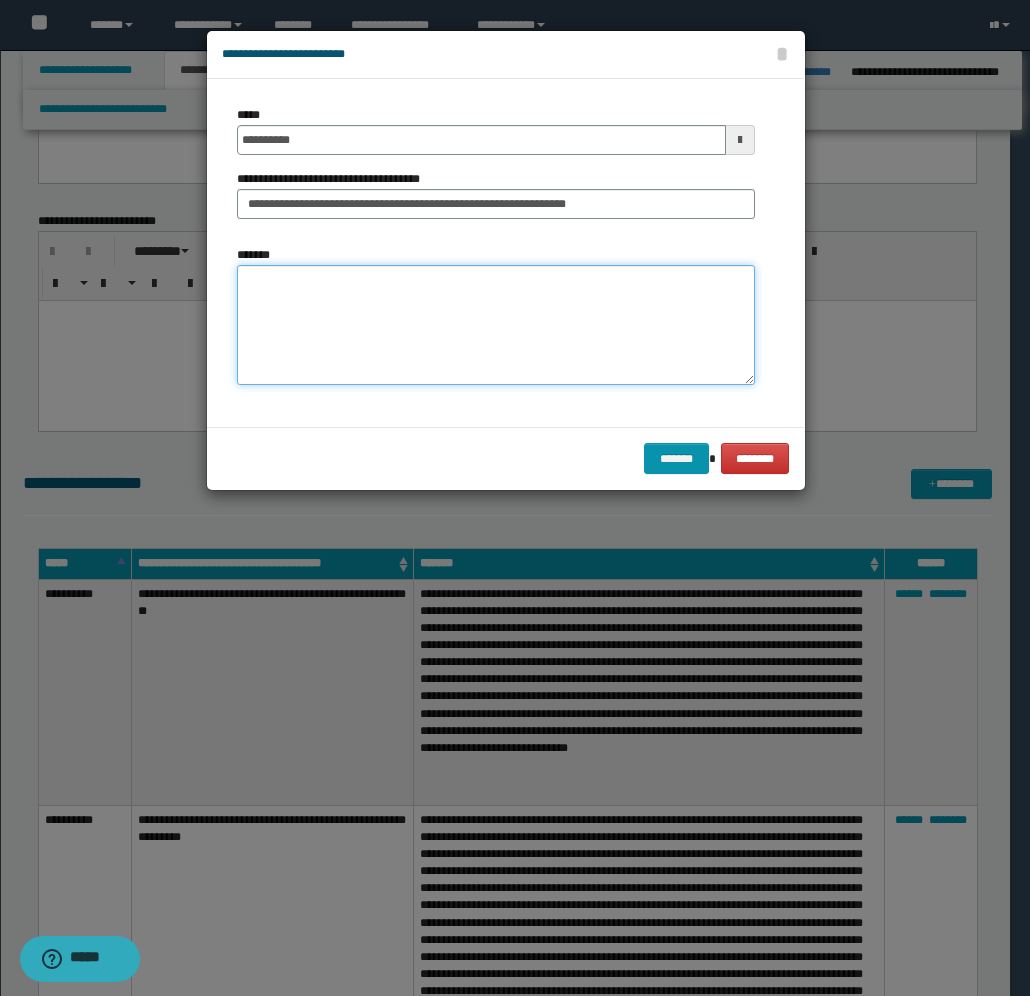 click on "*******" at bounding box center [496, 325] 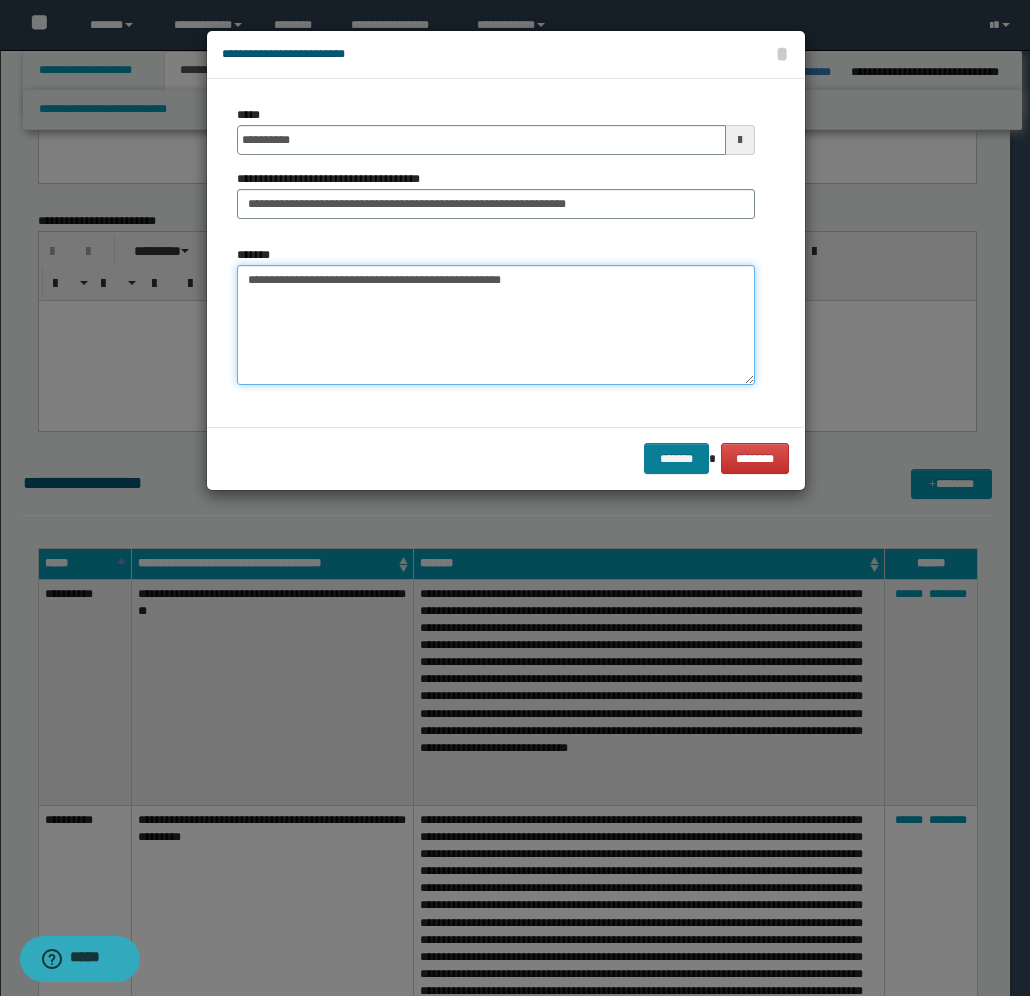 type on "**********" 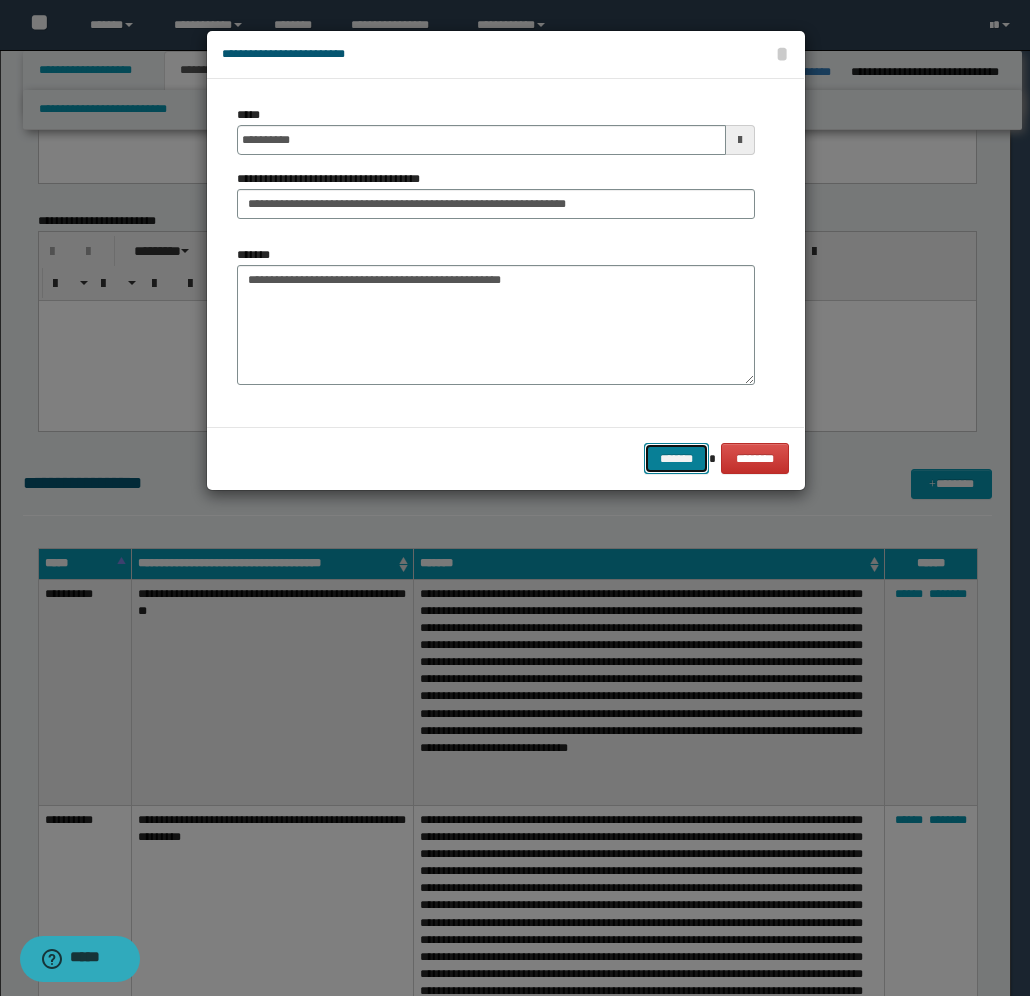 click on "*******" at bounding box center [676, 458] 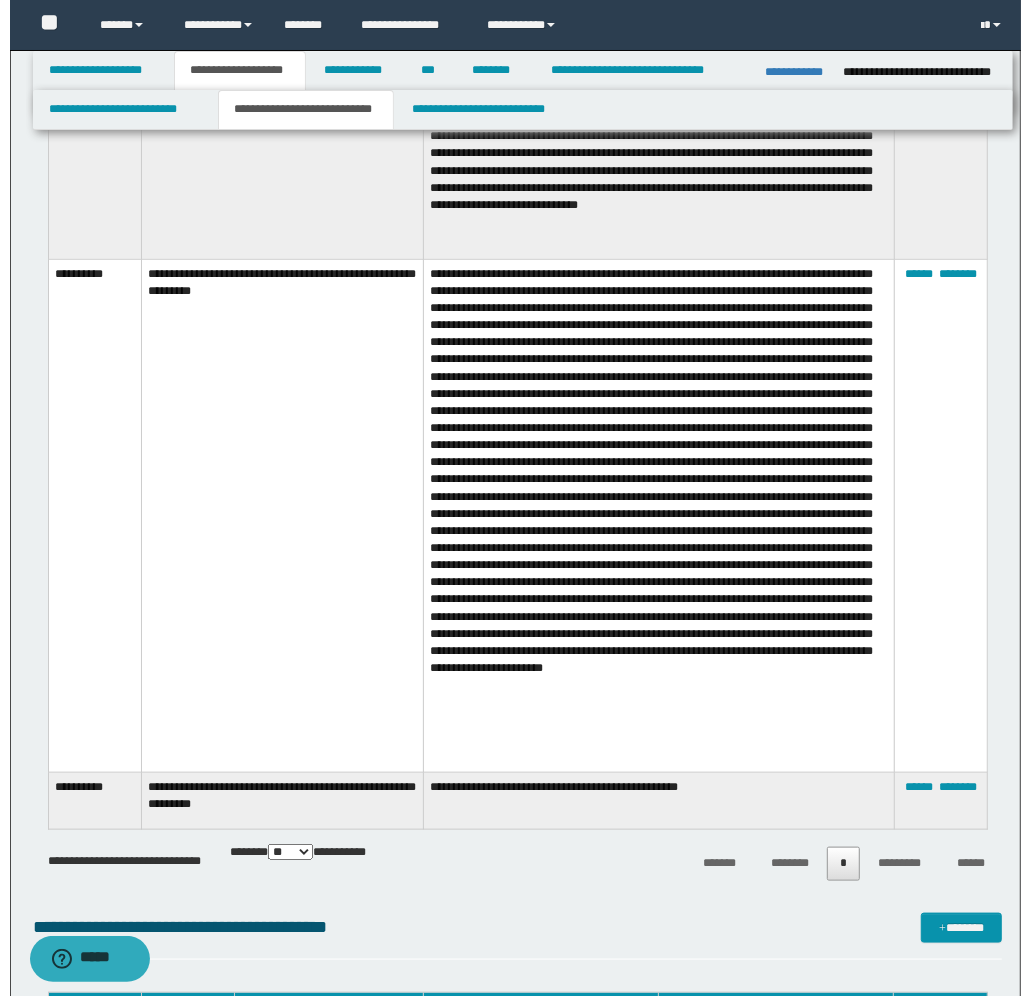 scroll, scrollTop: 820, scrollLeft: 0, axis: vertical 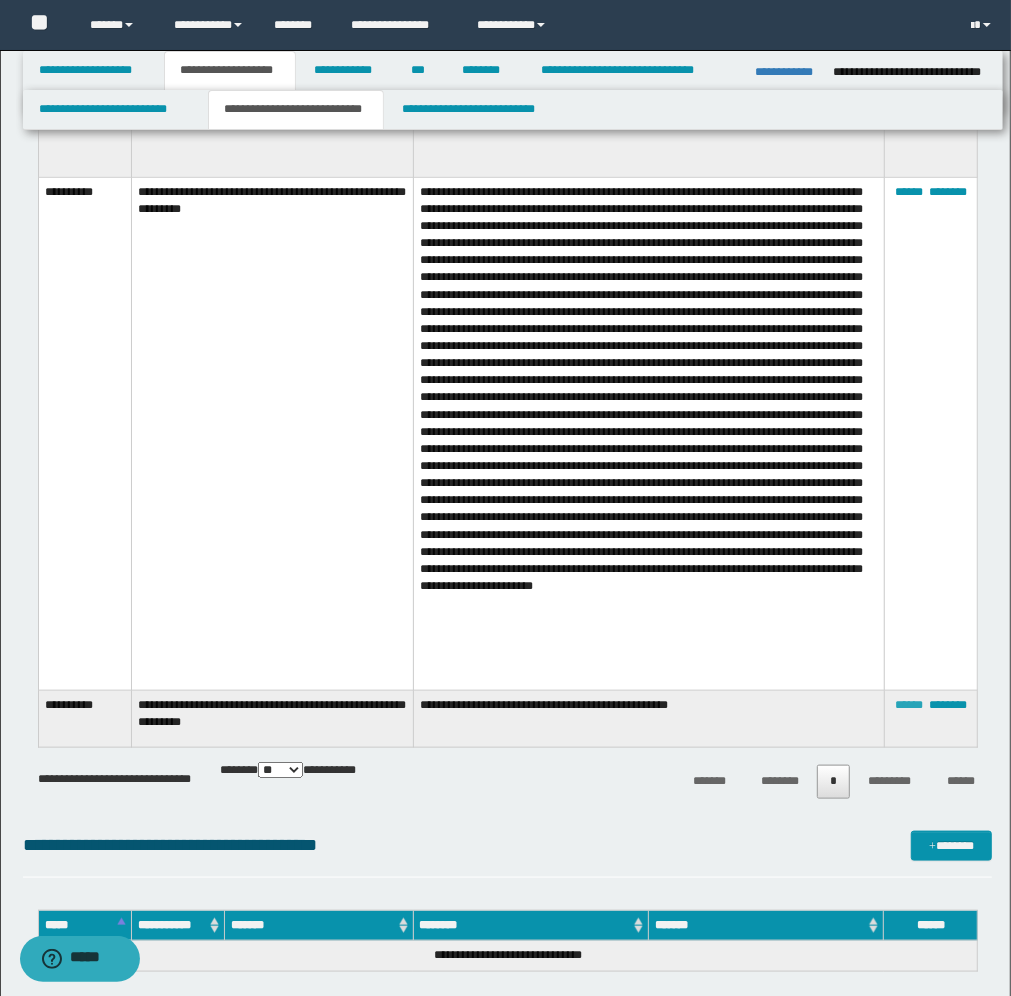 click on "******" at bounding box center [909, 705] 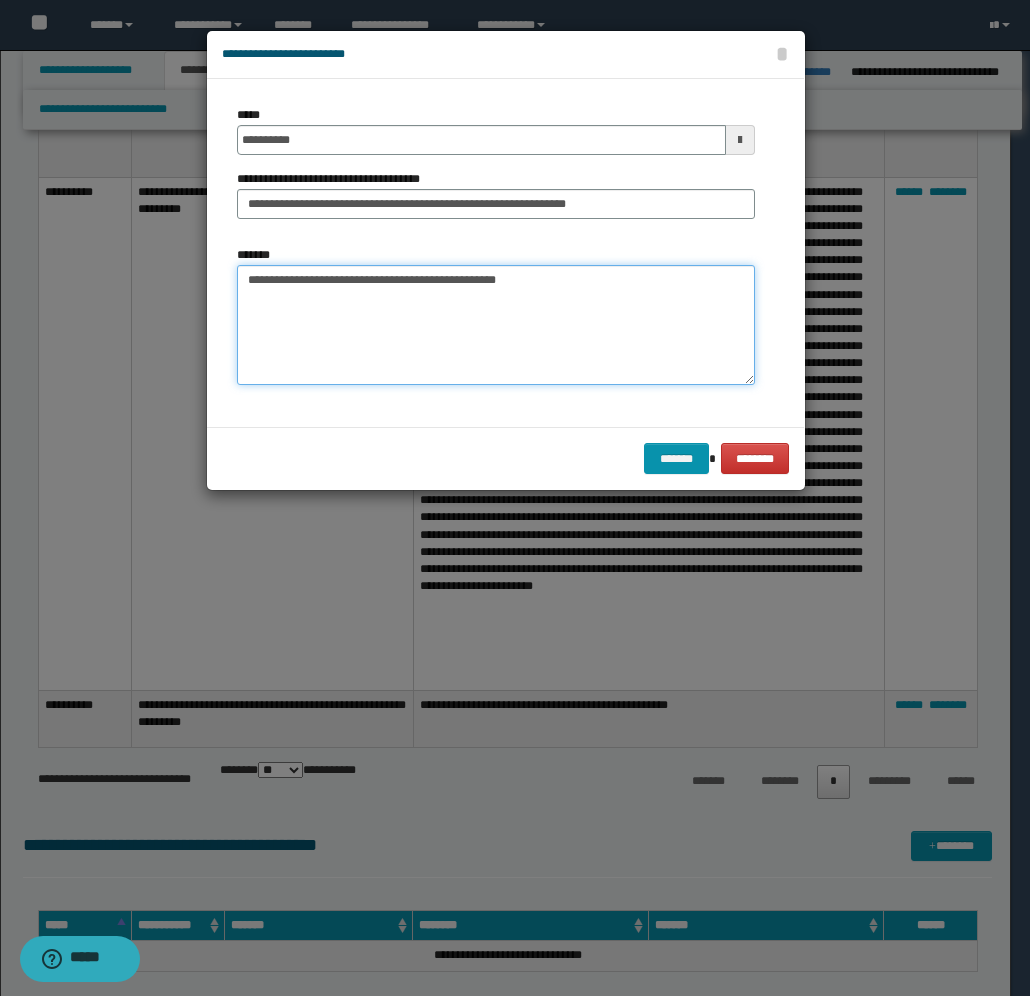 click on "**********" at bounding box center [496, 325] 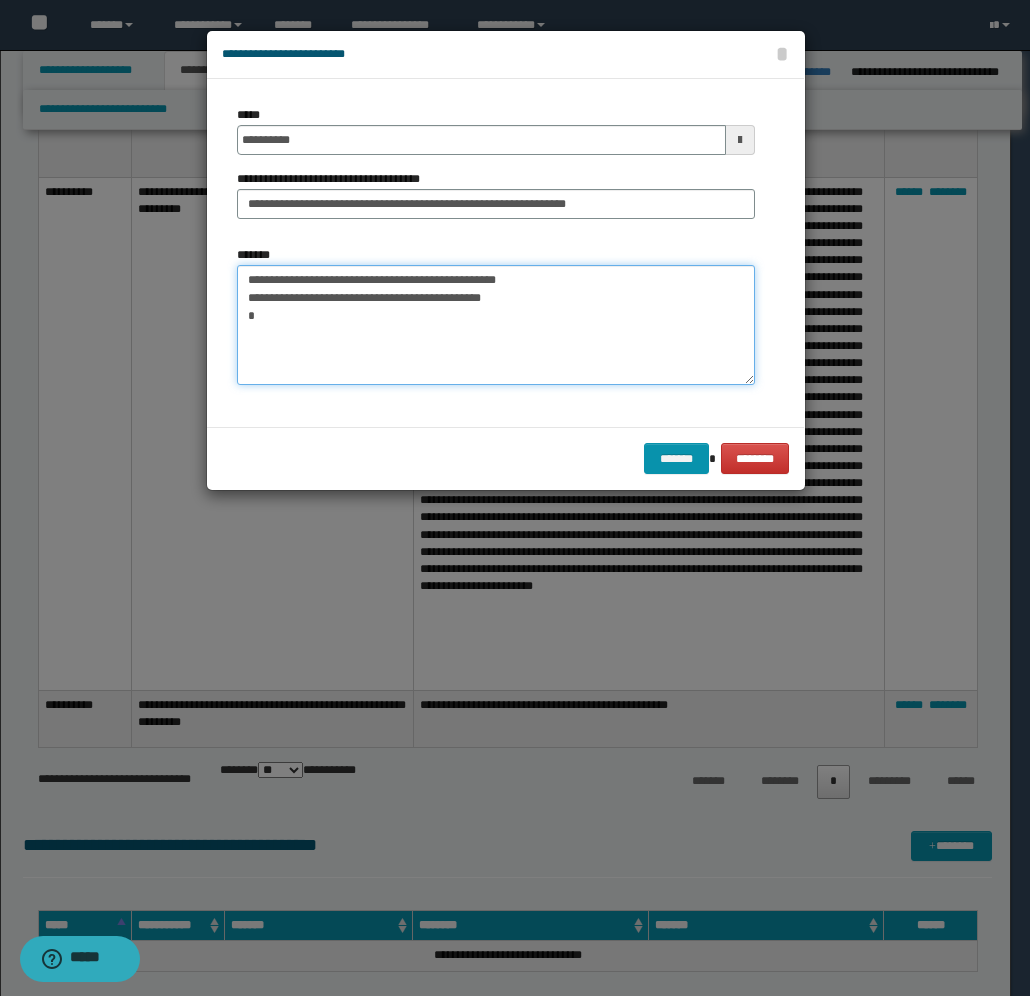 click on "**********" at bounding box center [496, 325] 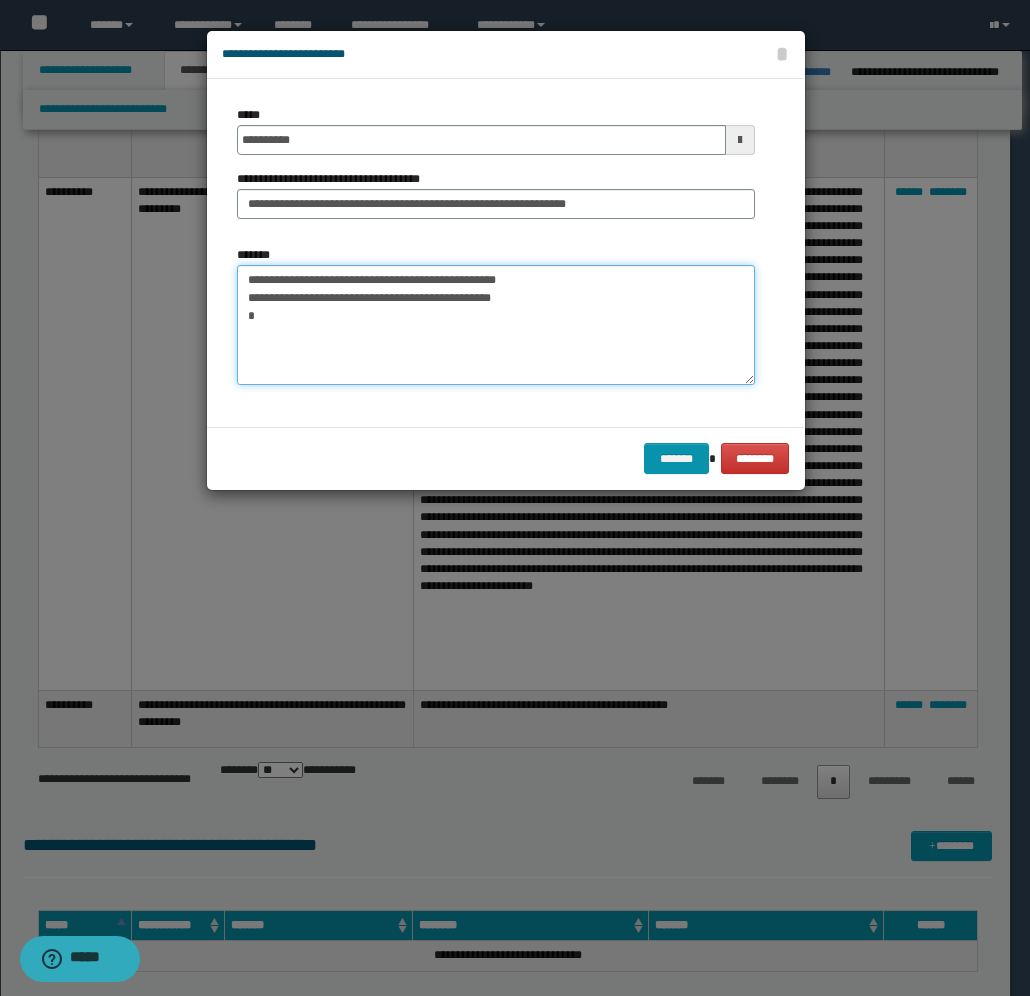 click on "**********" at bounding box center [496, 325] 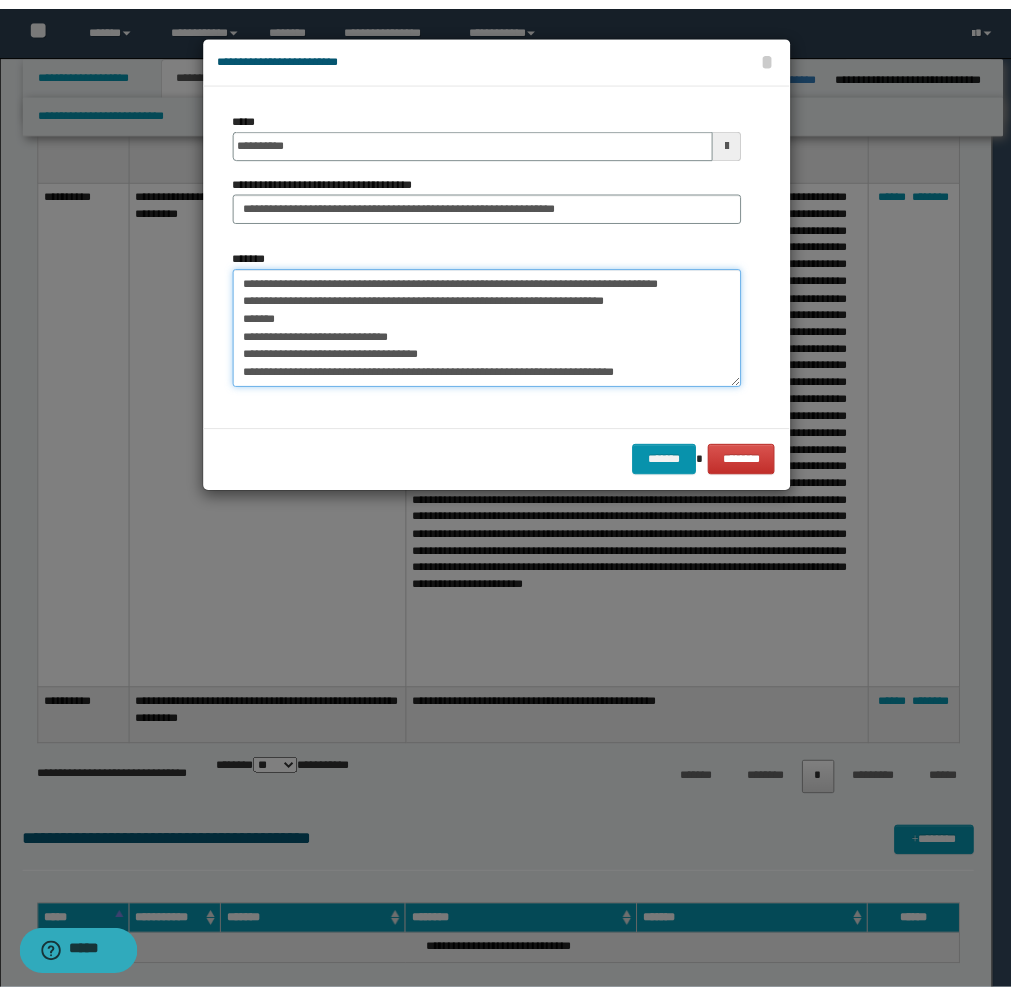 scroll, scrollTop: 83, scrollLeft: 0, axis: vertical 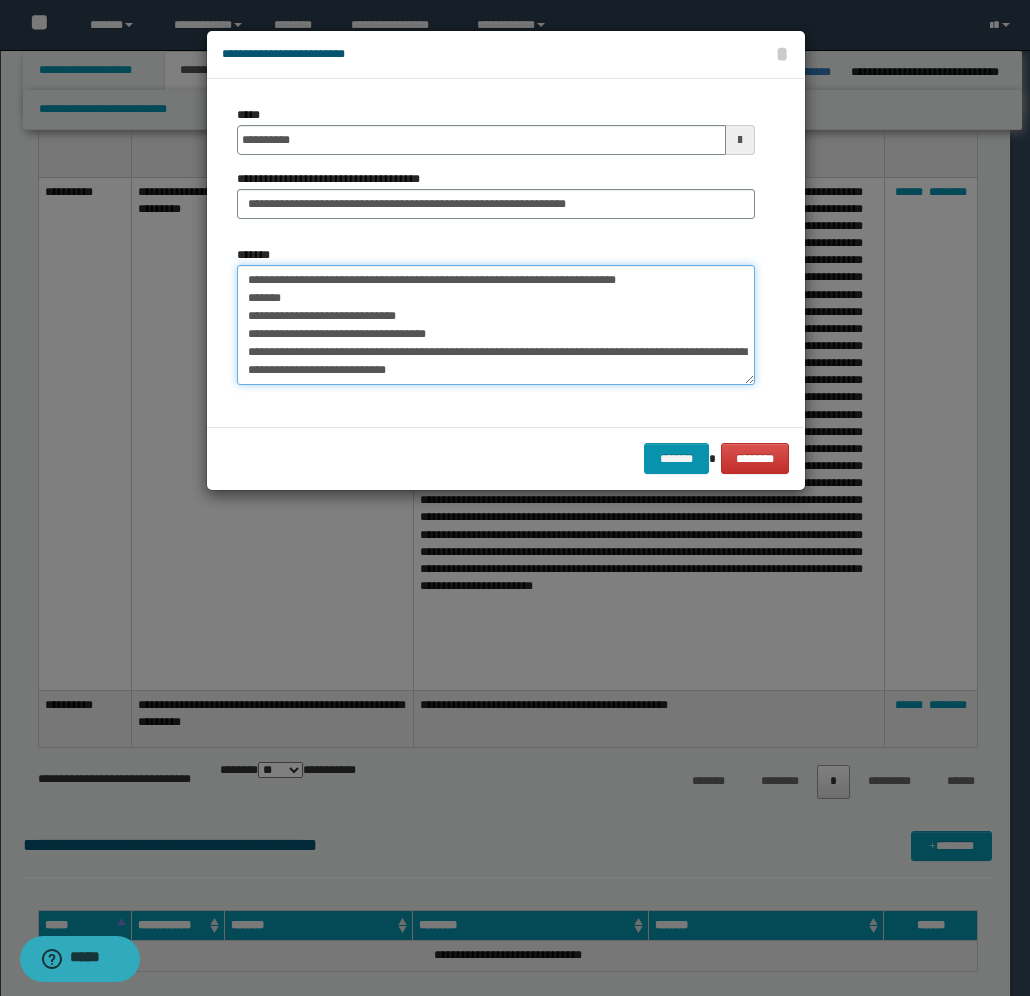 click on "**********" at bounding box center (496, 325) 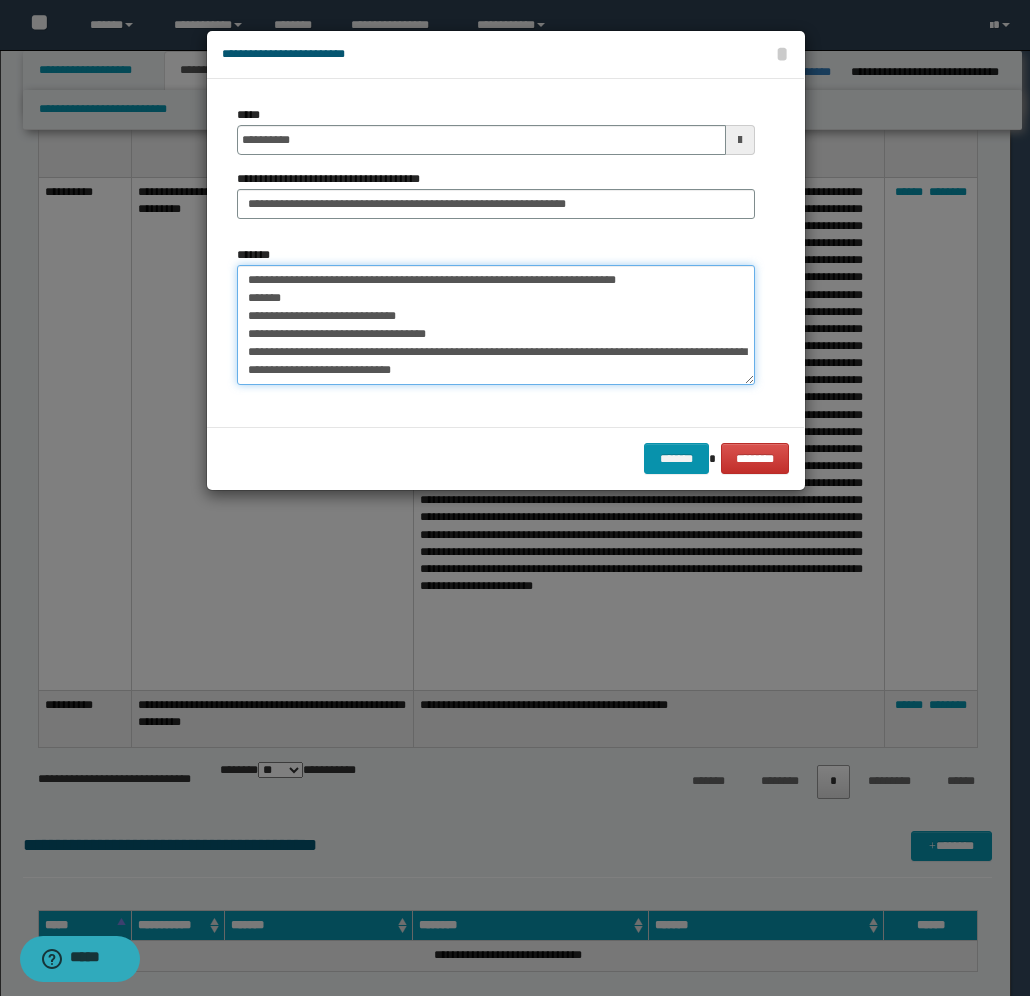click on "**********" at bounding box center [496, 325] 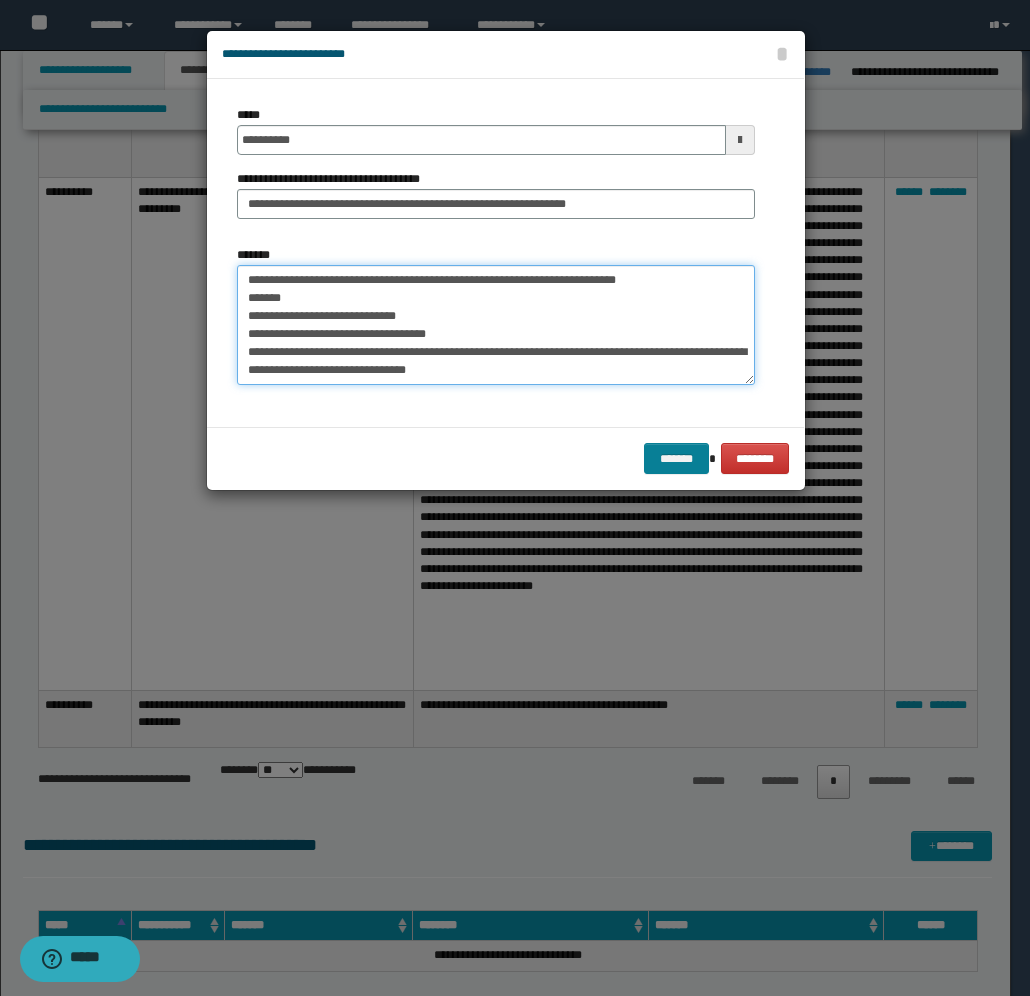 type on "**********" 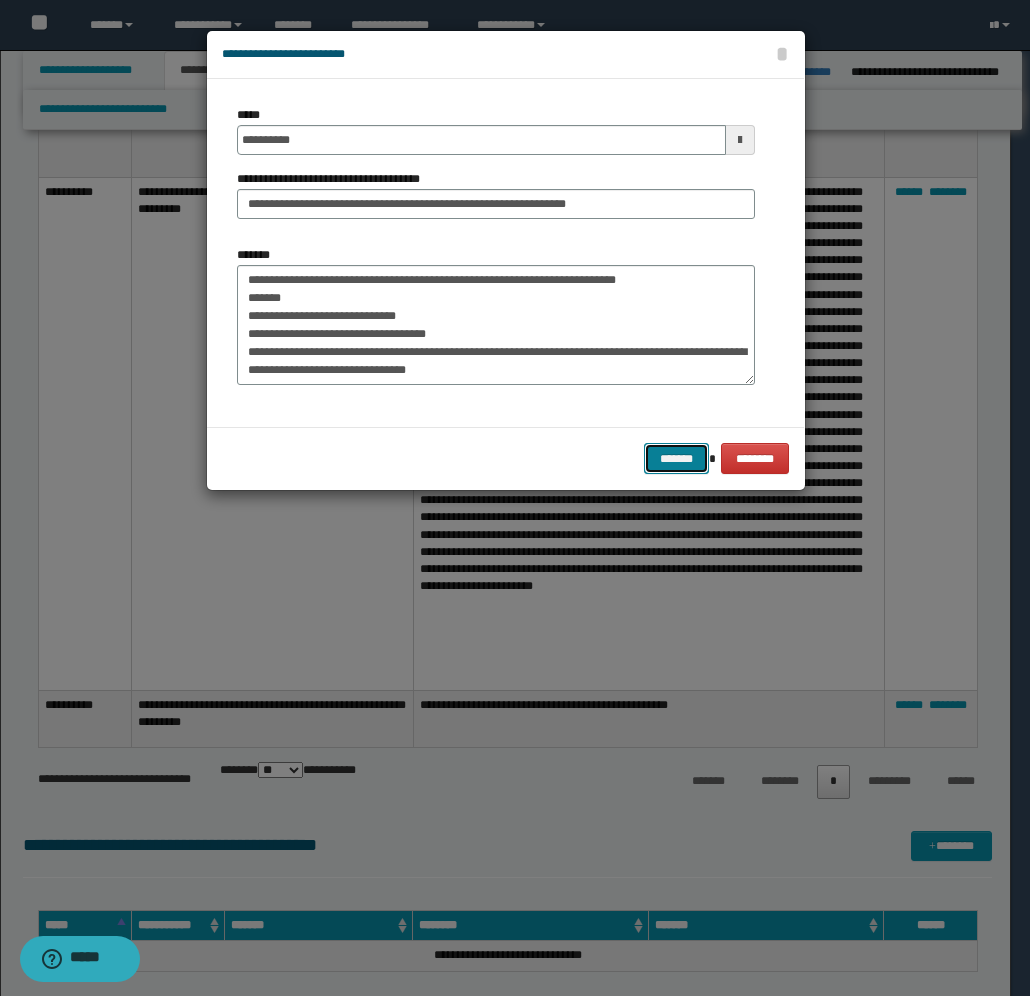 click on "*******" at bounding box center (676, 458) 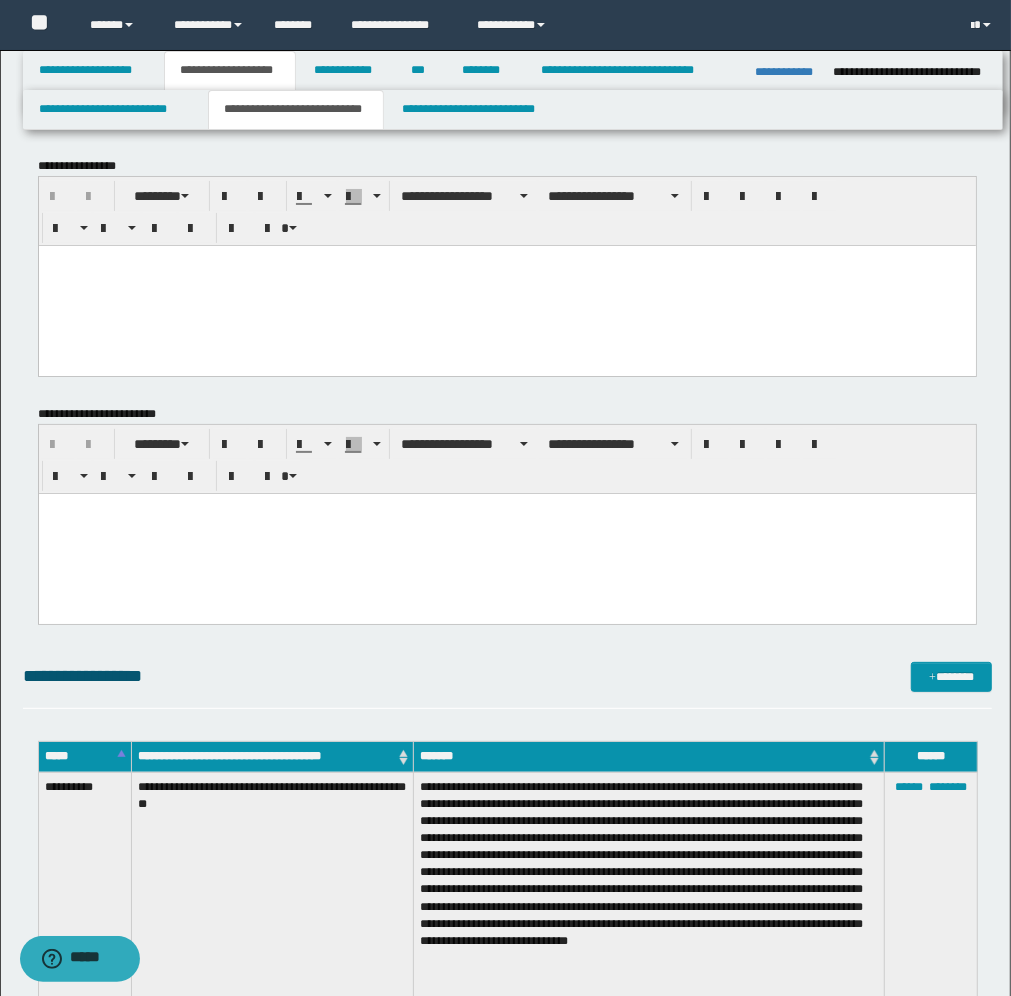 scroll, scrollTop: 0, scrollLeft: 0, axis: both 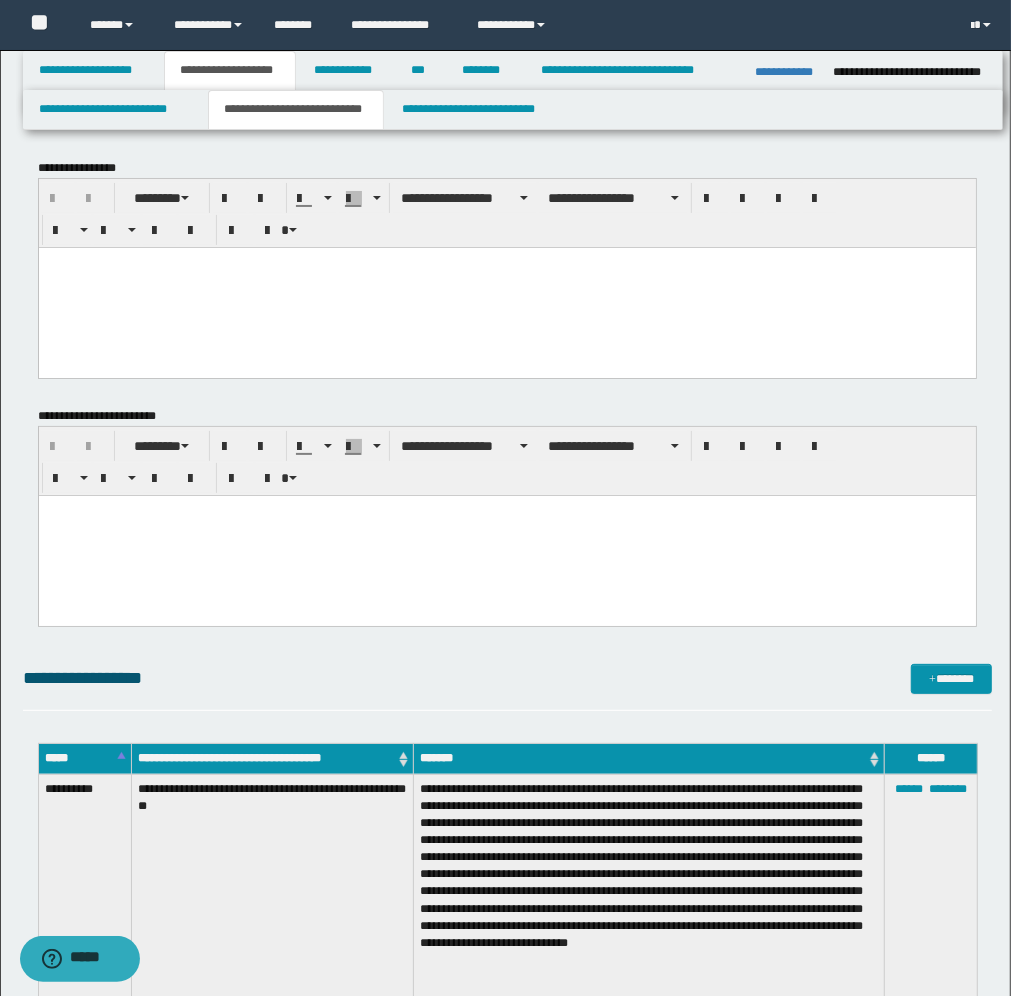 click at bounding box center (506, 287) 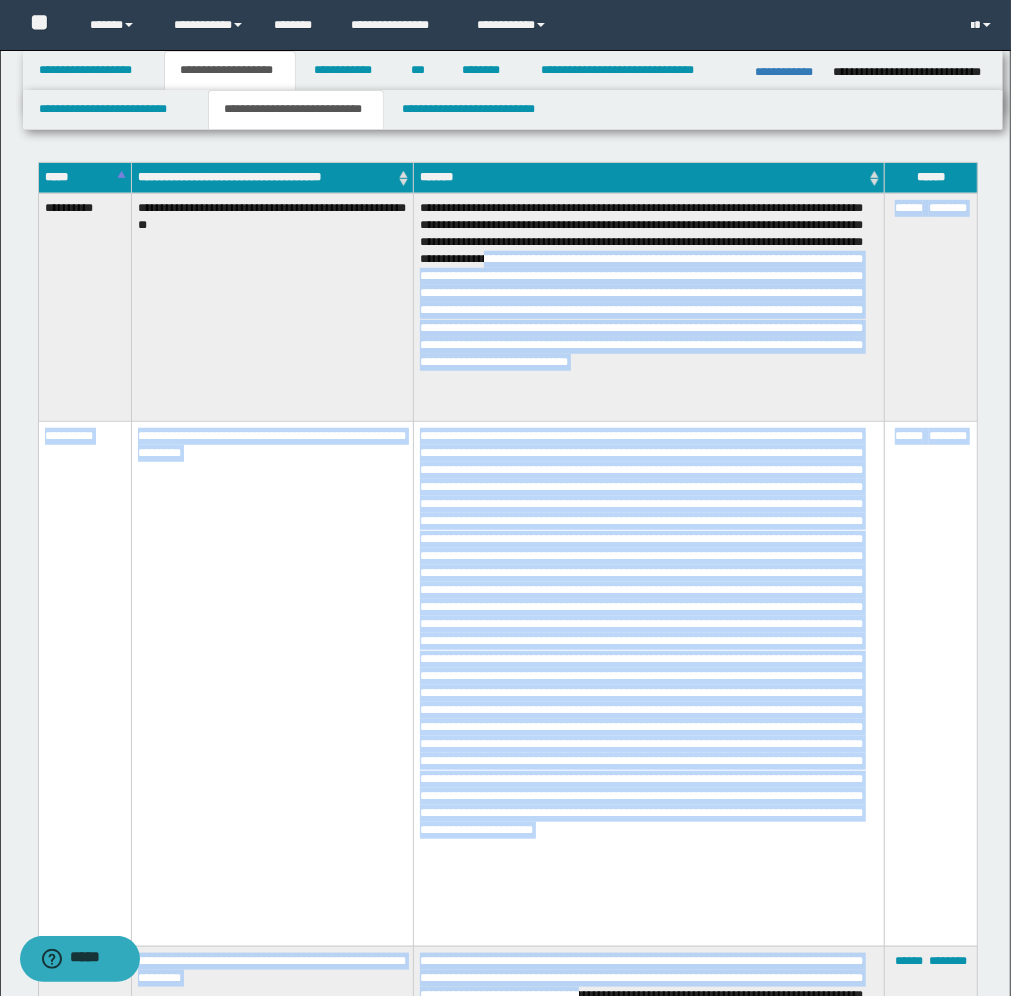 scroll, scrollTop: 615, scrollLeft: 0, axis: vertical 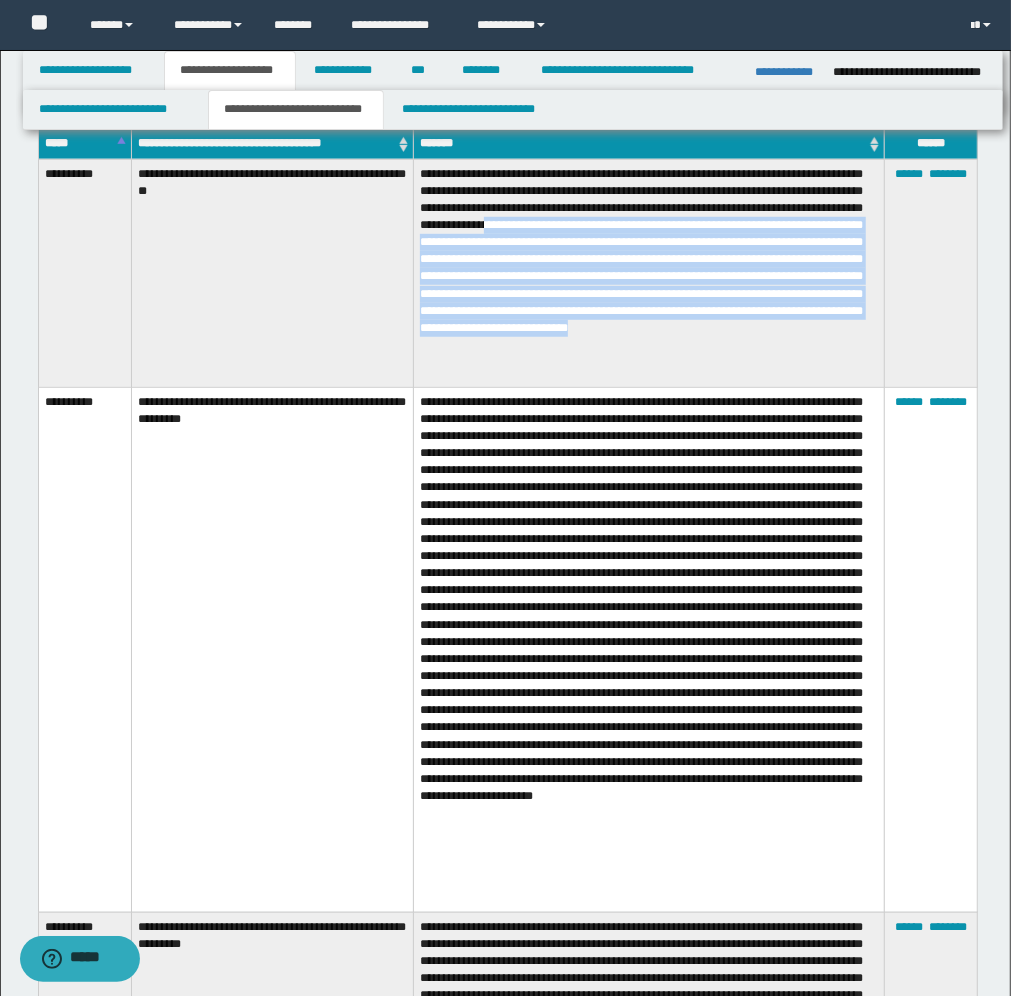 drag, startPoint x: 420, startPoint y: 856, endPoint x: 532, endPoint y: 376, distance: 492.8935 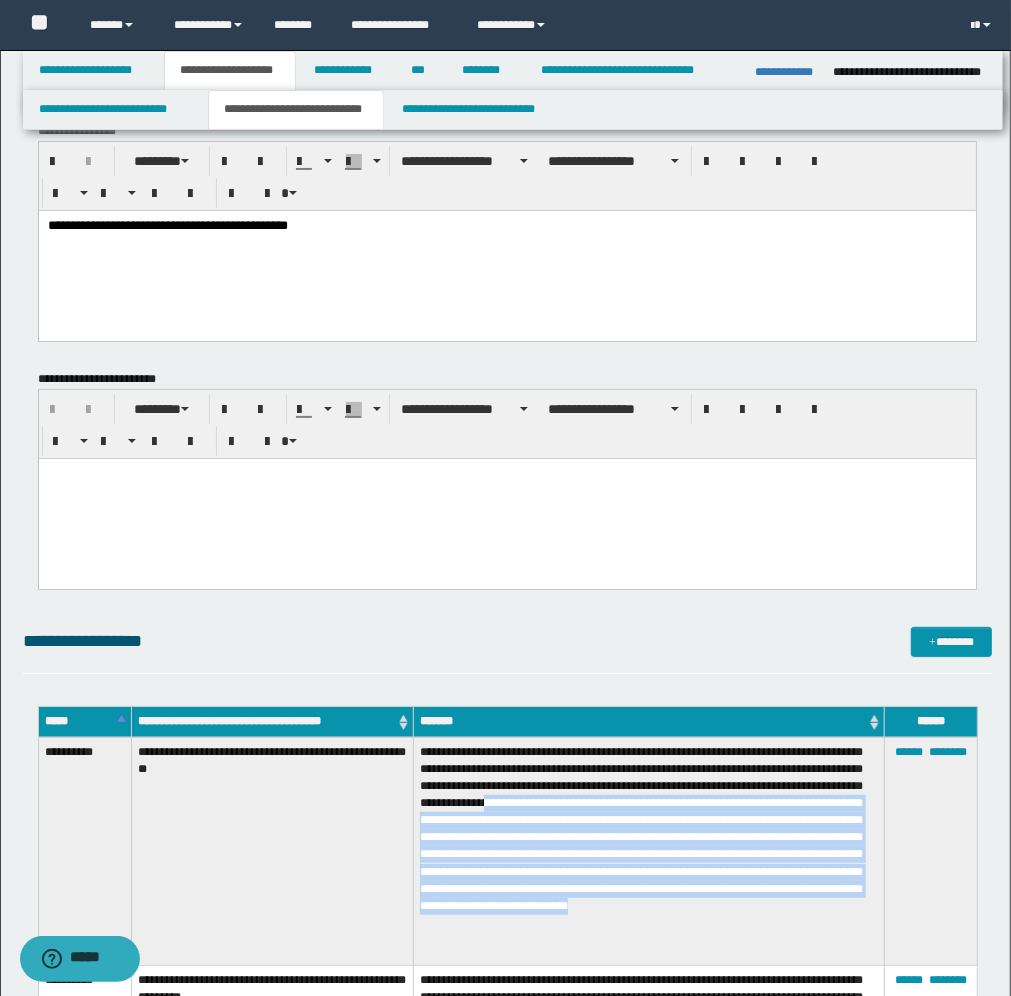 scroll, scrollTop: 0, scrollLeft: 0, axis: both 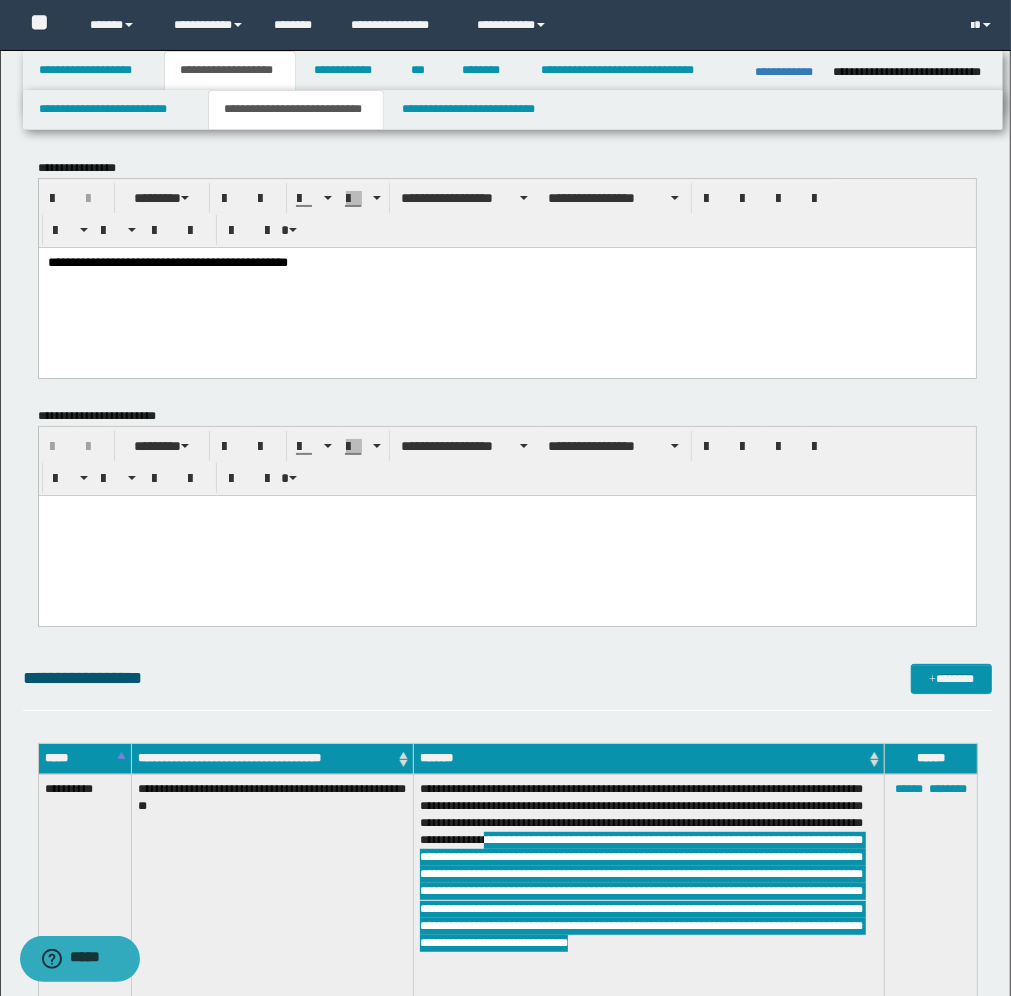 click on "**********" at bounding box center (506, 262) 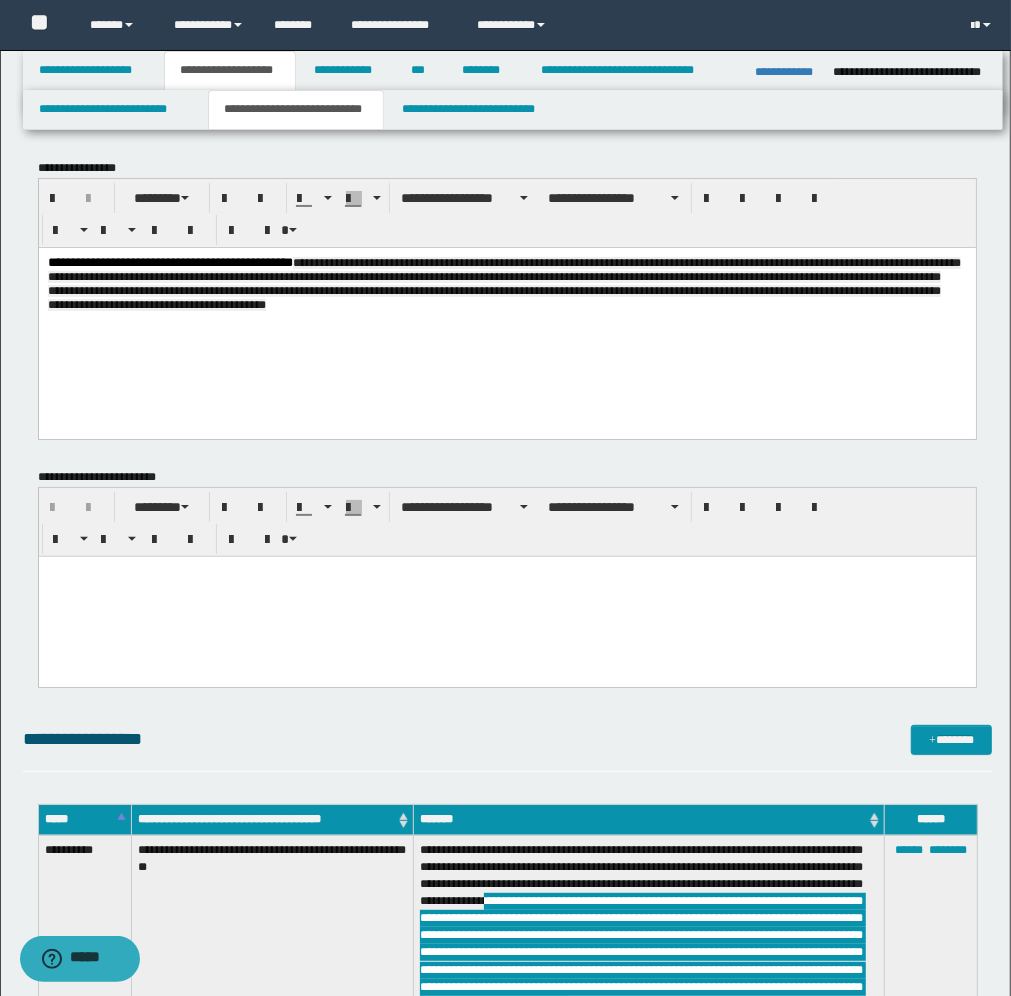 drag, startPoint x: 405, startPoint y: 260, endPoint x: 397, endPoint y: 320, distance: 60.530983 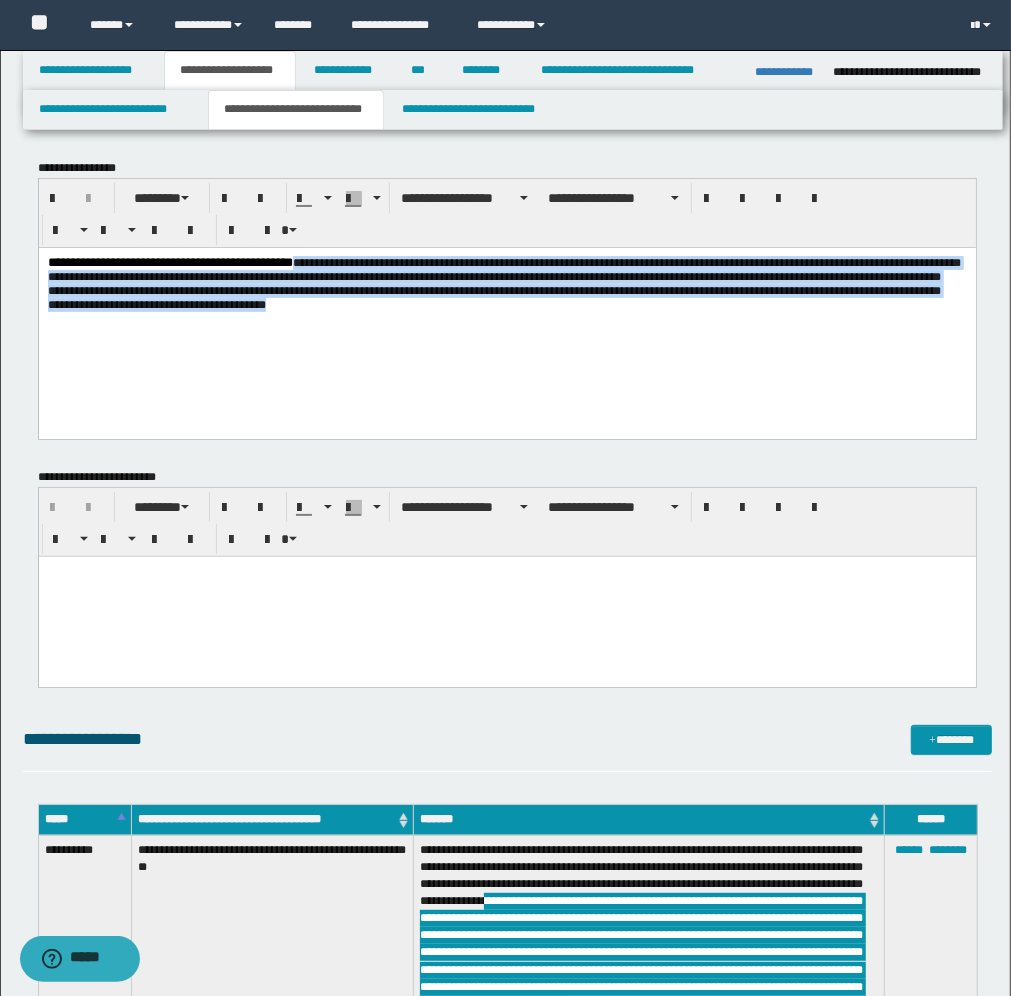 drag, startPoint x: 406, startPoint y: 263, endPoint x: 383, endPoint y: 337, distance: 77.491936 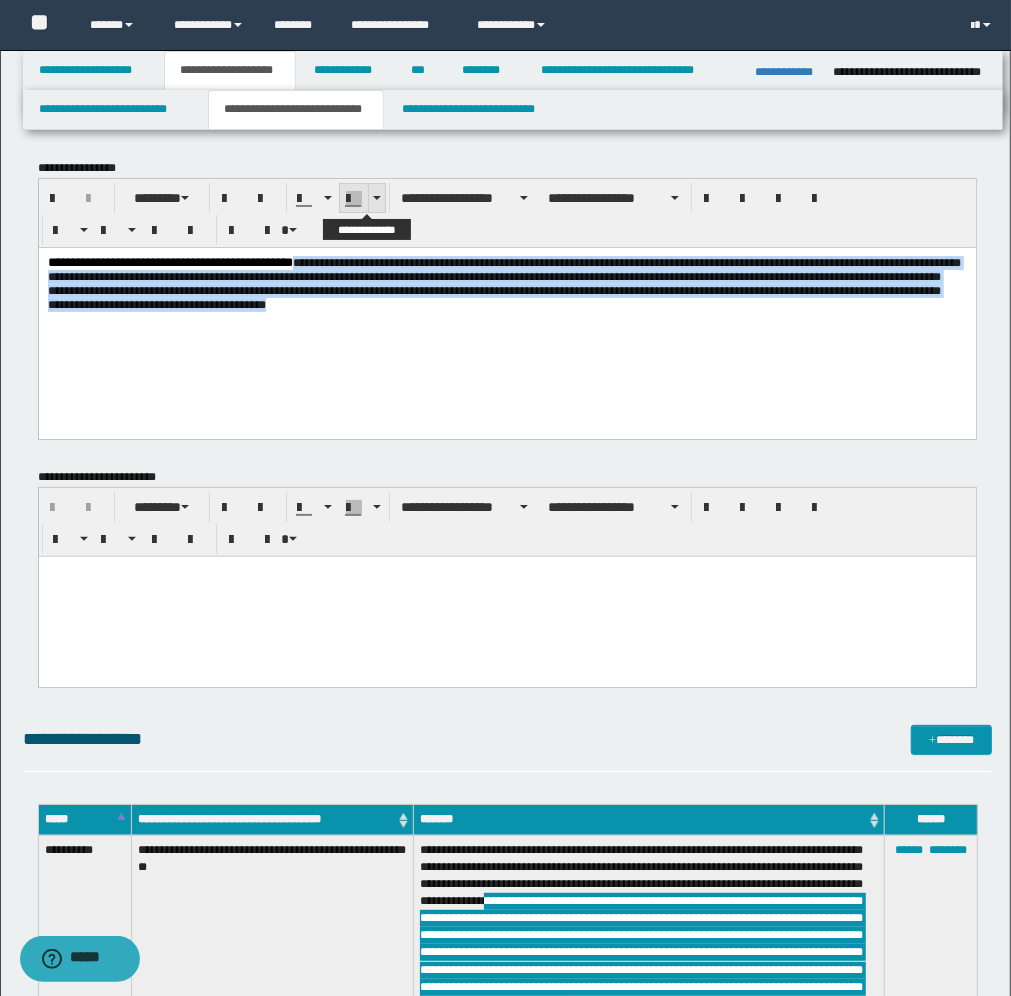 click at bounding box center (377, 198) 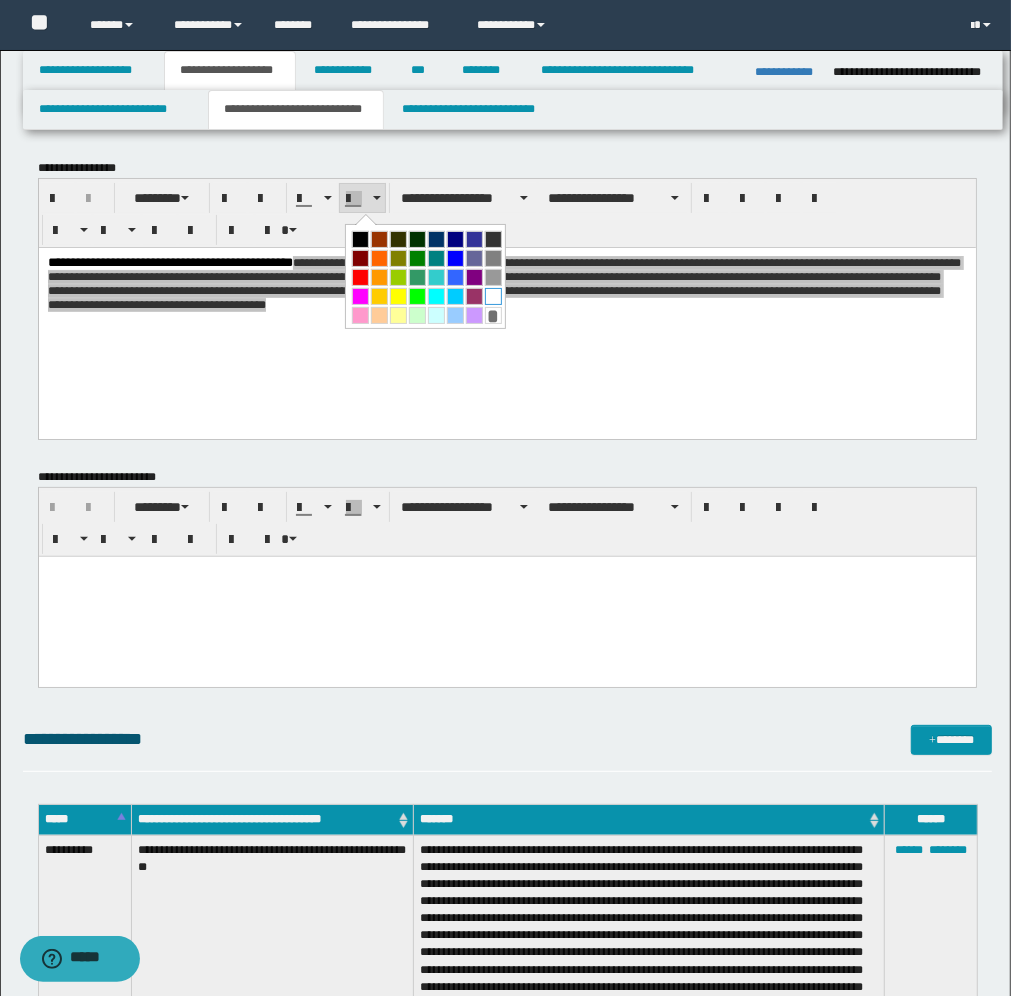 click at bounding box center [493, 296] 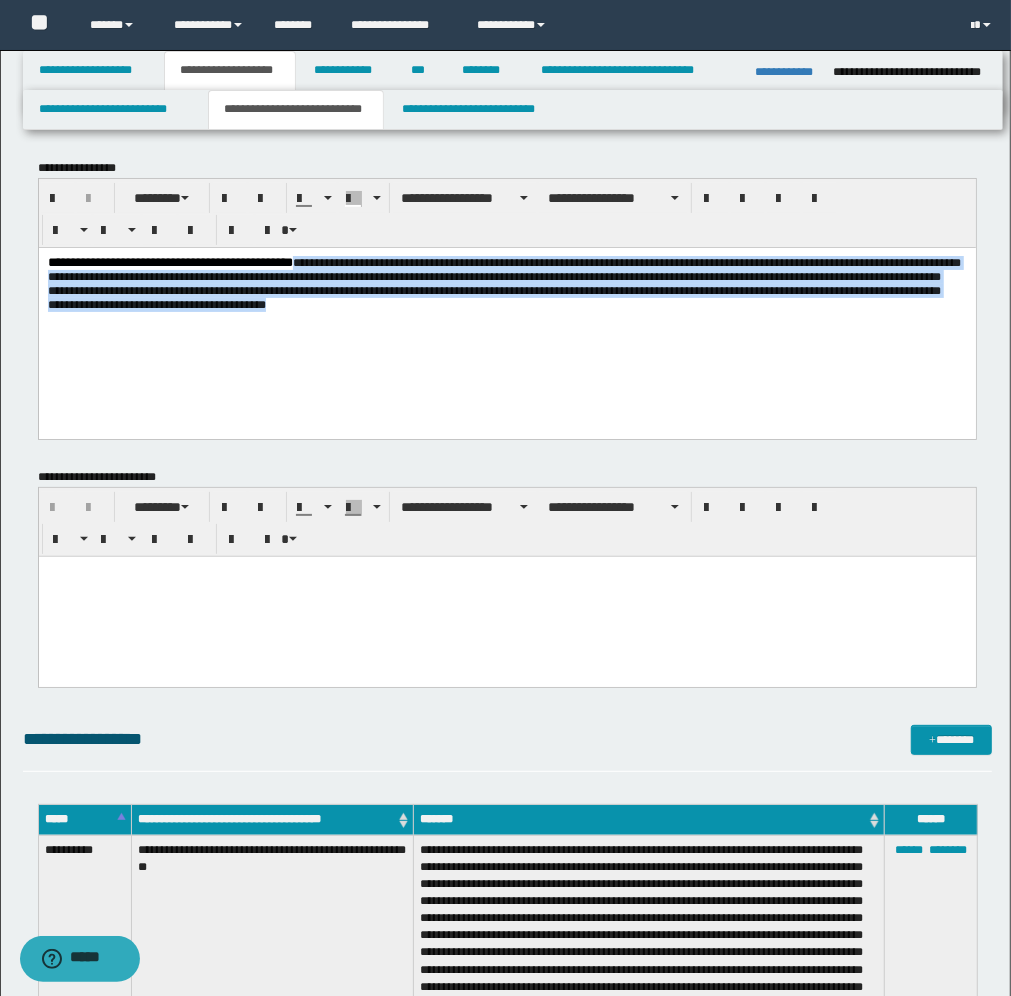 click on "**********" at bounding box center [506, 317] 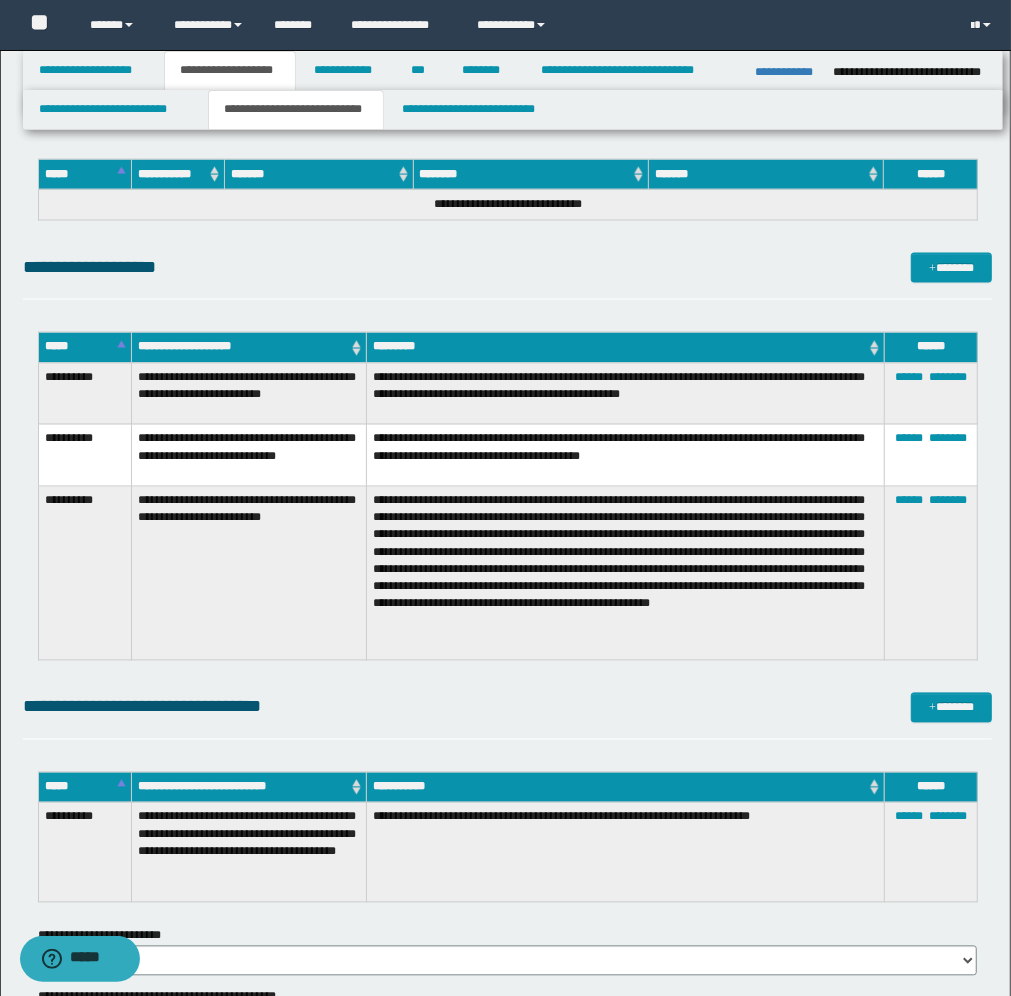 scroll, scrollTop: 1875, scrollLeft: 0, axis: vertical 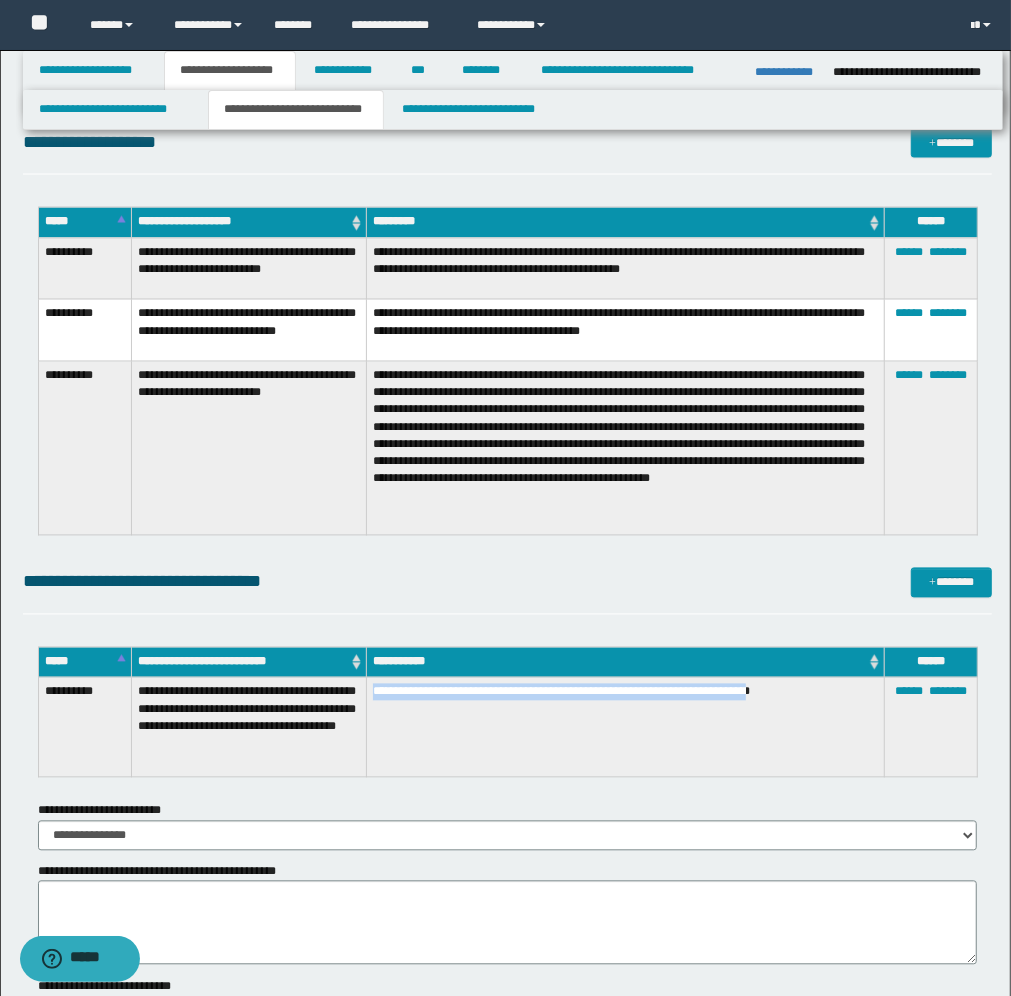 drag, startPoint x: 857, startPoint y: 688, endPoint x: 366, endPoint y: 692, distance: 491.0163 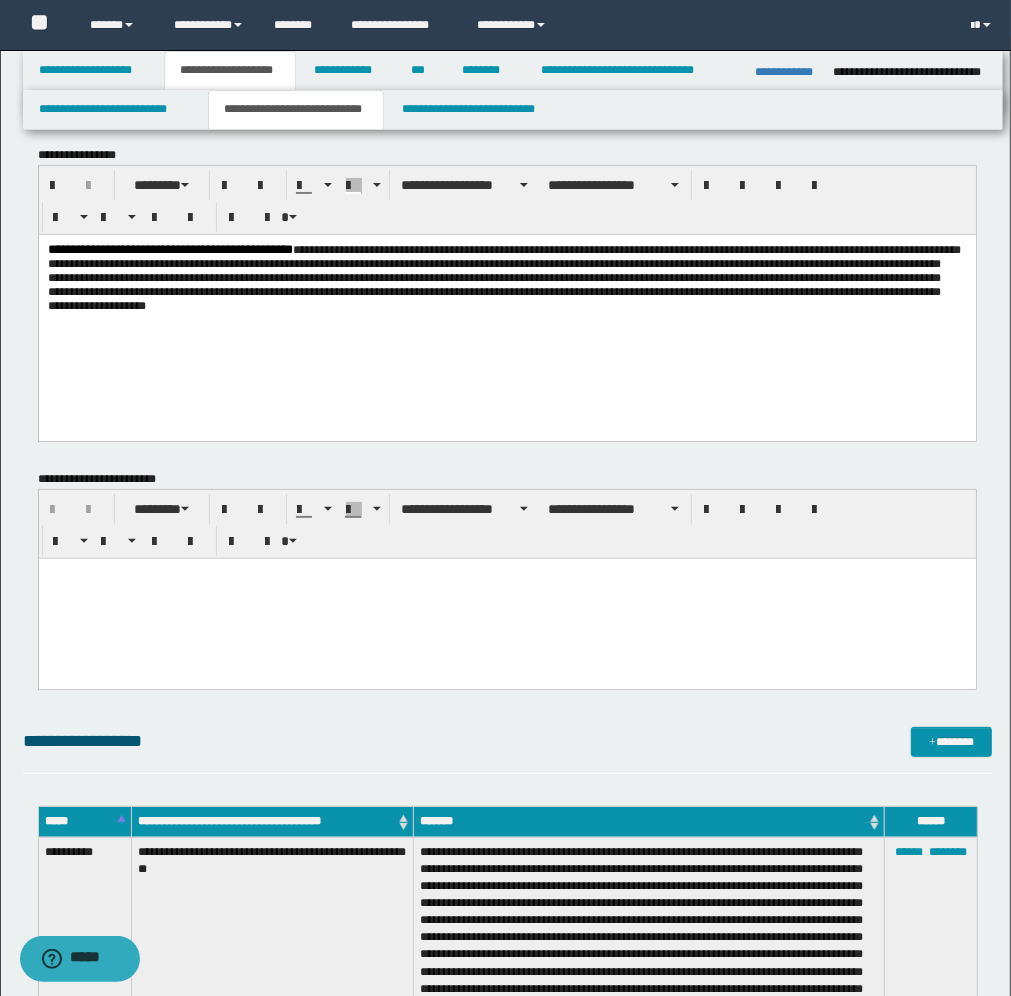 scroll, scrollTop: 0, scrollLeft: 0, axis: both 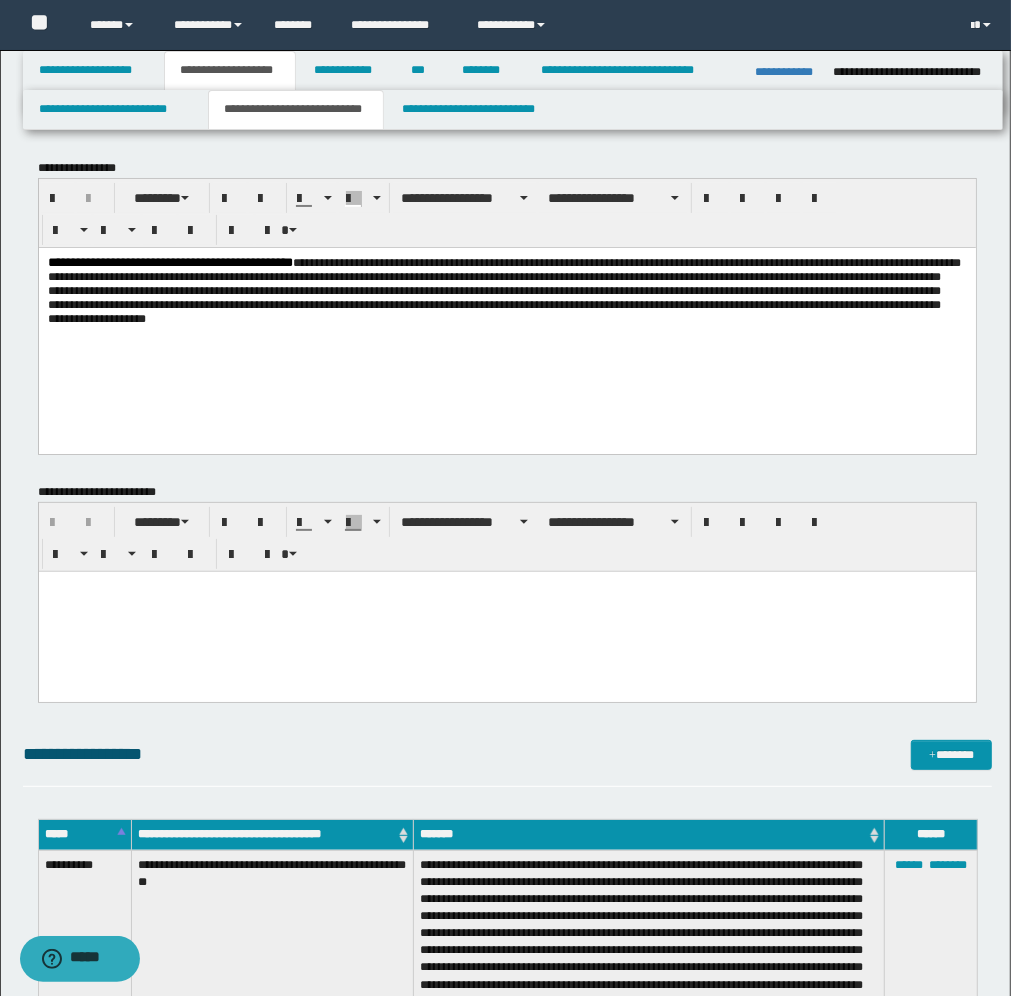 click on "**********" at bounding box center [506, 300] 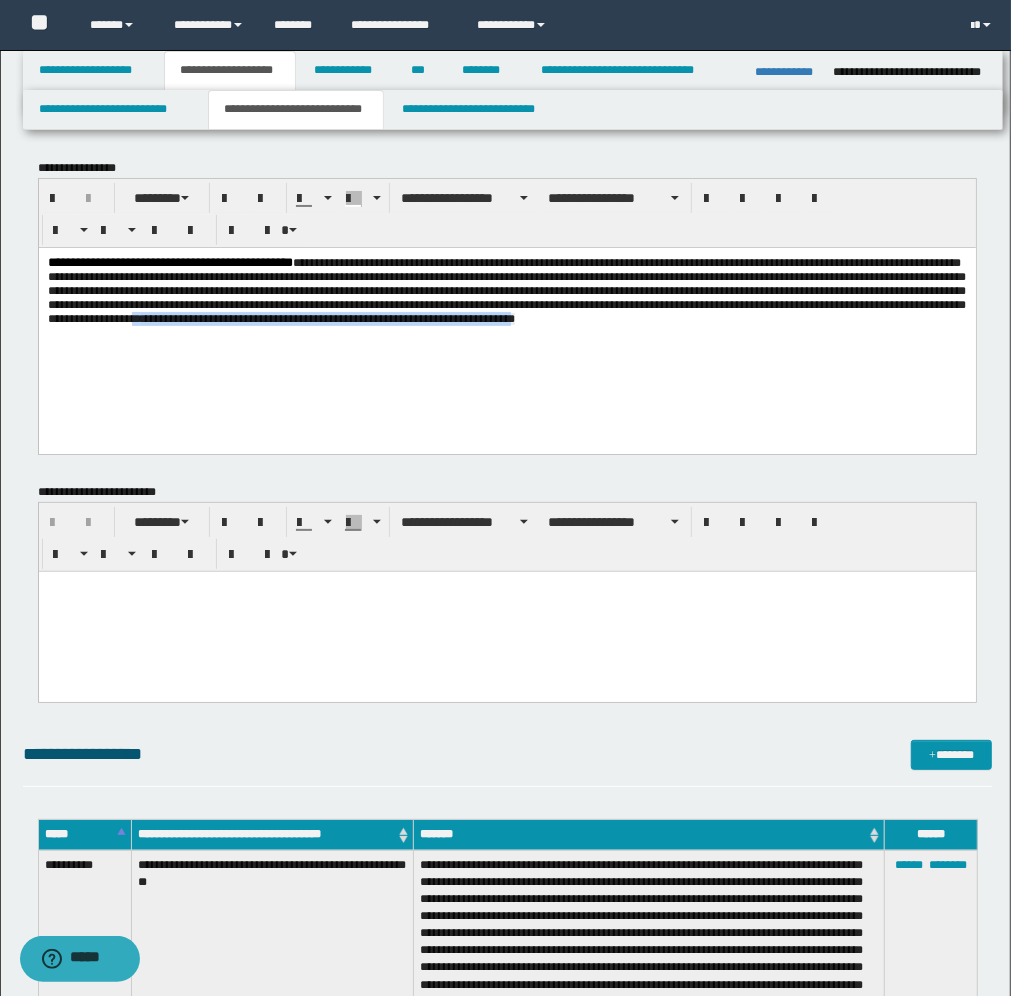 drag, startPoint x: 906, startPoint y: 337, endPoint x: 417, endPoint y: 345, distance: 489.06543 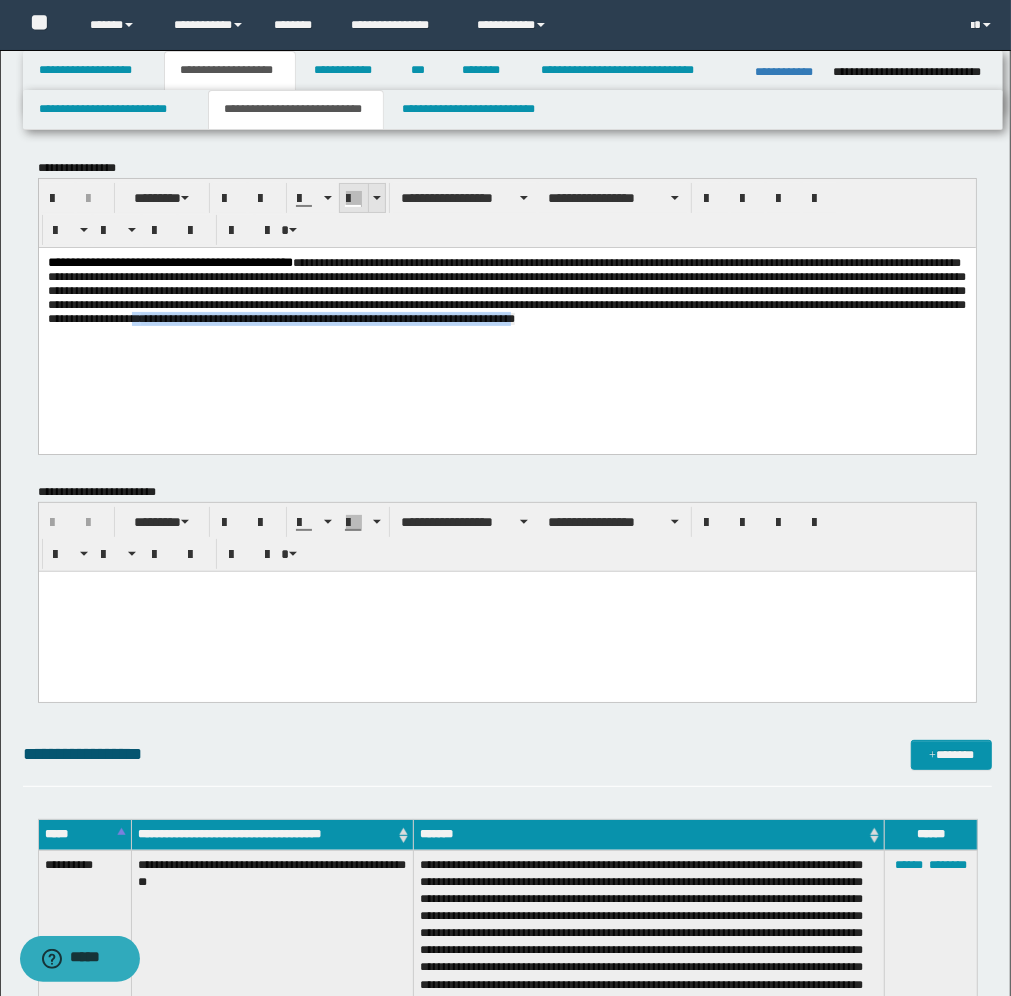 click at bounding box center (376, 198) 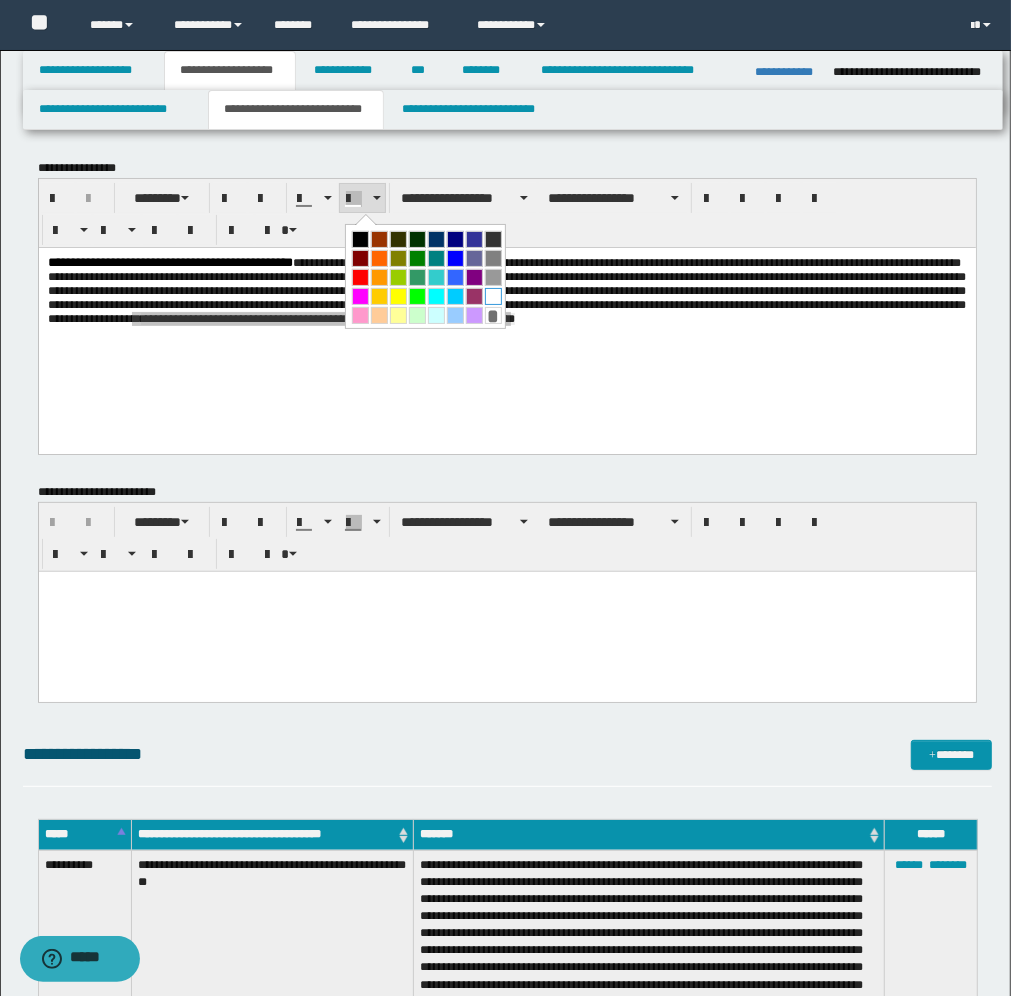 click at bounding box center [493, 296] 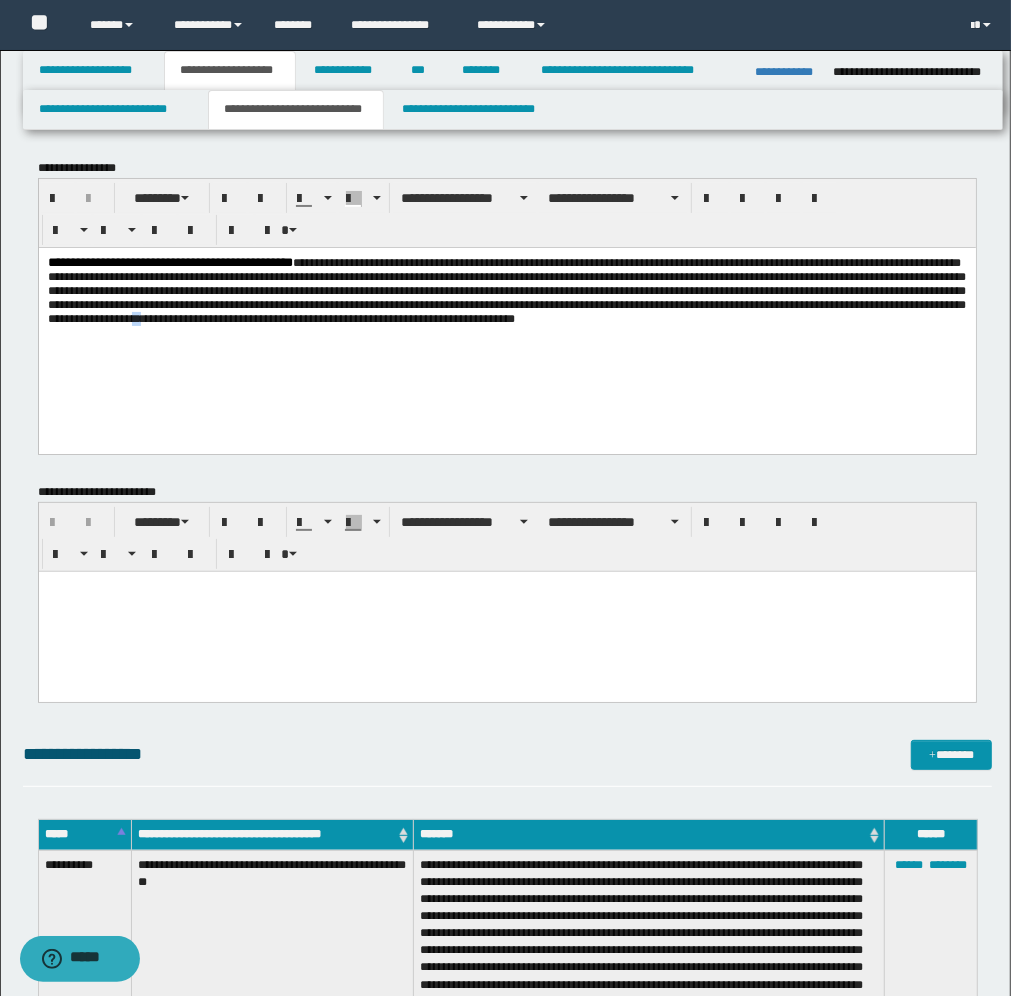 click on "**********" at bounding box center [506, 325] 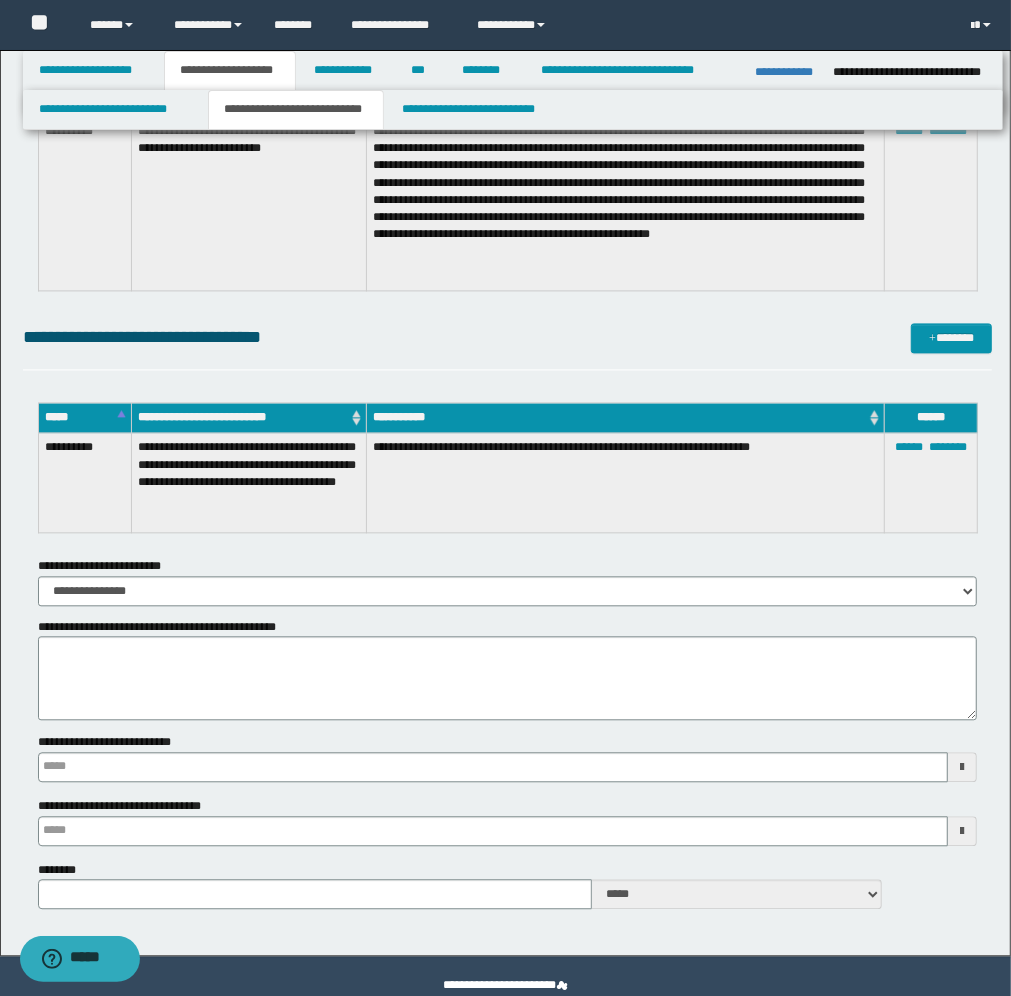 scroll, scrollTop: 2125, scrollLeft: 0, axis: vertical 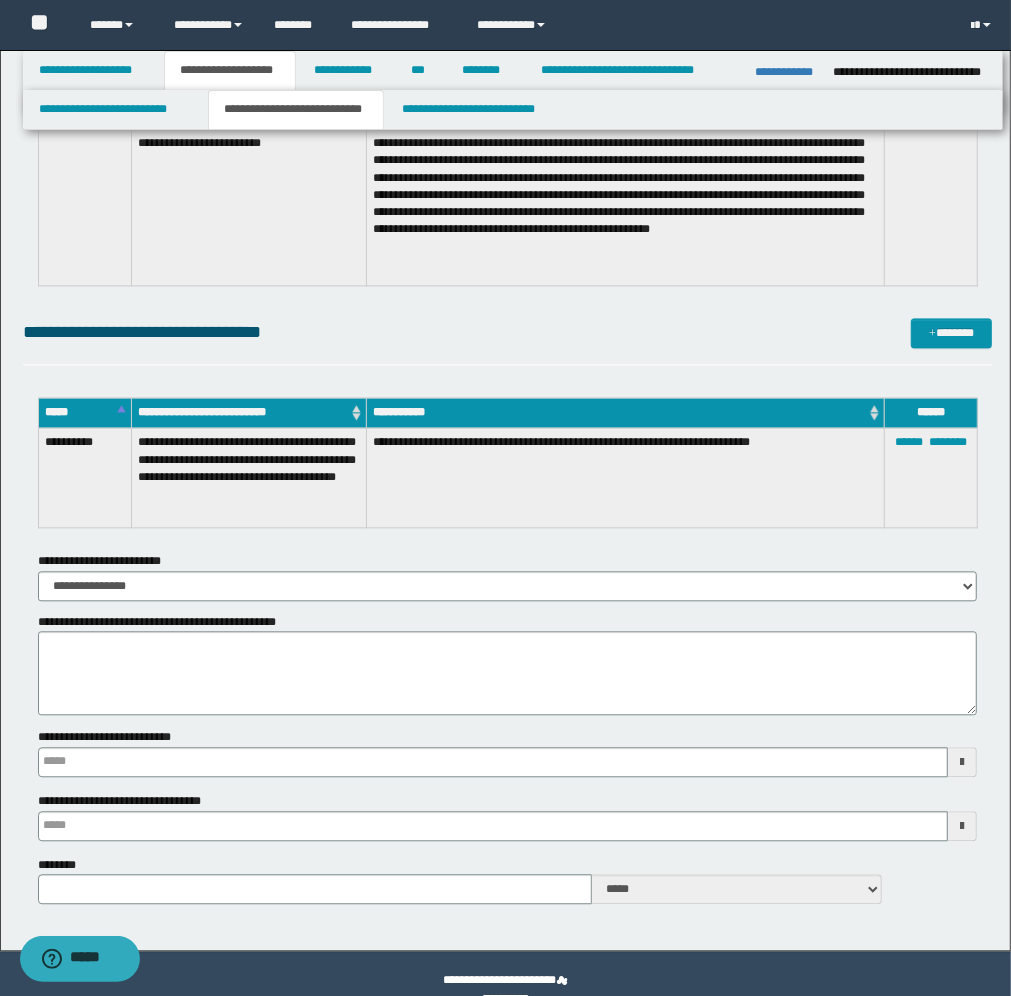 click on "**********" at bounding box center (248, 477) 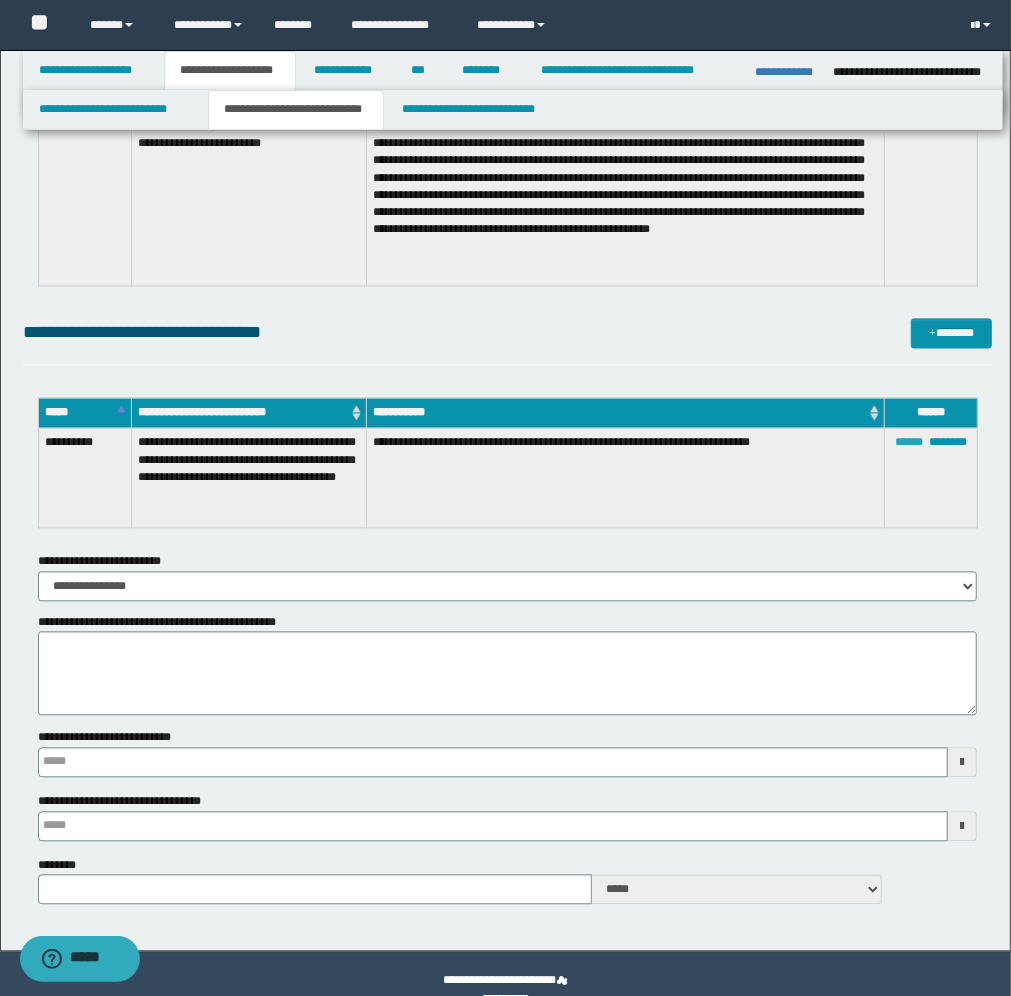 click on "******" at bounding box center (909, 442) 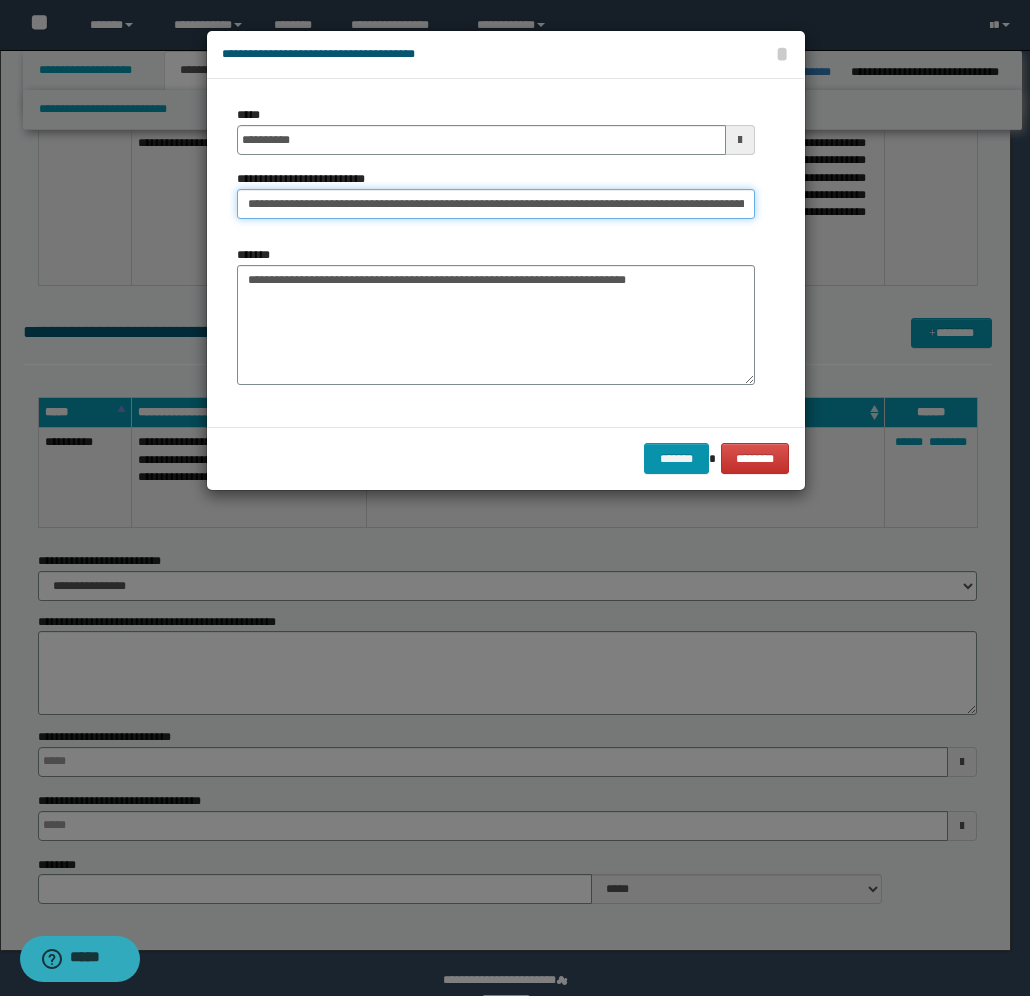 click on "**********" at bounding box center [496, 204] 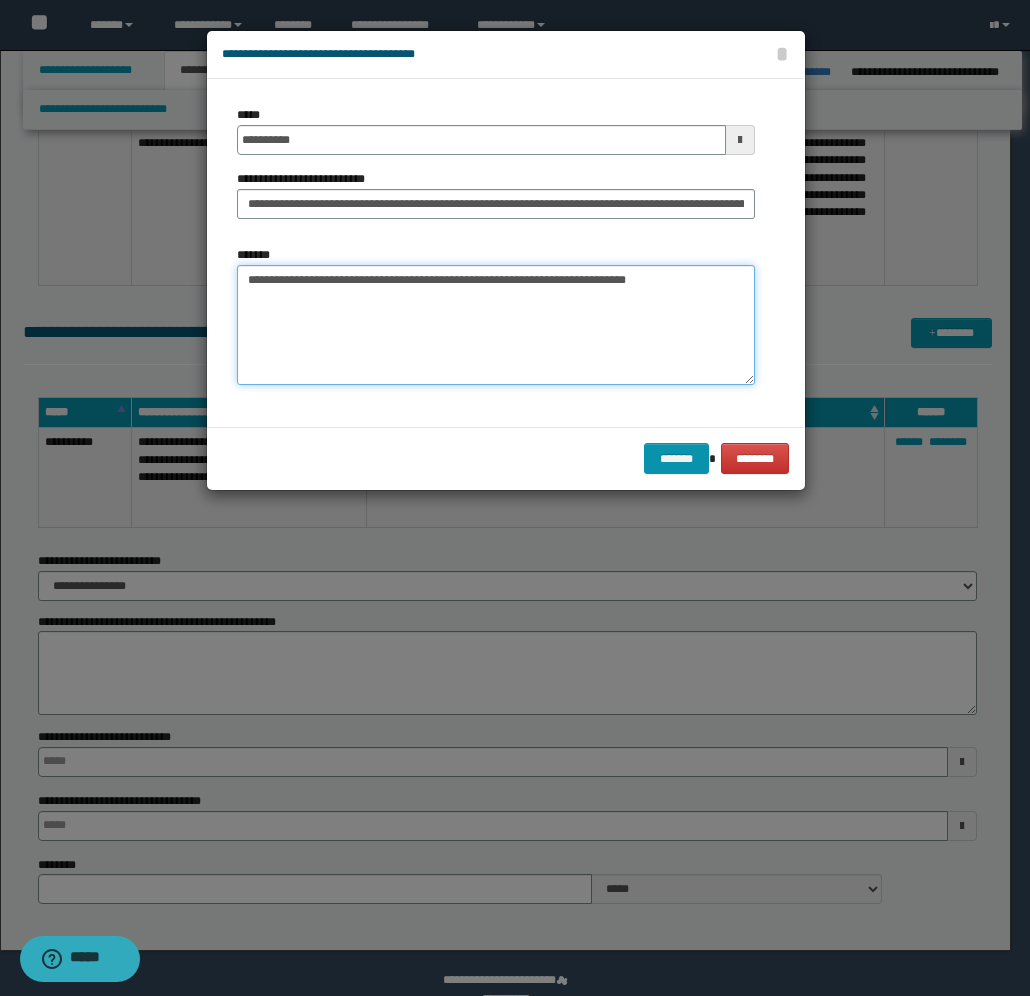 click on "**********" at bounding box center [496, 325] 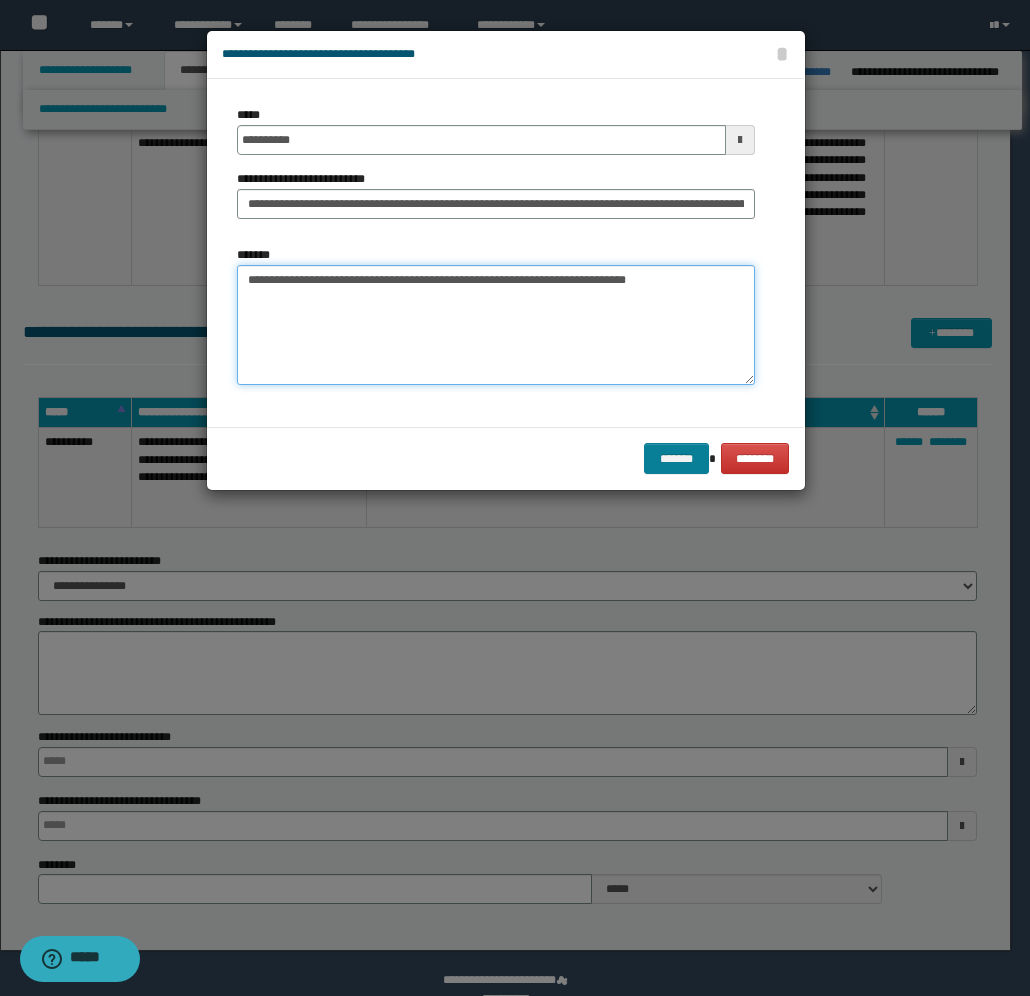 type on "**********" 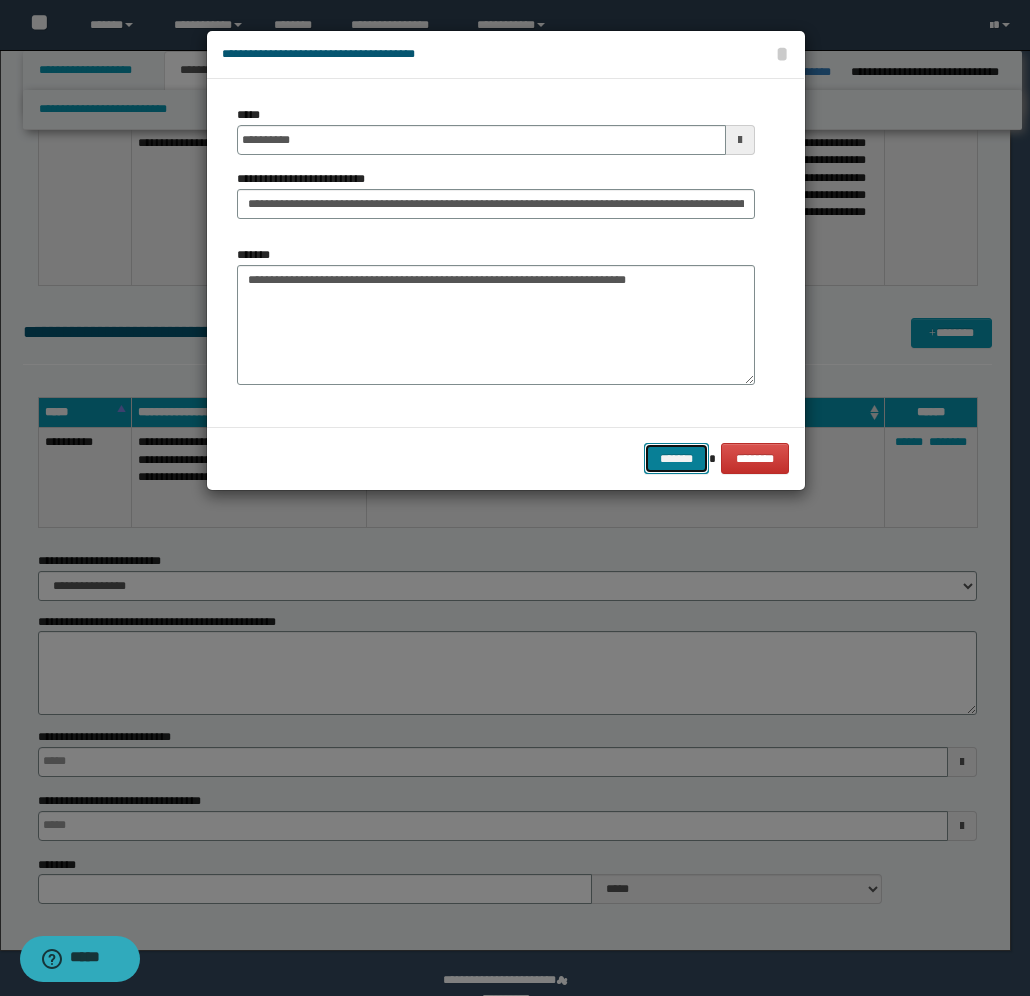 click on "*******" at bounding box center (676, 458) 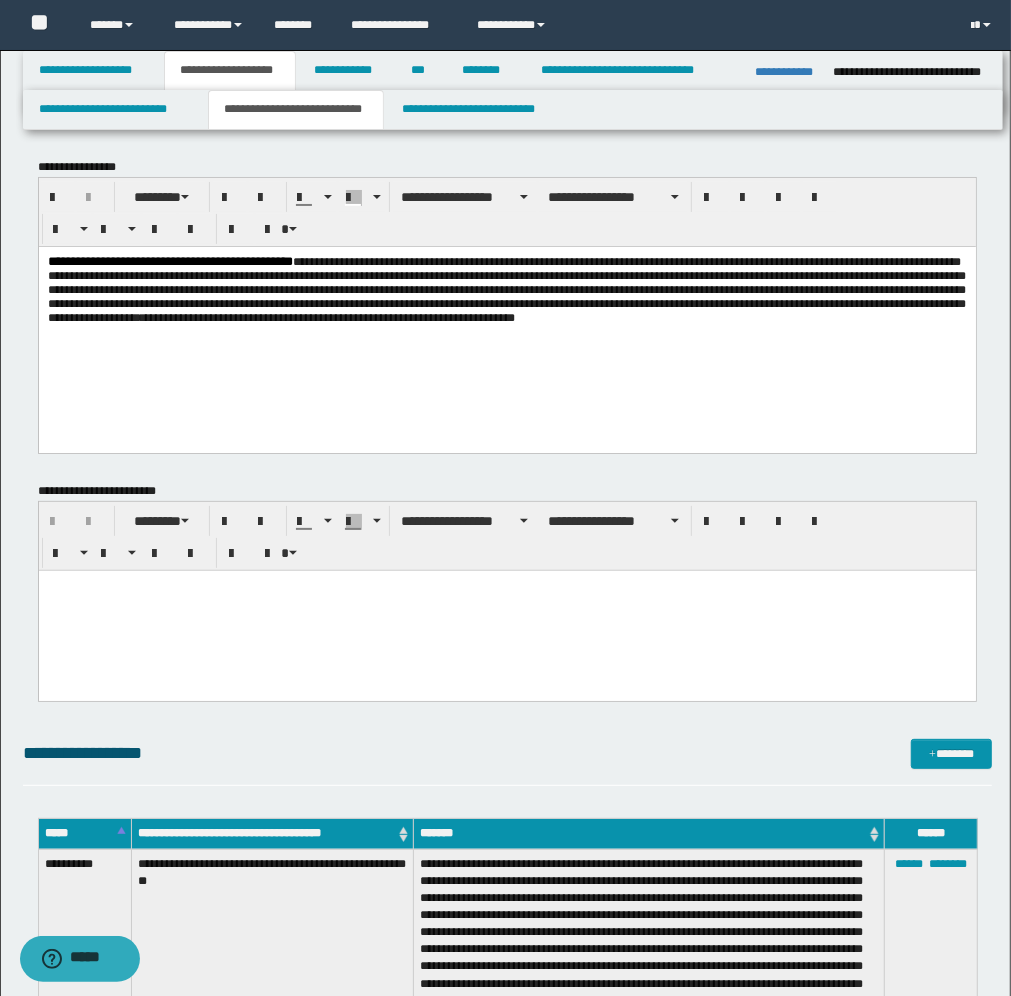 scroll, scrollTop: 0, scrollLeft: 0, axis: both 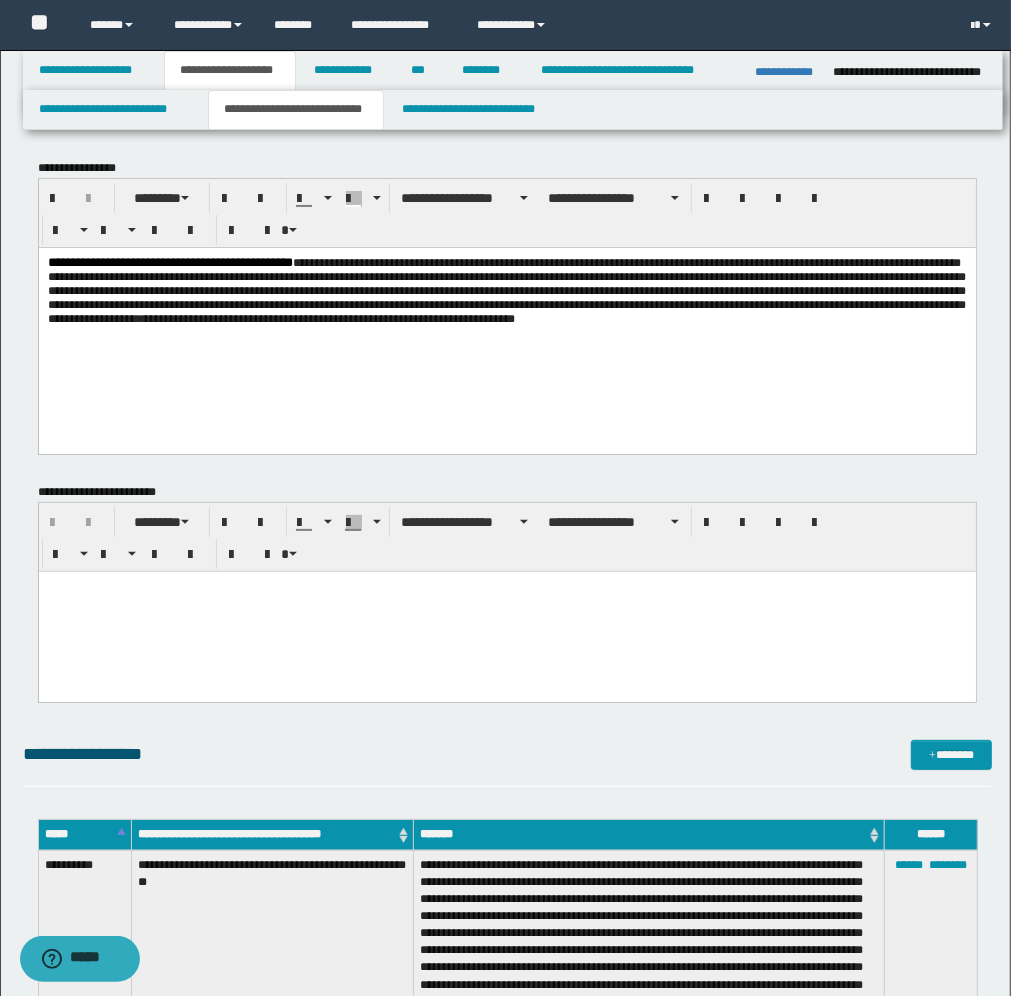 click on "**********" at bounding box center [327, 318] 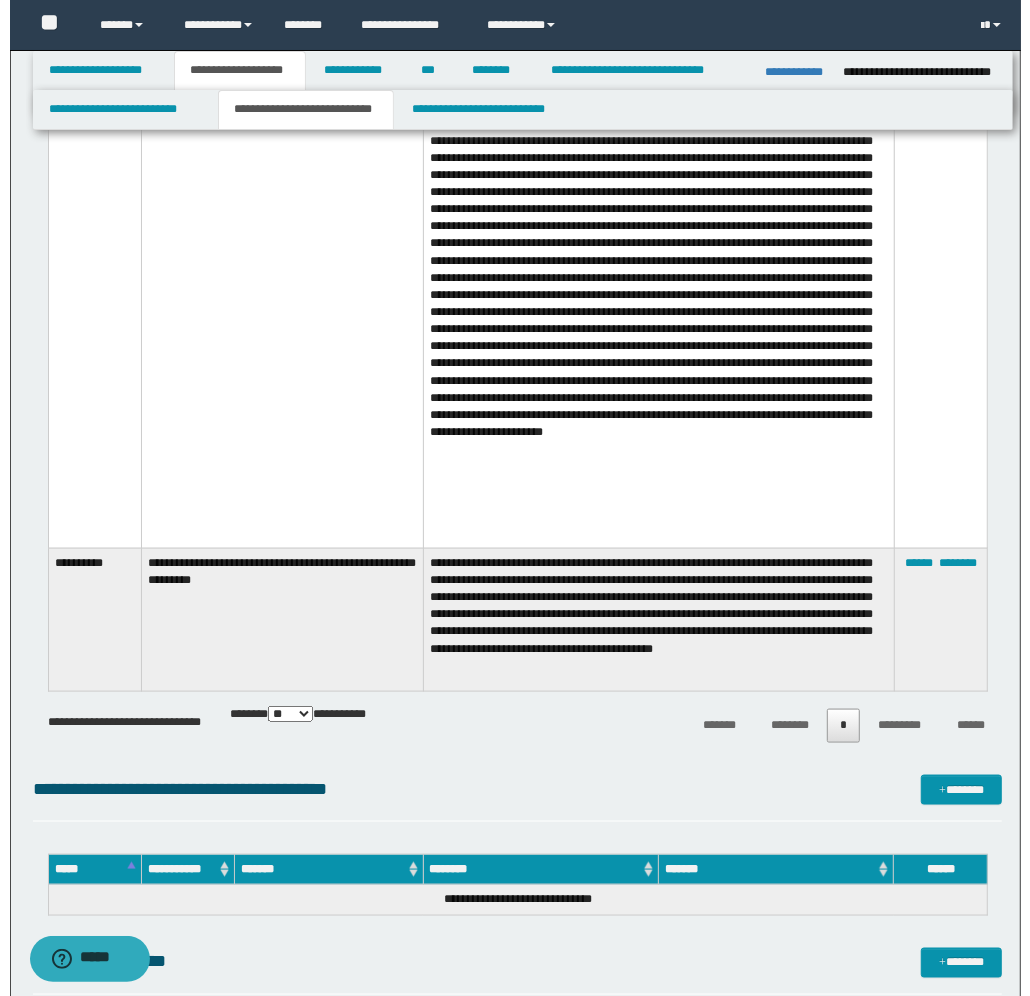 scroll, scrollTop: 1250, scrollLeft: 0, axis: vertical 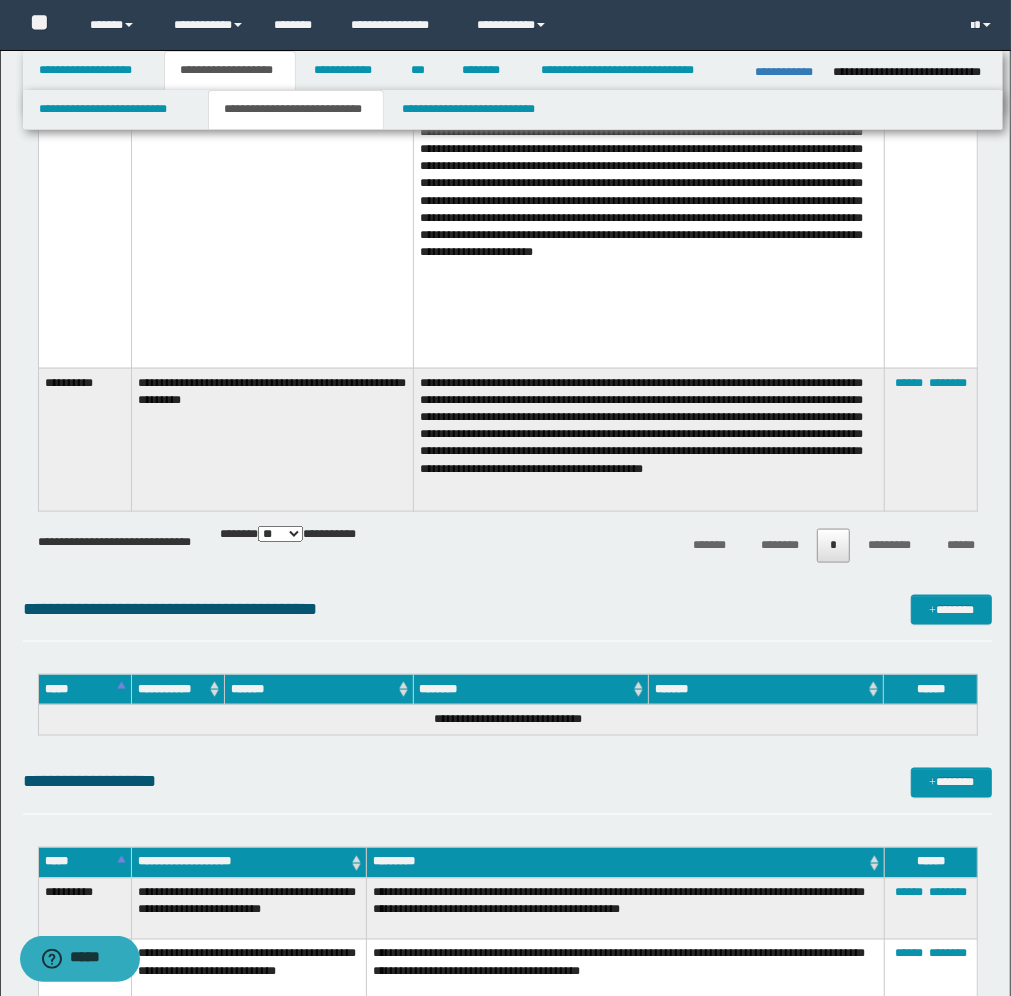click on "**********" at bounding box center (648, 439) 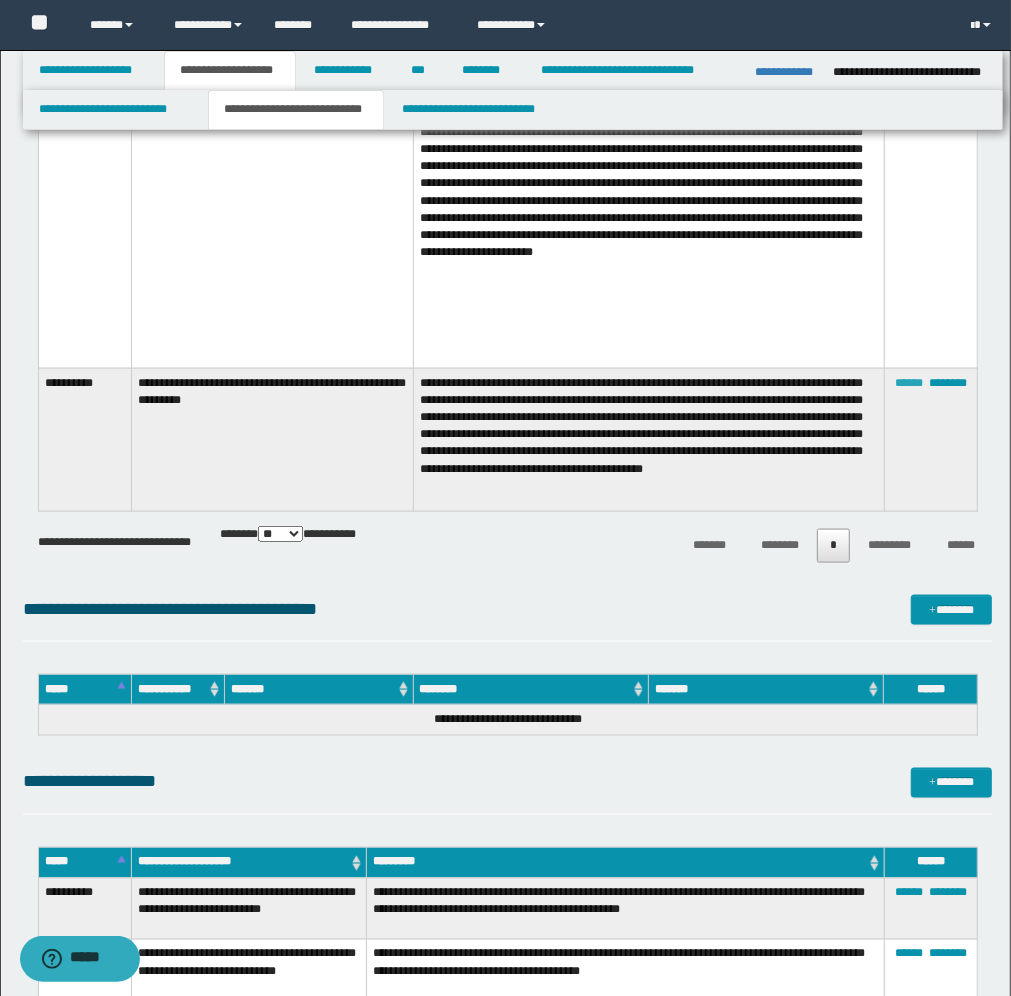 click on "******" at bounding box center (909, 383) 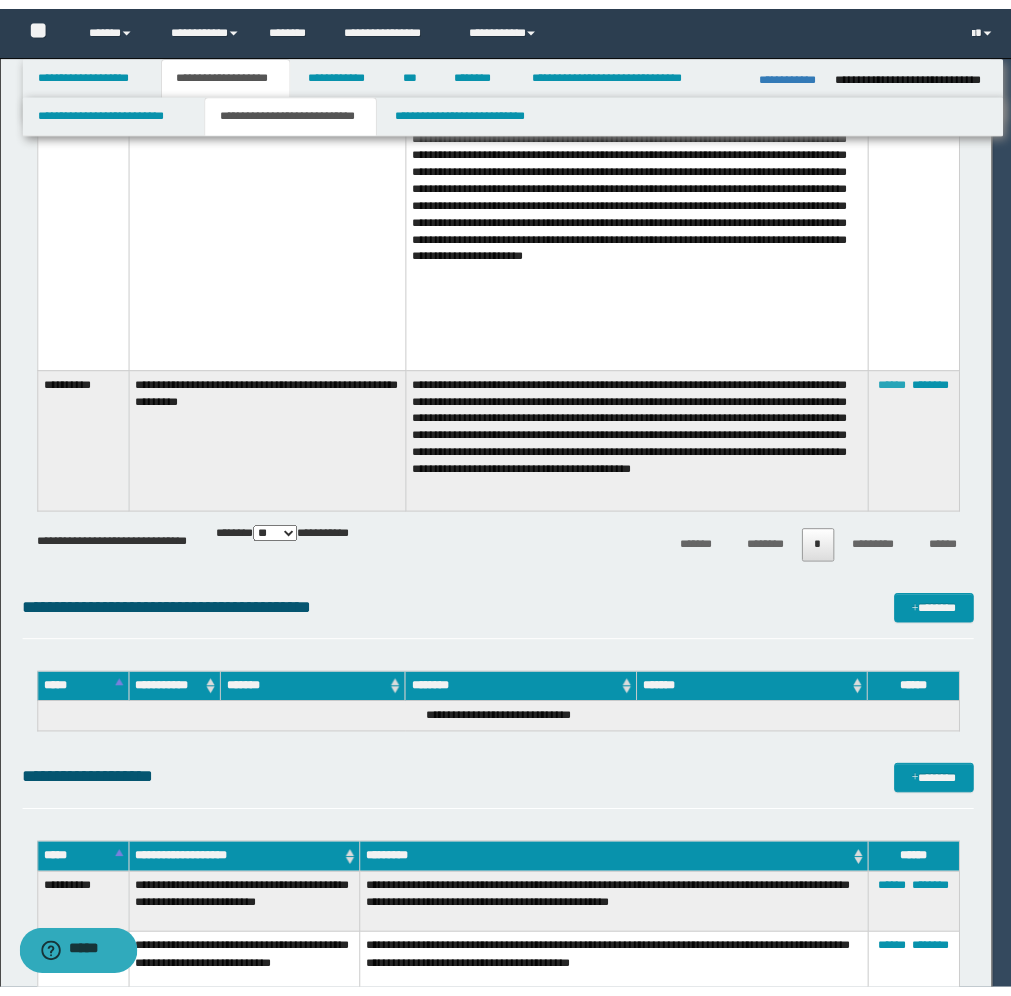 scroll, scrollTop: 36, scrollLeft: 0, axis: vertical 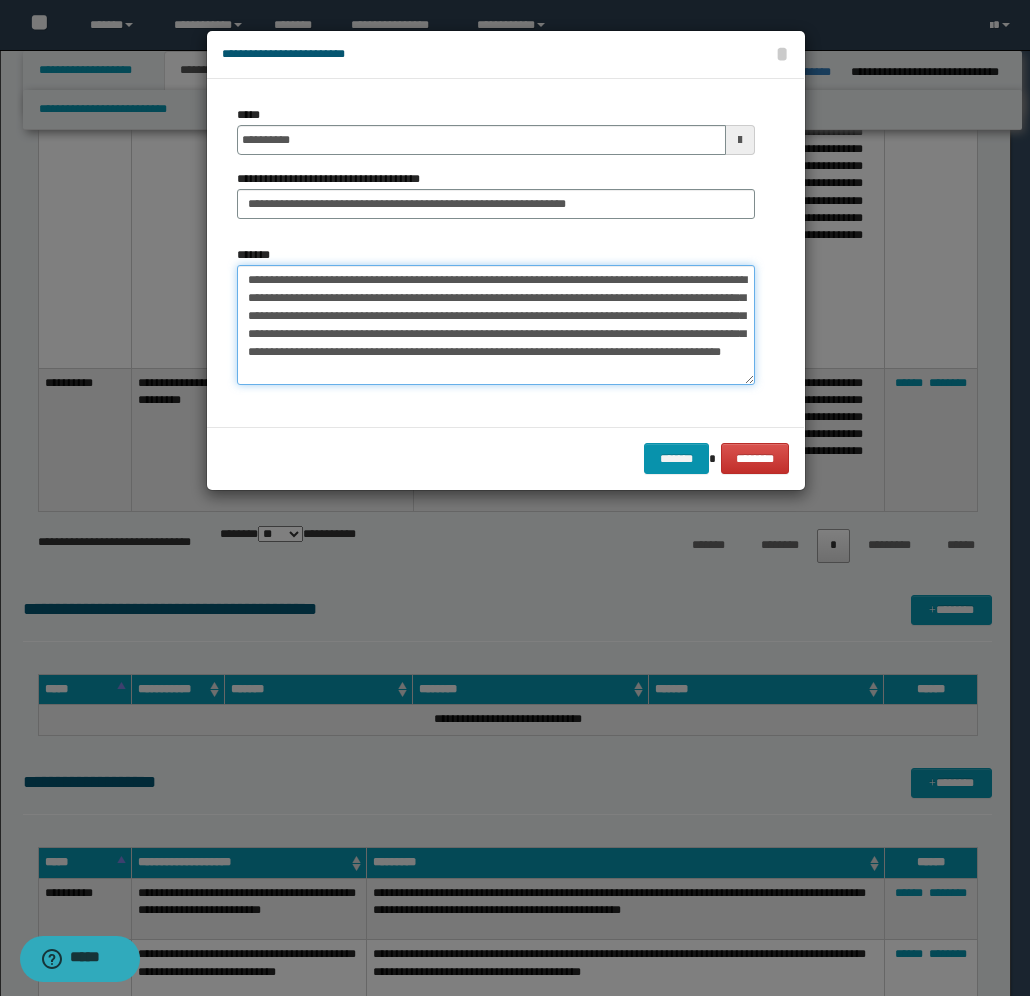 click on "**********" at bounding box center (496, 325) 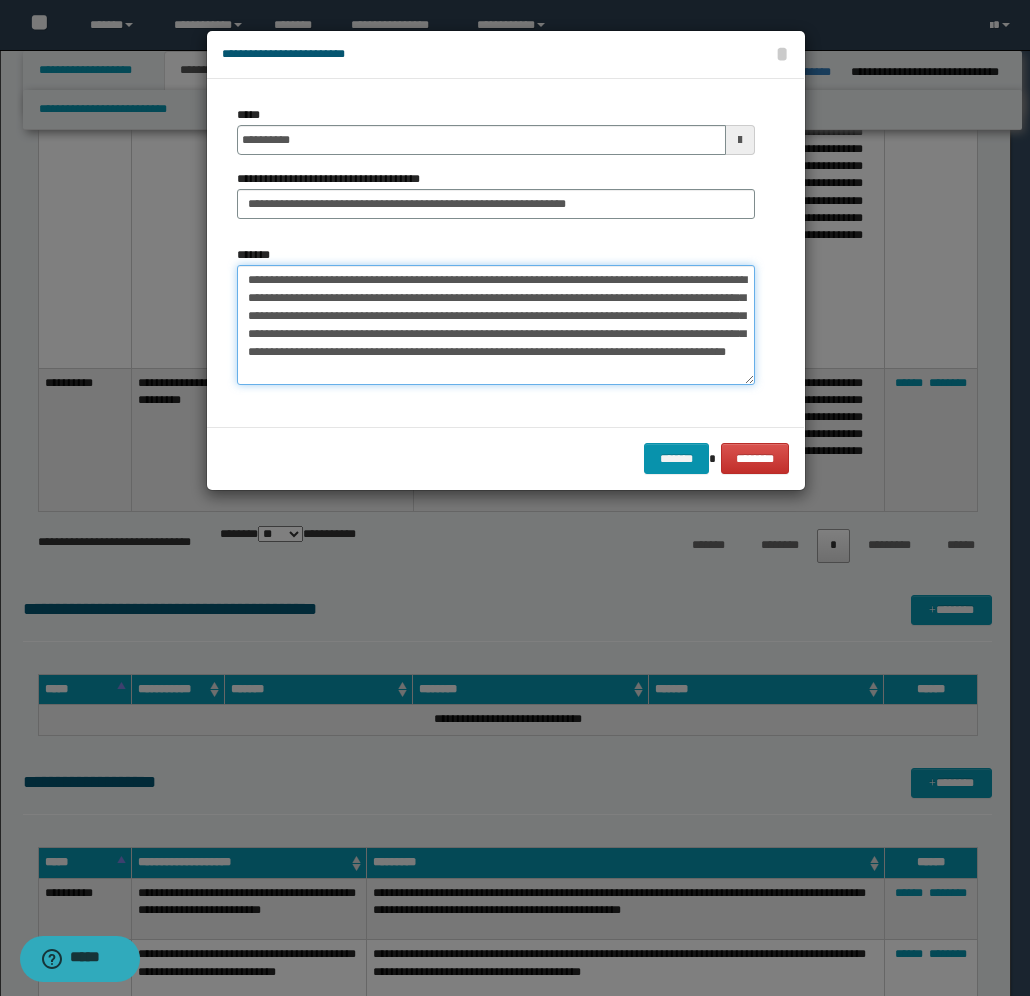 click on "**********" at bounding box center [496, 325] 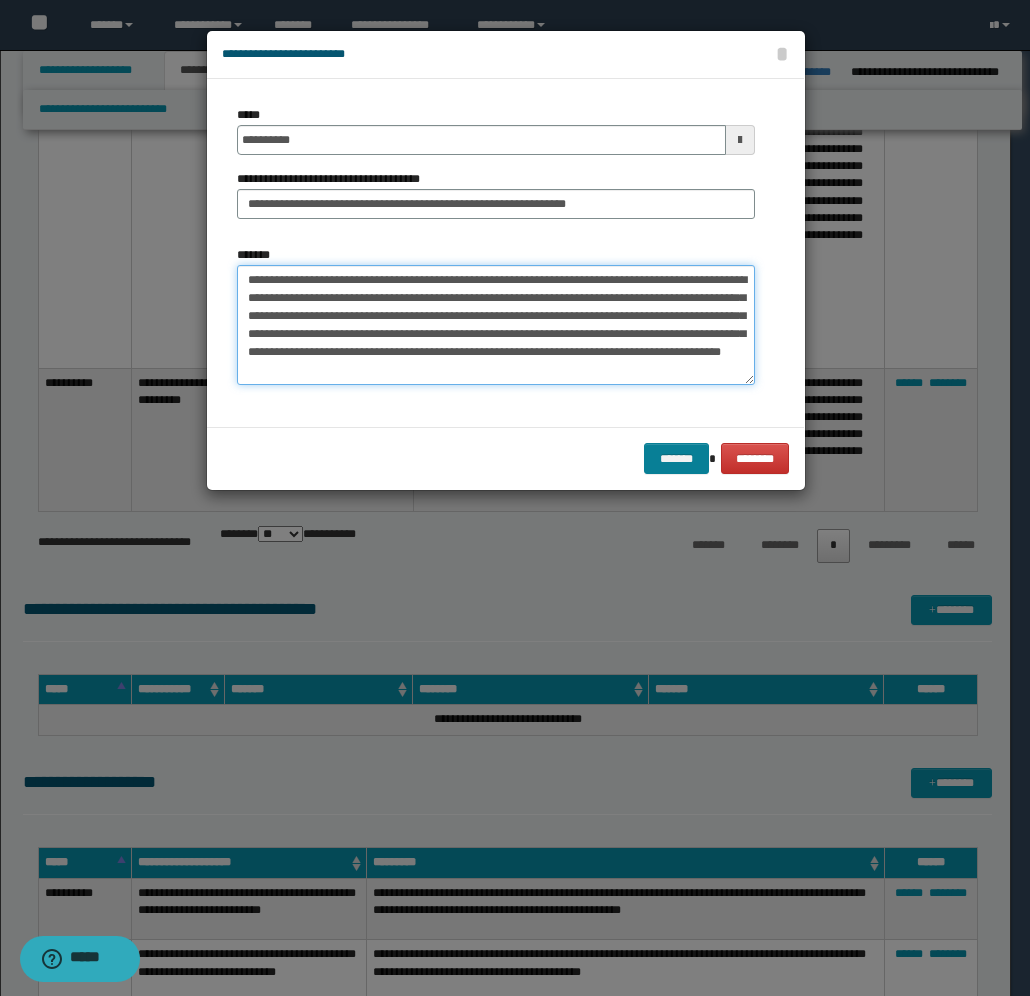 type on "**********" 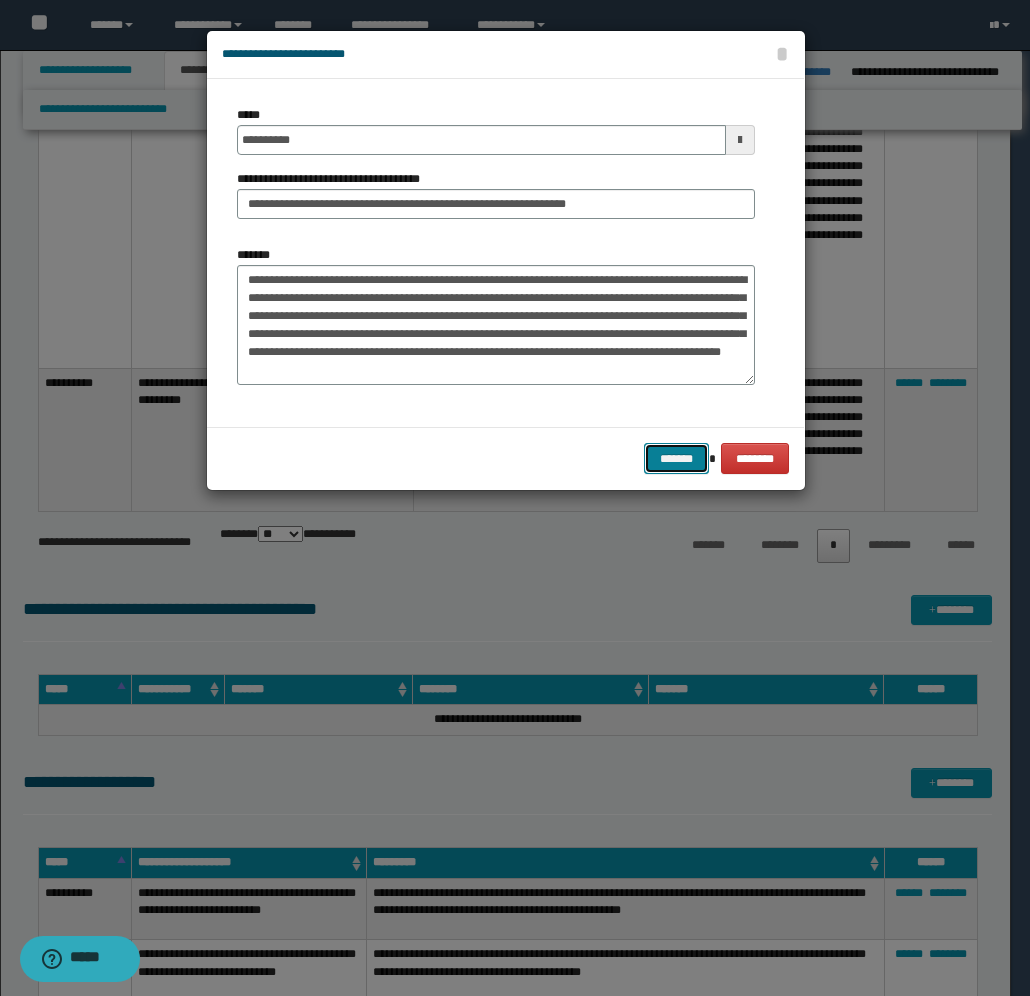 click on "*******" at bounding box center (676, 458) 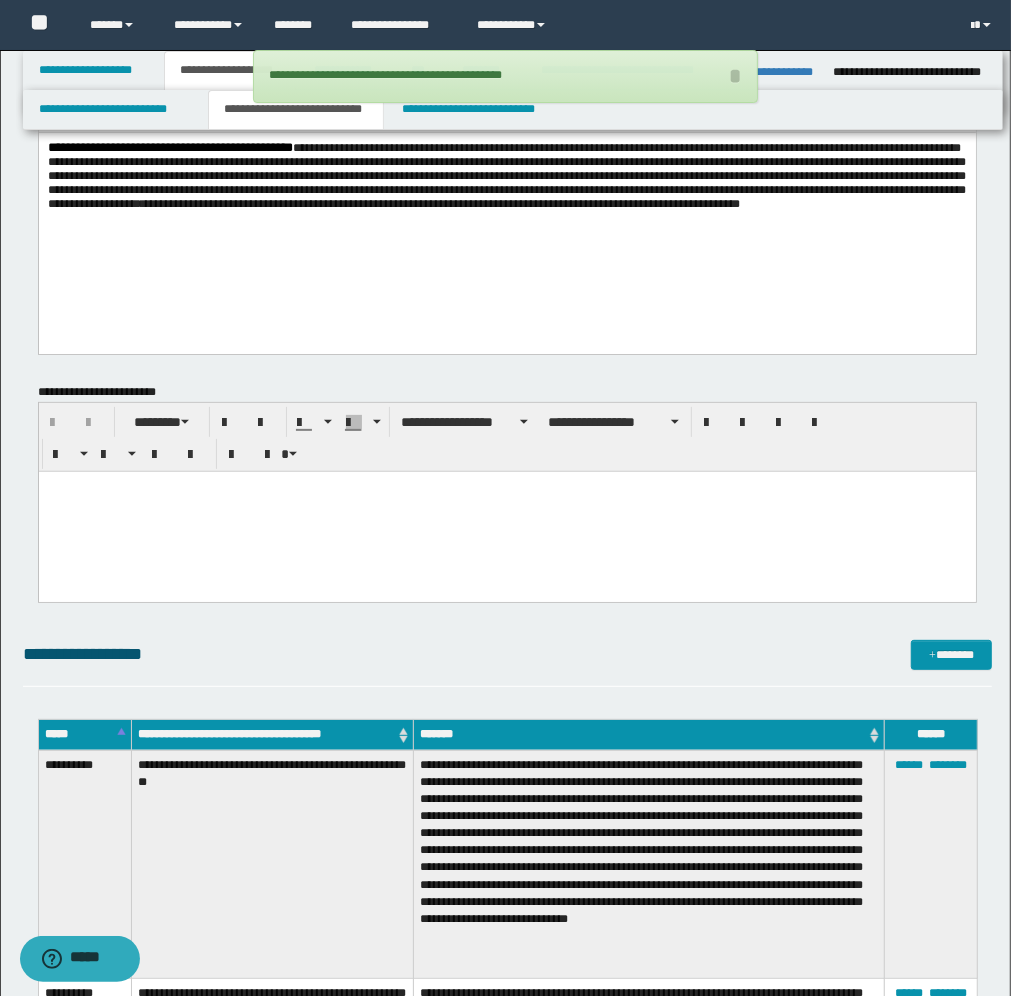 scroll, scrollTop: 0, scrollLeft: 0, axis: both 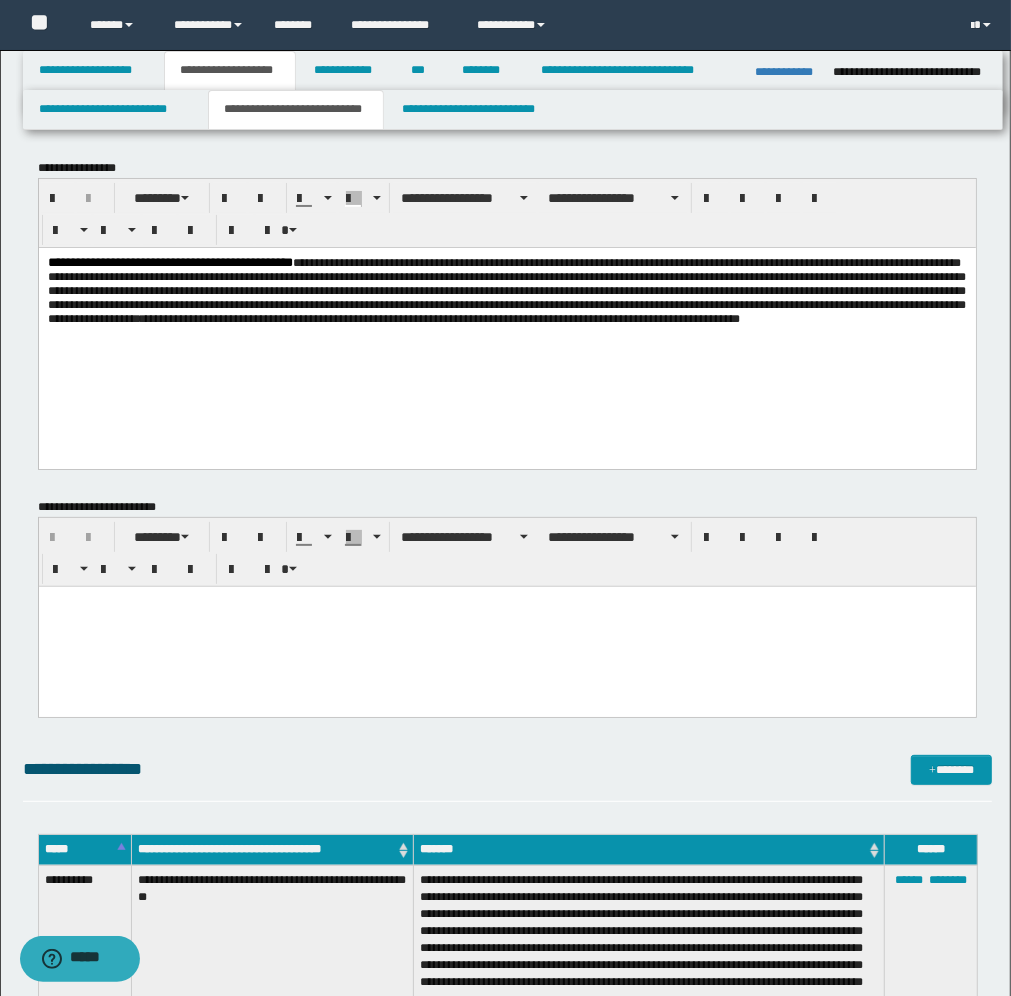 click on "**********" at bounding box center (506, 307) 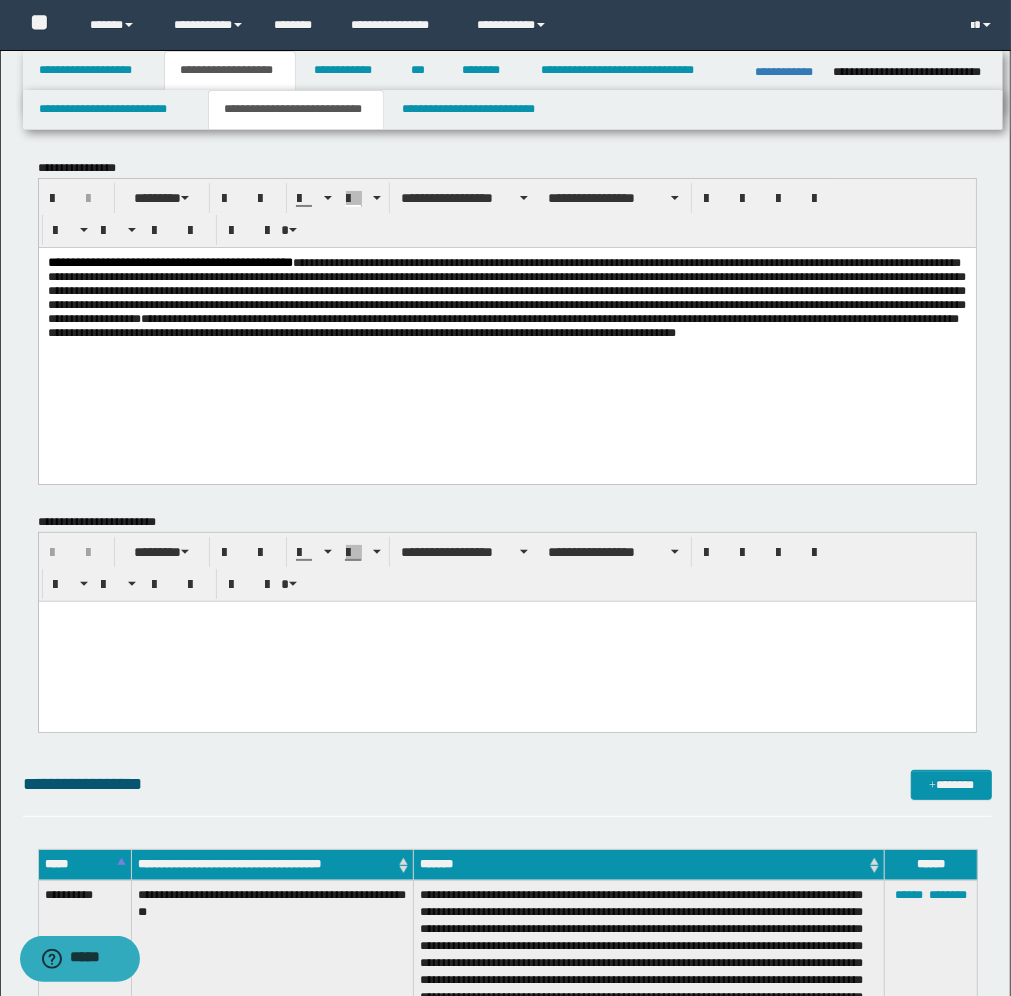 click on "**********" at bounding box center (506, 315) 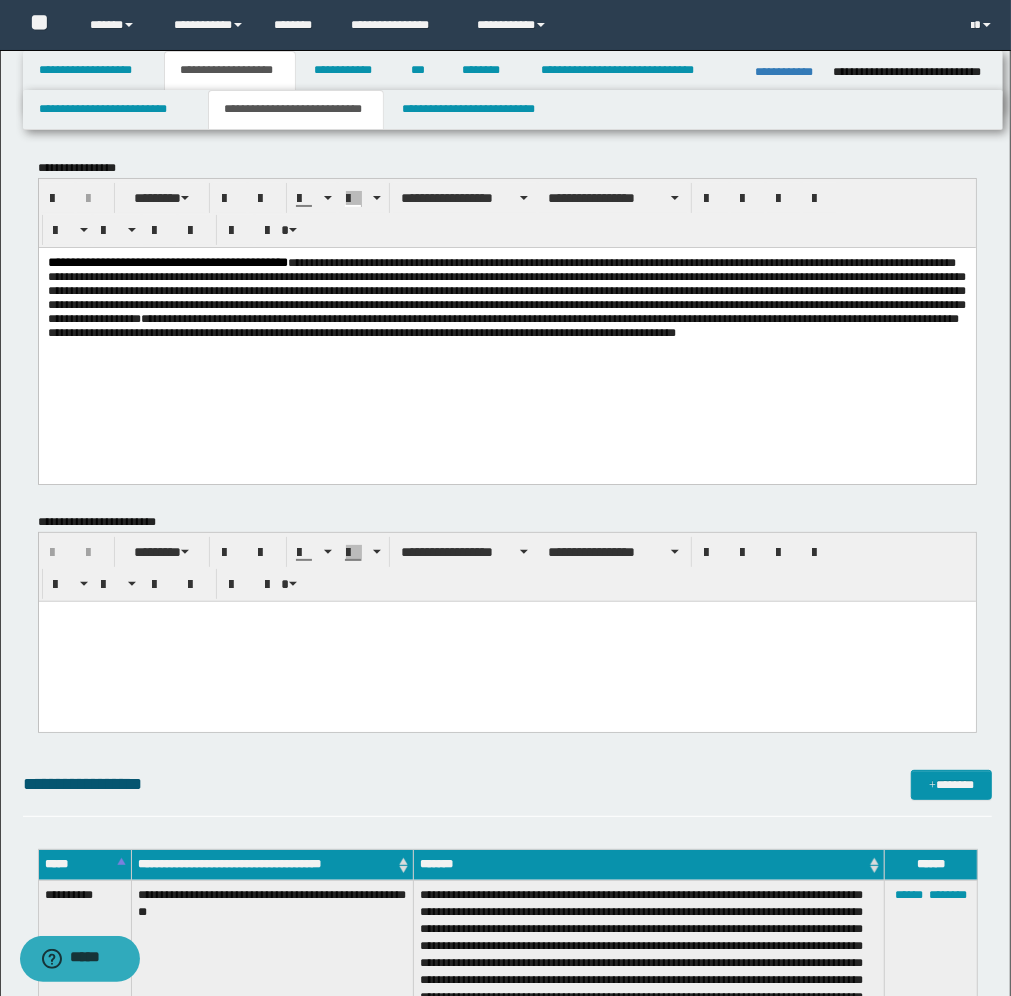 click at bounding box center [506, 642] 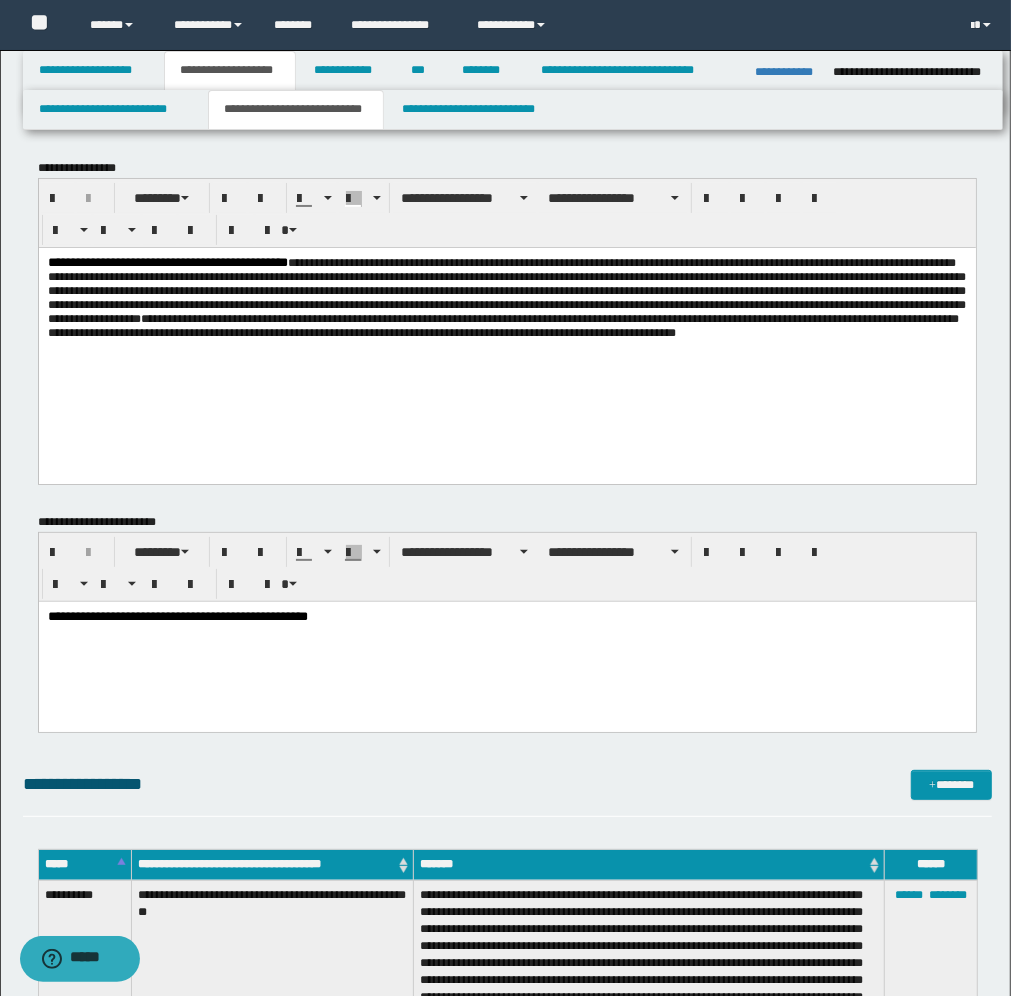 click on "**********" at bounding box center (506, 617) 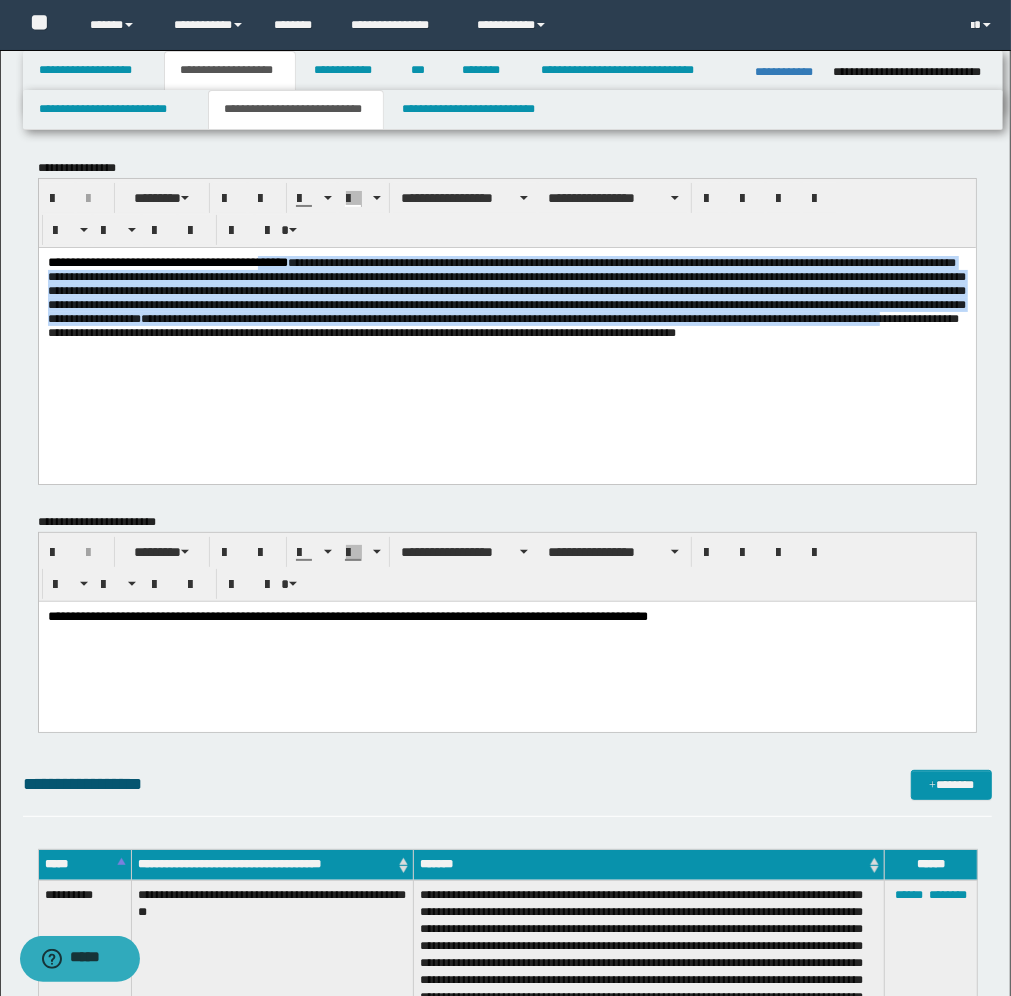 drag, startPoint x: 353, startPoint y: 262, endPoint x: 486, endPoint y: 358, distance: 164.02744 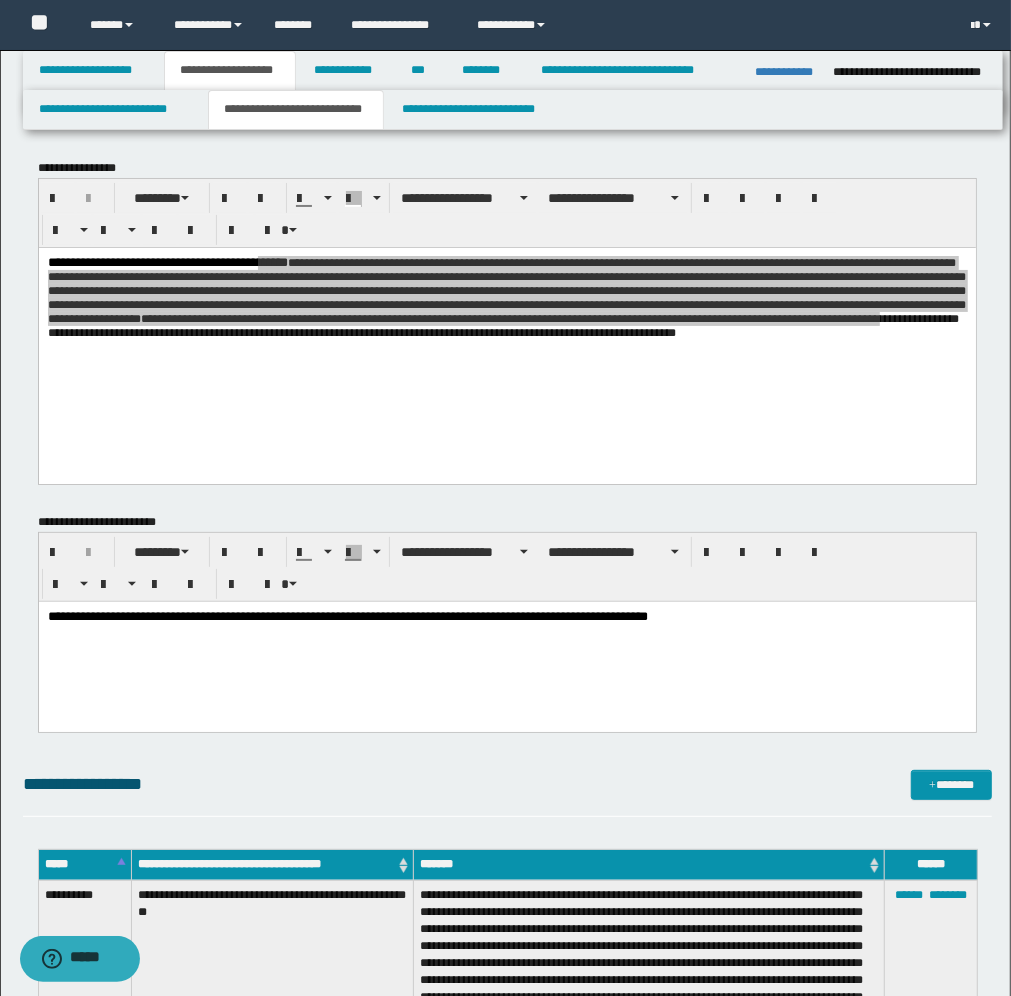 click on "**********" at bounding box center [506, 617] 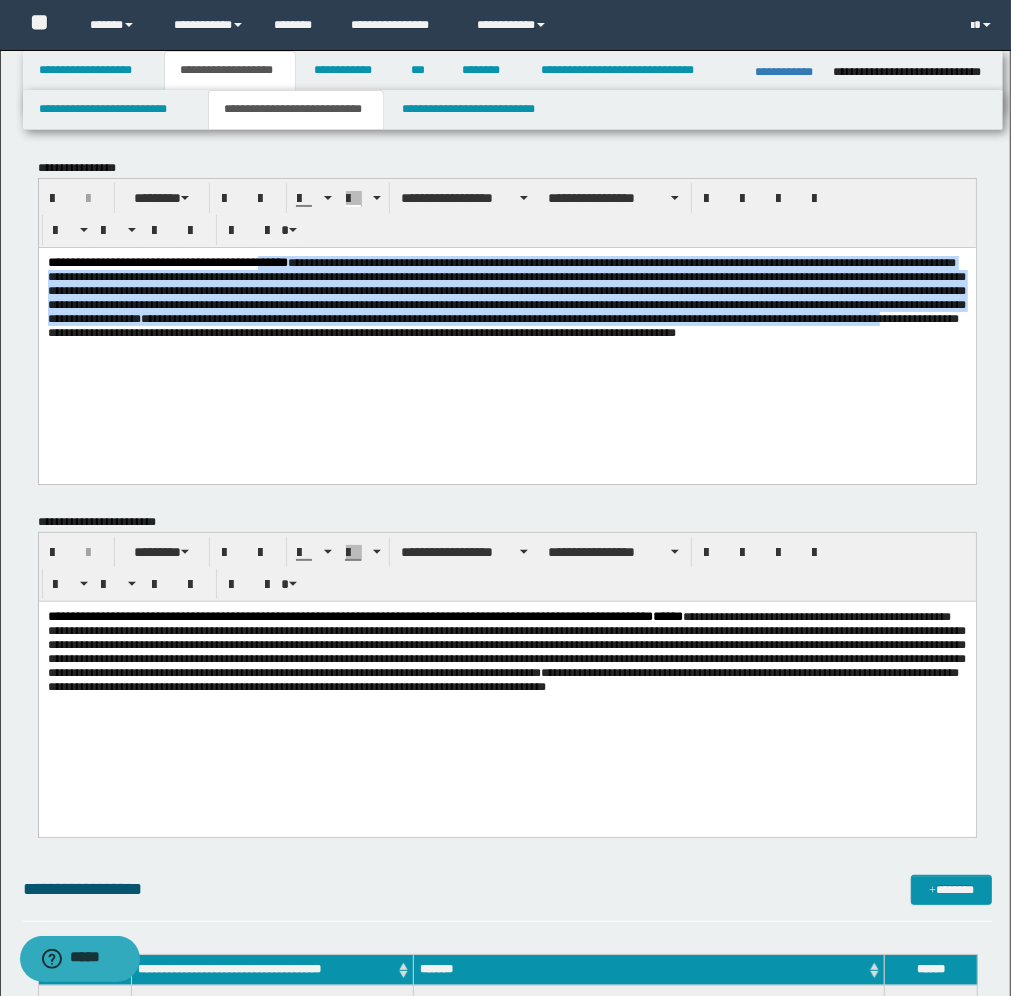click on "**********" at bounding box center (506, 340) 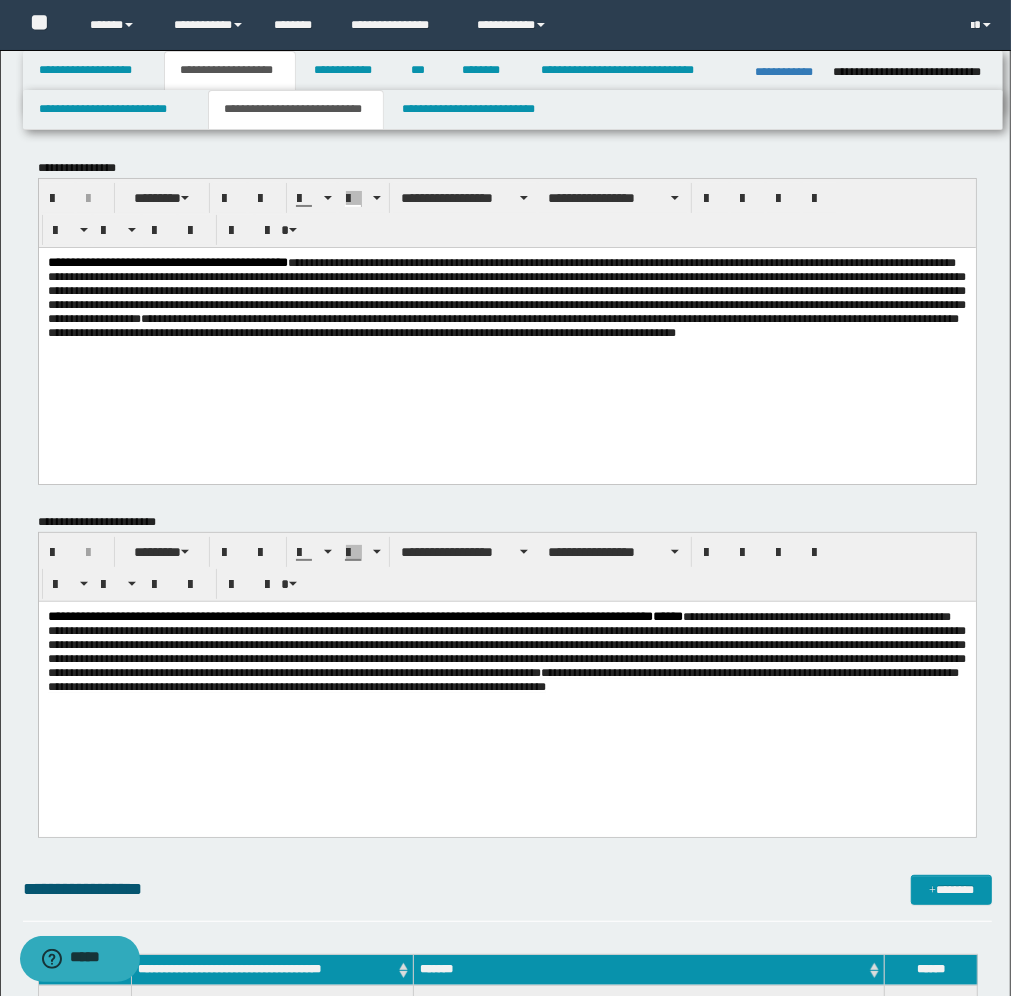click on "**********" at bounding box center [506, 340] 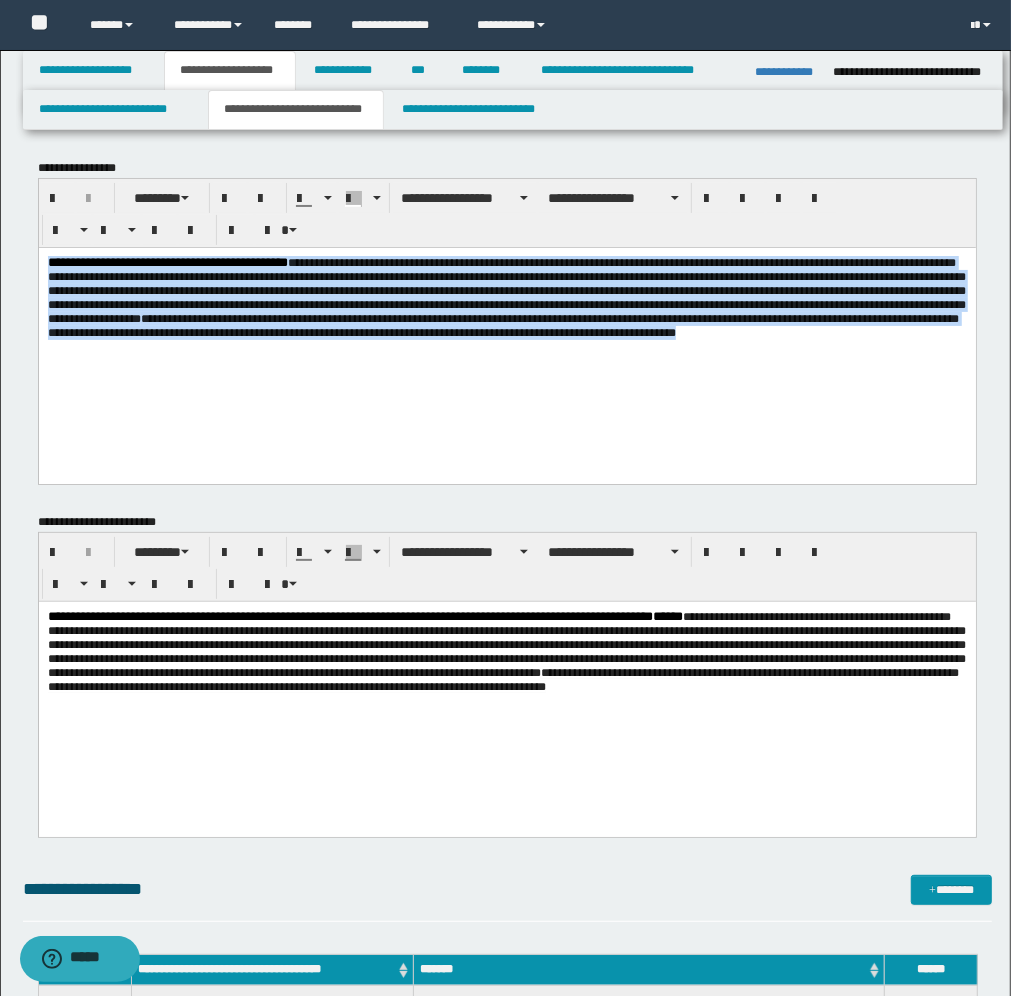 drag, startPoint x: 455, startPoint y: 371, endPoint x: 33, endPoint y: 258, distance: 436.86725 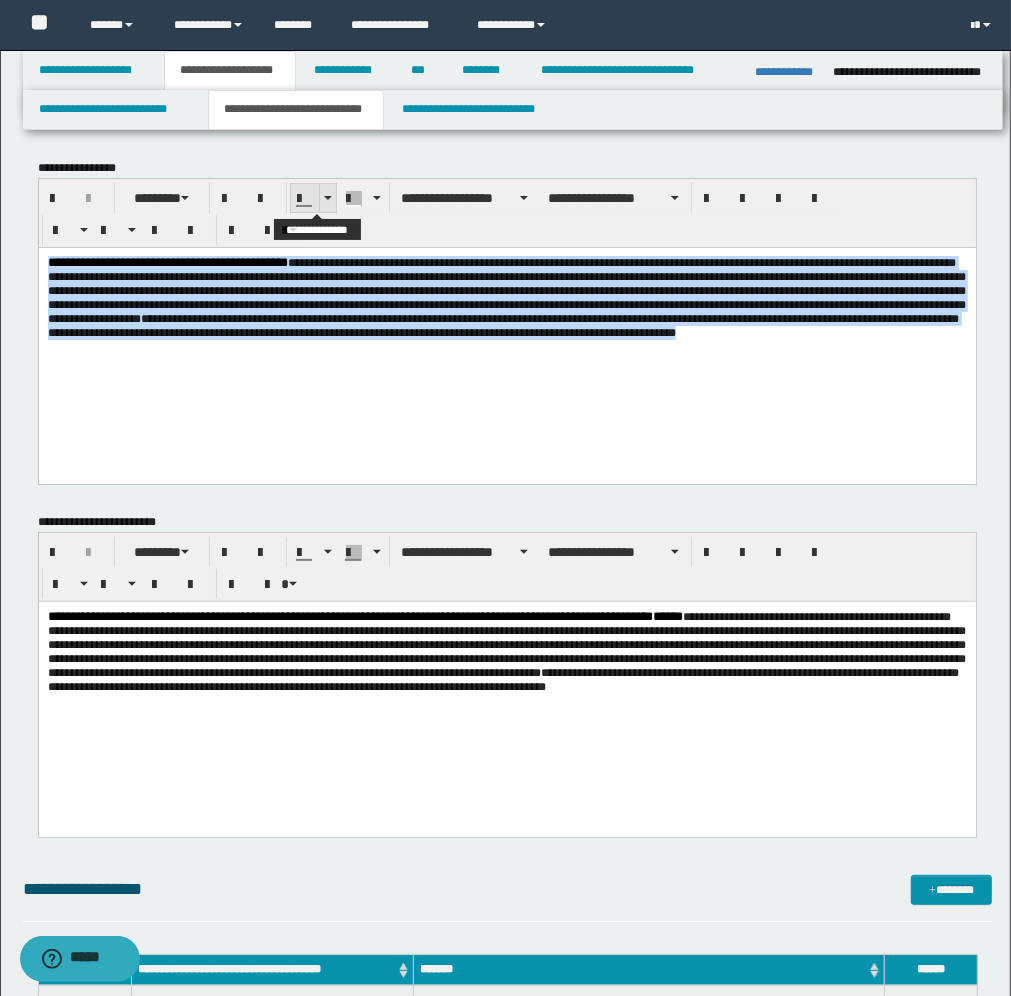 click at bounding box center [327, 198] 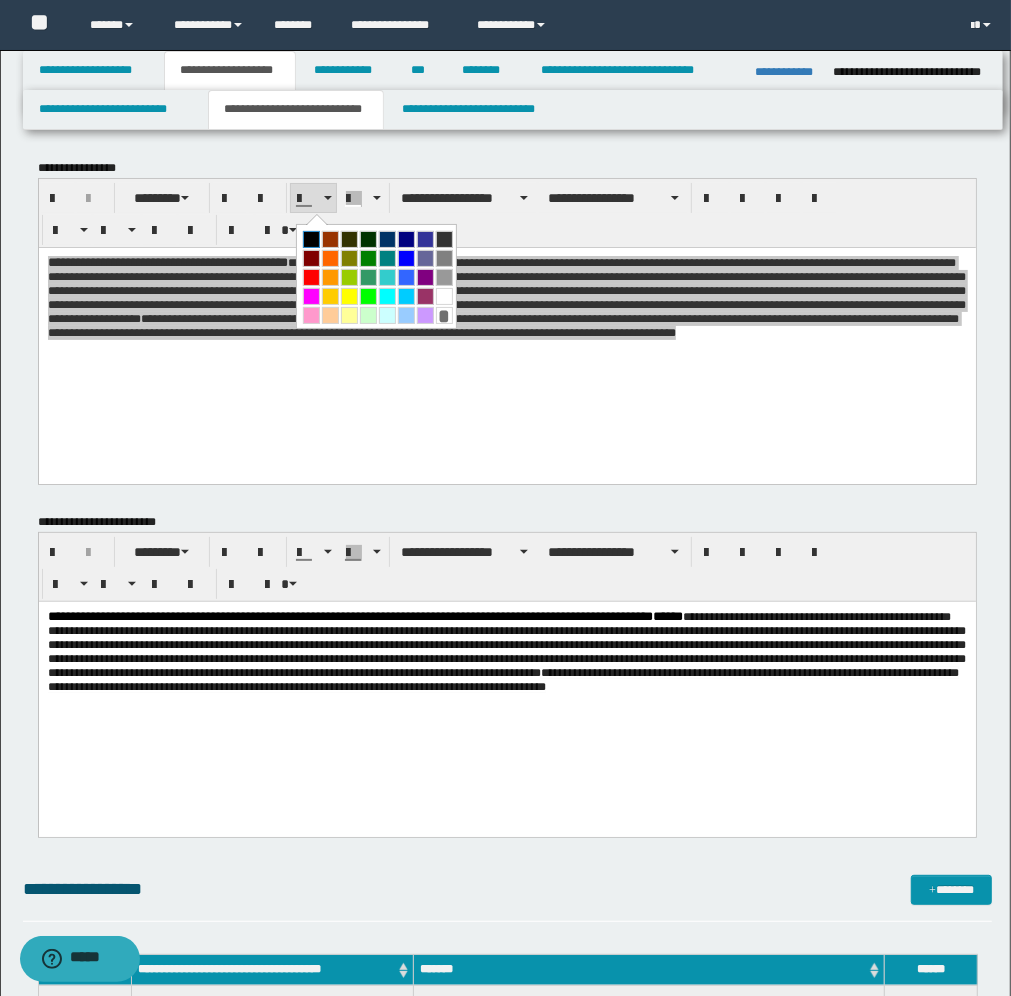 click at bounding box center [311, 239] 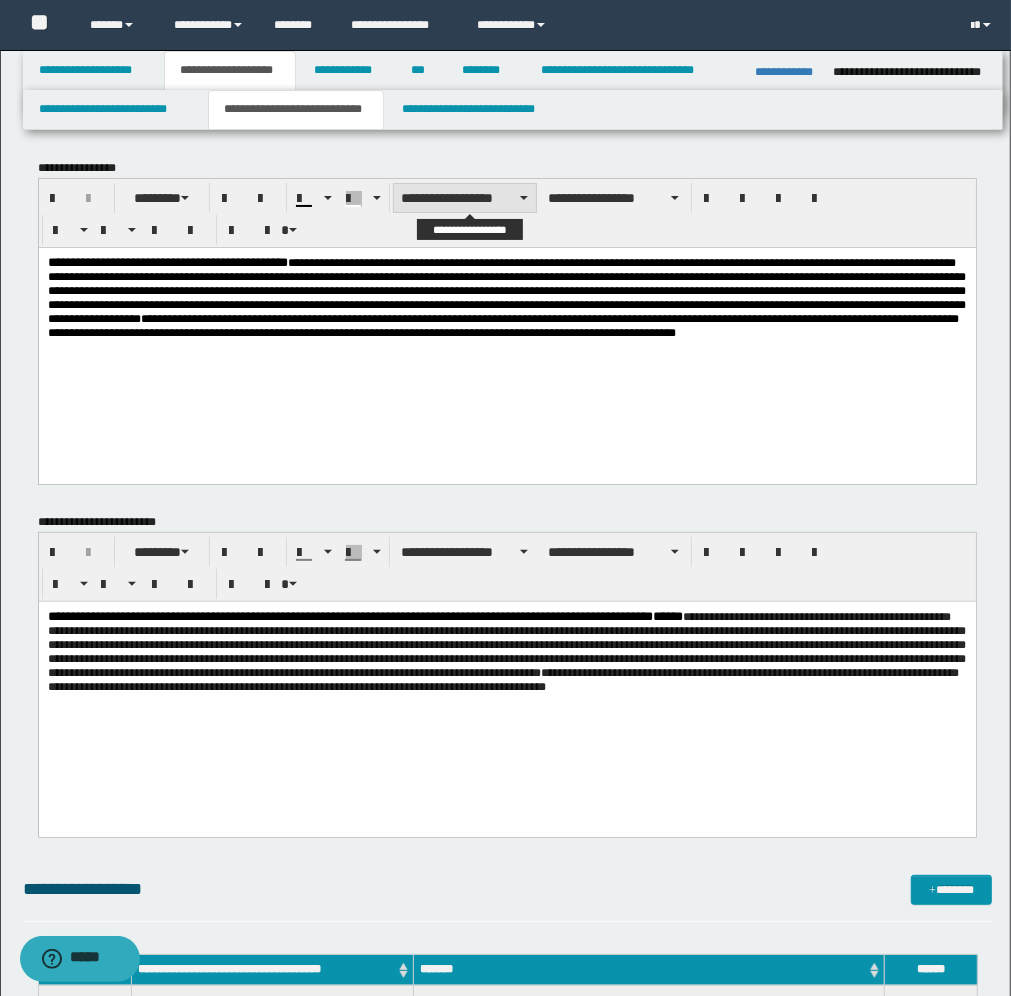 click on "**********" at bounding box center (465, 198) 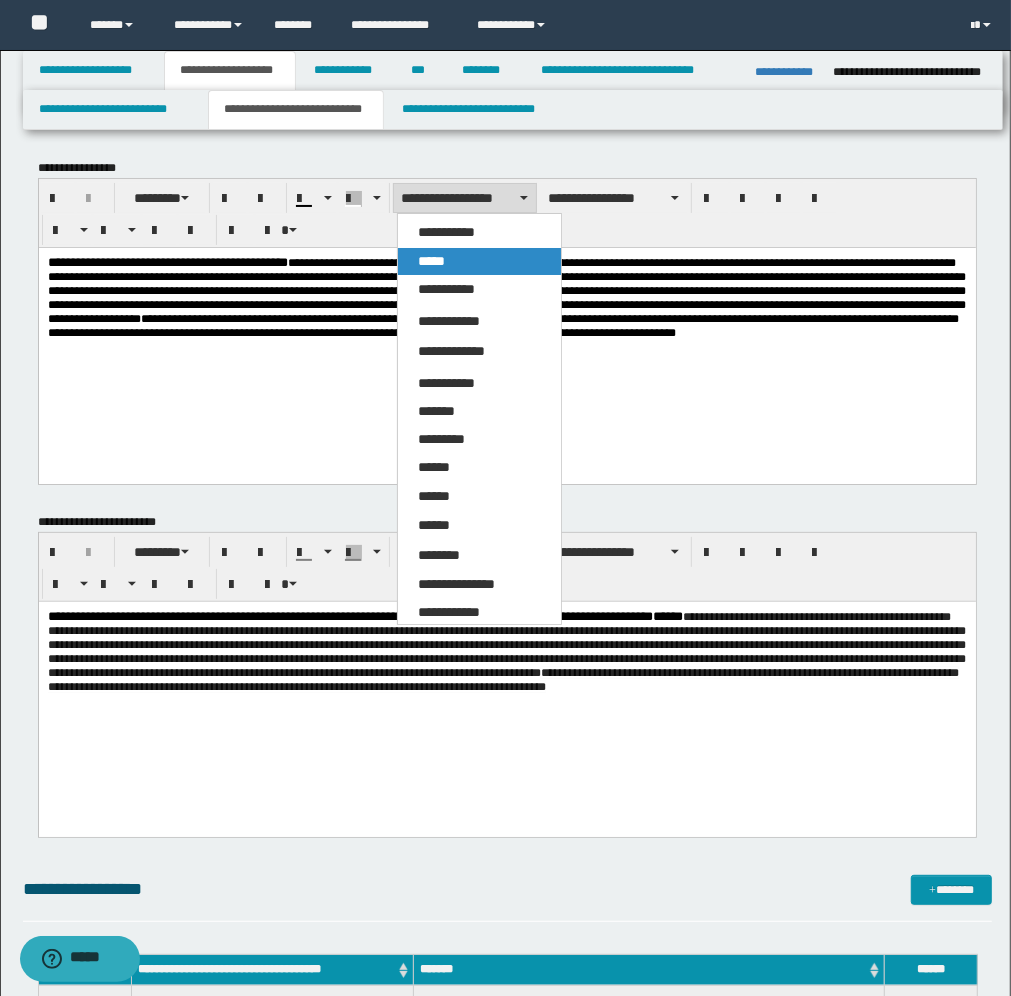 drag, startPoint x: 438, startPoint y: 263, endPoint x: 400, endPoint y: 13, distance: 252.8715 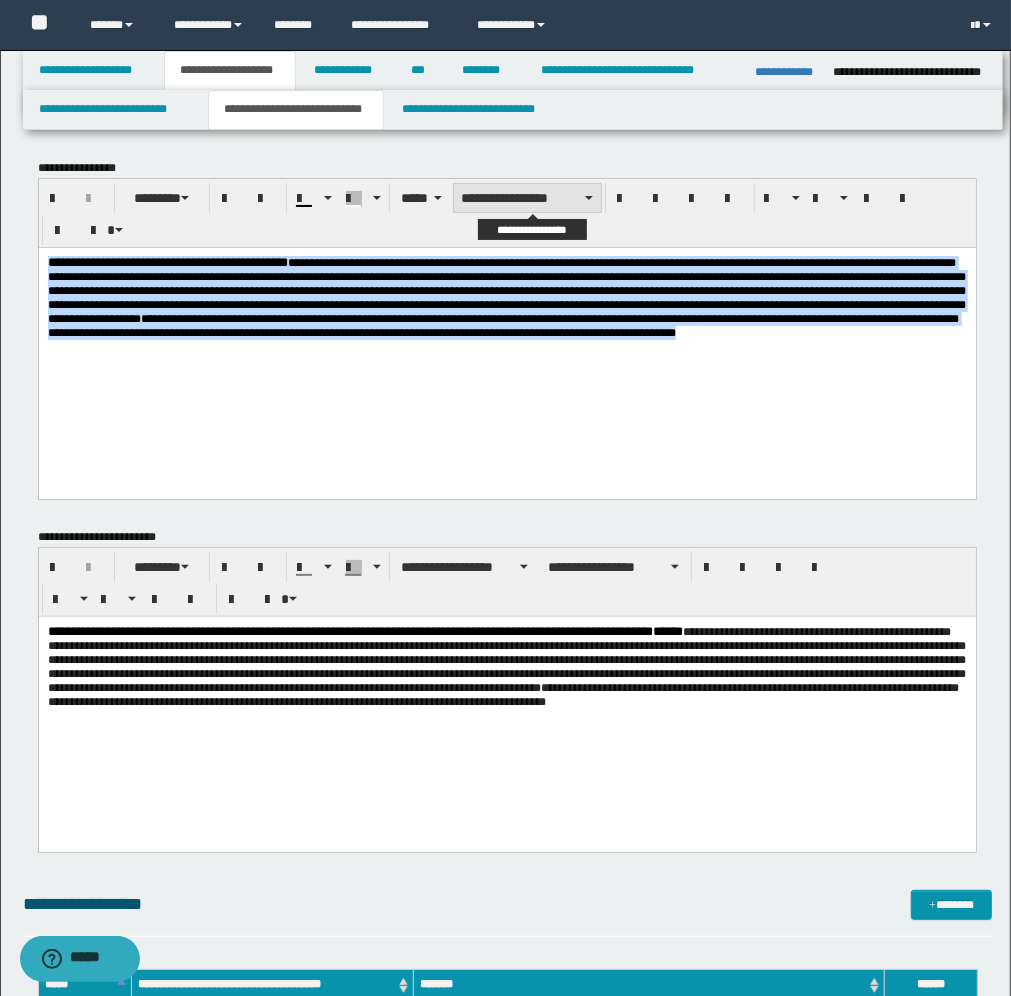 click on "**********" at bounding box center (527, 198) 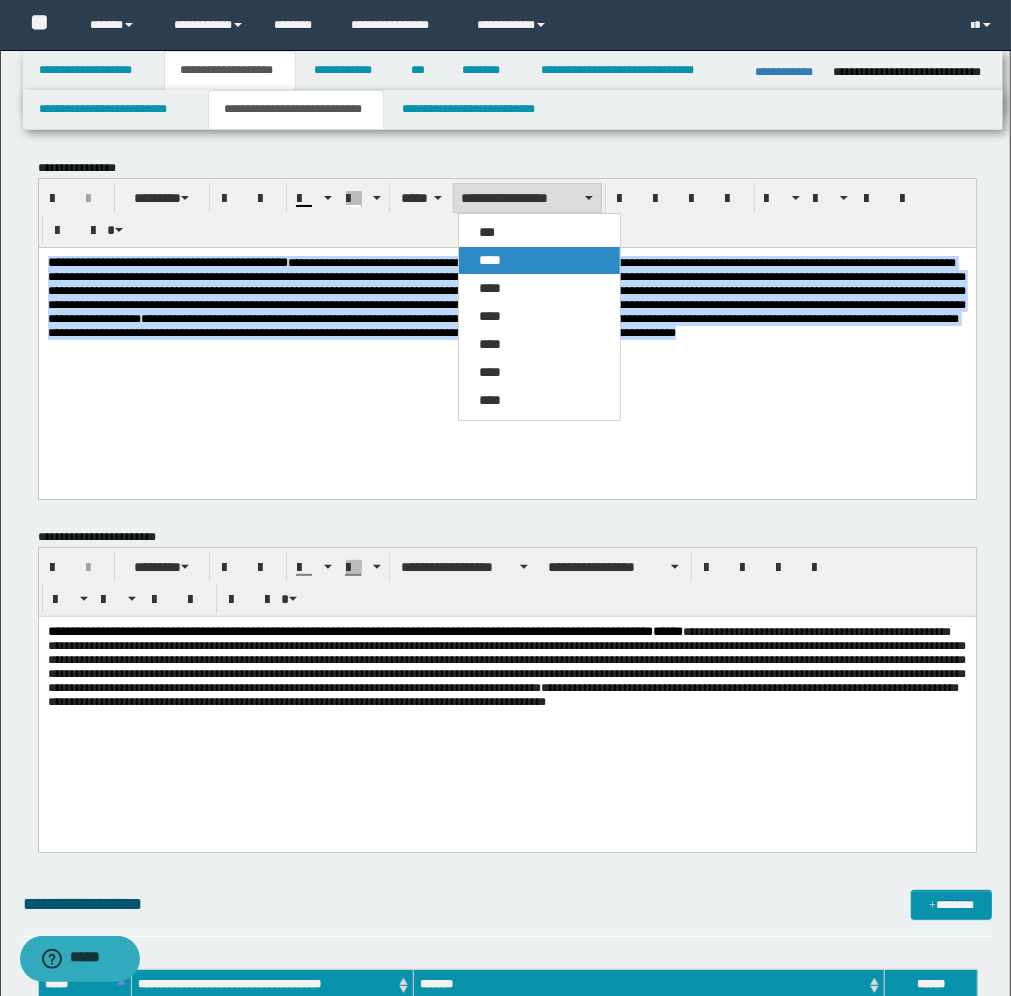 click on "****" at bounding box center [490, 260] 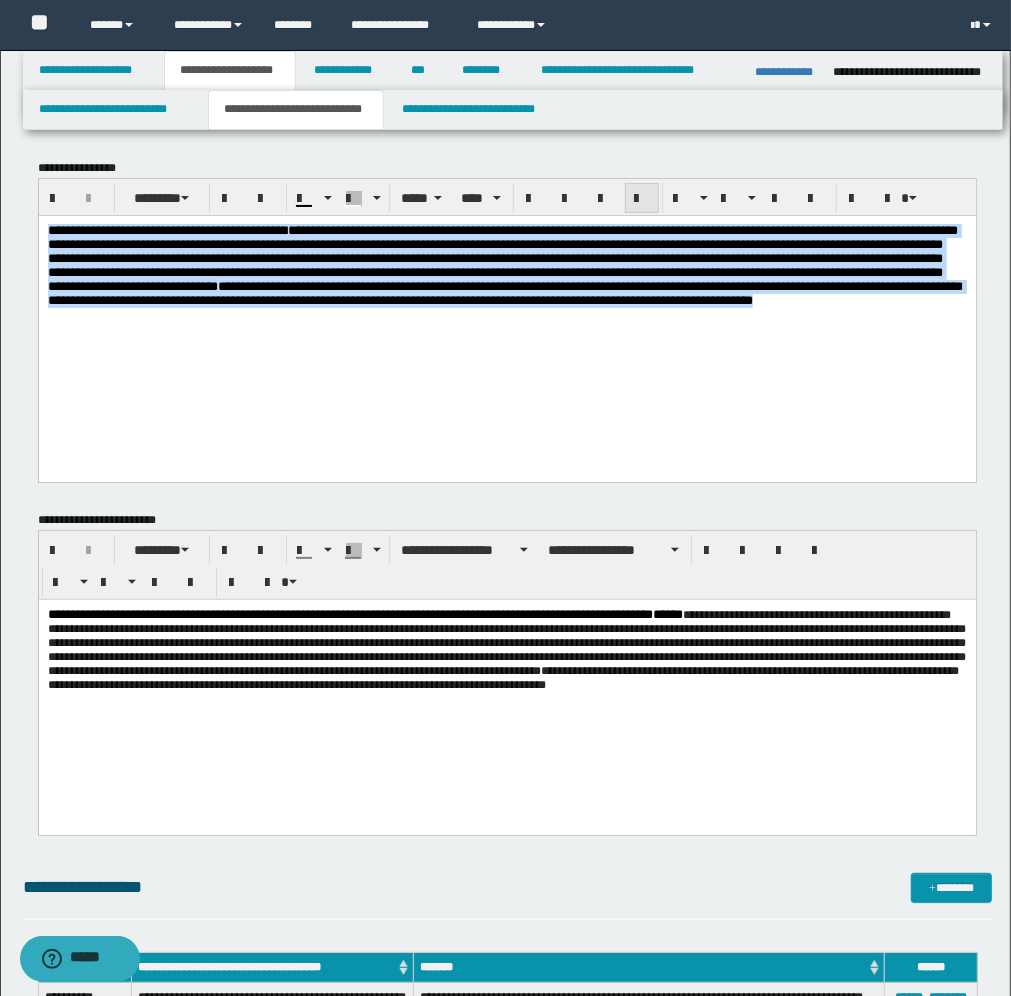 drag, startPoint x: 646, startPoint y: 197, endPoint x: 599, endPoint y: 0, distance: 202.529 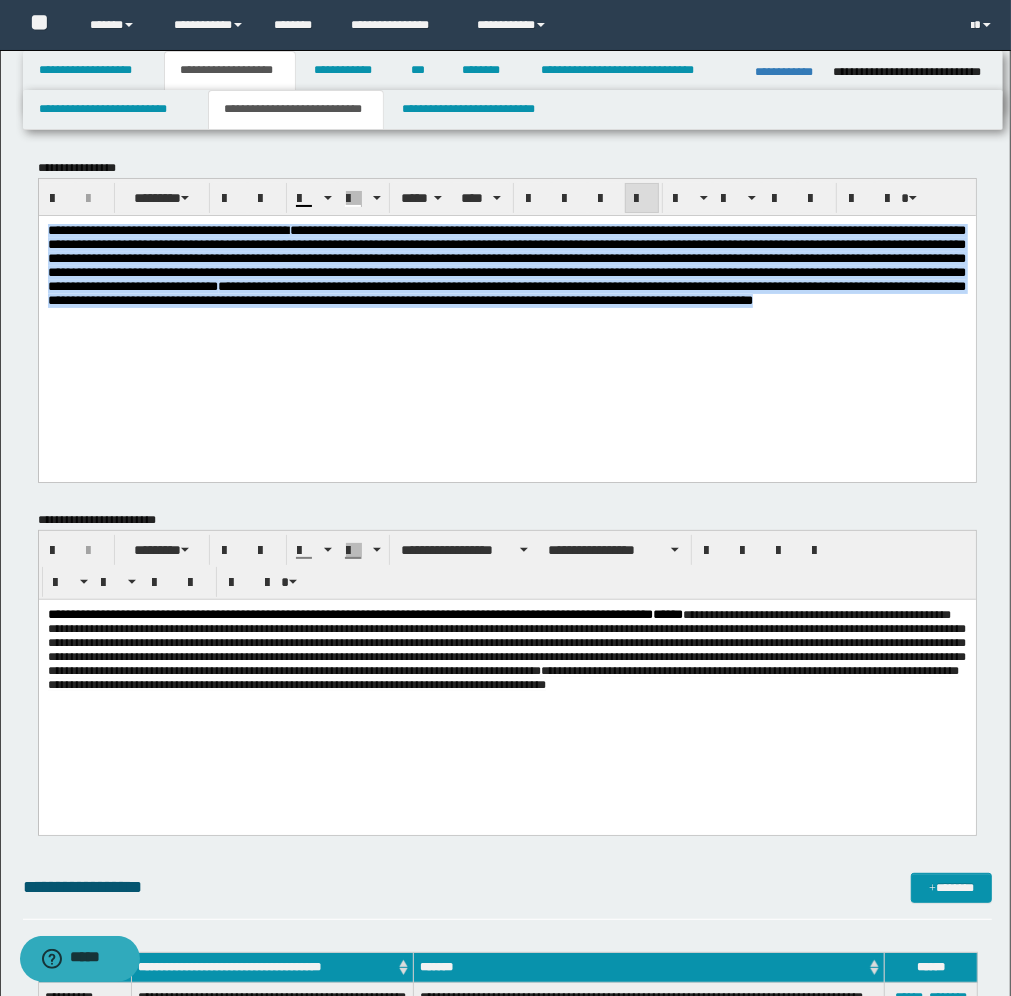 click on "**********" at bounding box center (506, 323) 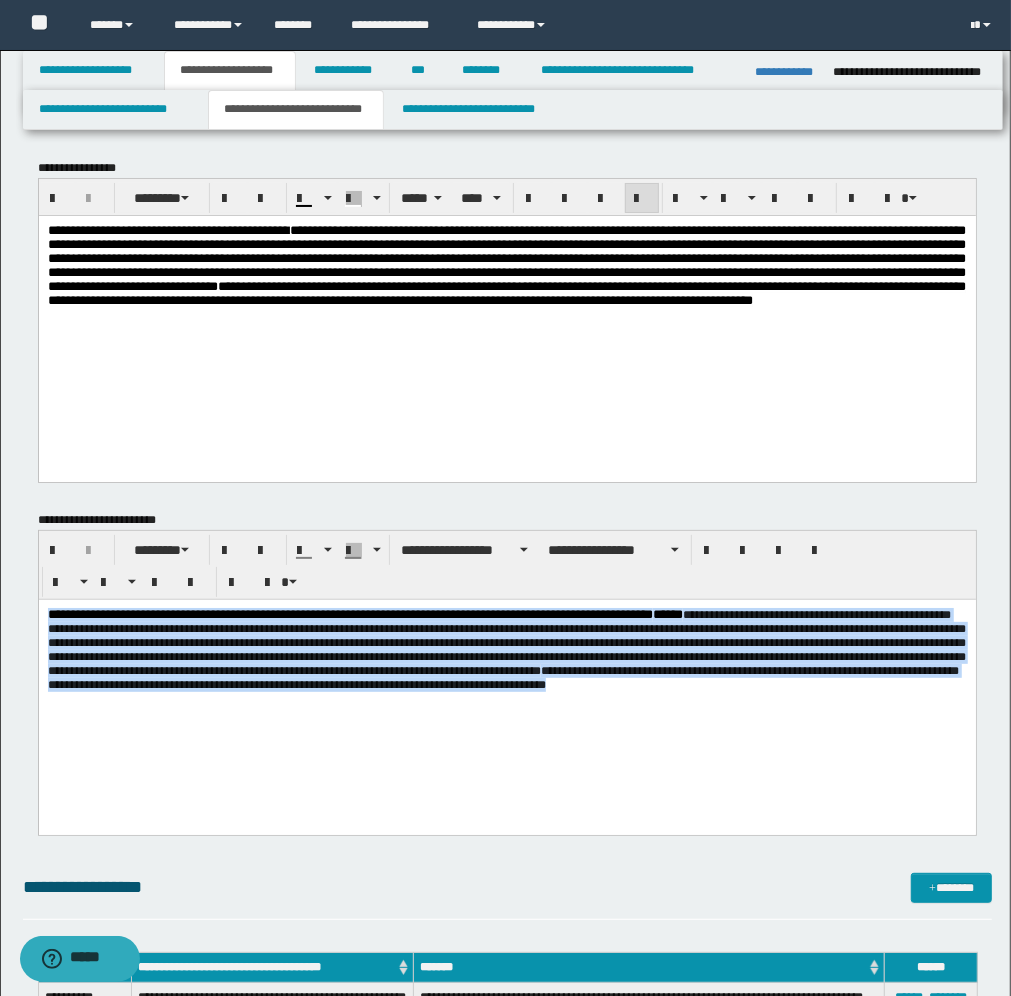 drag, startPoint x: 515, startPoint y: 725, endPoint x: 63, endPoint y: 1207, distance: 660.7783 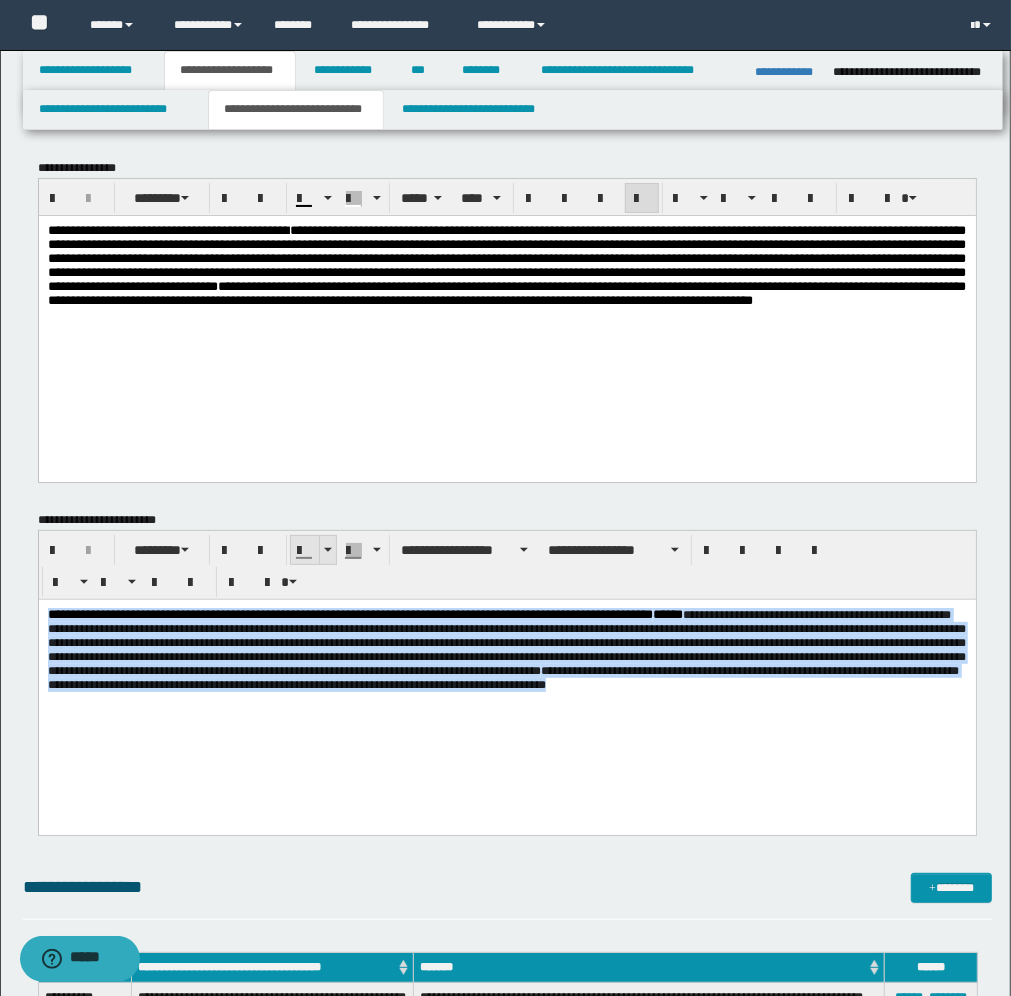 click at bounding box center [328, 550] 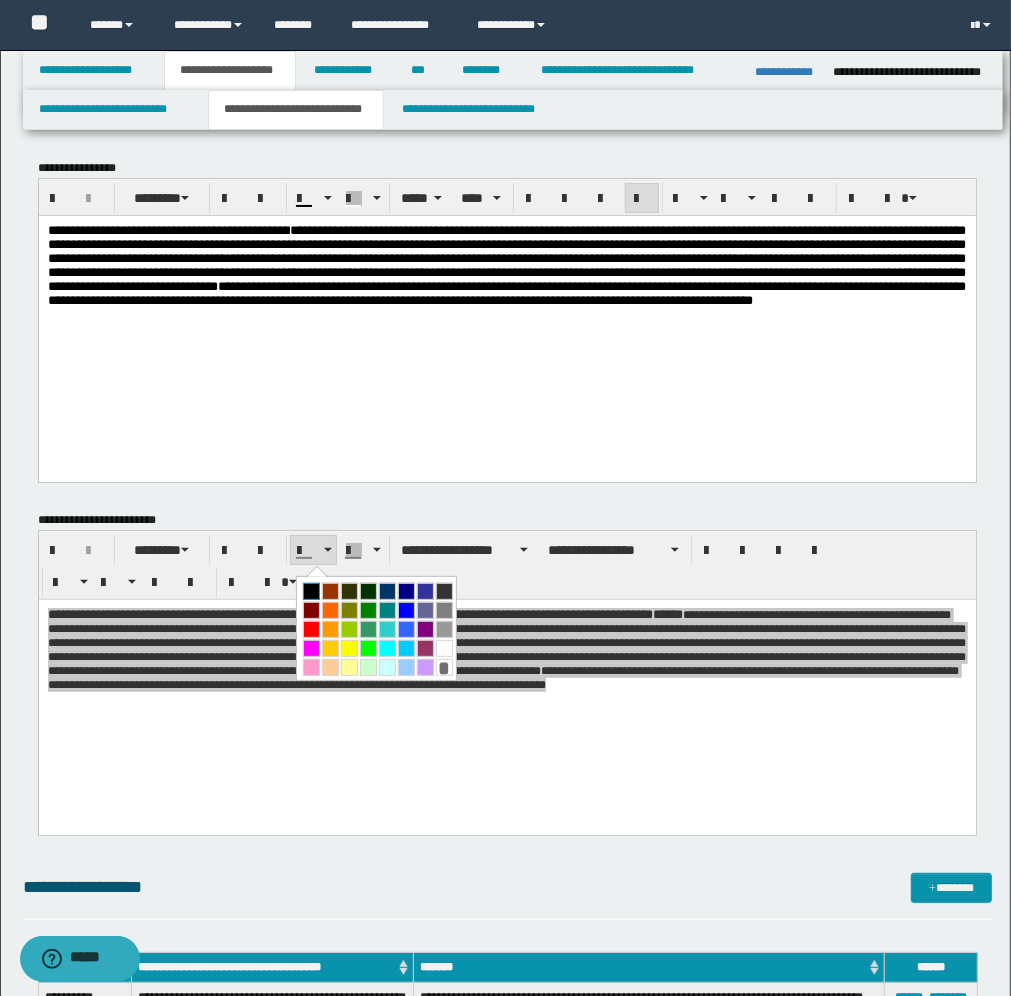 click at bounding box center [311, 591] 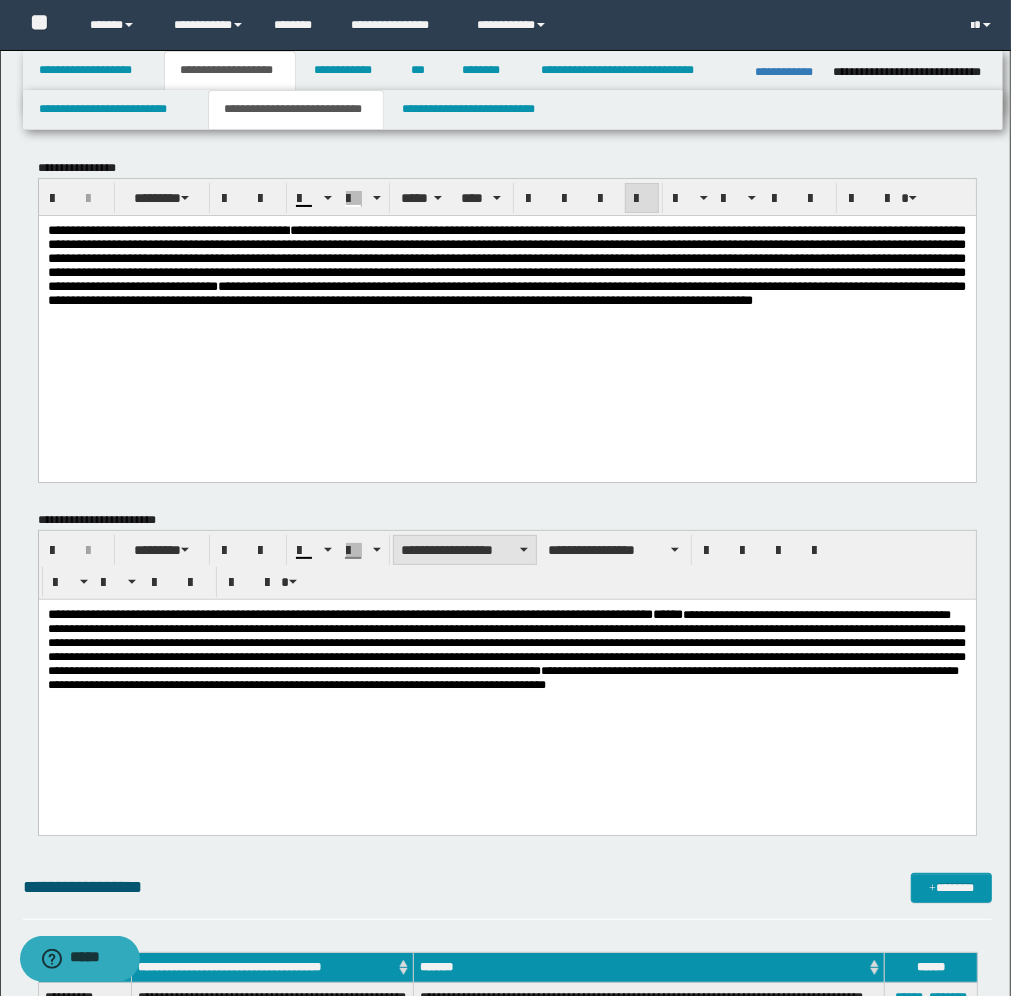 click on "**********" at bounding box center (465, 550) 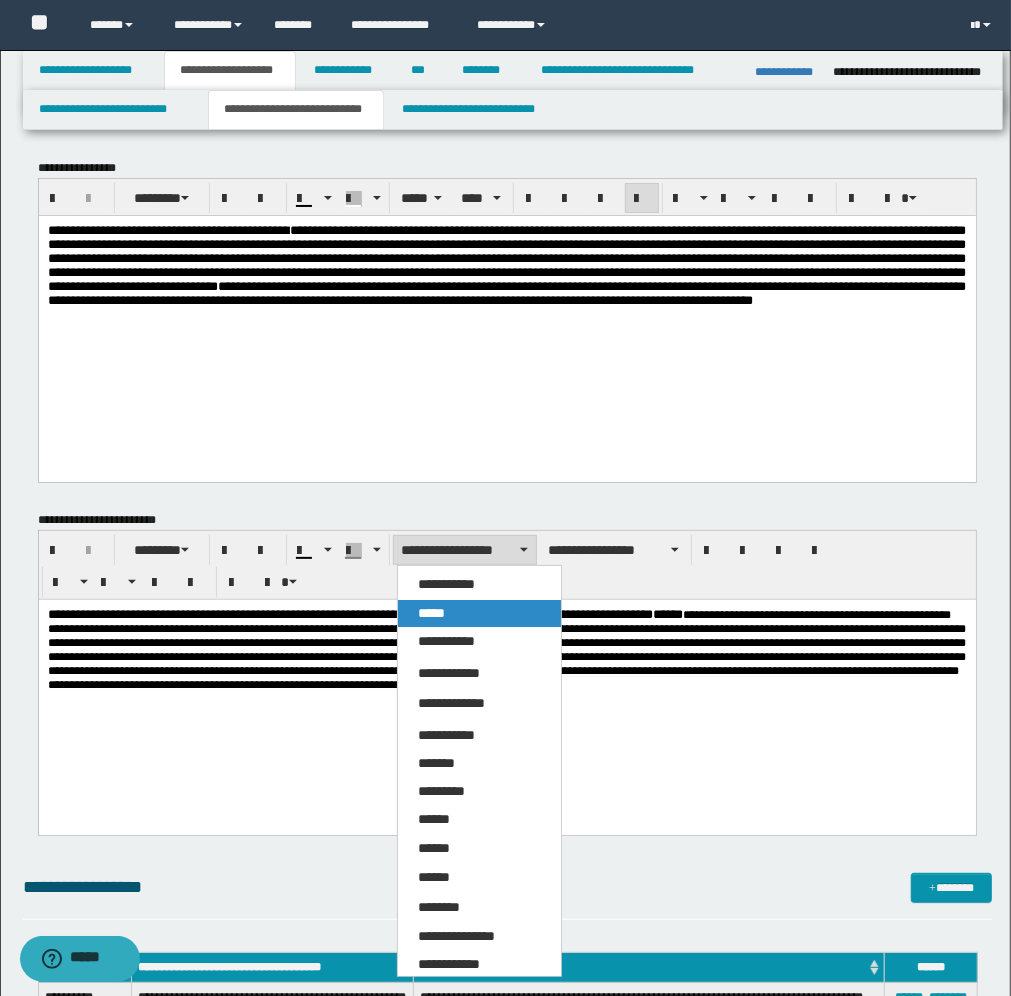 drag, startPoint x: 428, startPoint y: 610, endPoint x: 462, endPoint y: 575, distance: 48.79549 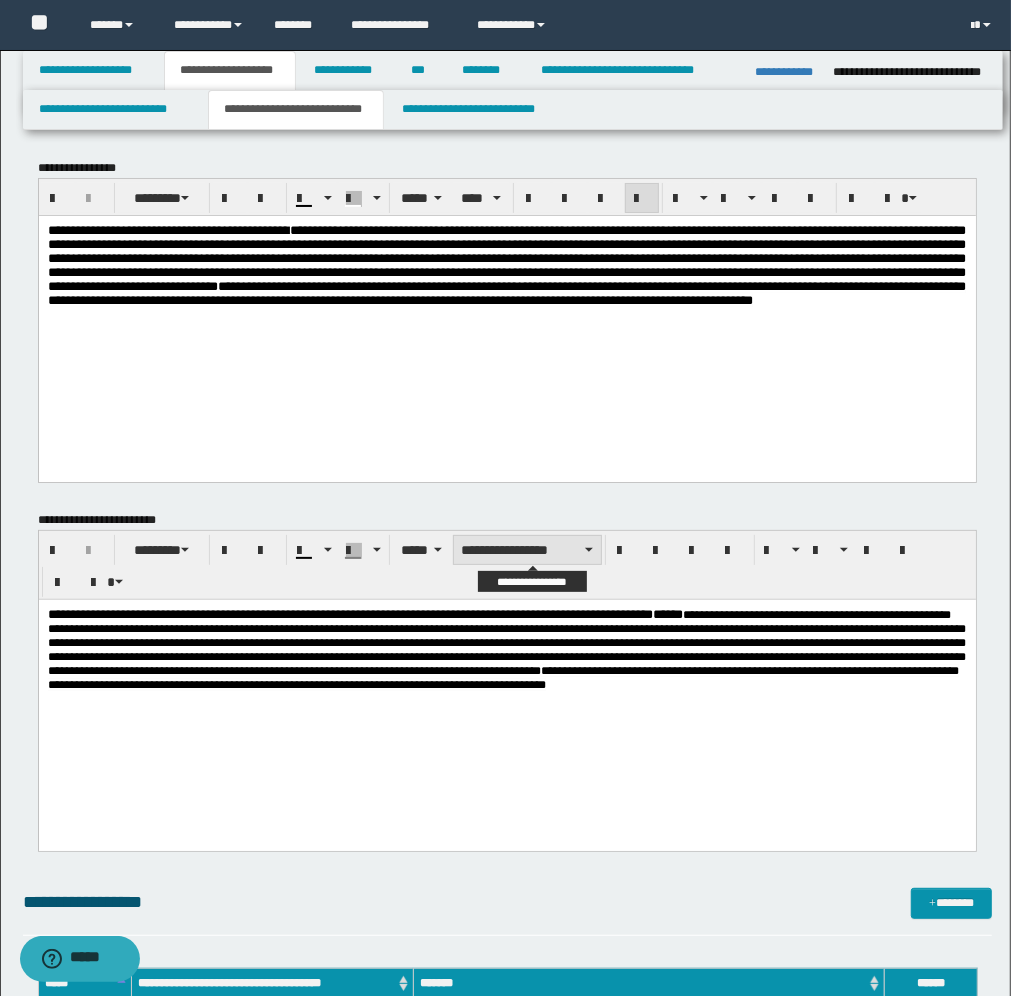 click on "**********" at bounding box center (527, 550) 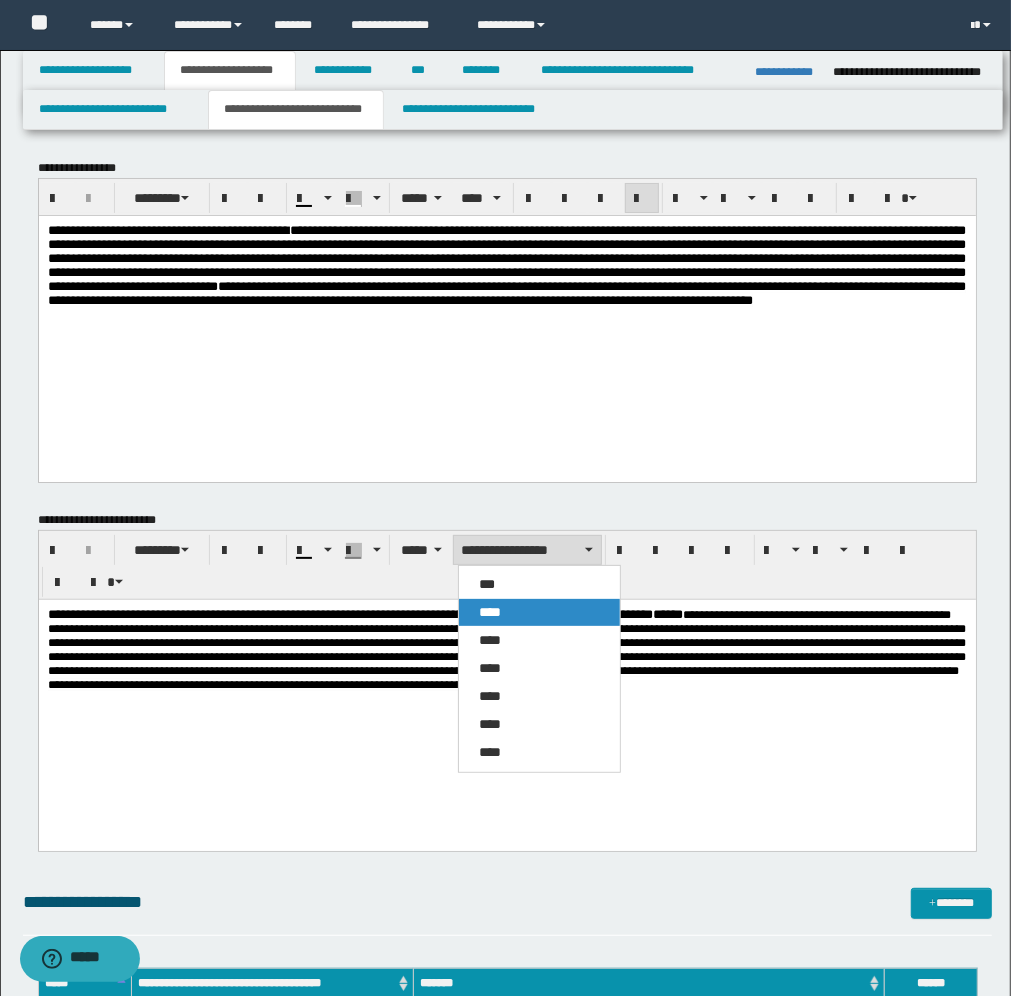 click on "****" at bounding box center [539, 612] 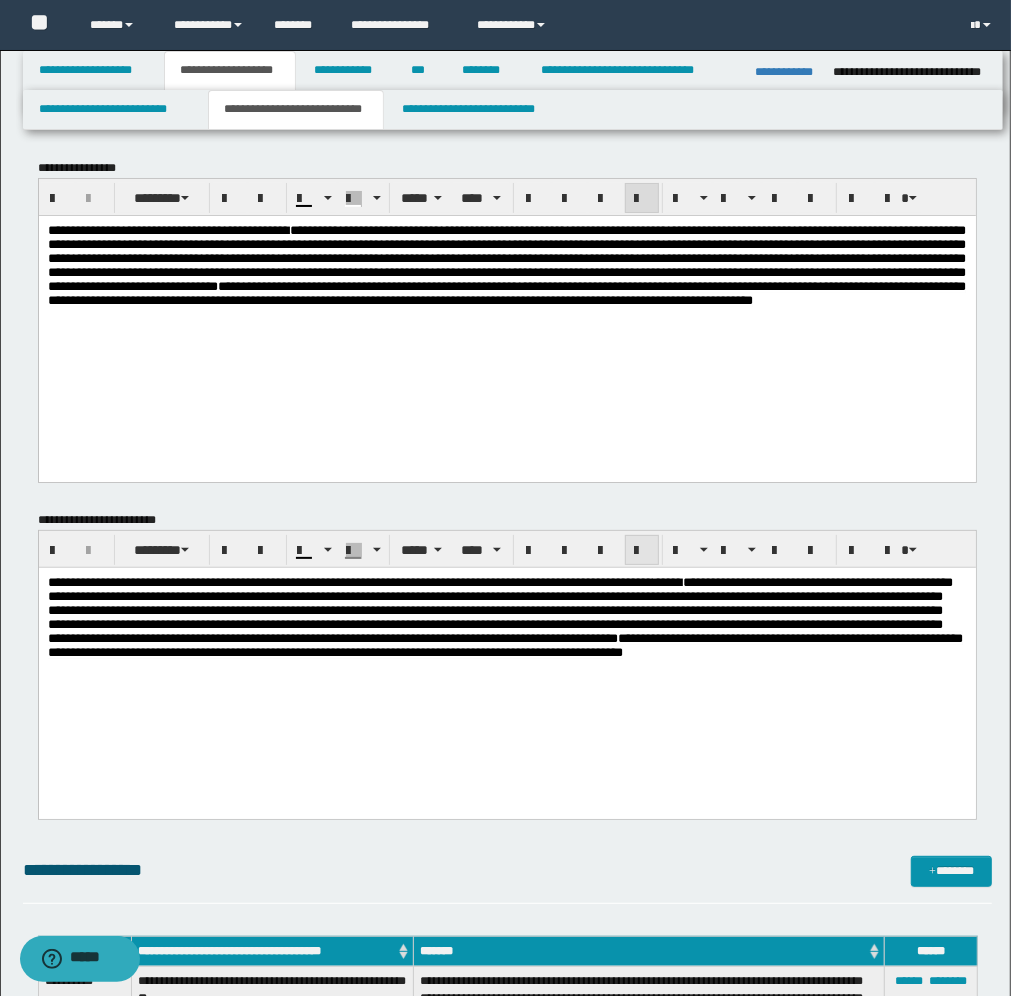 drag, startPoint x: 638, startPoint y: 547, endPoint x: 625, endPoint y: 34, distance: 513.1647 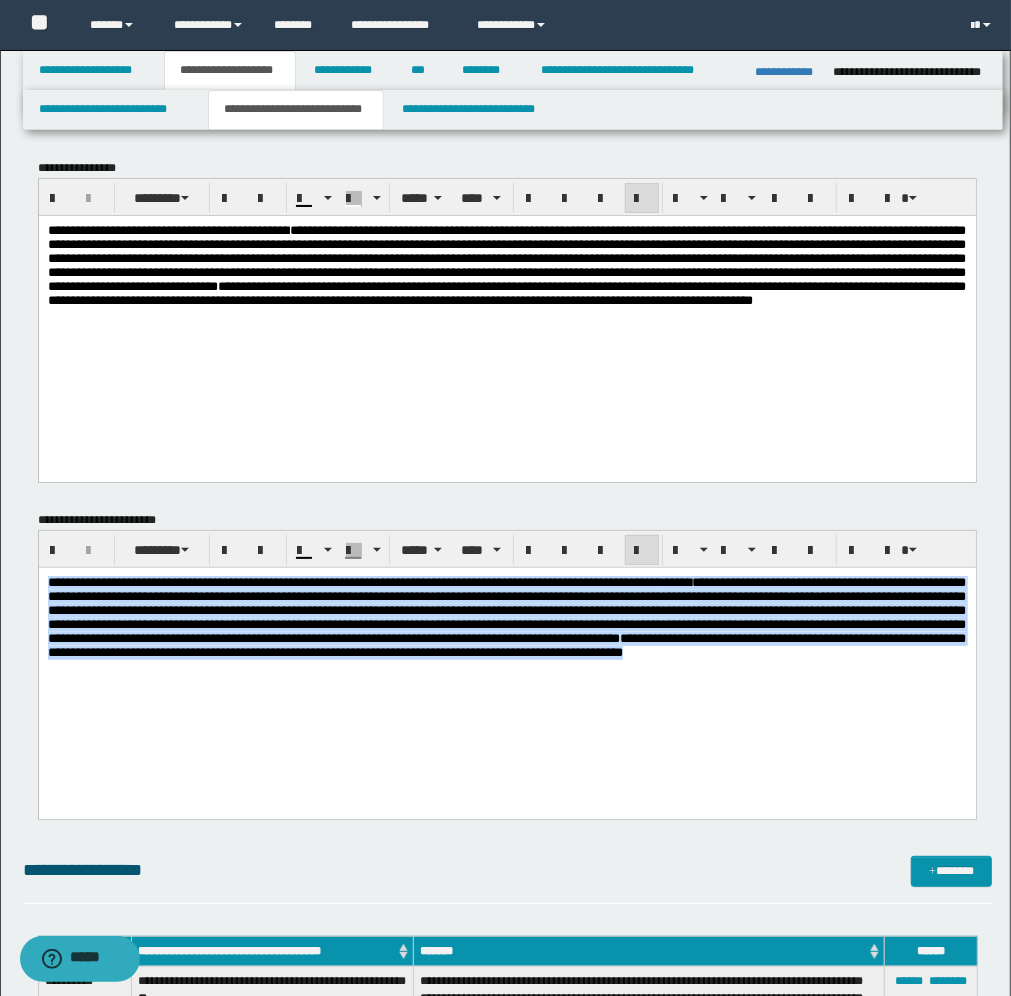 click on "**********" at bounding box center [506, 667] 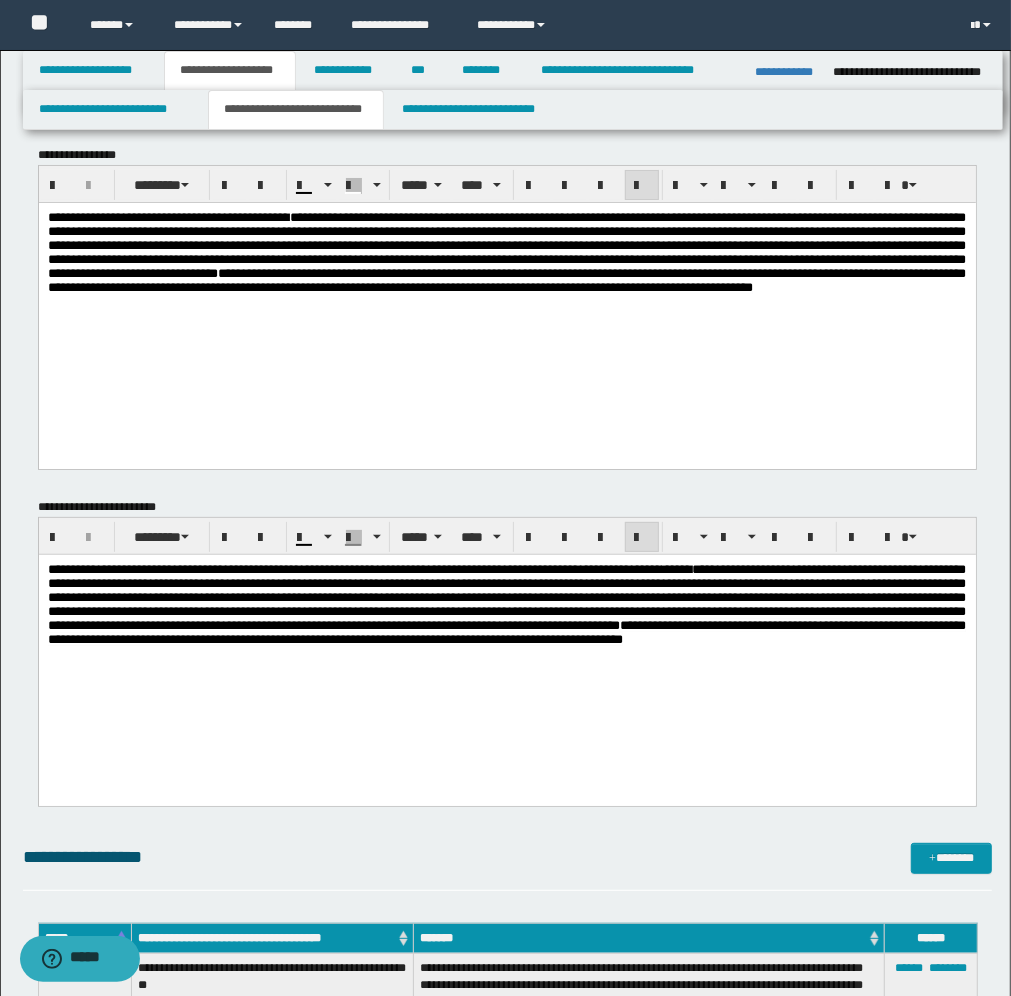 scroll, scrollTop: 0, scrollLeft: 0, axis: both 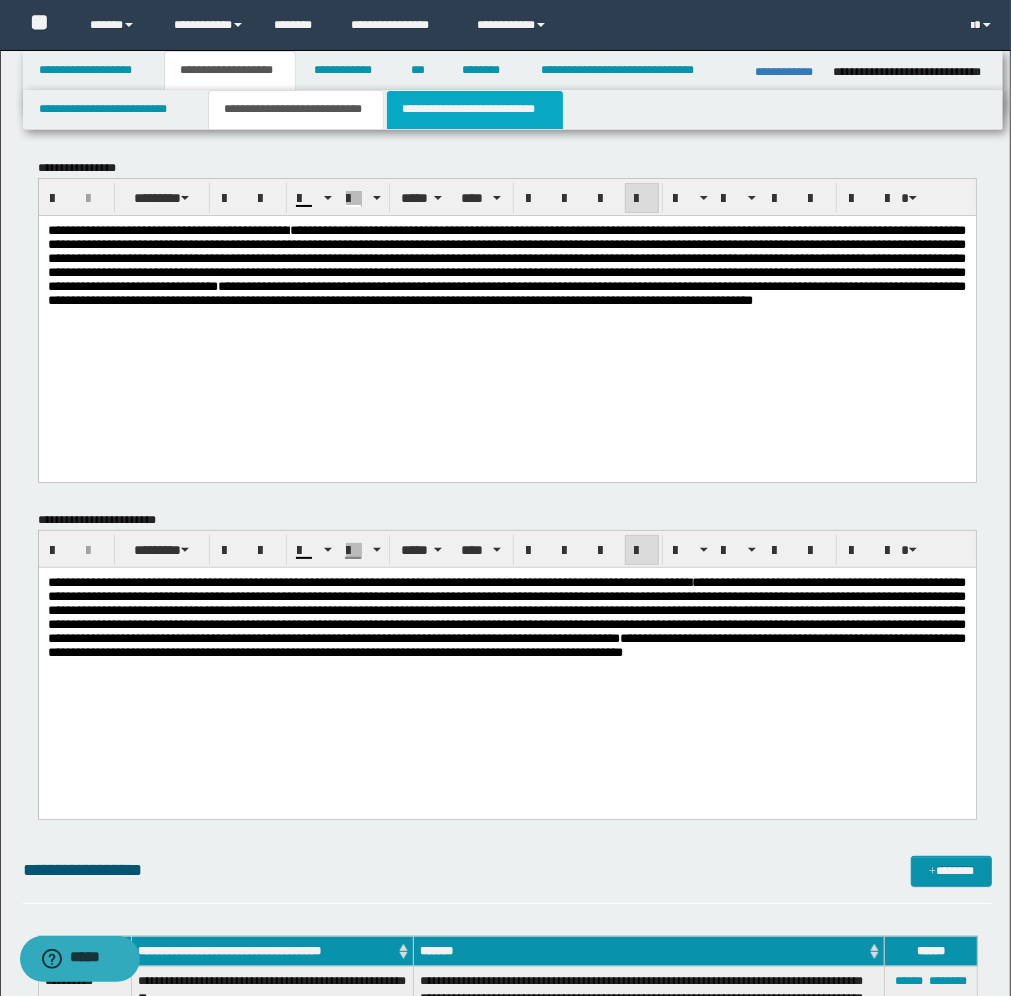 click on "**********" at bounding box center (475, 110) 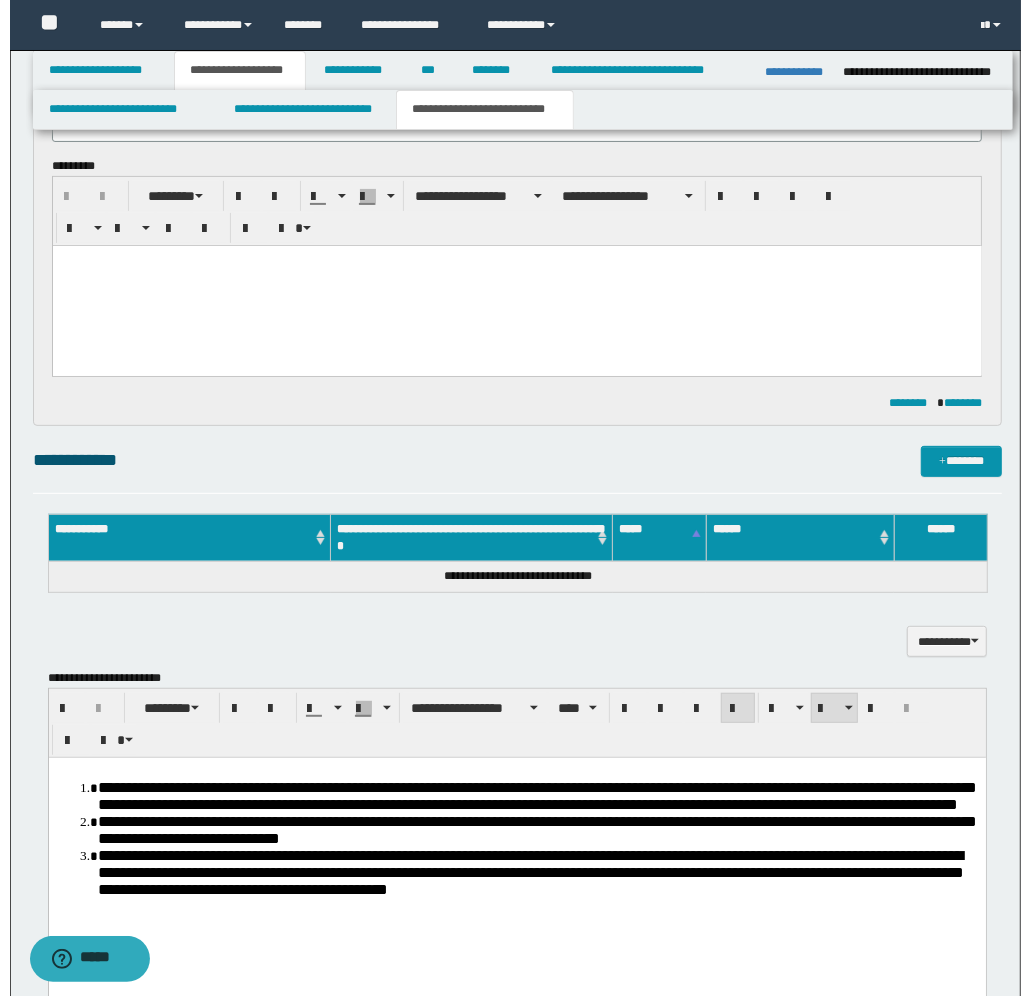 scroll, scrollTop: 250, scrollLeft: 0, axis: vertical 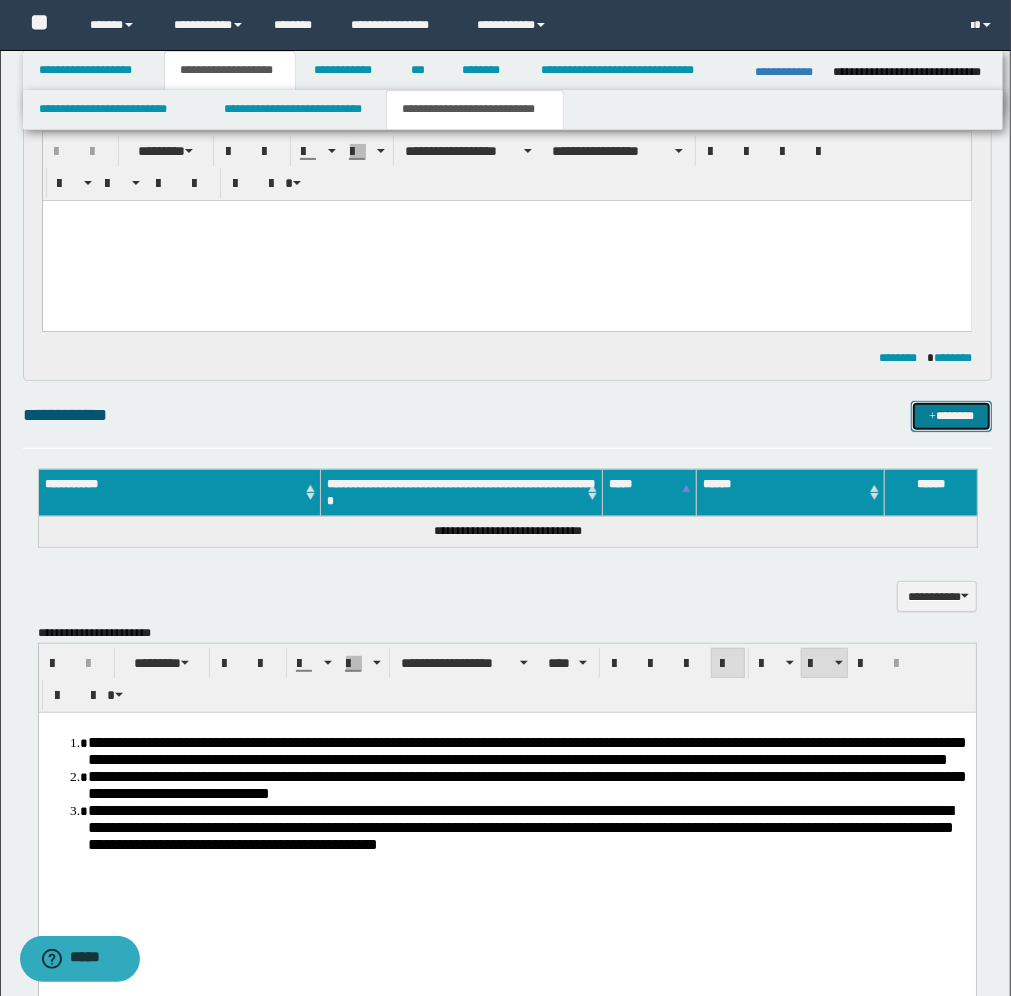 click on "*******" at bounding box center [951, 416] 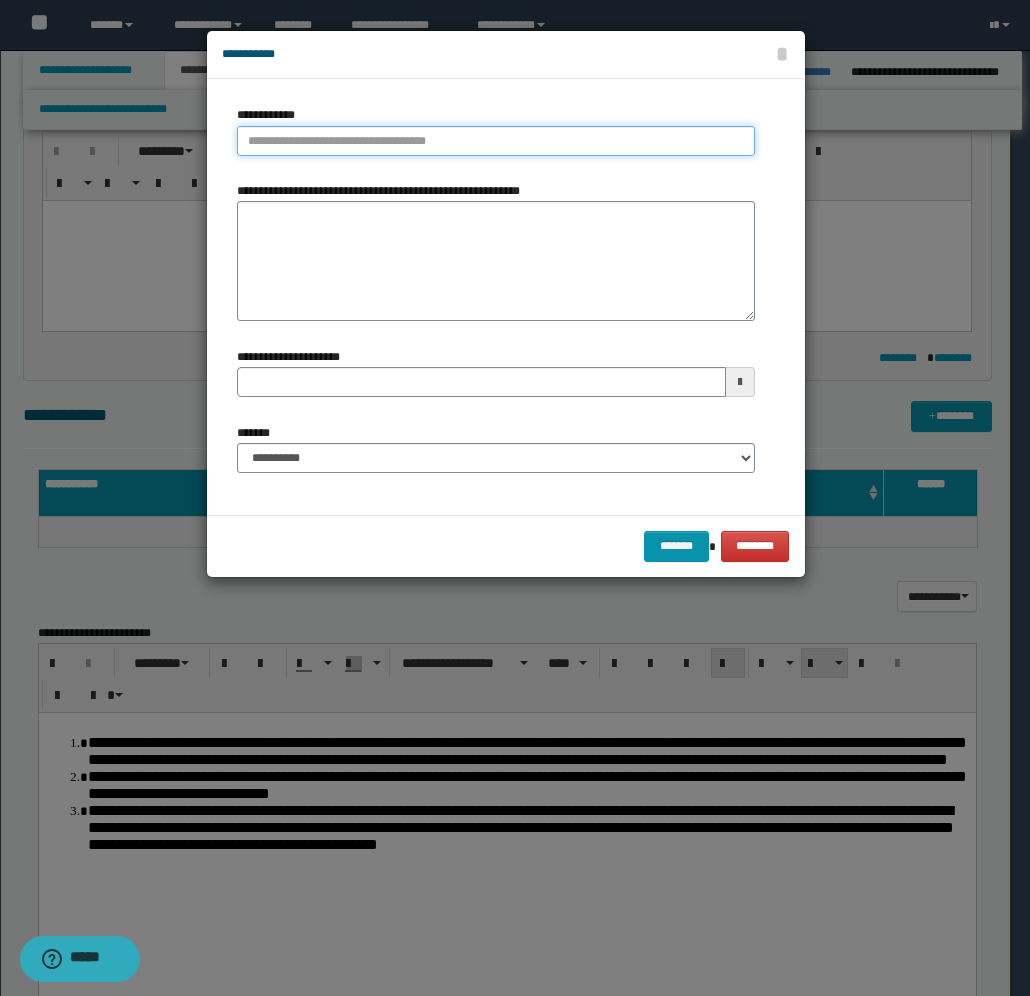 click on "**********" at bounding box center [496, 141] 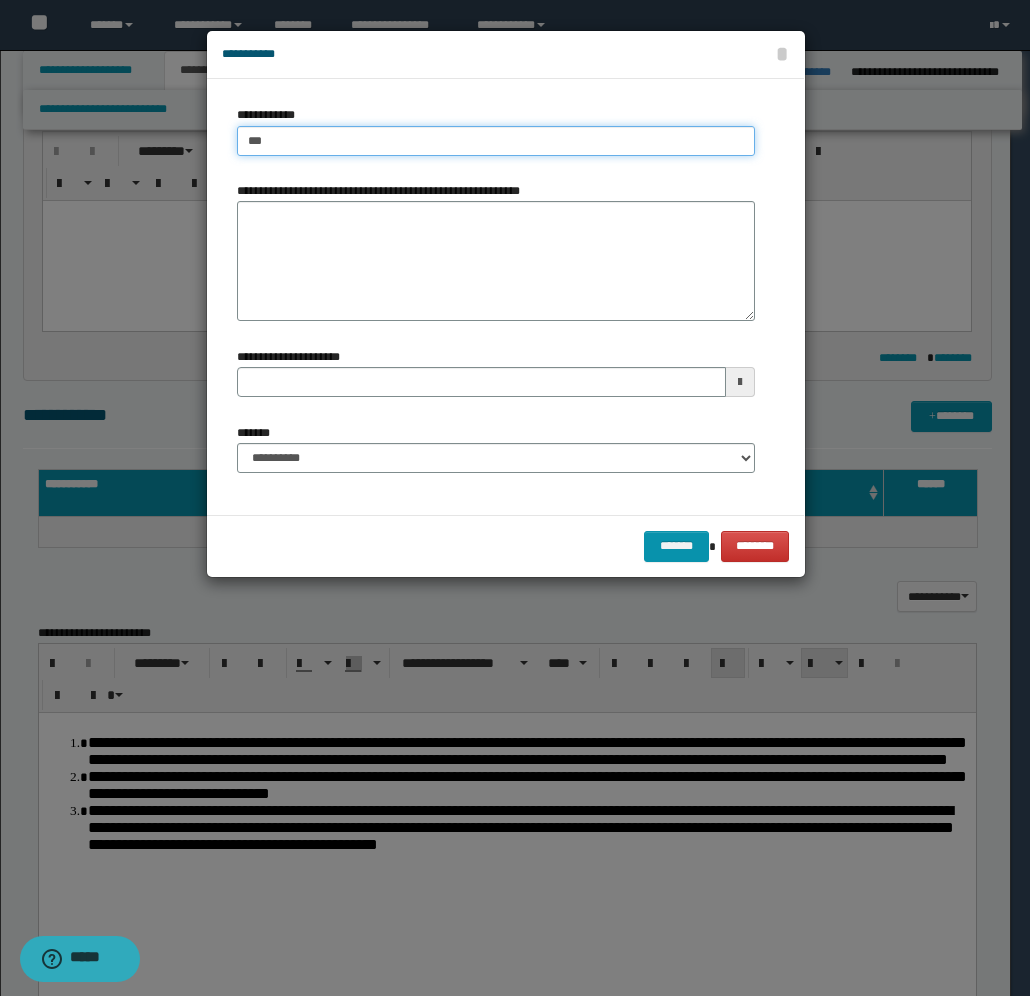 type on "****" 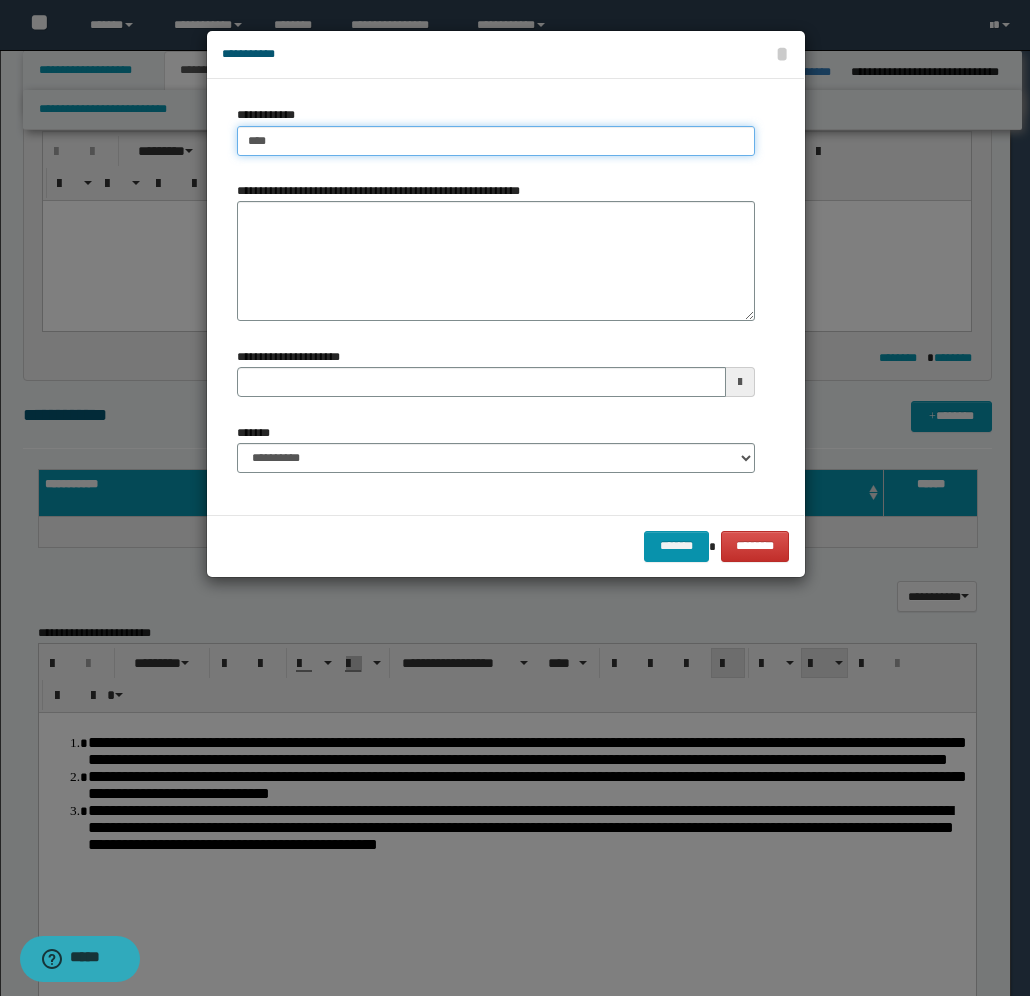 type on "****" 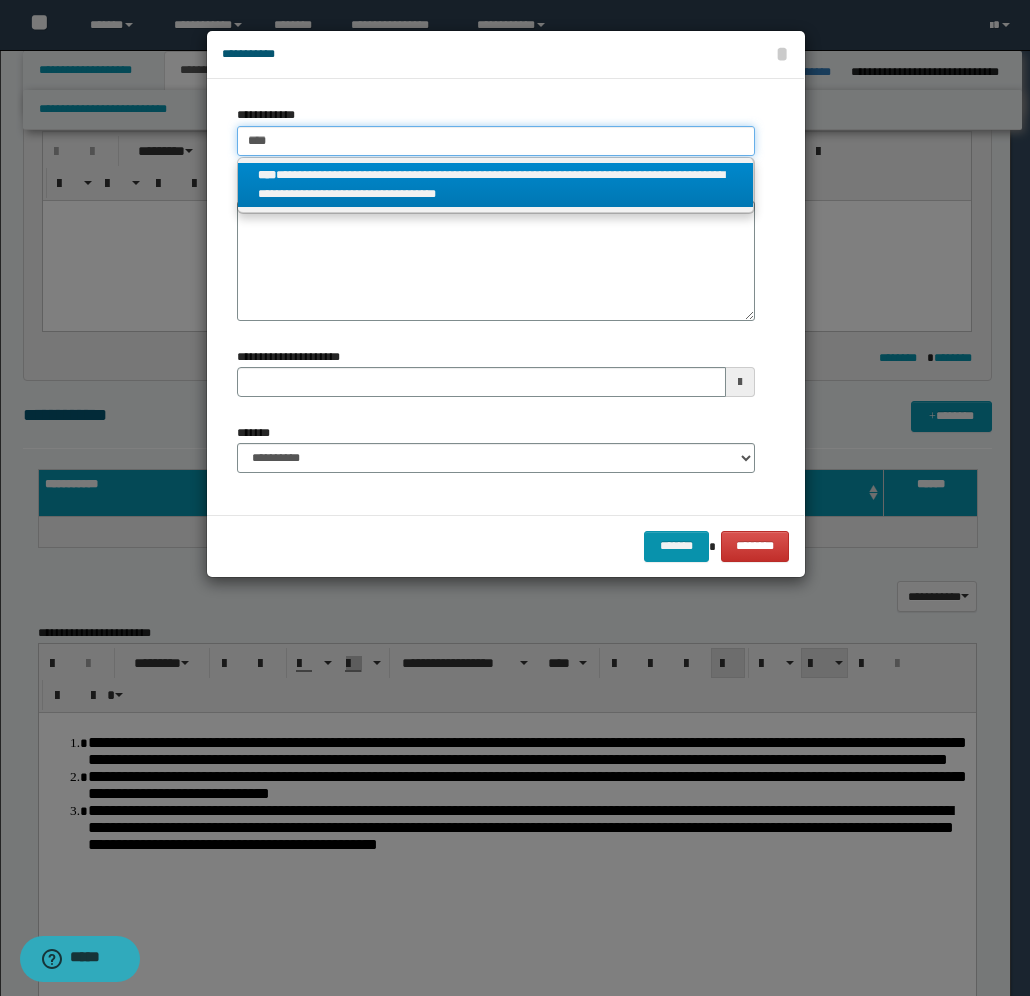 type on "****" 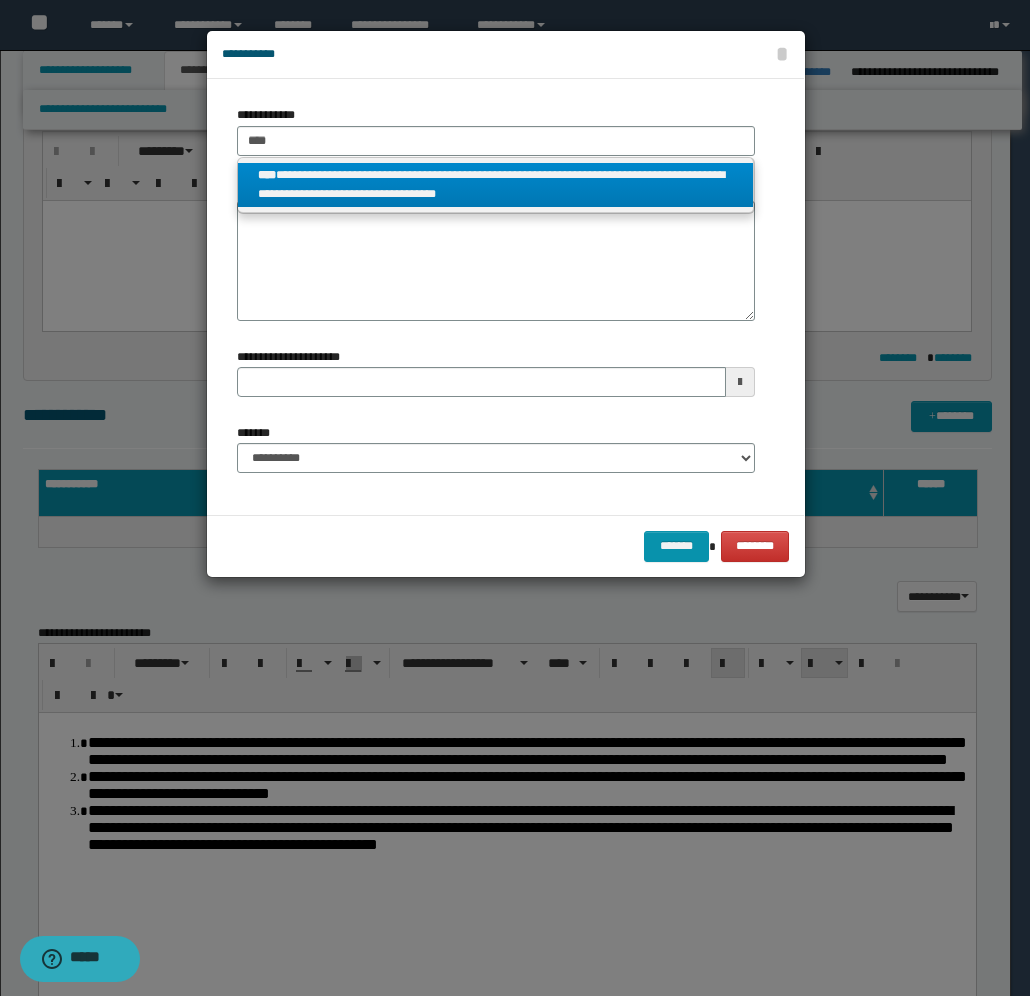 click on "**********" at bounding box center (496, 185) 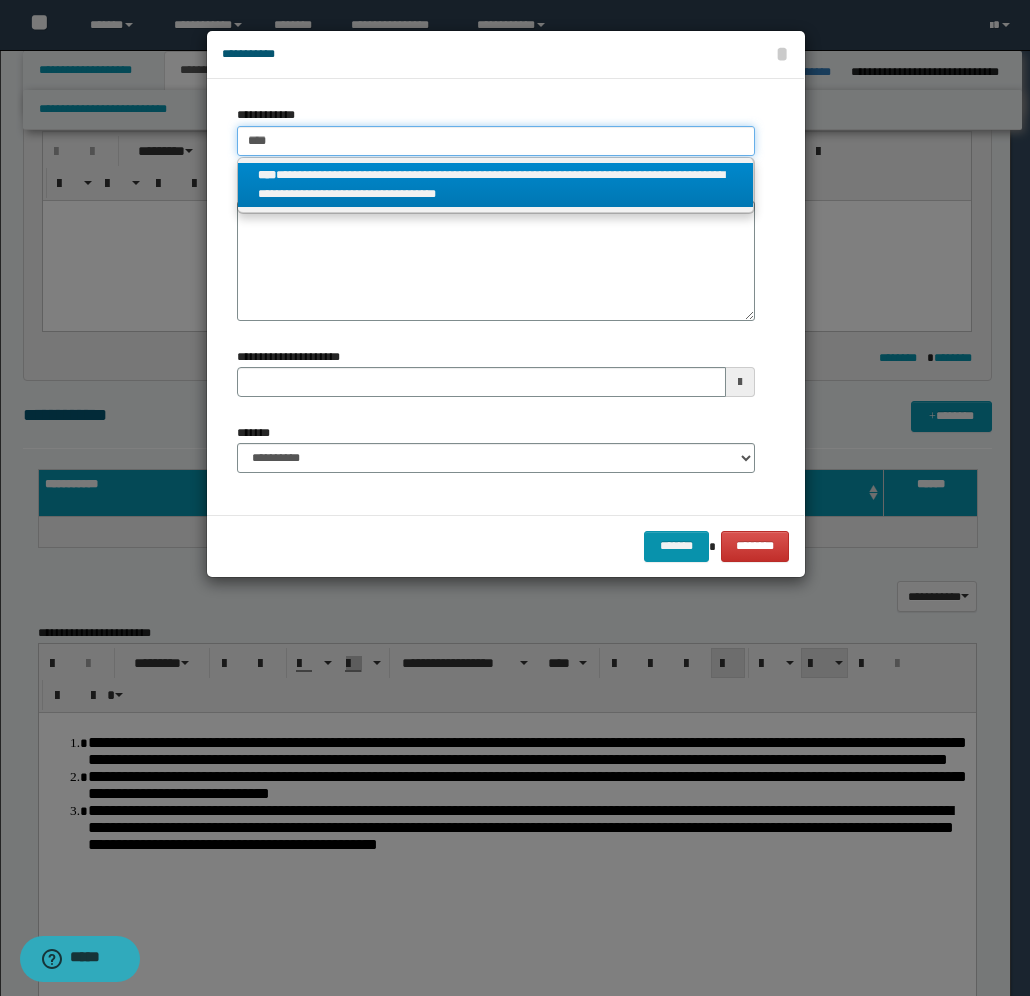 type 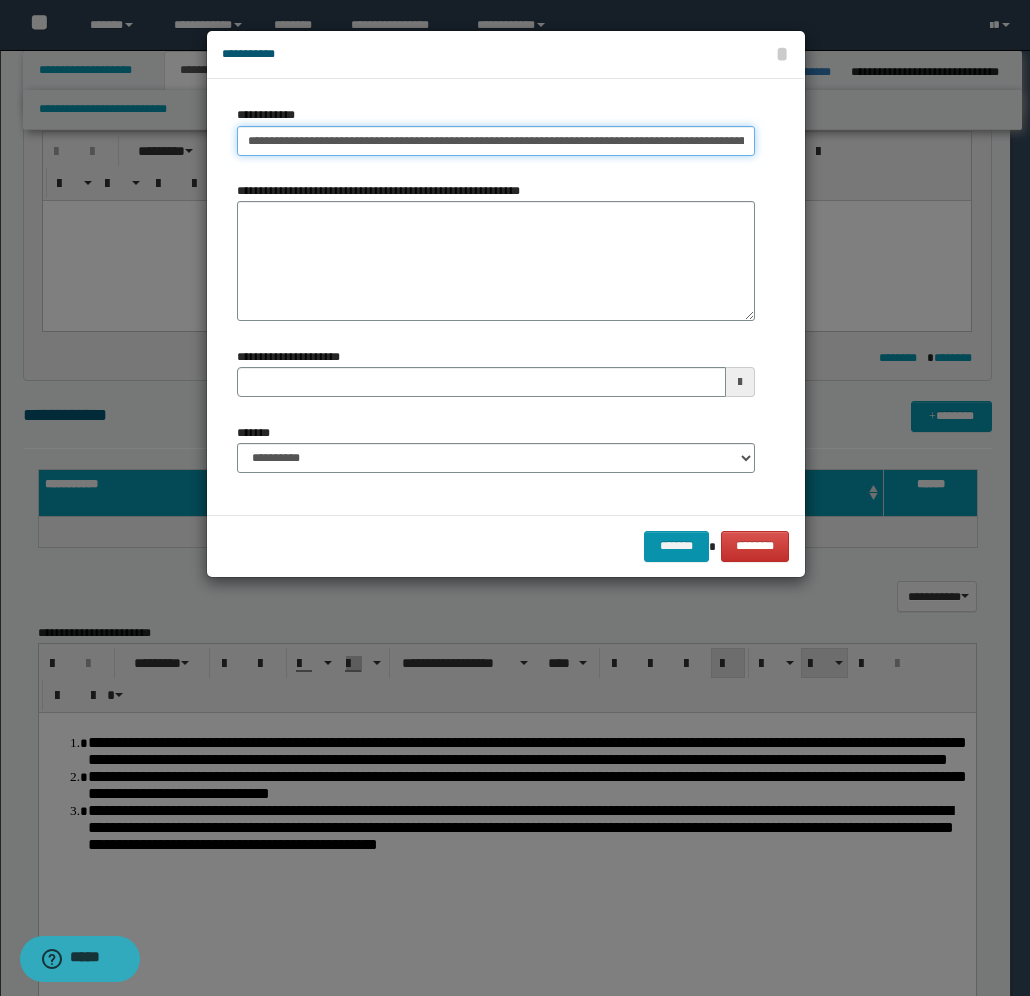 scroll, scrollTop: 0, scrollLeft: 166, axis: horizontal 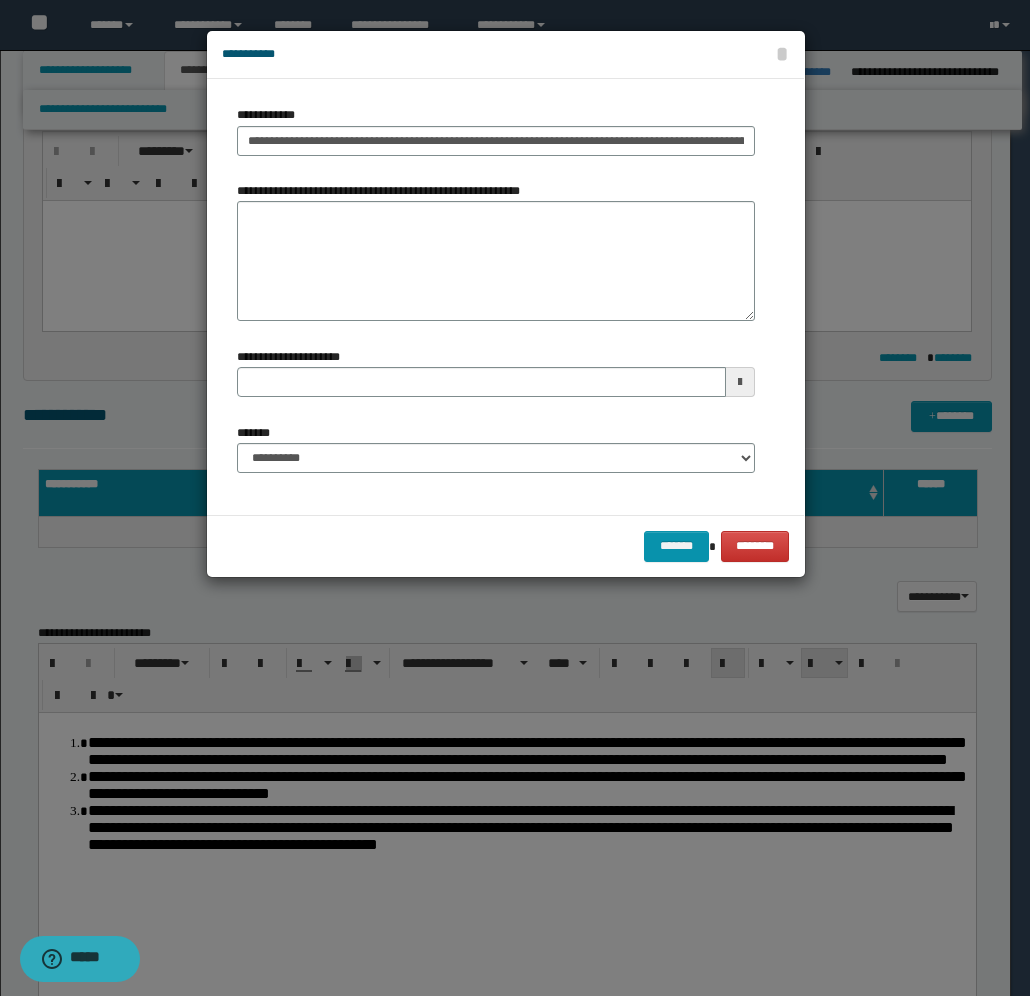 click at bounding box center [740, 382] 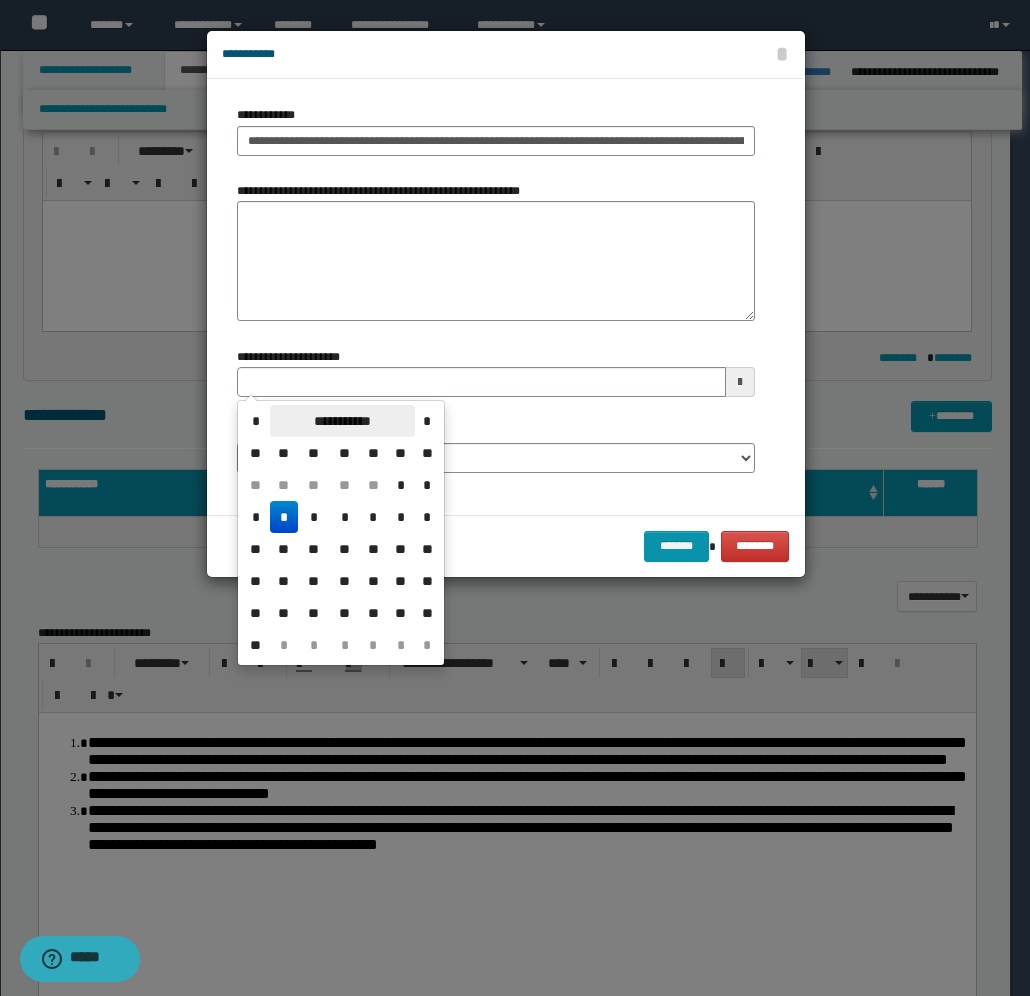 click on "**********" at bounding box center [342, 421] 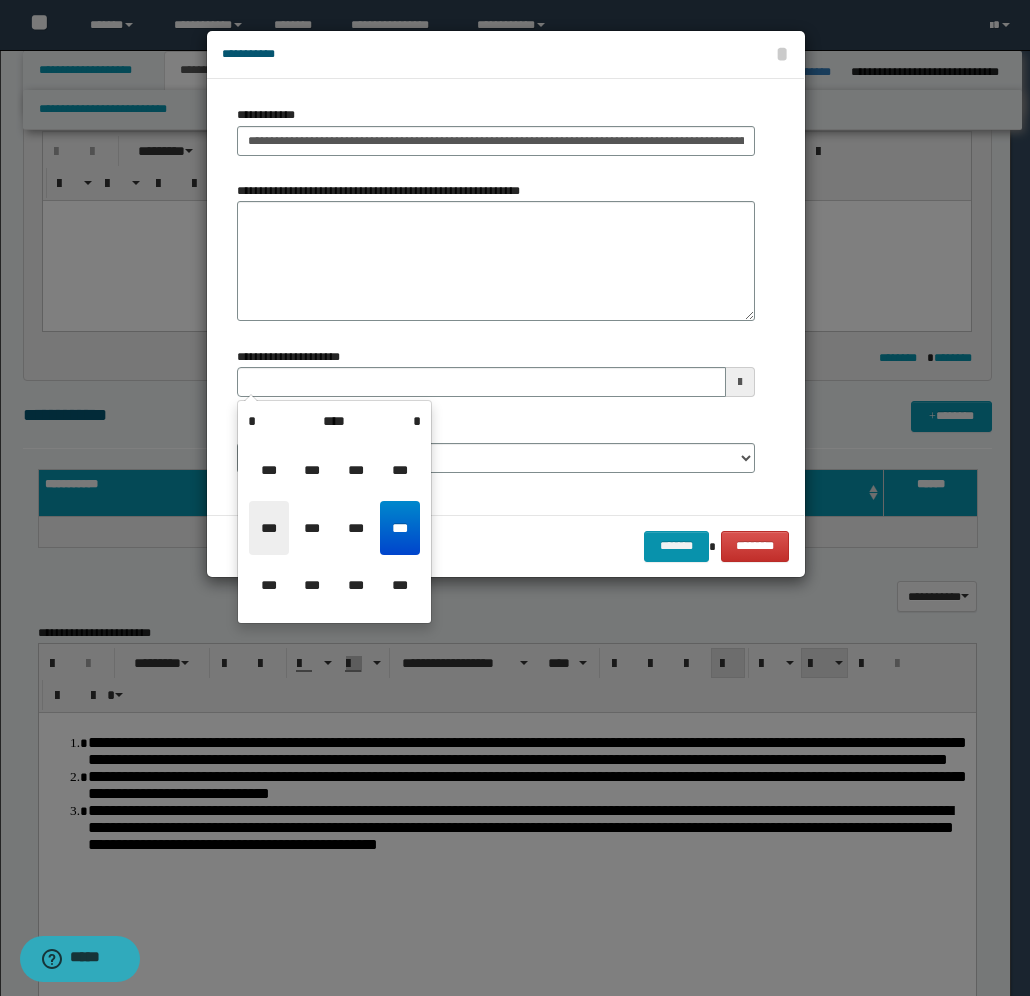 click on "***" at bounding box center (269, 528) 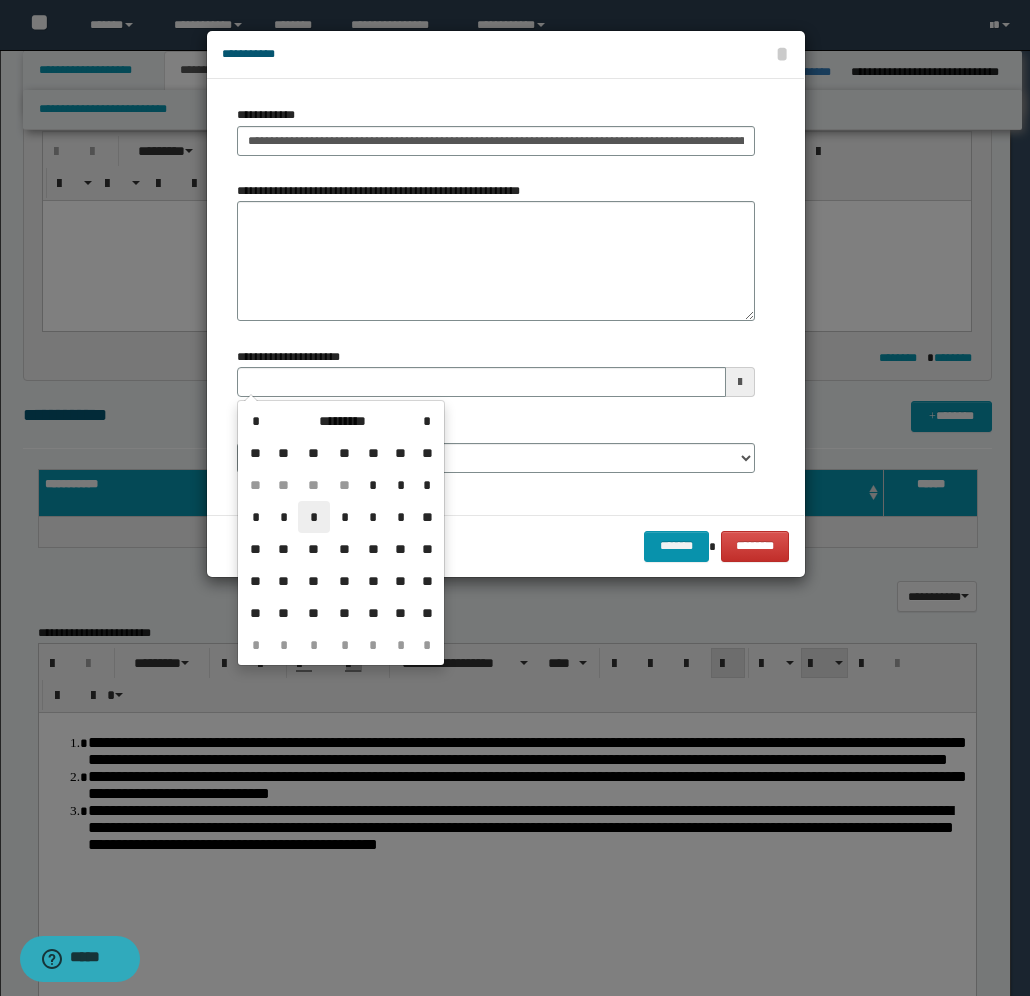 click on "*" at bounding box center [314, 517] 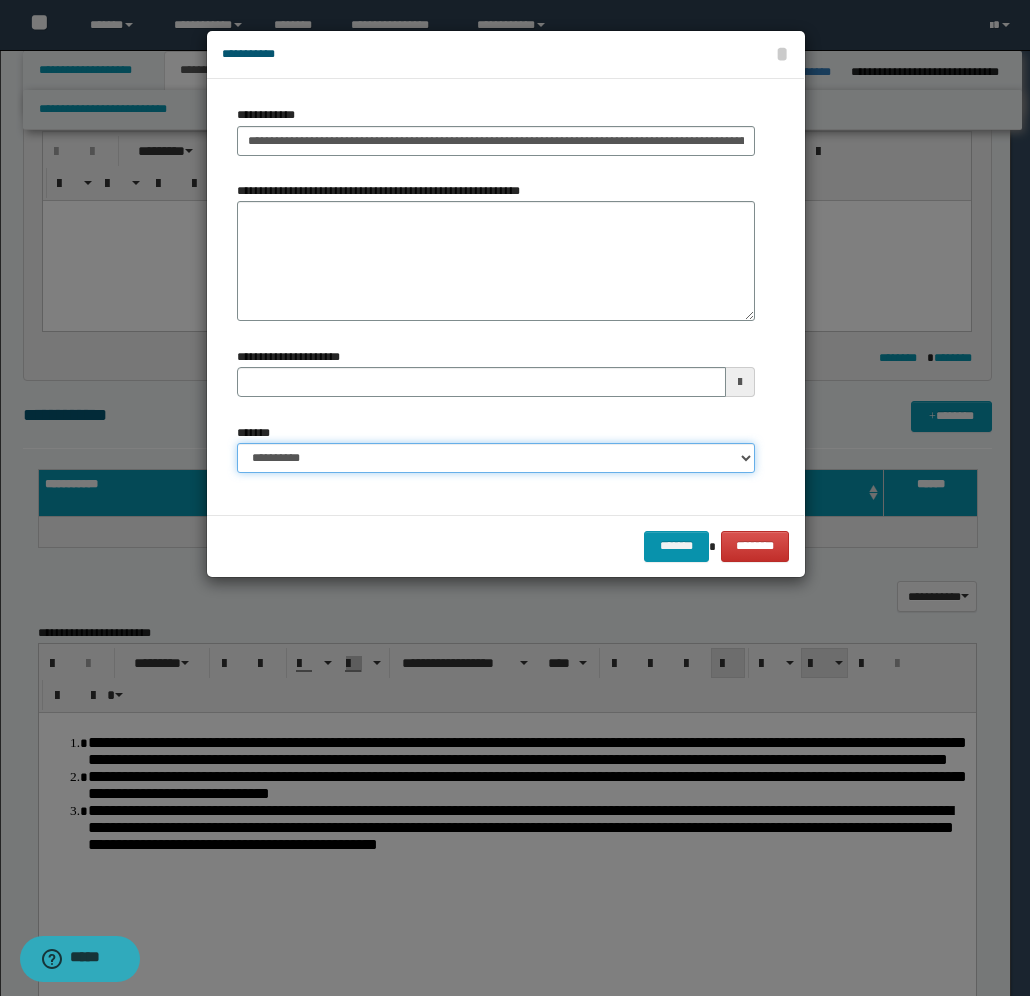 click on "**********" at bounding box center [496, 458] 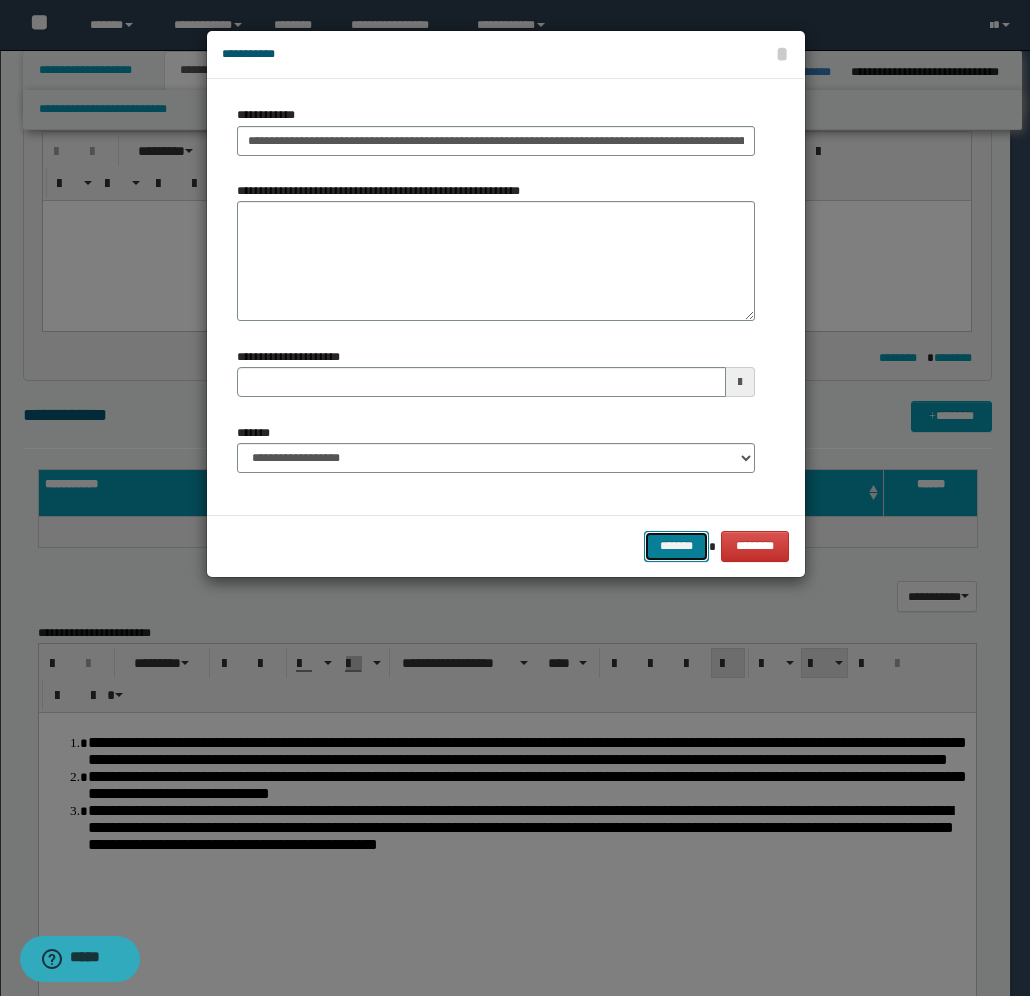 click on "*******" at bounding box center [676, 546] 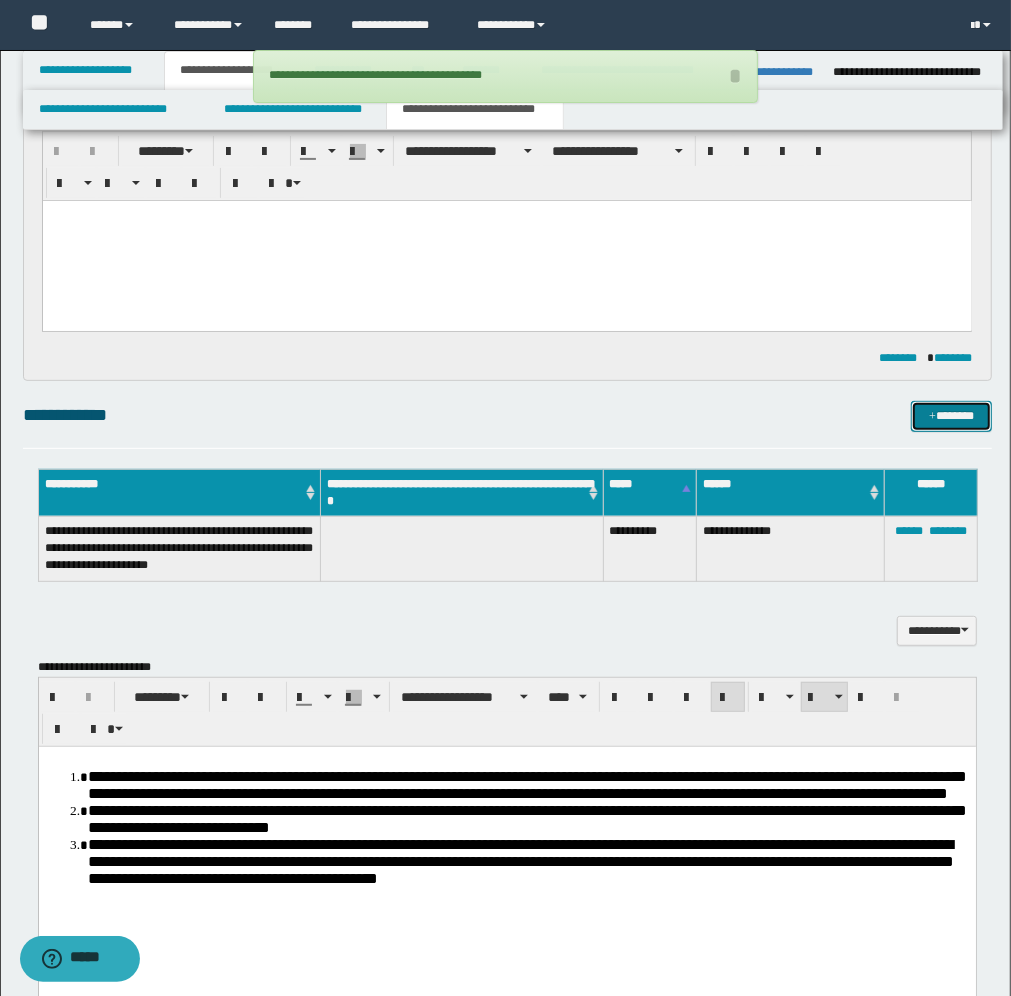 click on "*******" at bounding box center (951, 416) 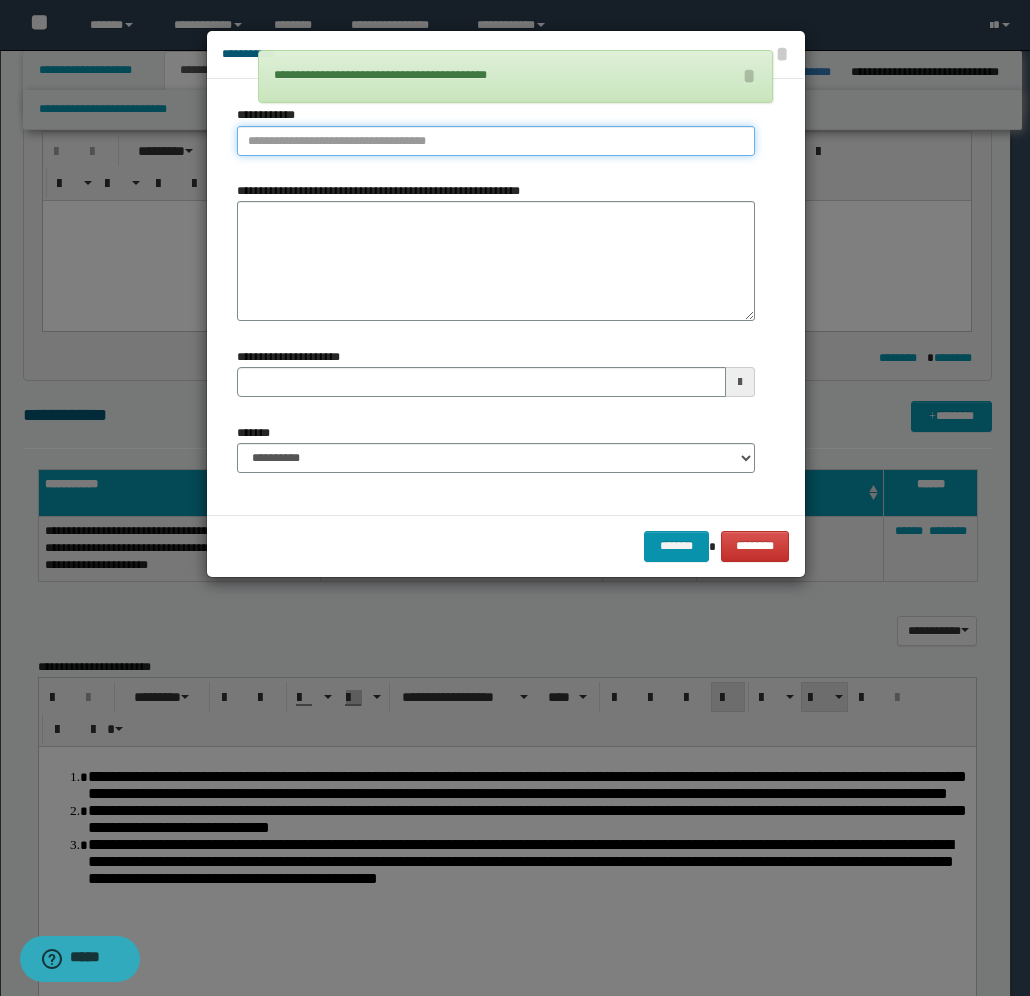type on "**********" 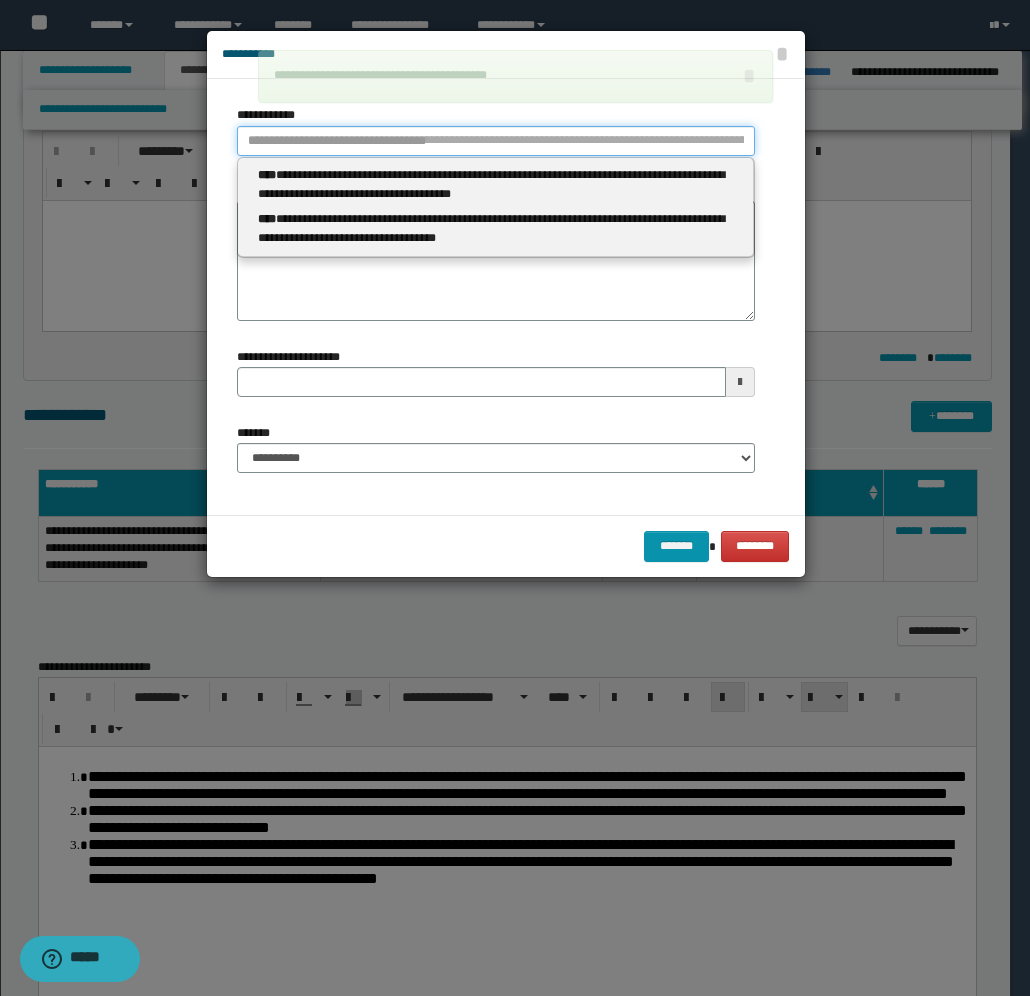 click on "**********" at bounding box center [496, 141] 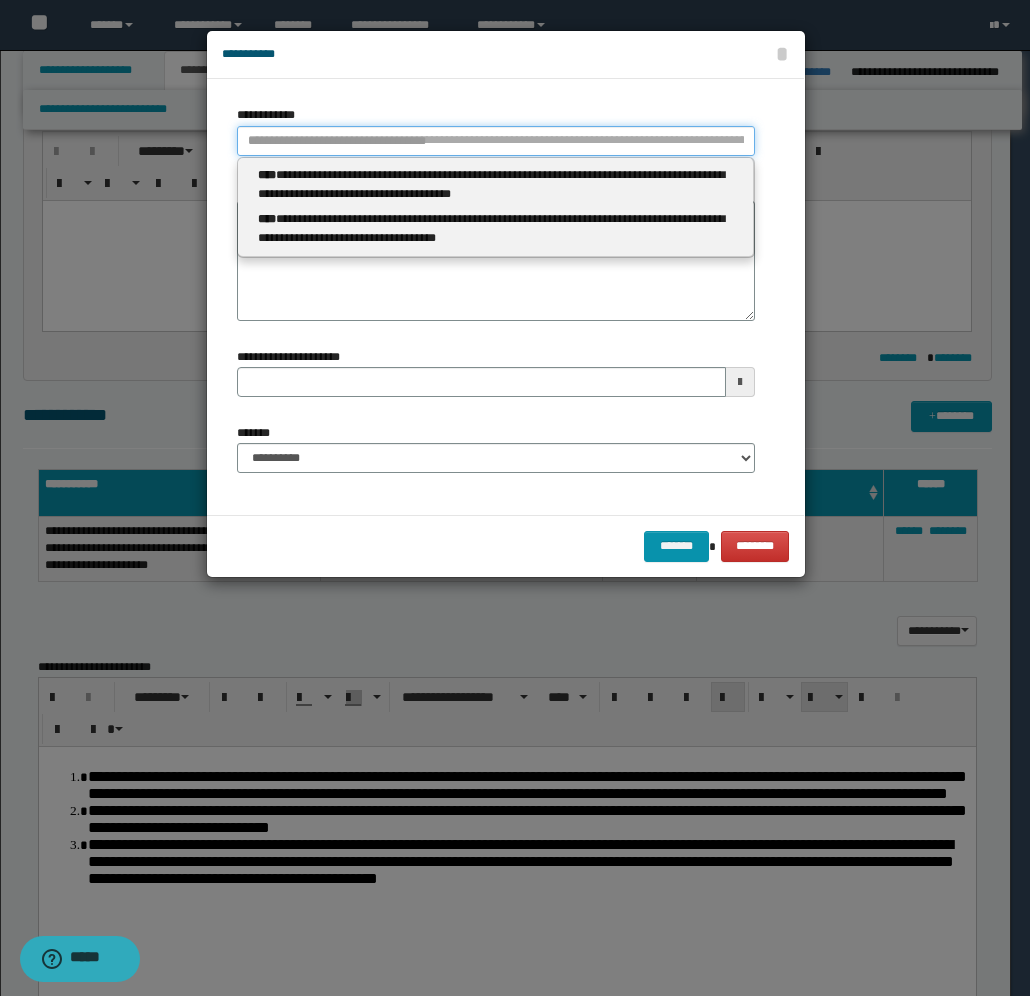 type 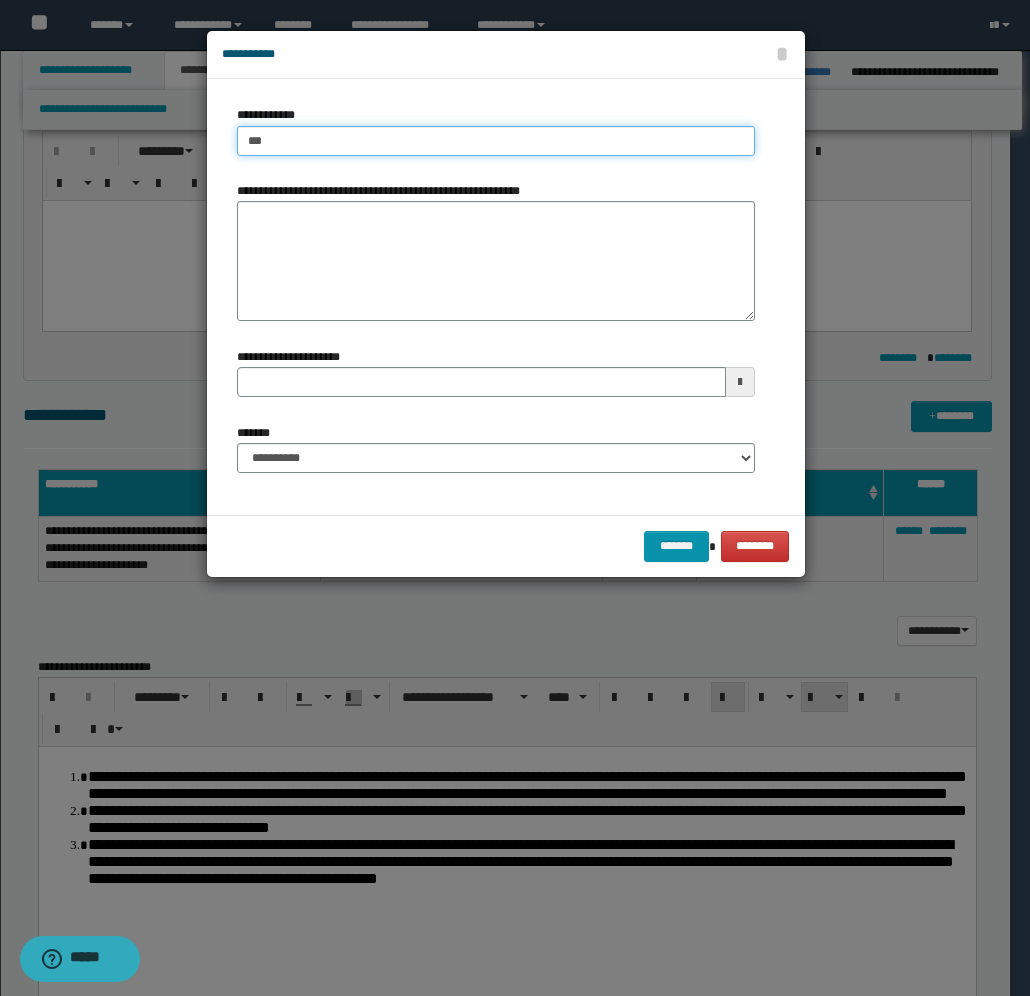 type on "****" 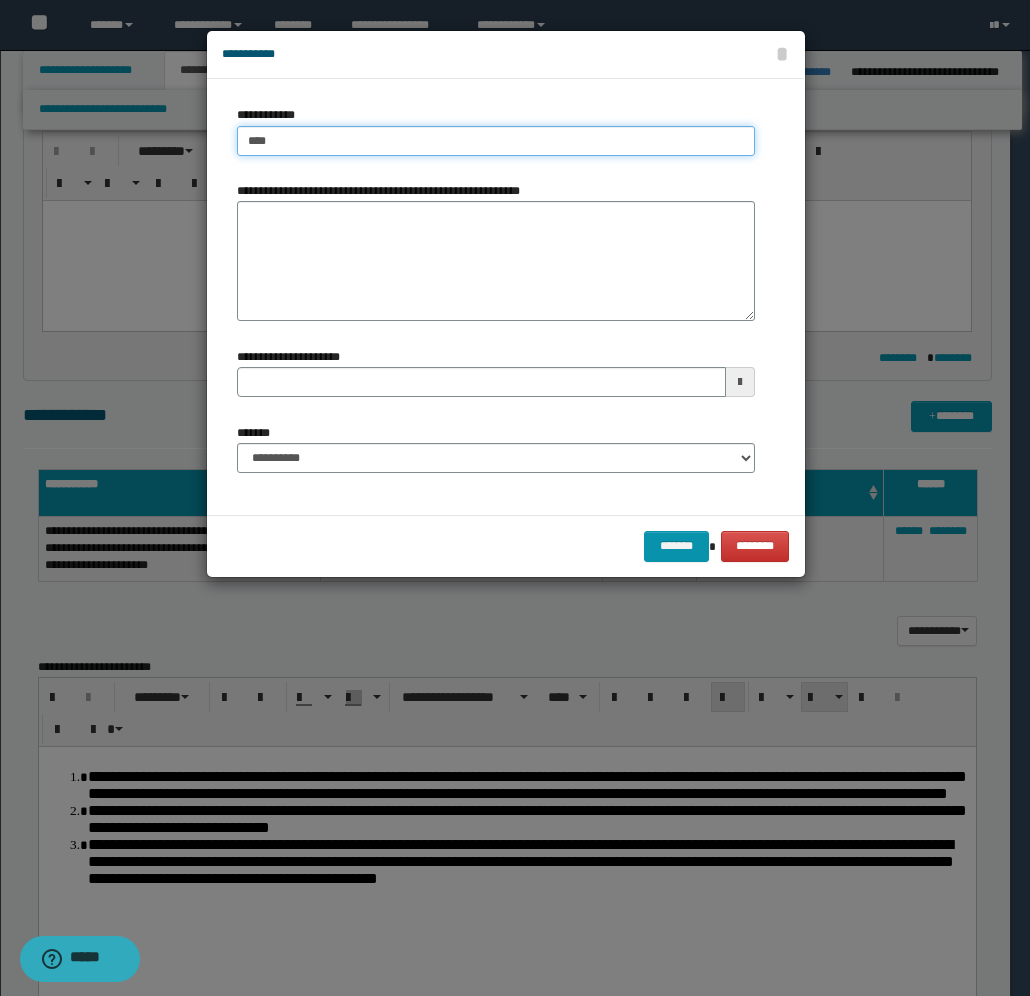 type on "****" 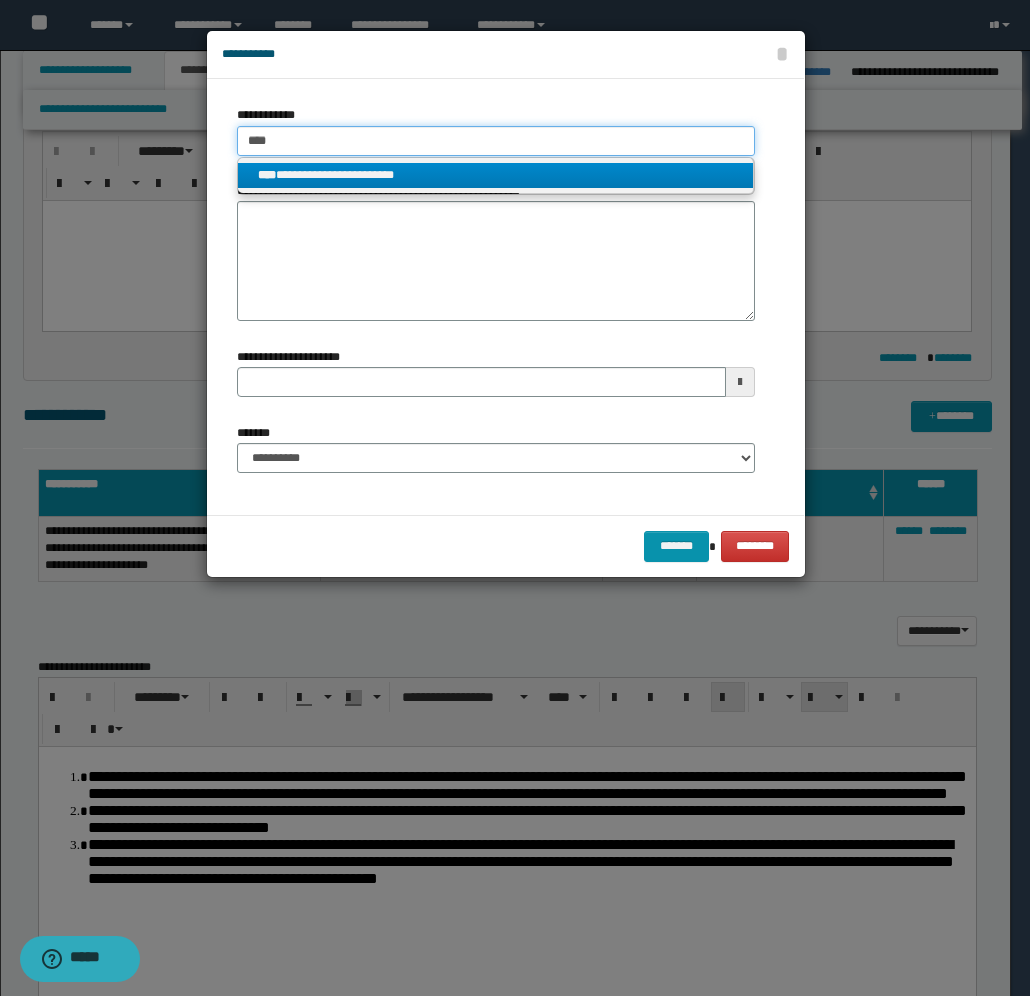 type on "****" 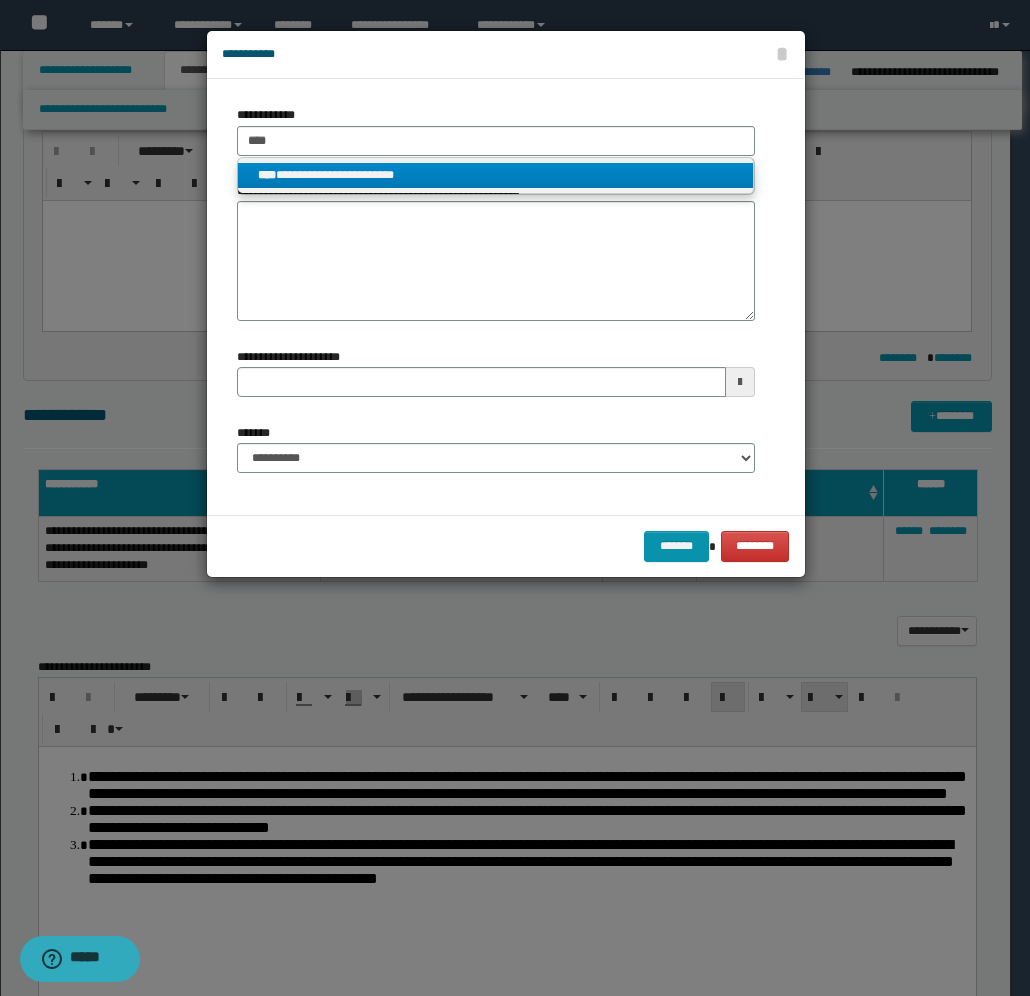 click on "**********" at bounding box center (496, 175) 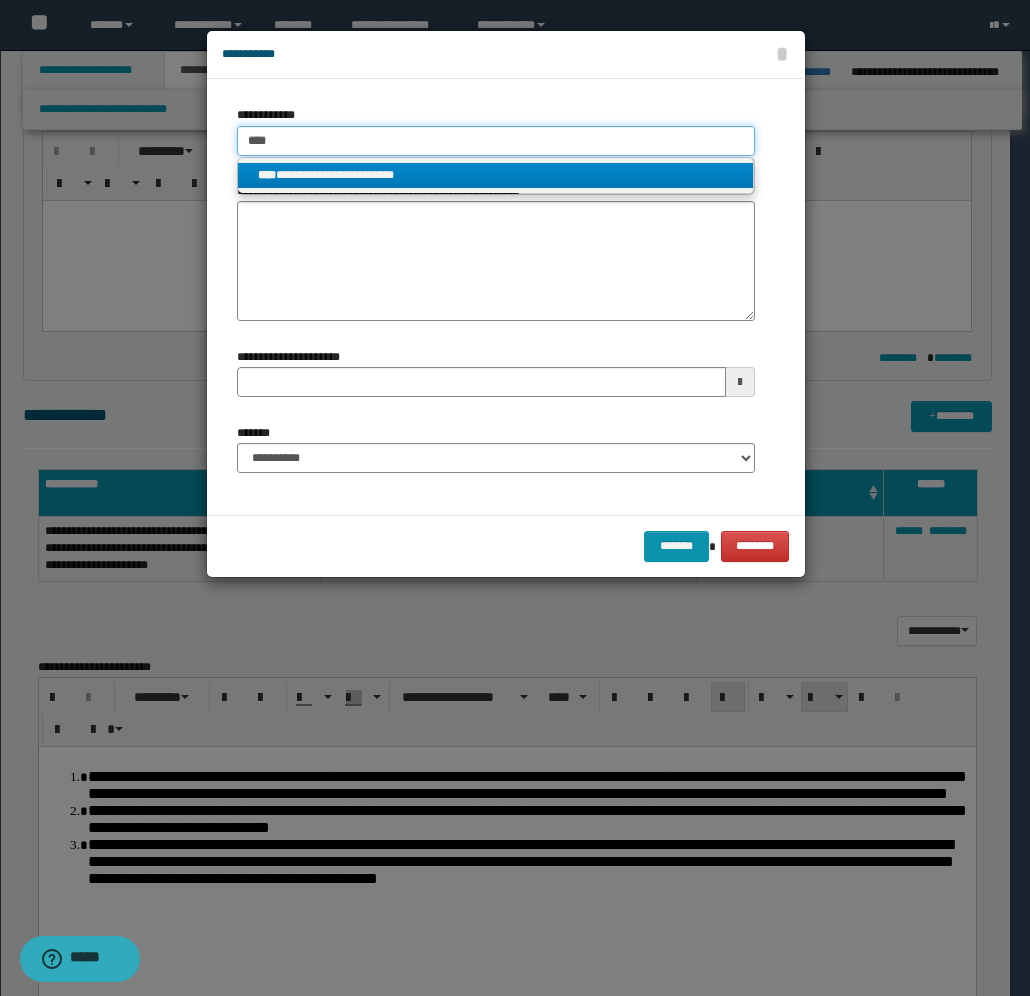 type 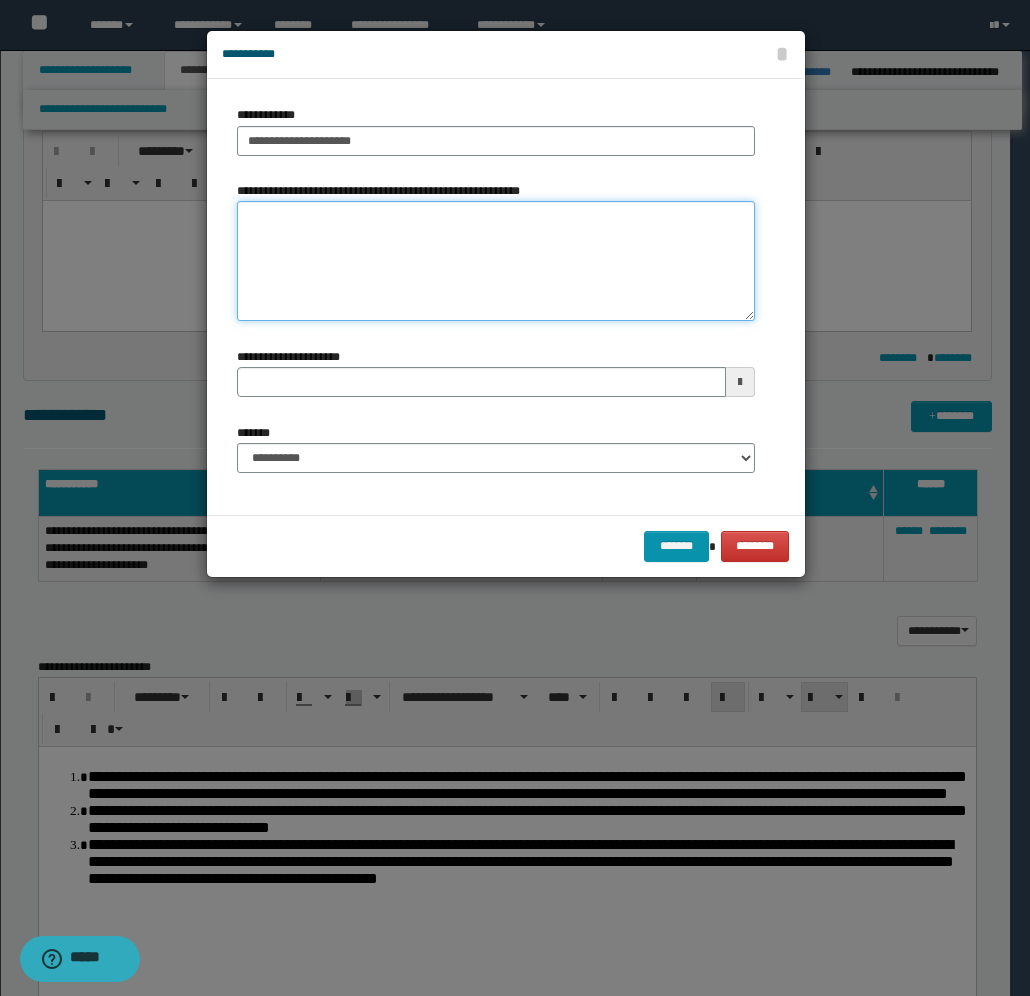 click on "**********" at bounding box center (496, 261) 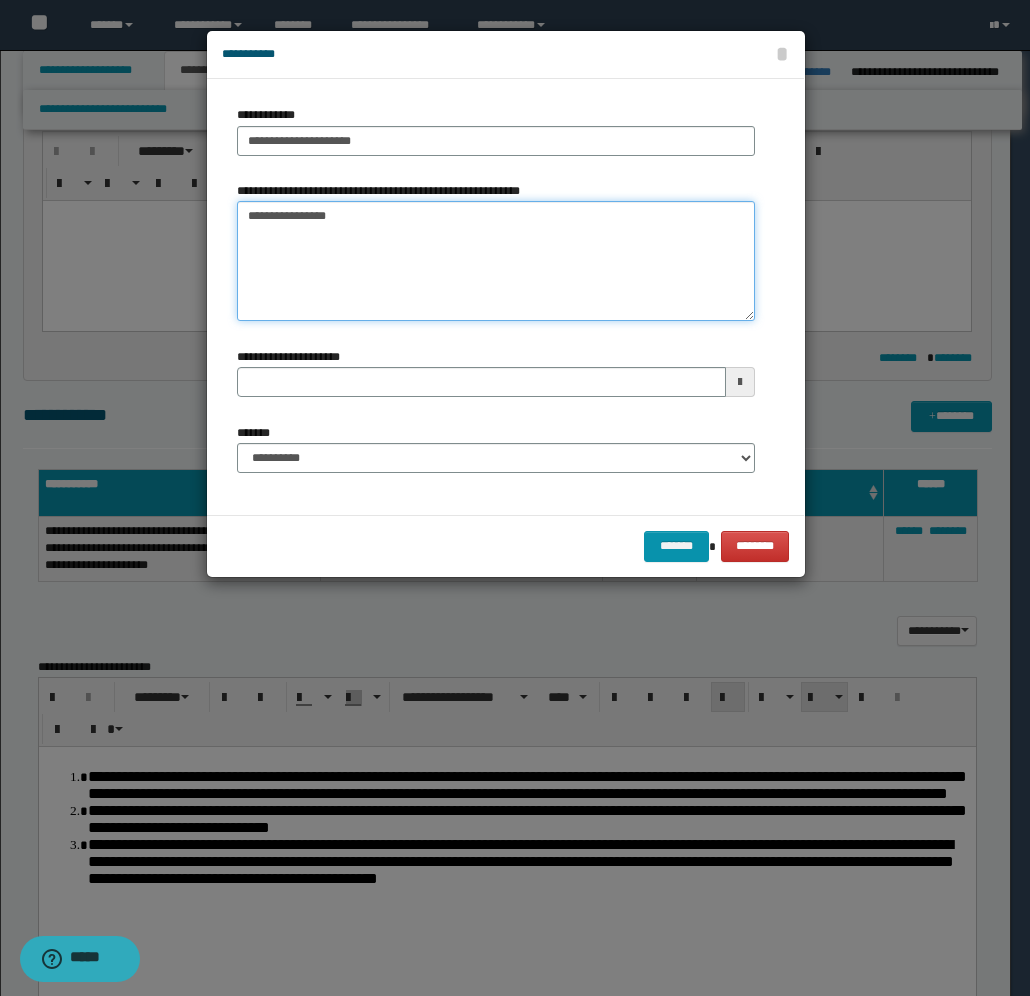 type on "**********" 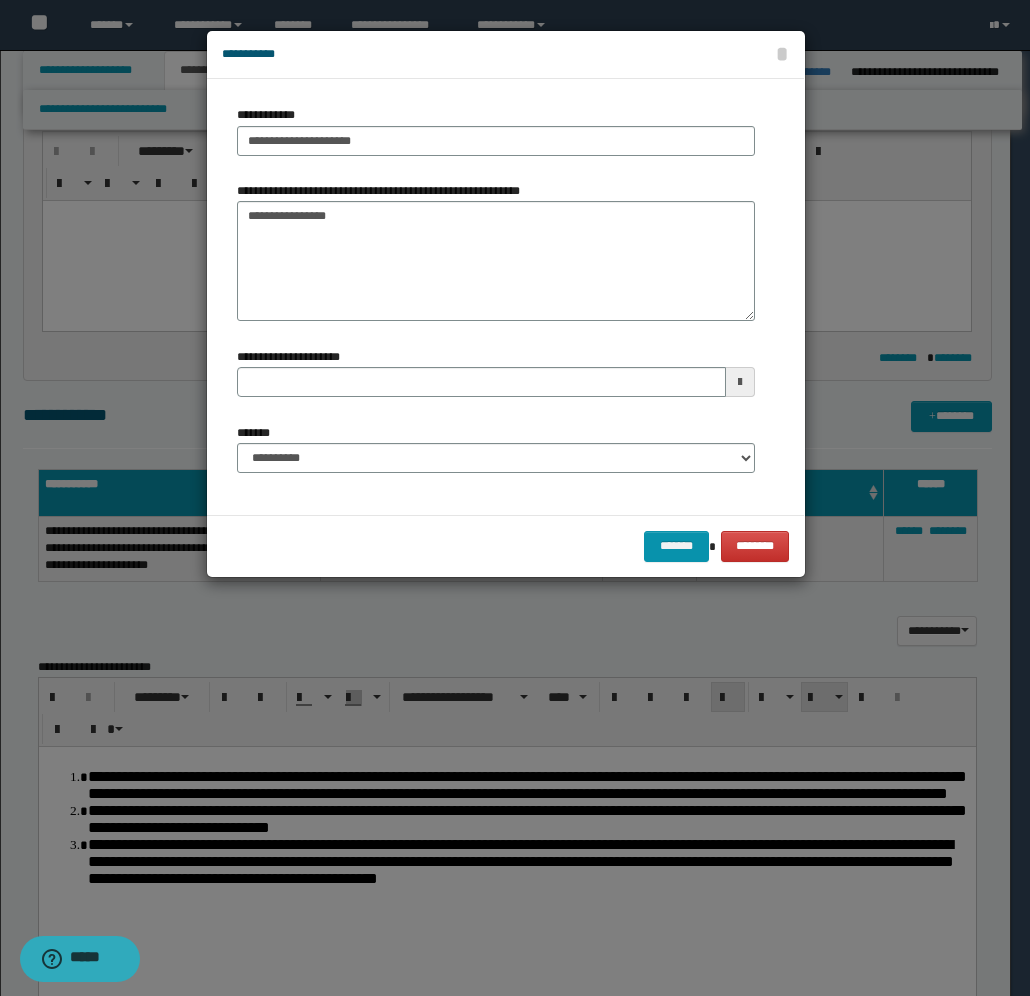 click at bounding box center [740, 382] 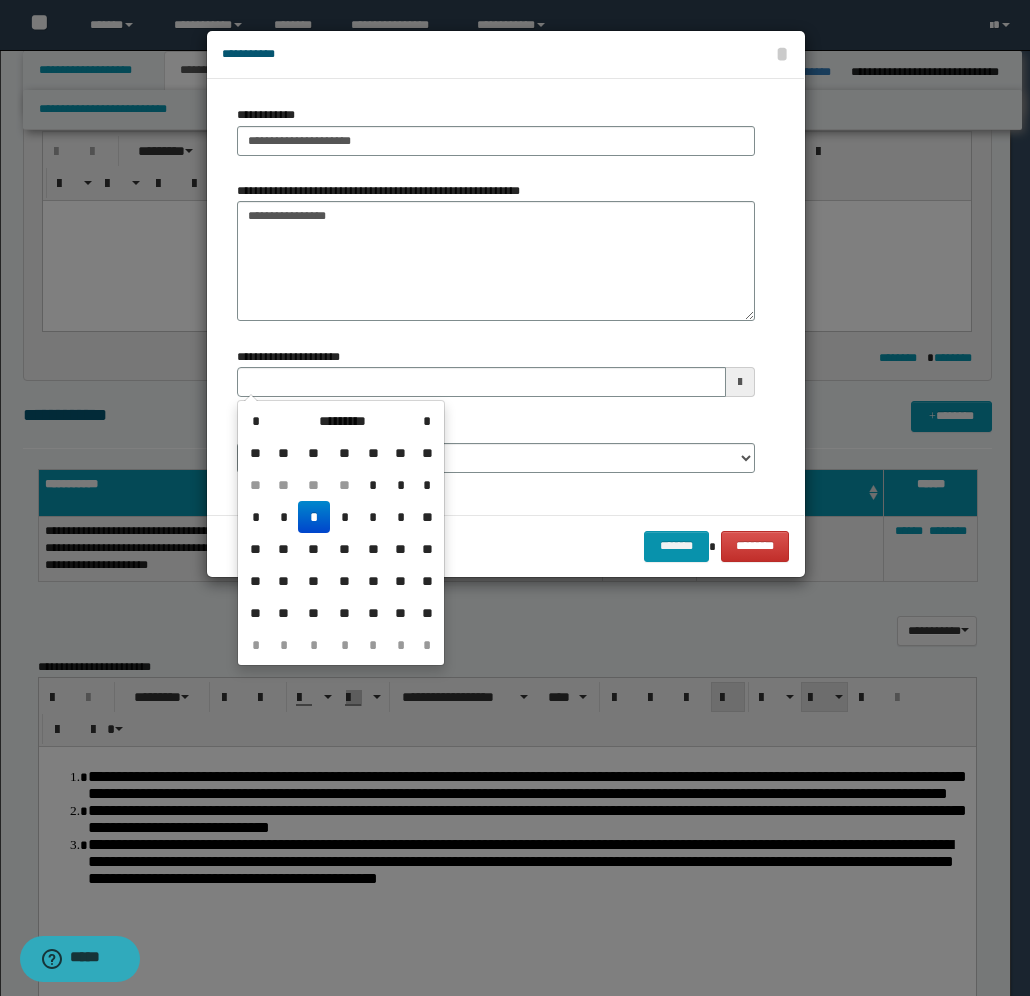 click on "*" at bounding box center (314, 517) 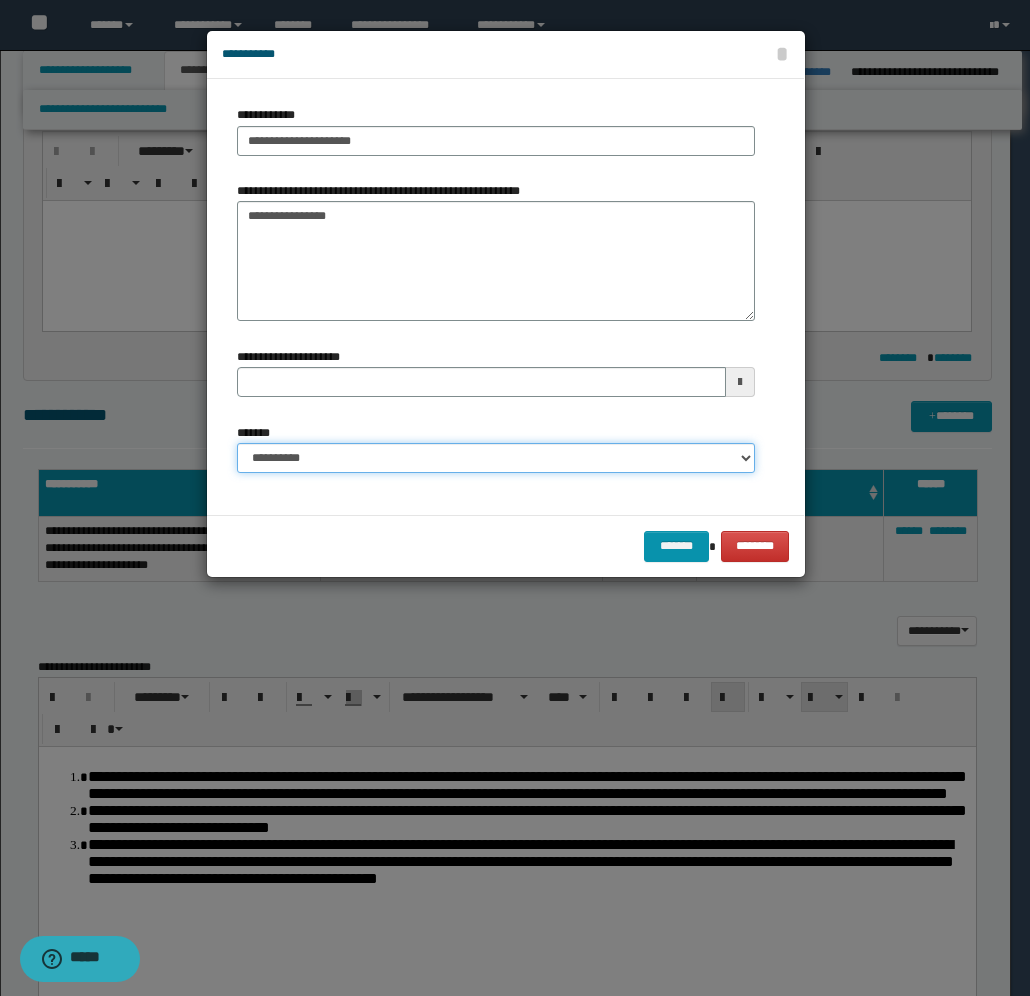 click on "**********" at bounding box center (496, 458) 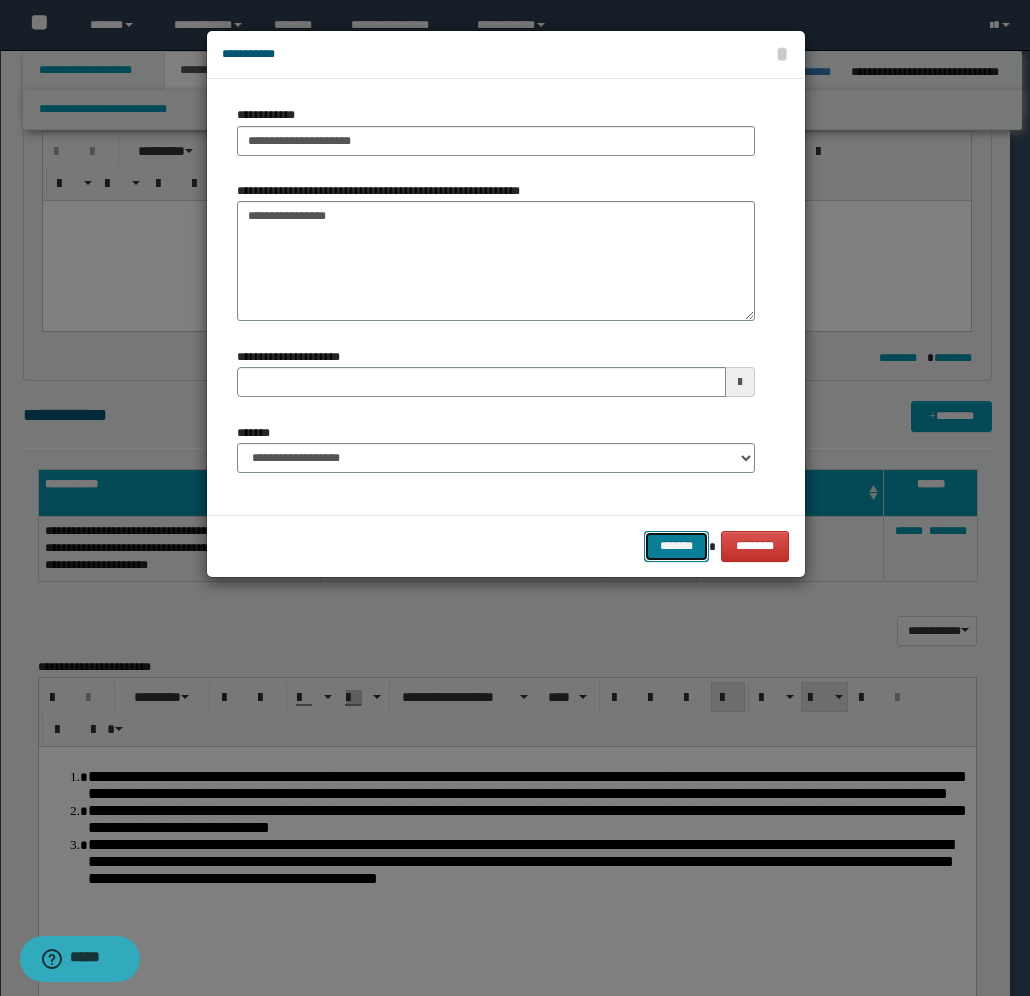 click on "*******" at bounding box center [676, 546] 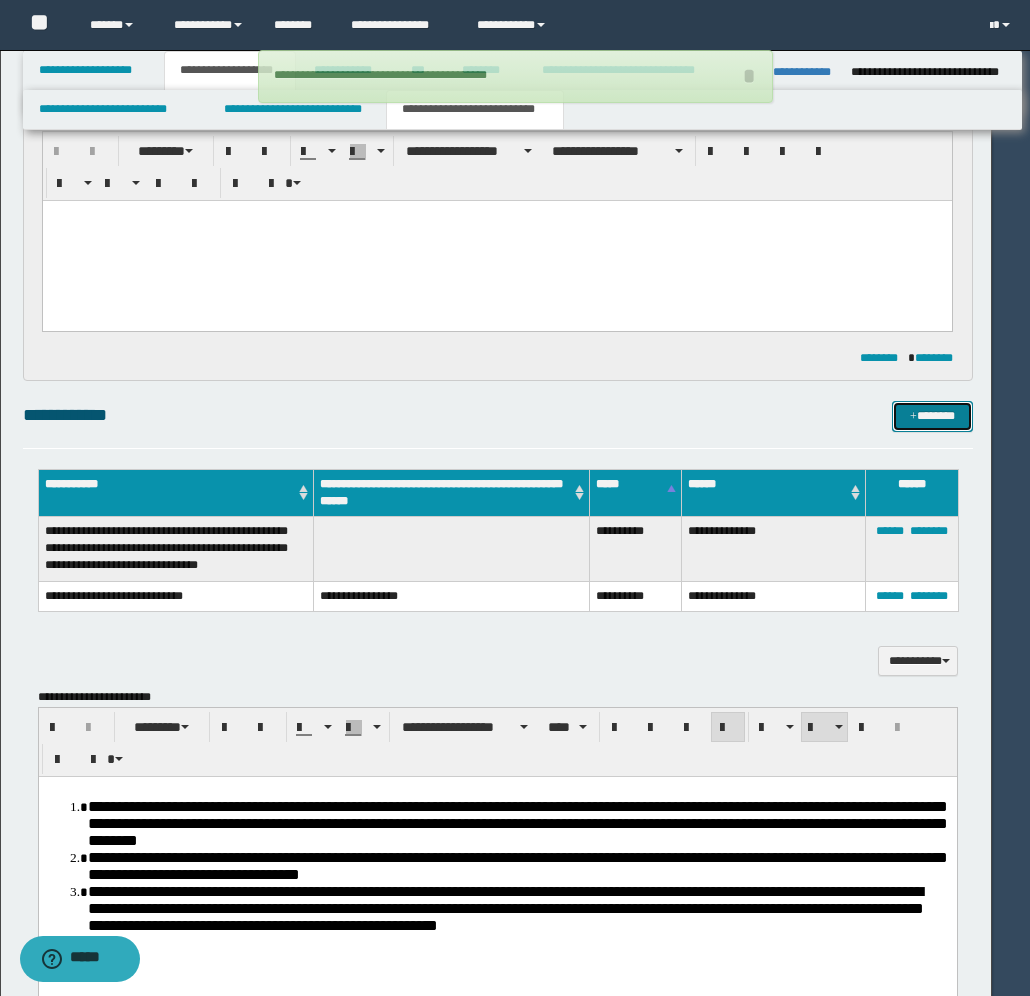 type 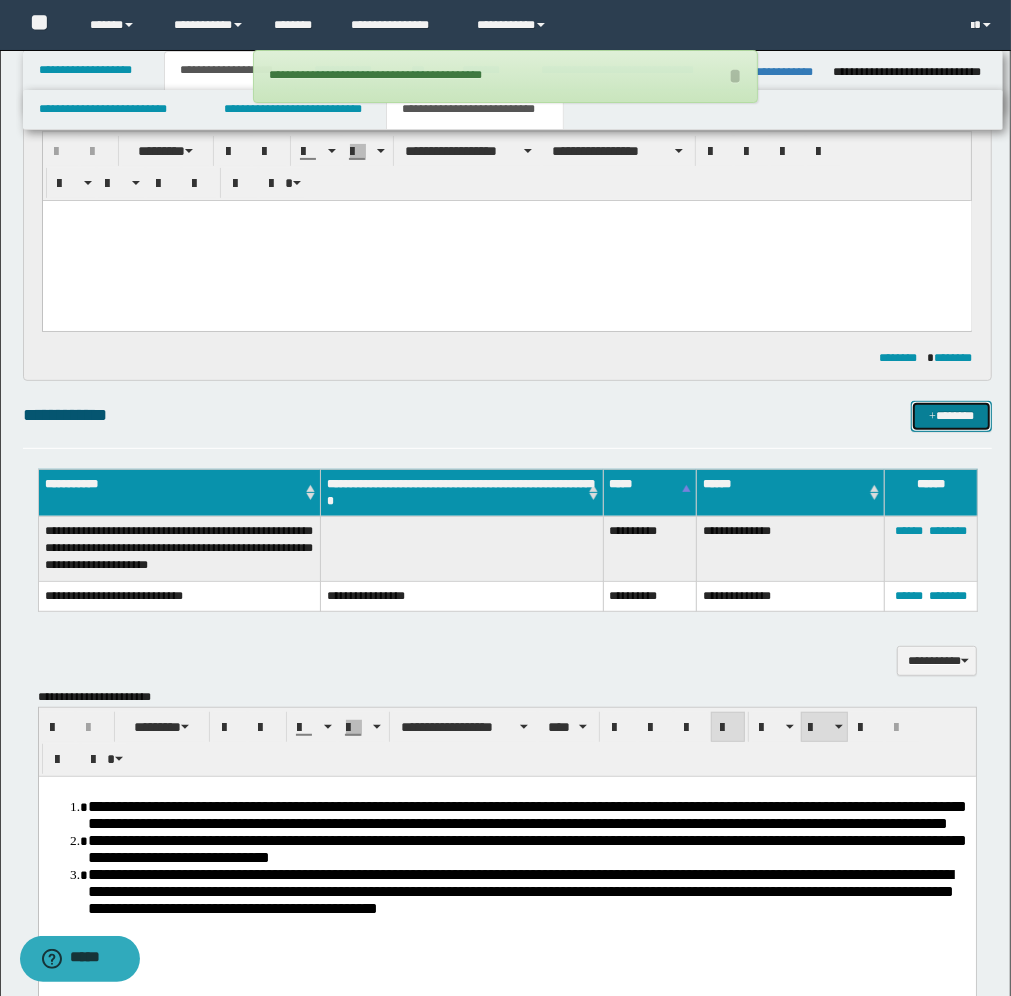 click on "*******" at bounding box center (951, 416) 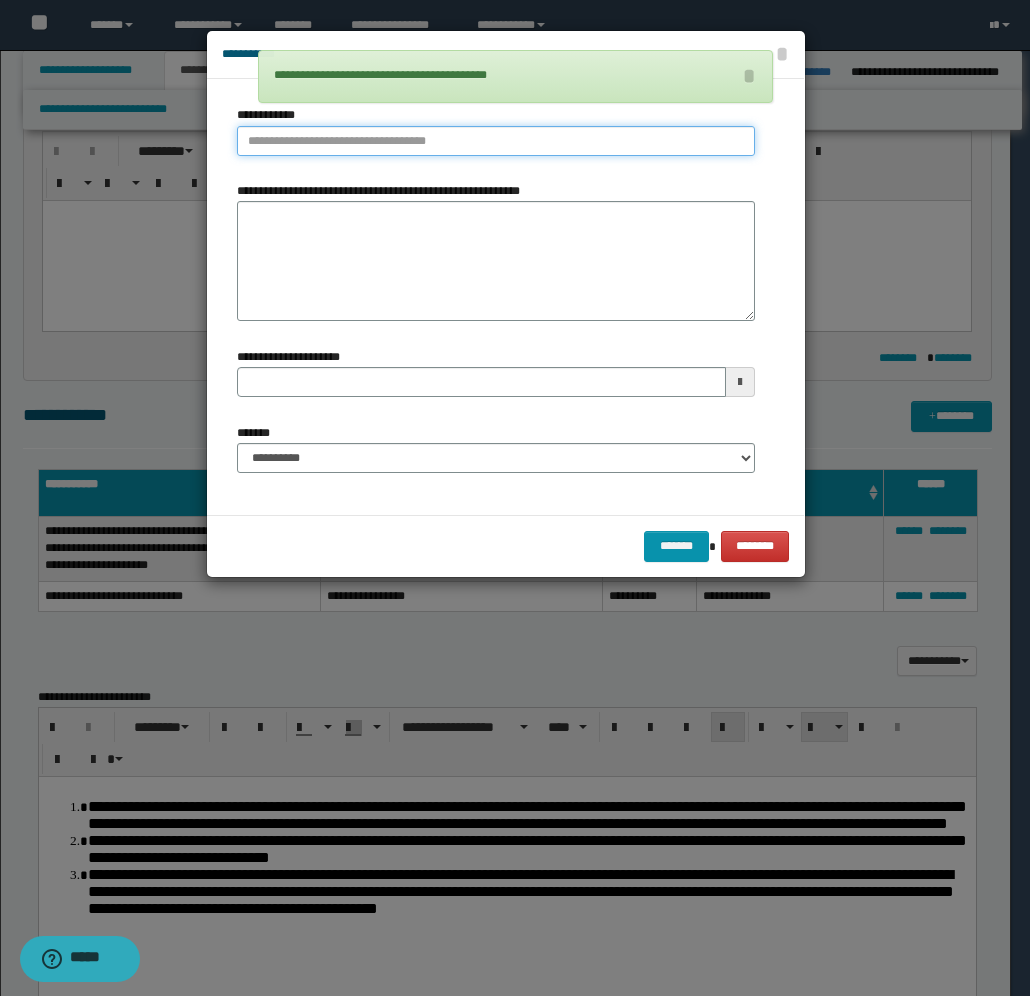 type on "**********" 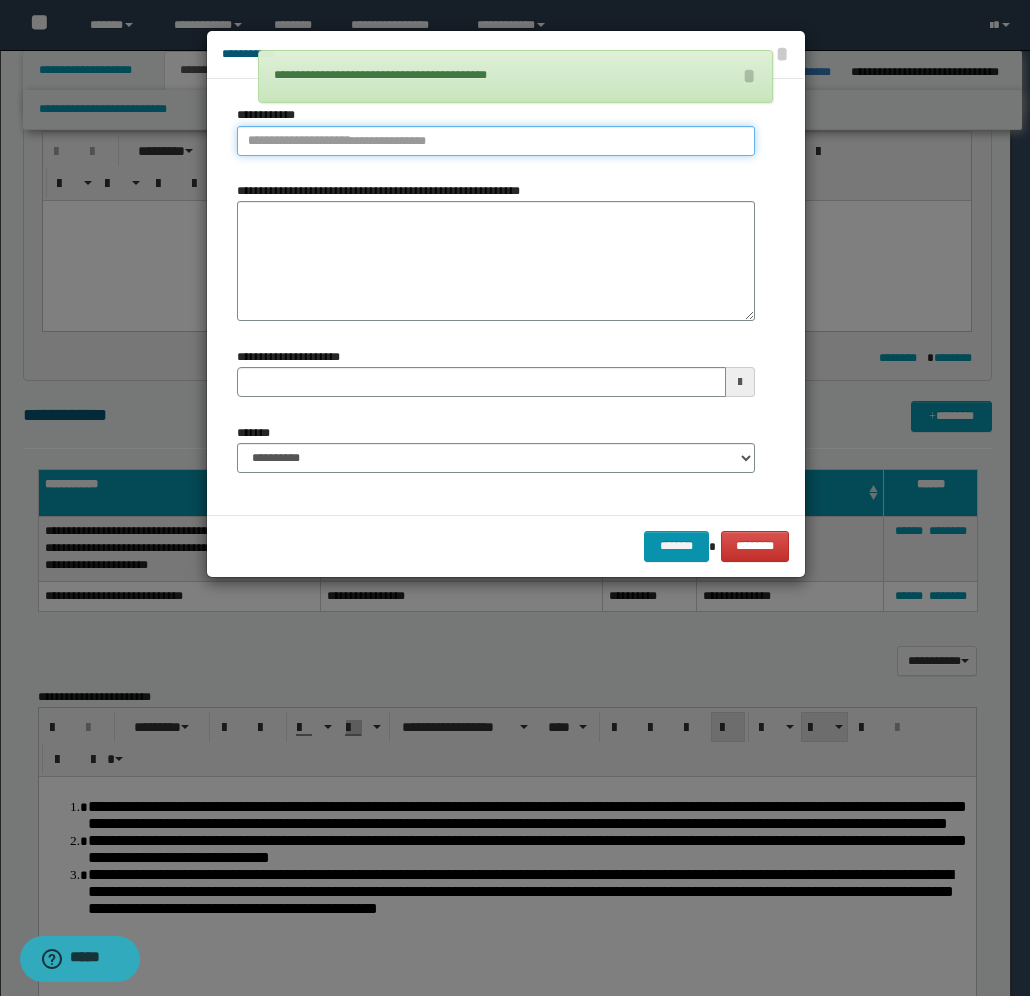 click on "**********" at bounding box center [496, 141] 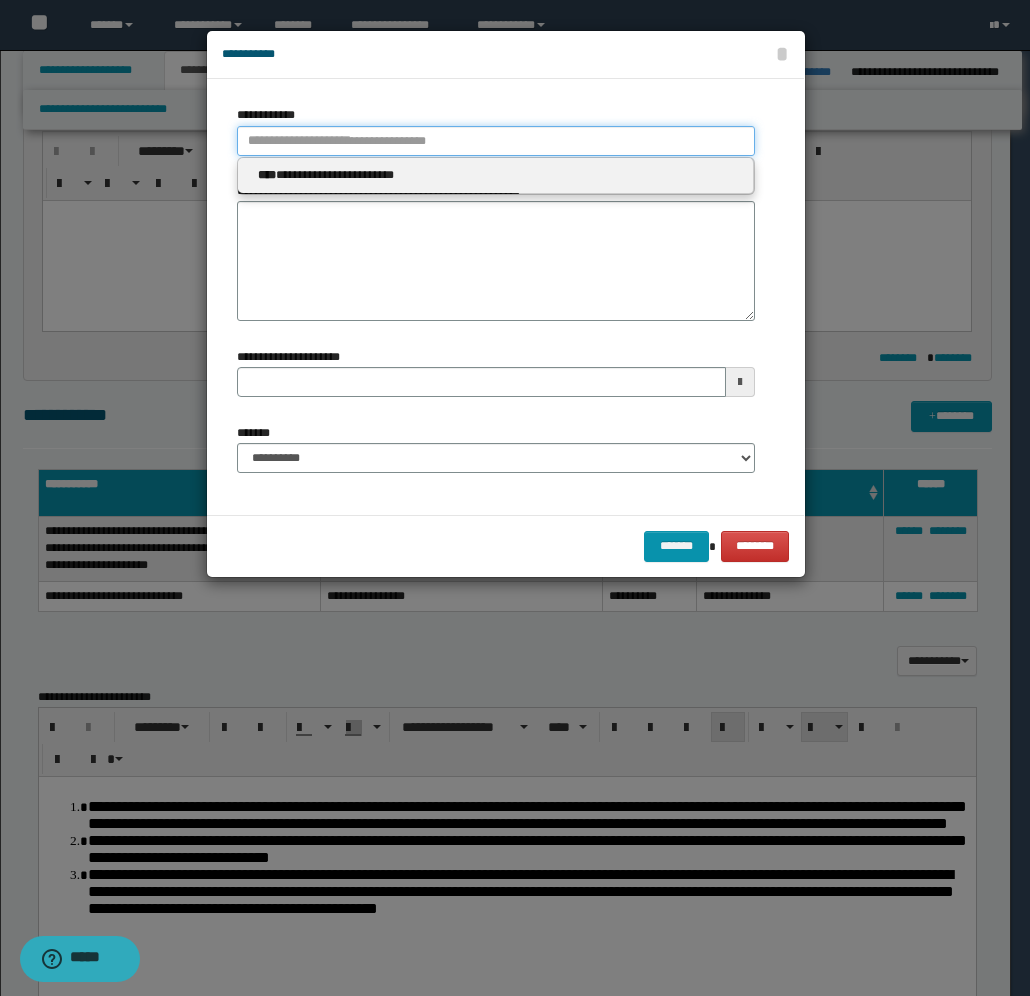 type 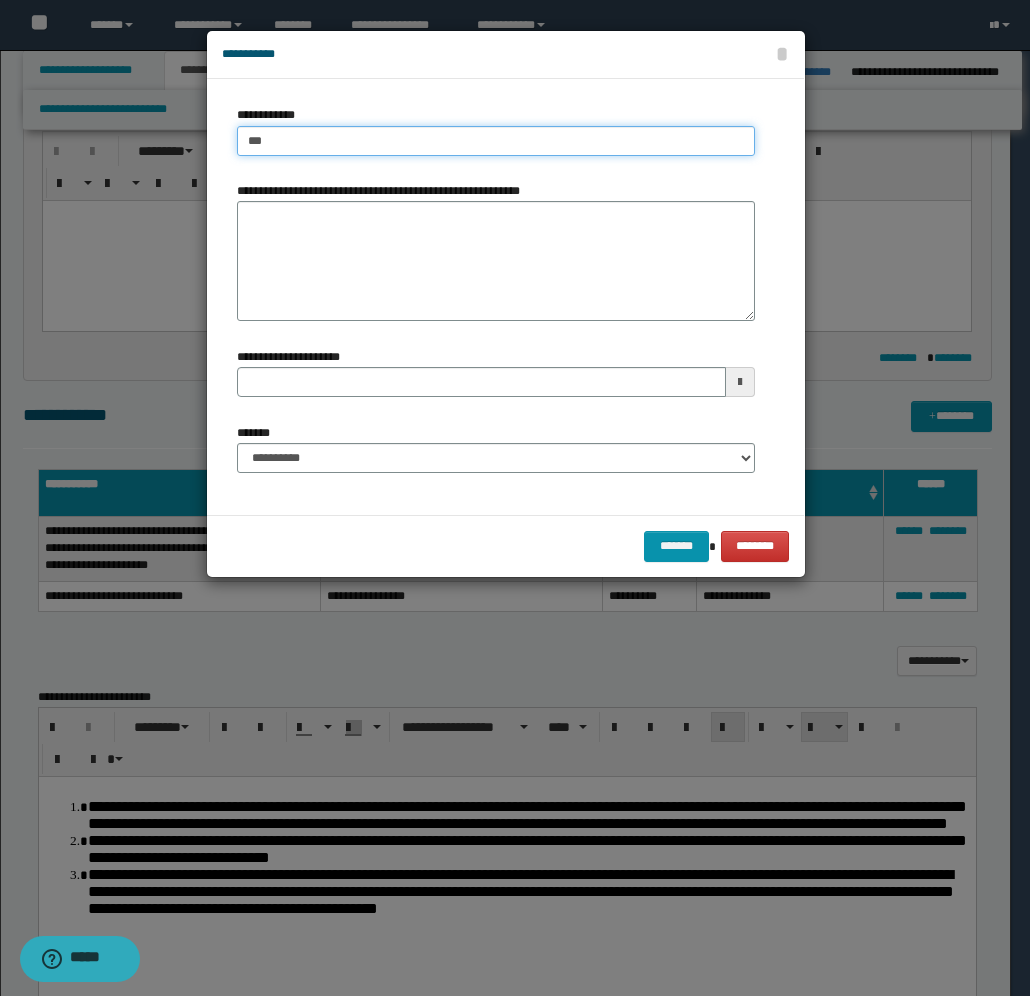 type on "****" 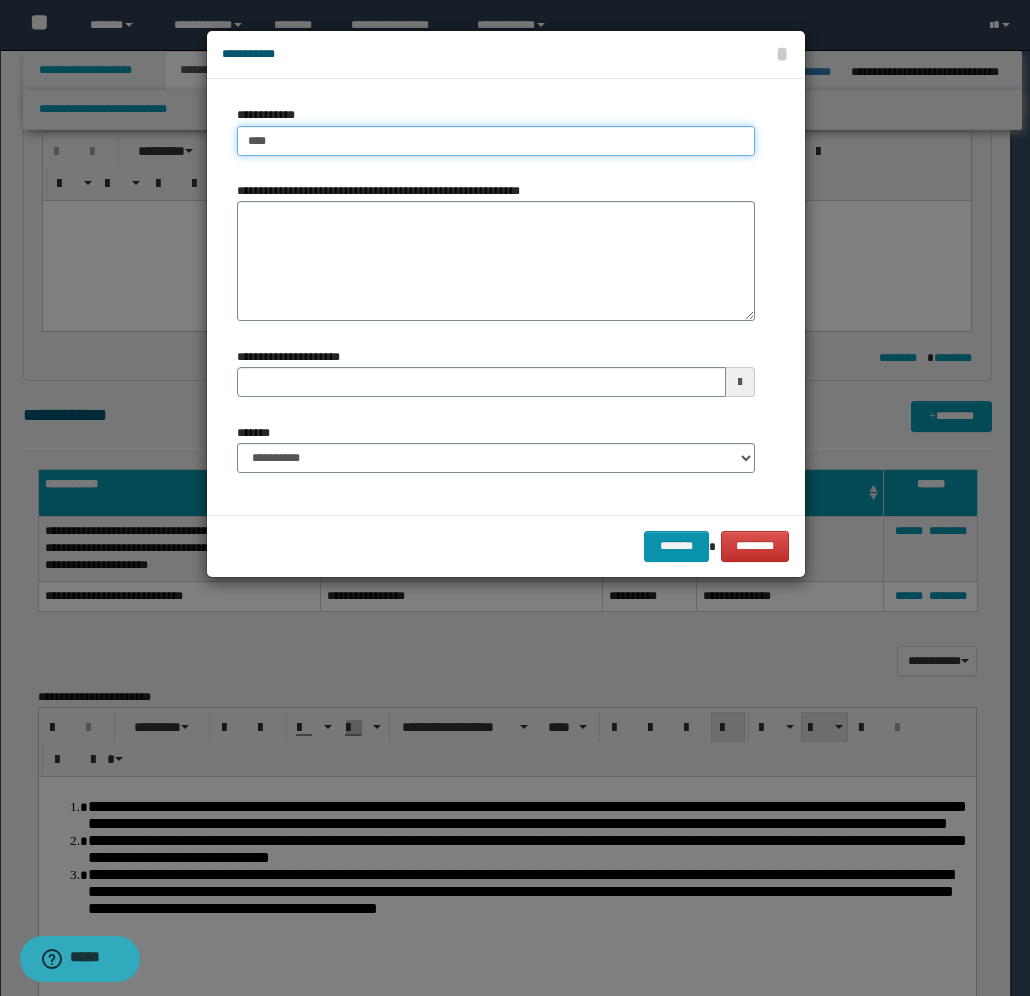 type on "****" 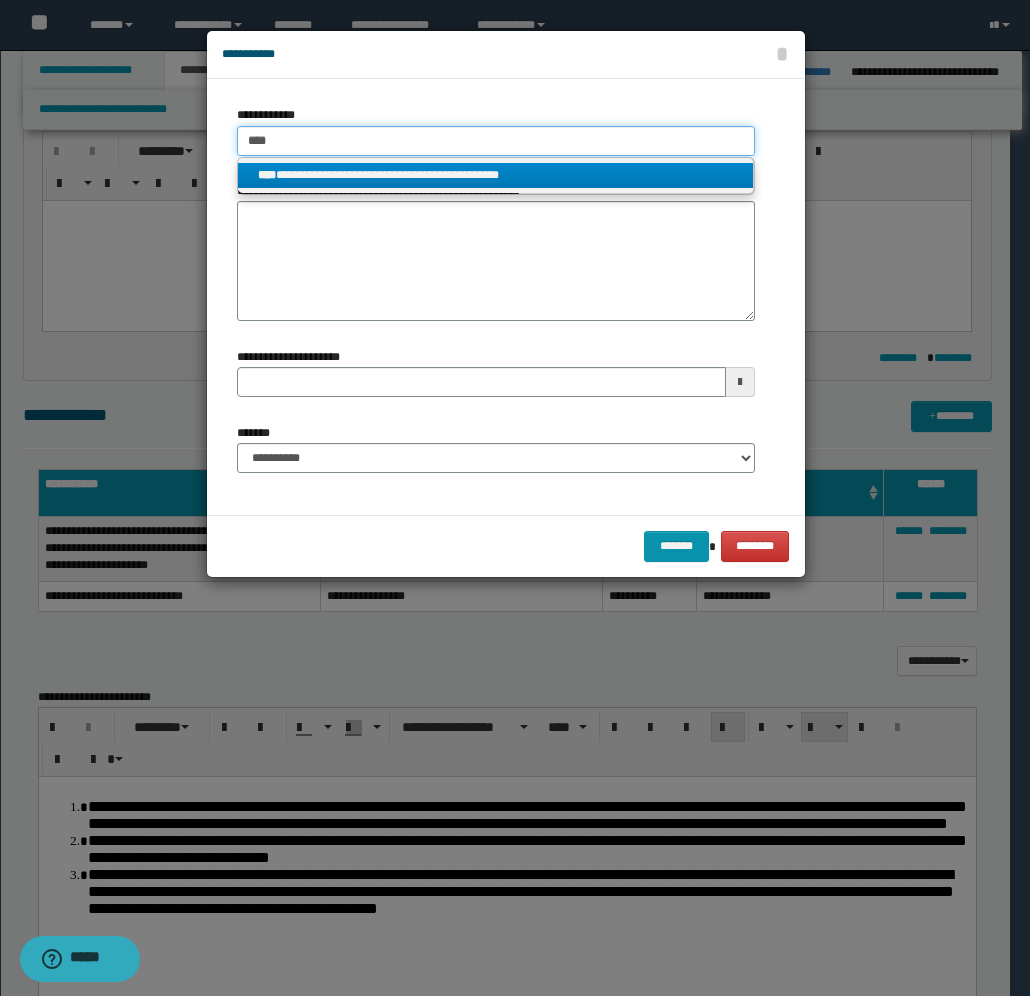 type on "****" 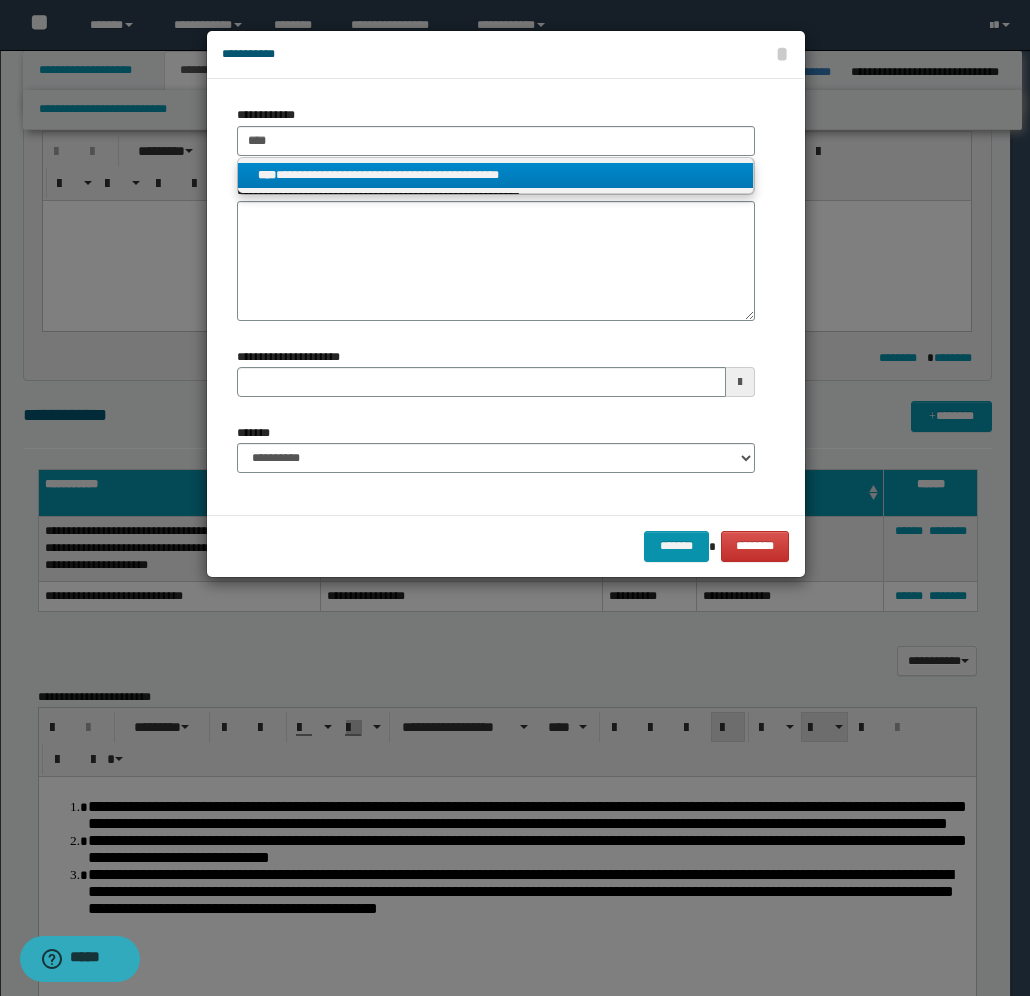 click on "**********" at bounding box center [496, 175] 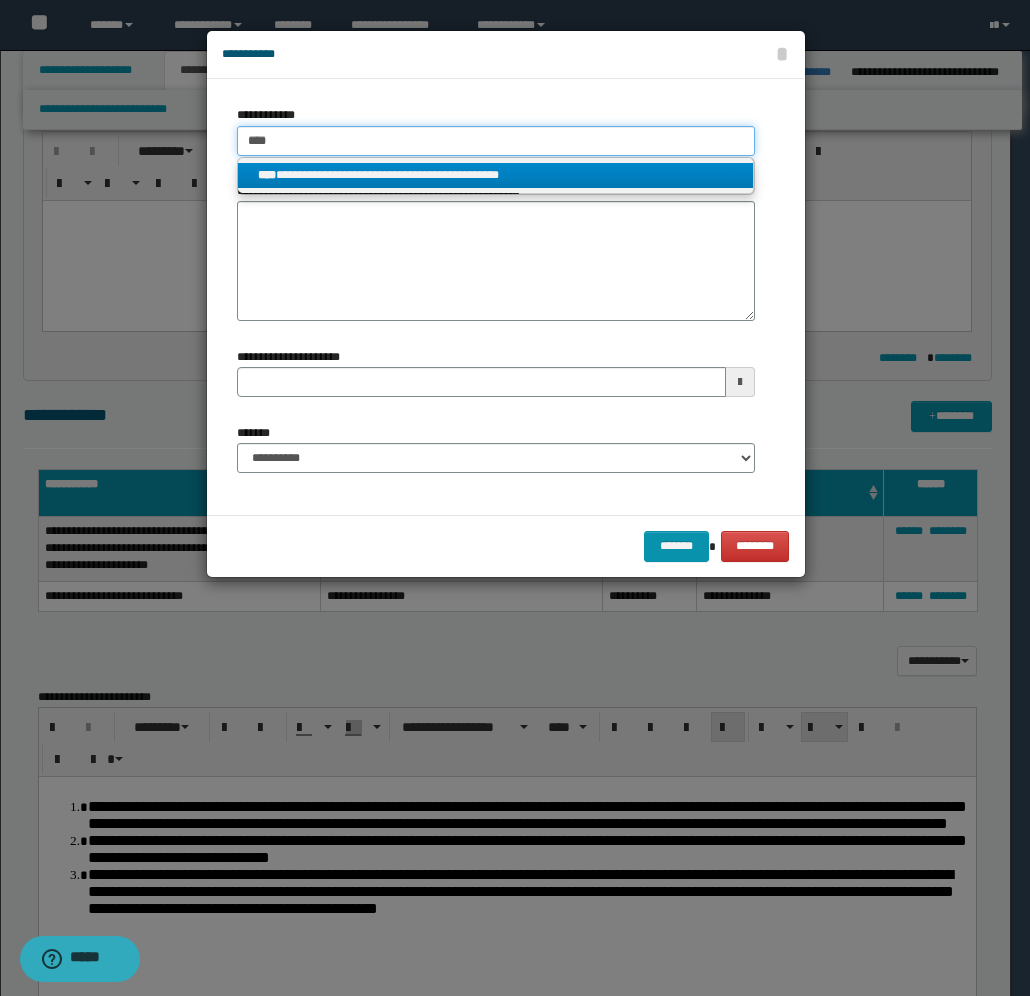 type 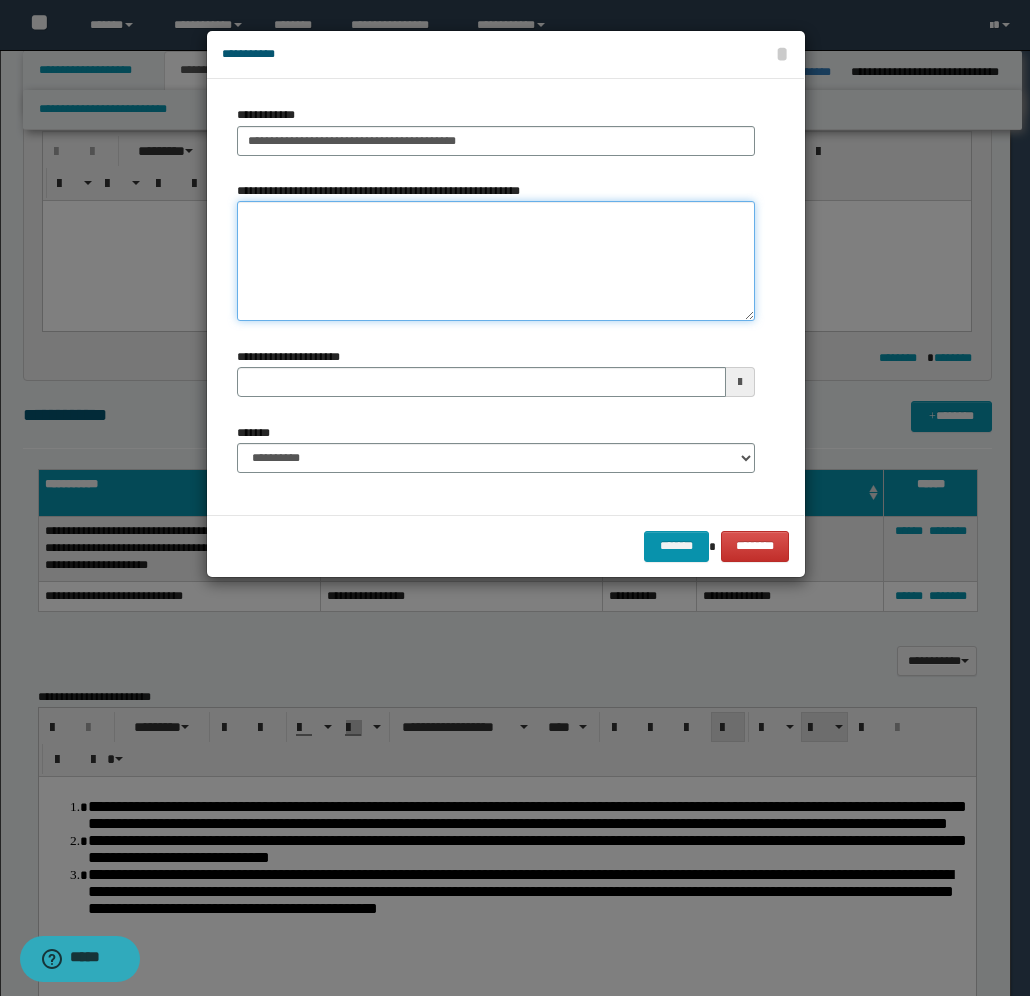 click on "**********" at bounding box center [496, 261] 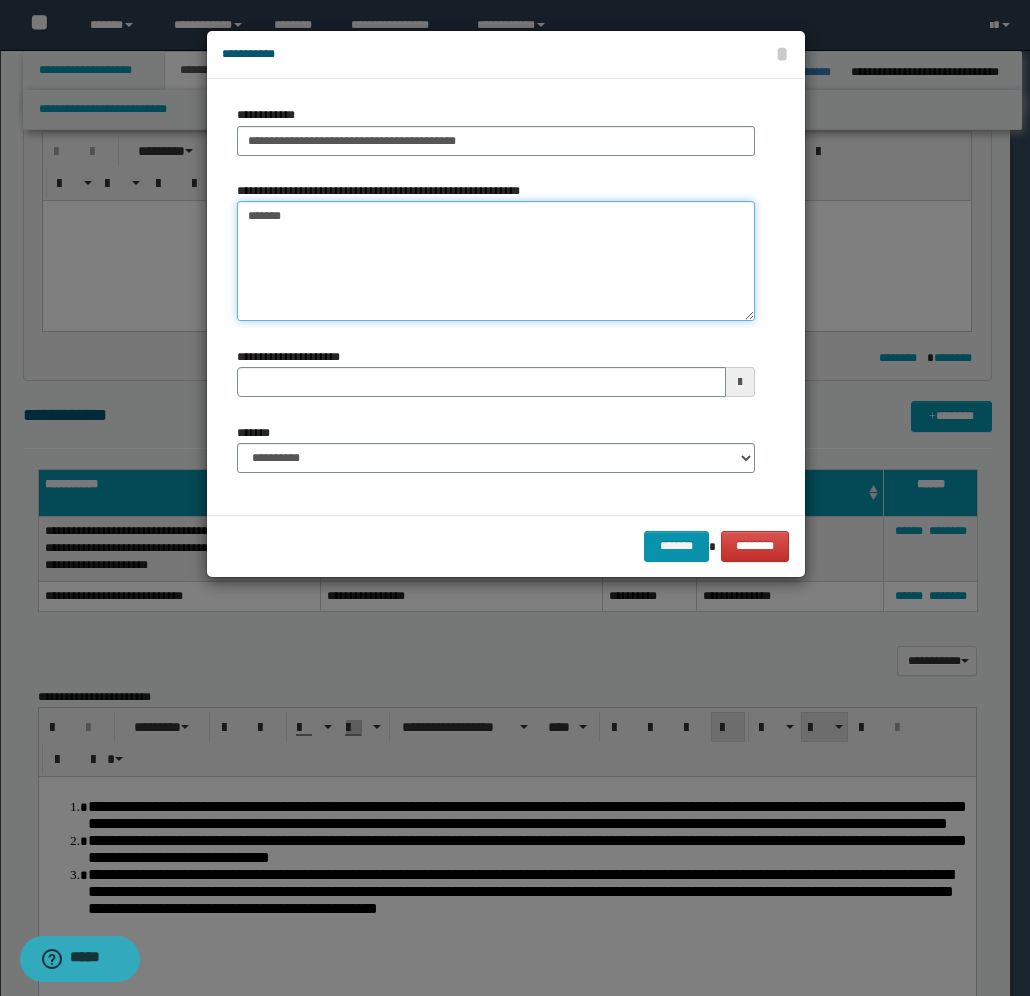 type on "*******" 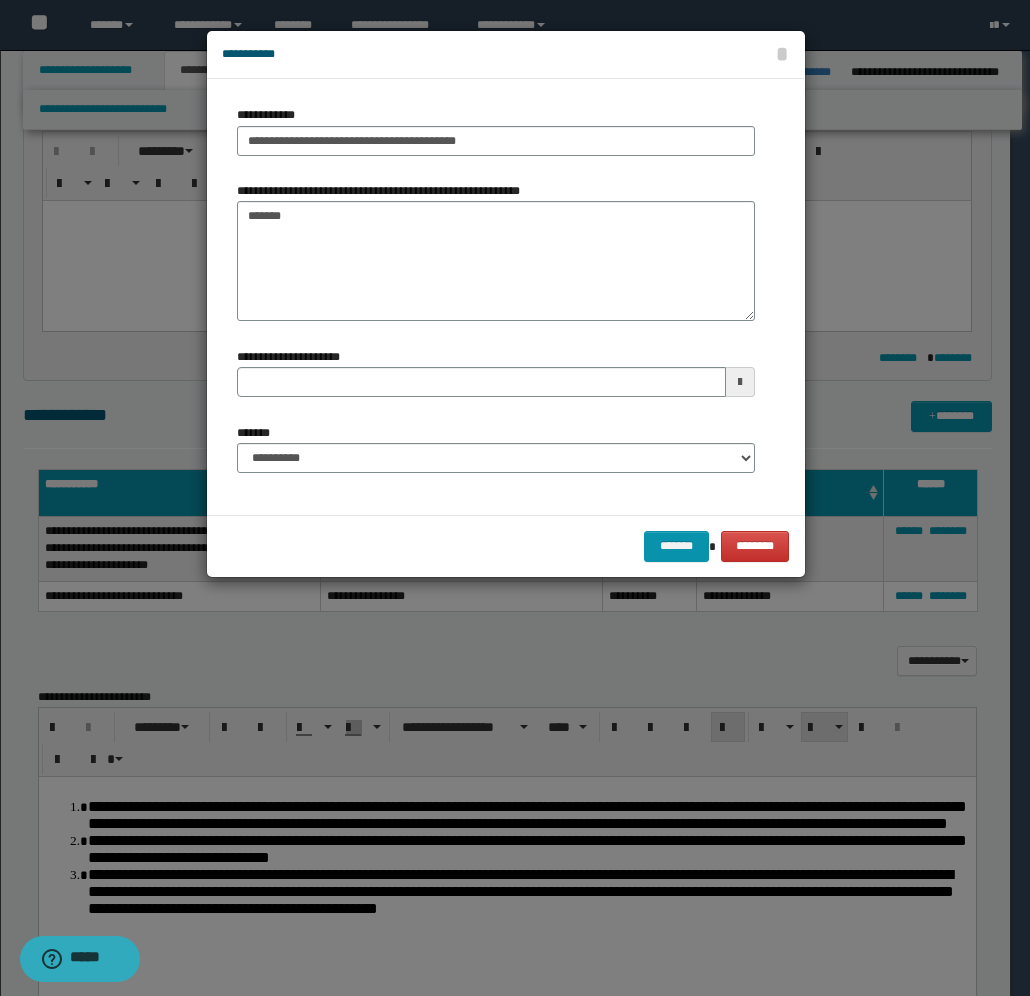 click at bounding box center [740, 382] 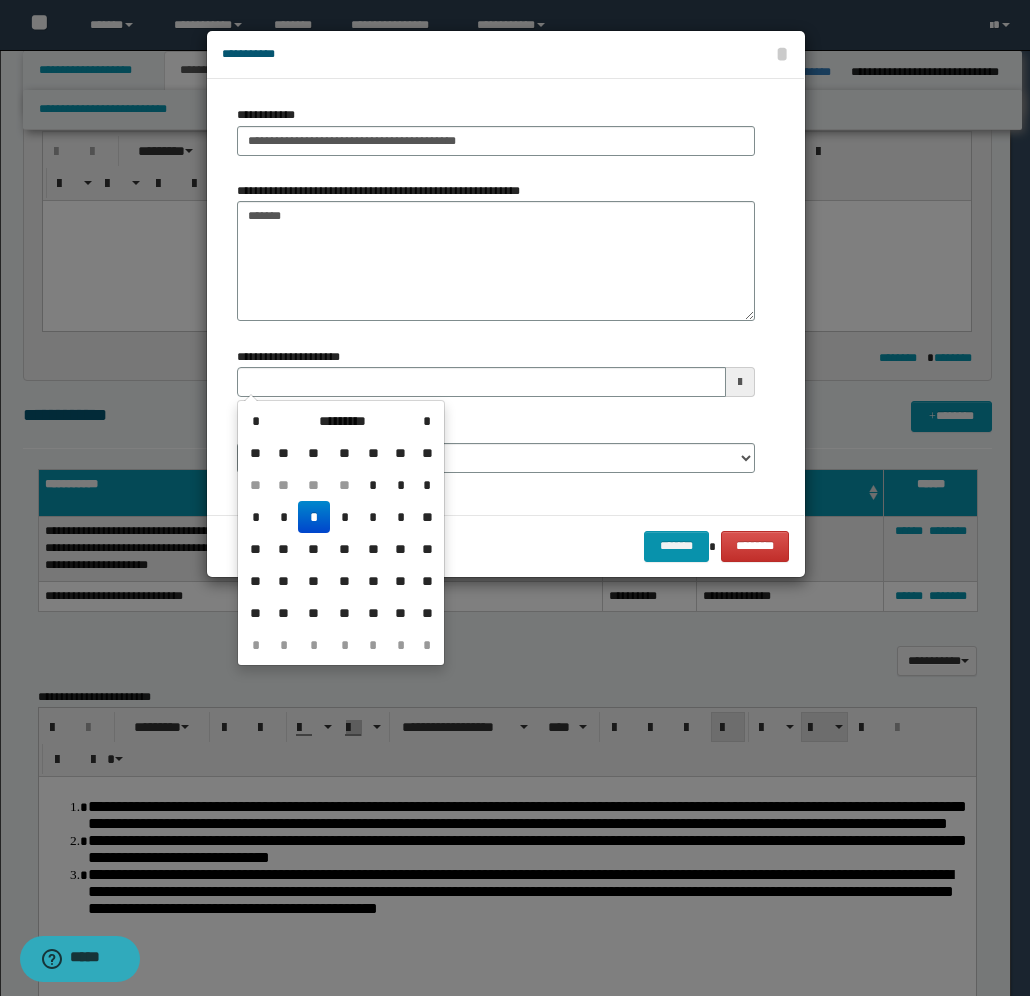 click on "*" at bounding box center (314, 517) 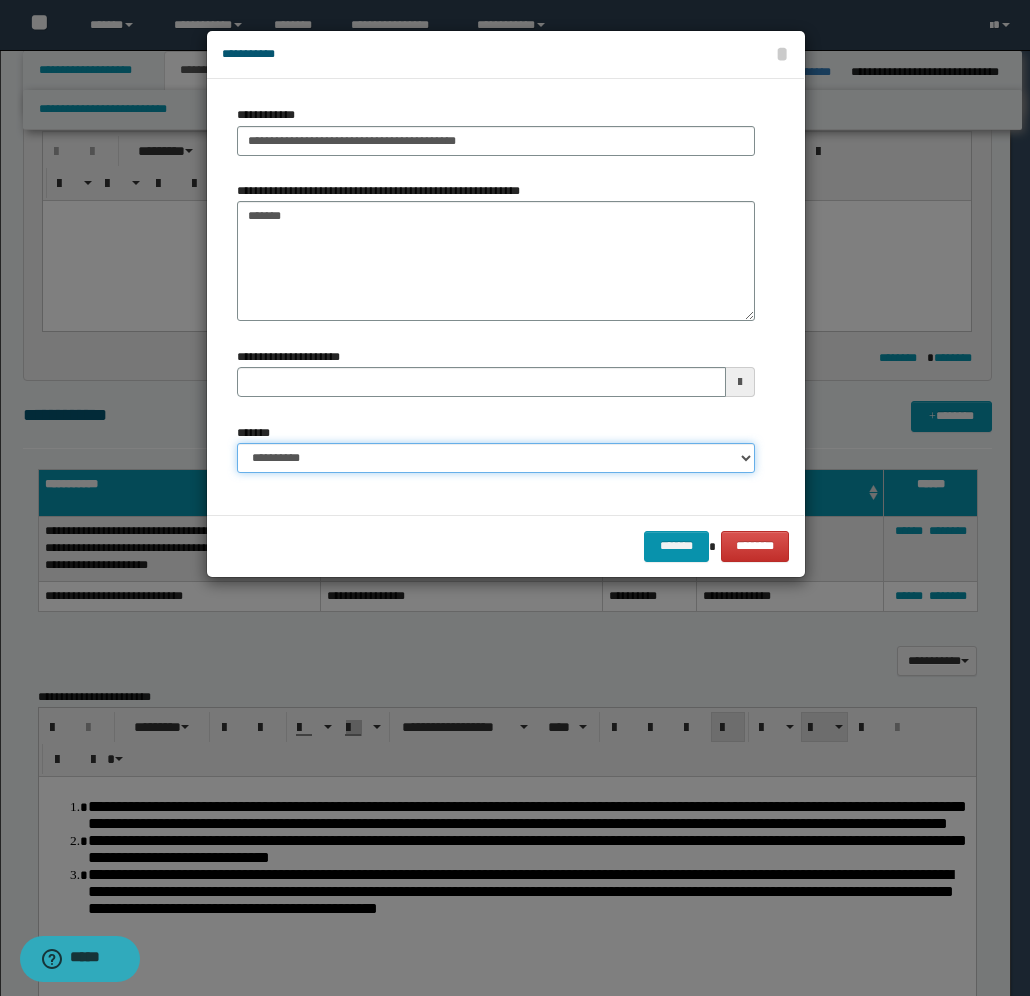 click on "**********" at bounding box center [496, 458] 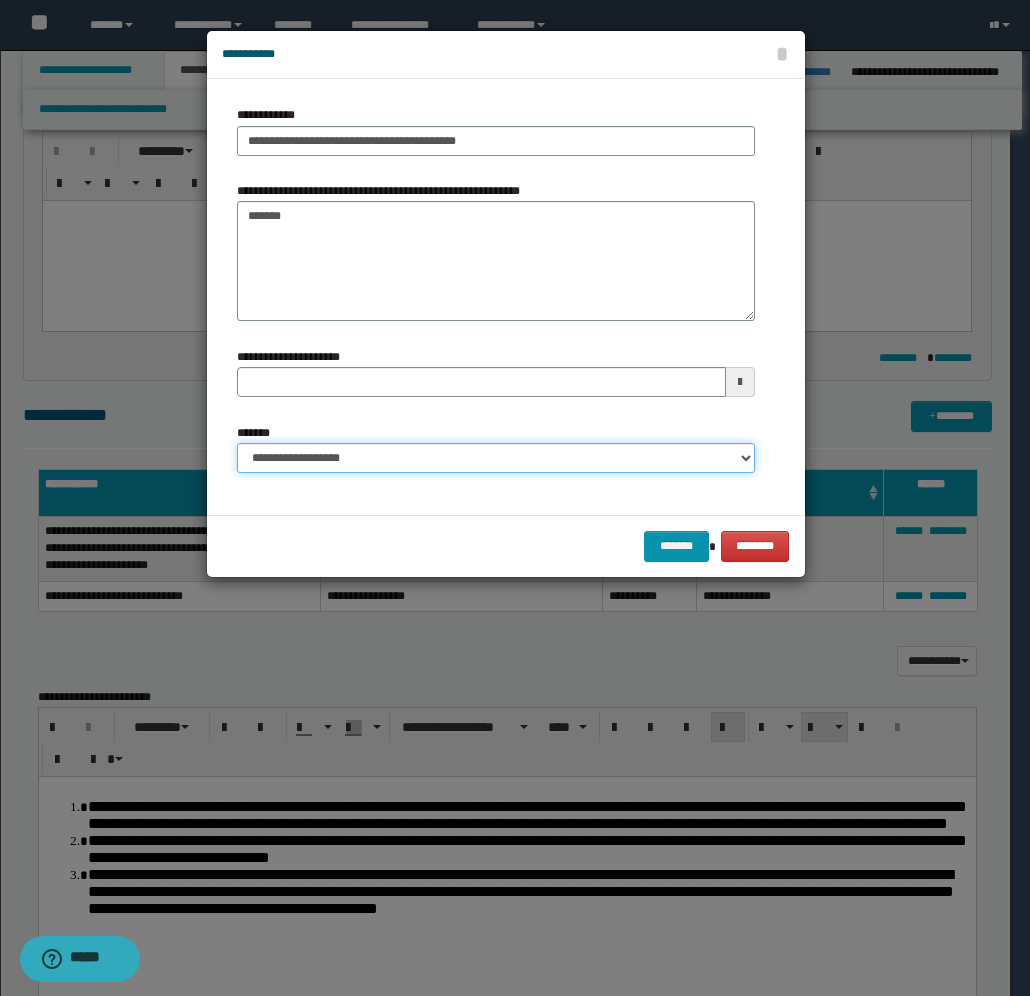 click on "**********" at bounding box center (496, 458) 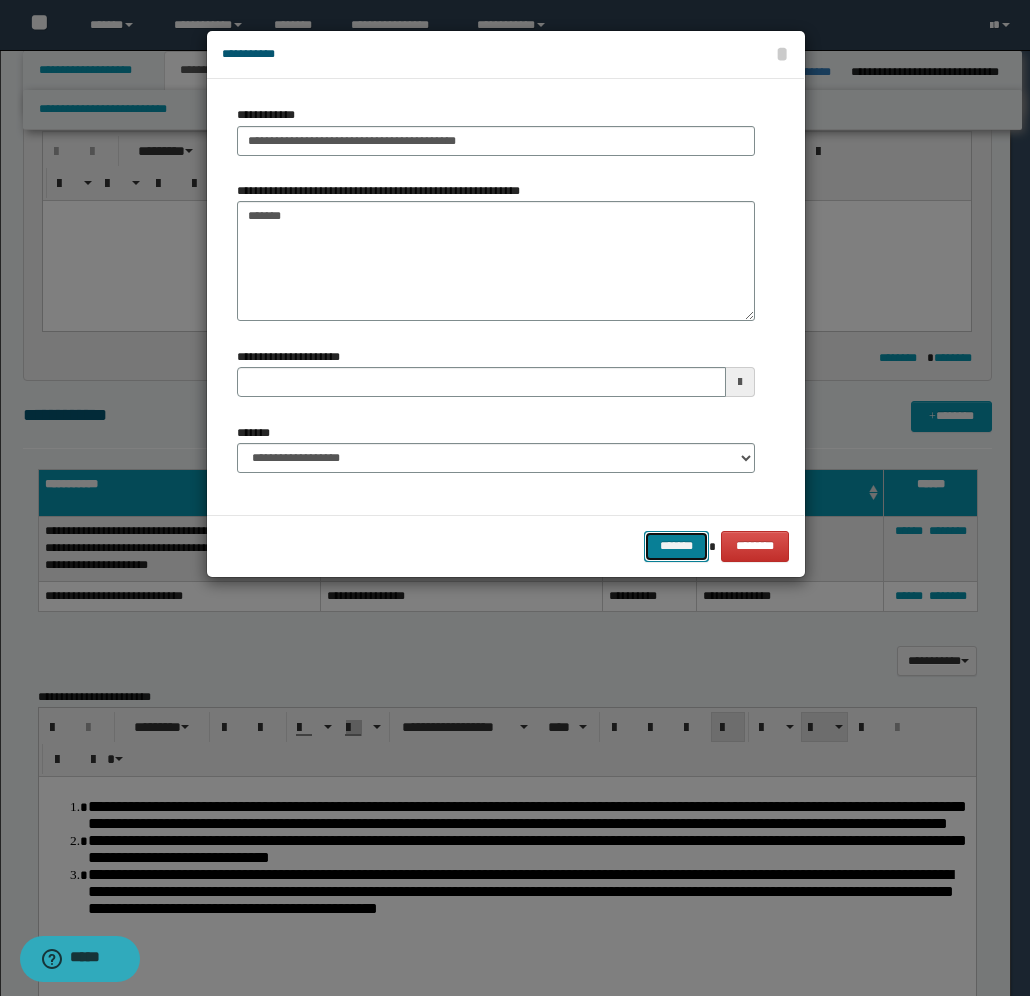click on "*******" at bounding box center (676, 546) 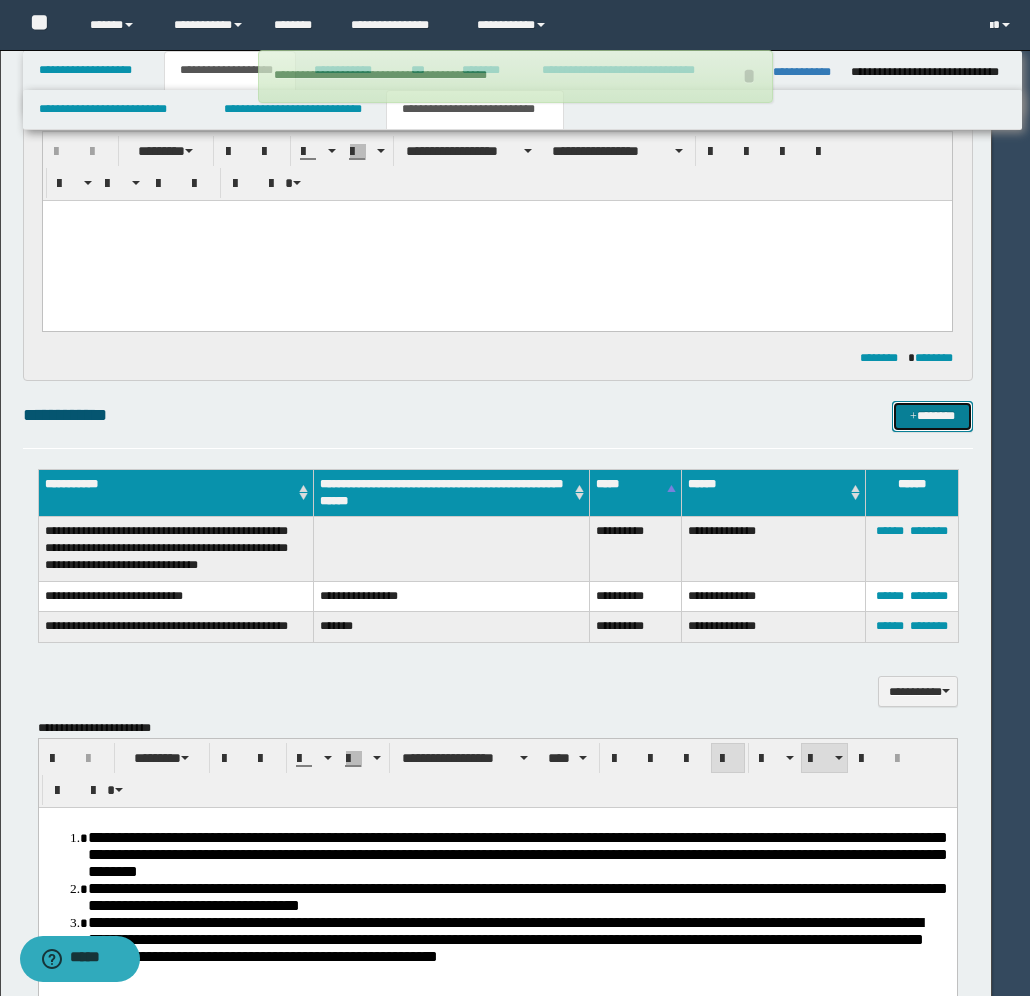 type 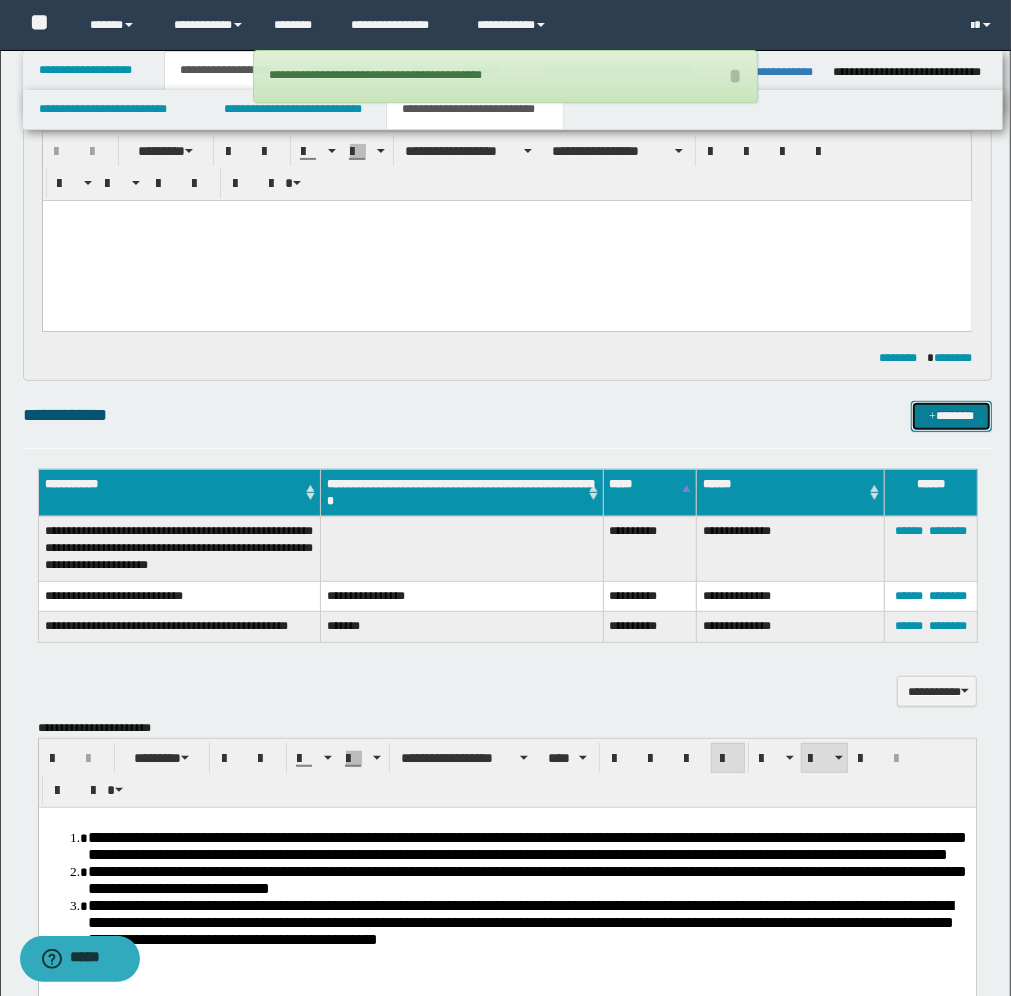 click on "*******" at bounding box center (951, 416) 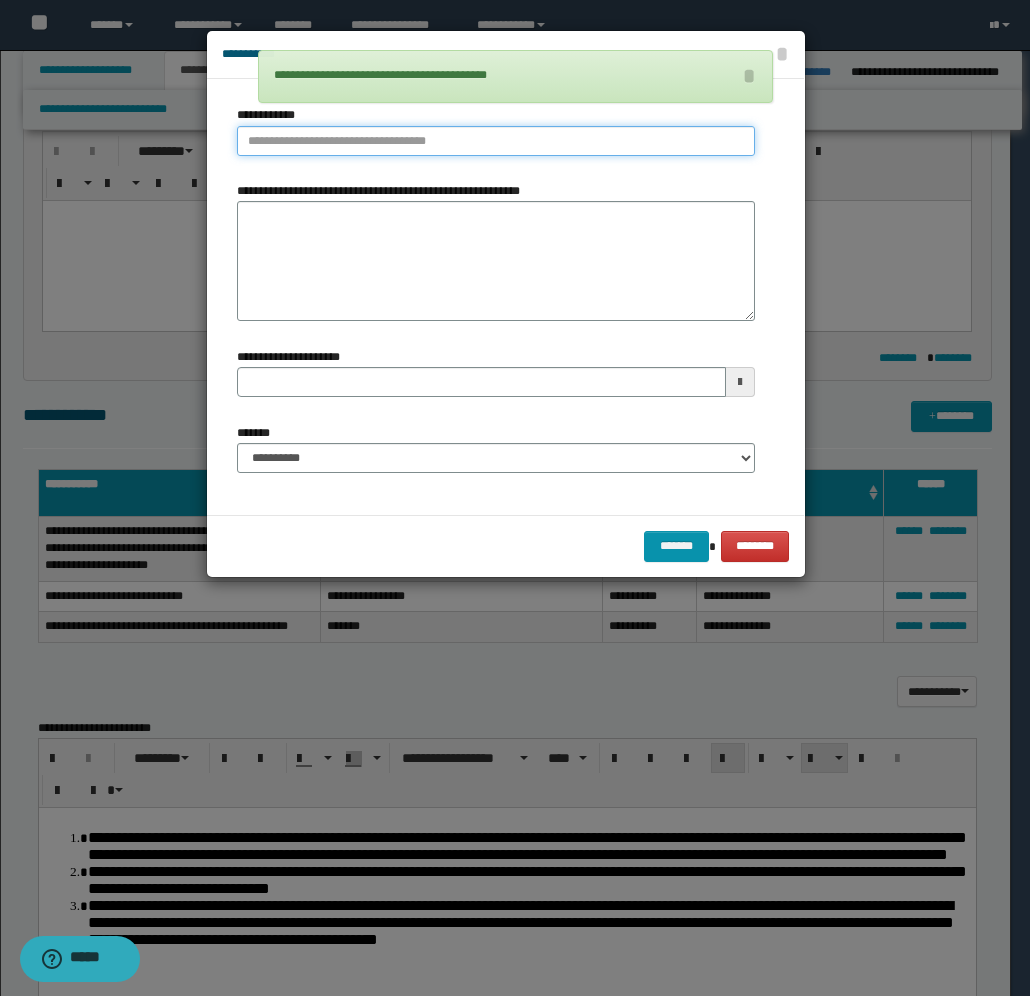 type on "**********" 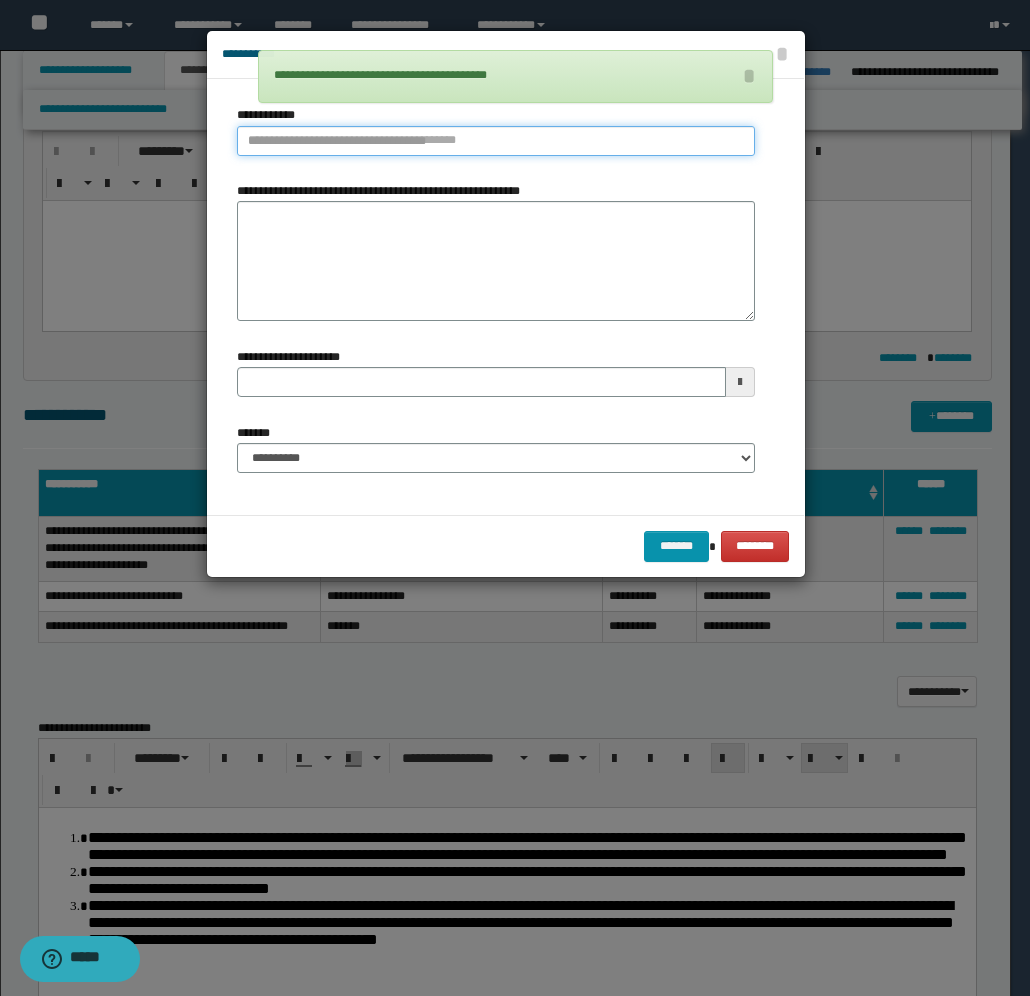 click on "**********" at bounding box center [496, 141] 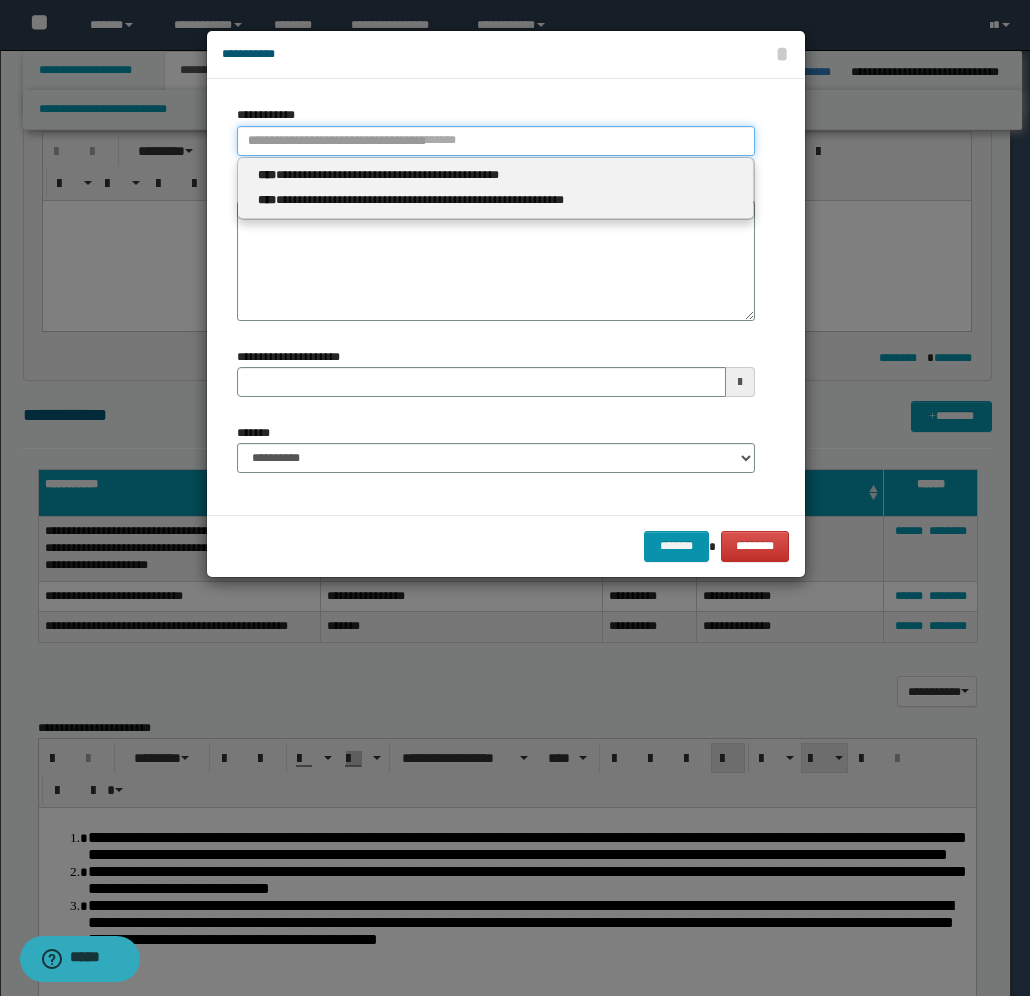 type 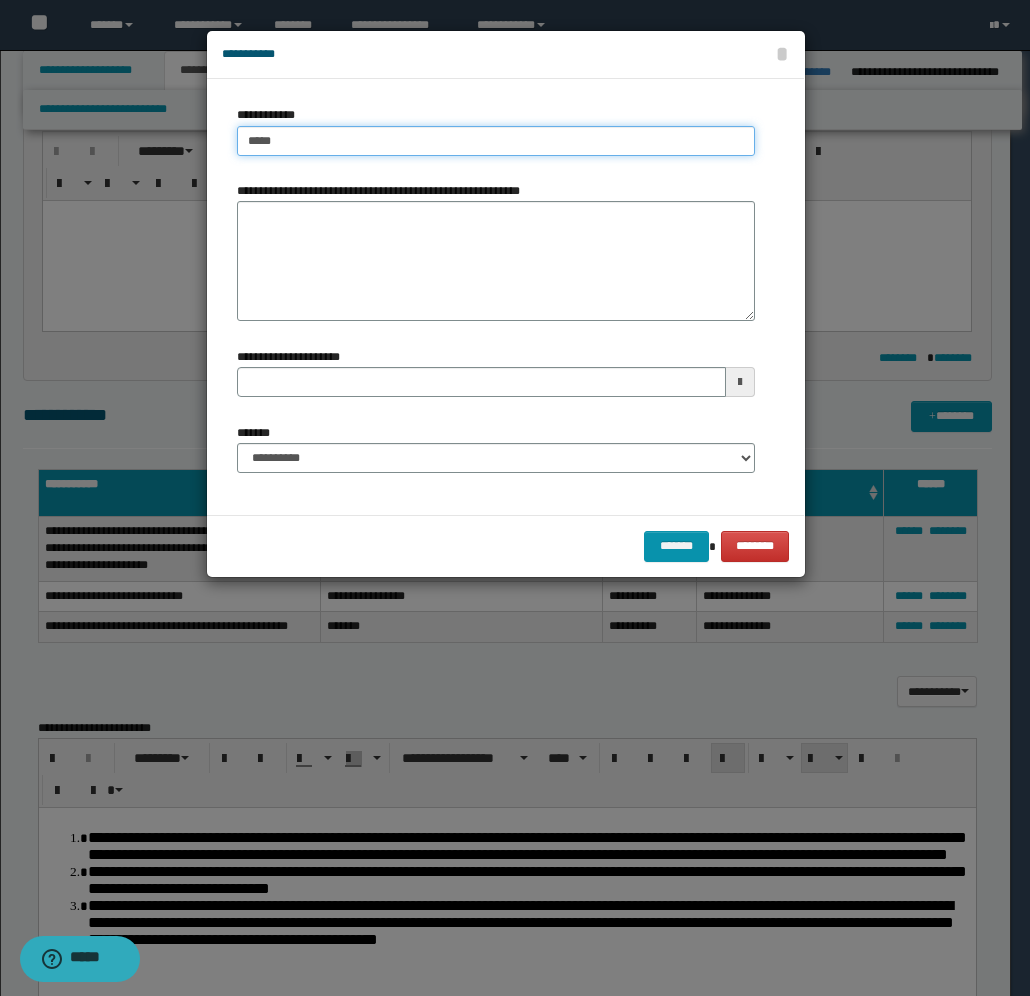type on "******" 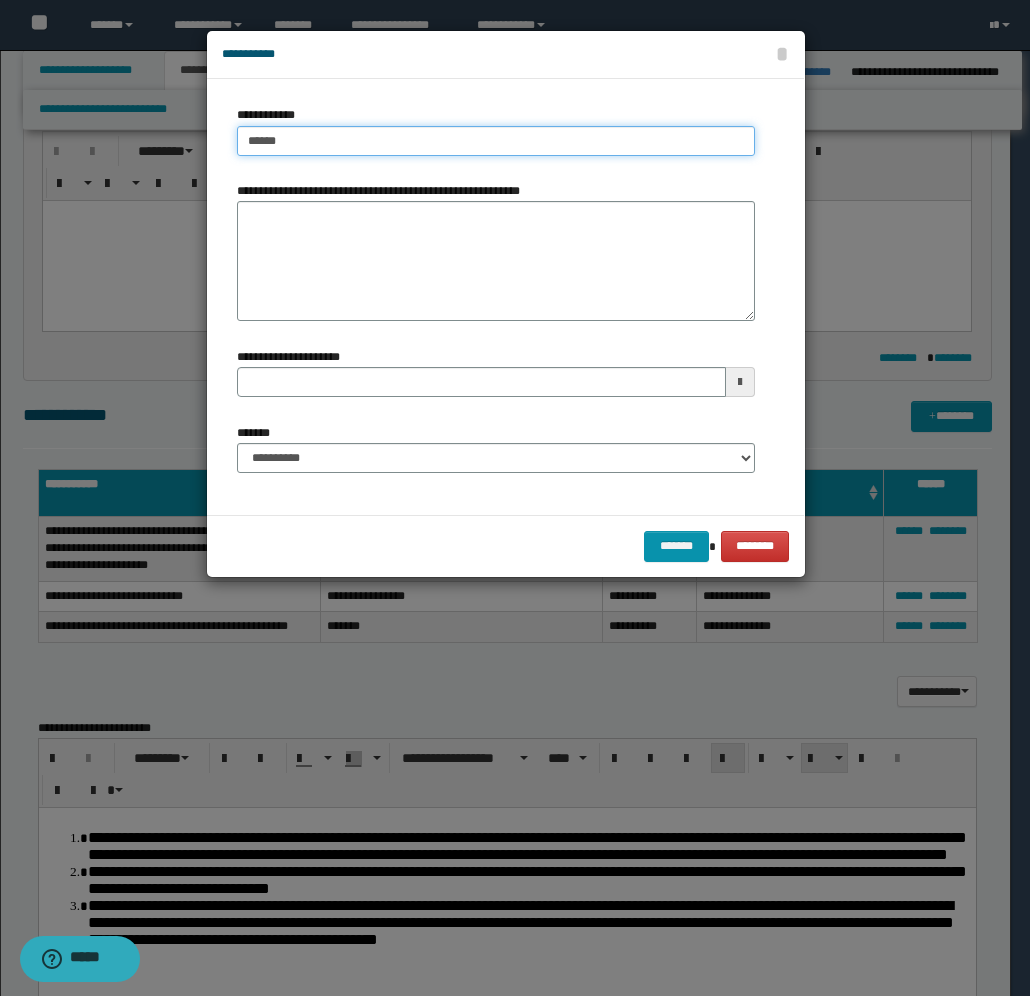 type on "******" 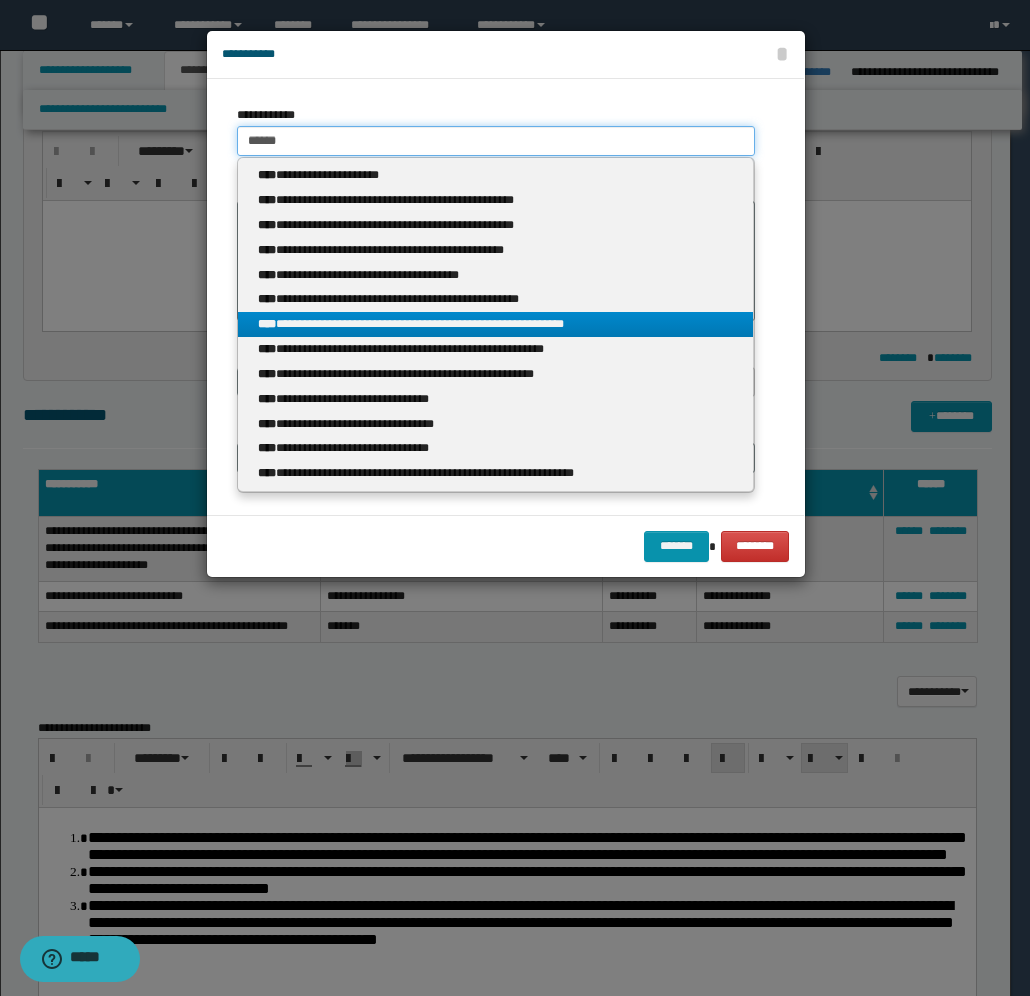 type on "******" 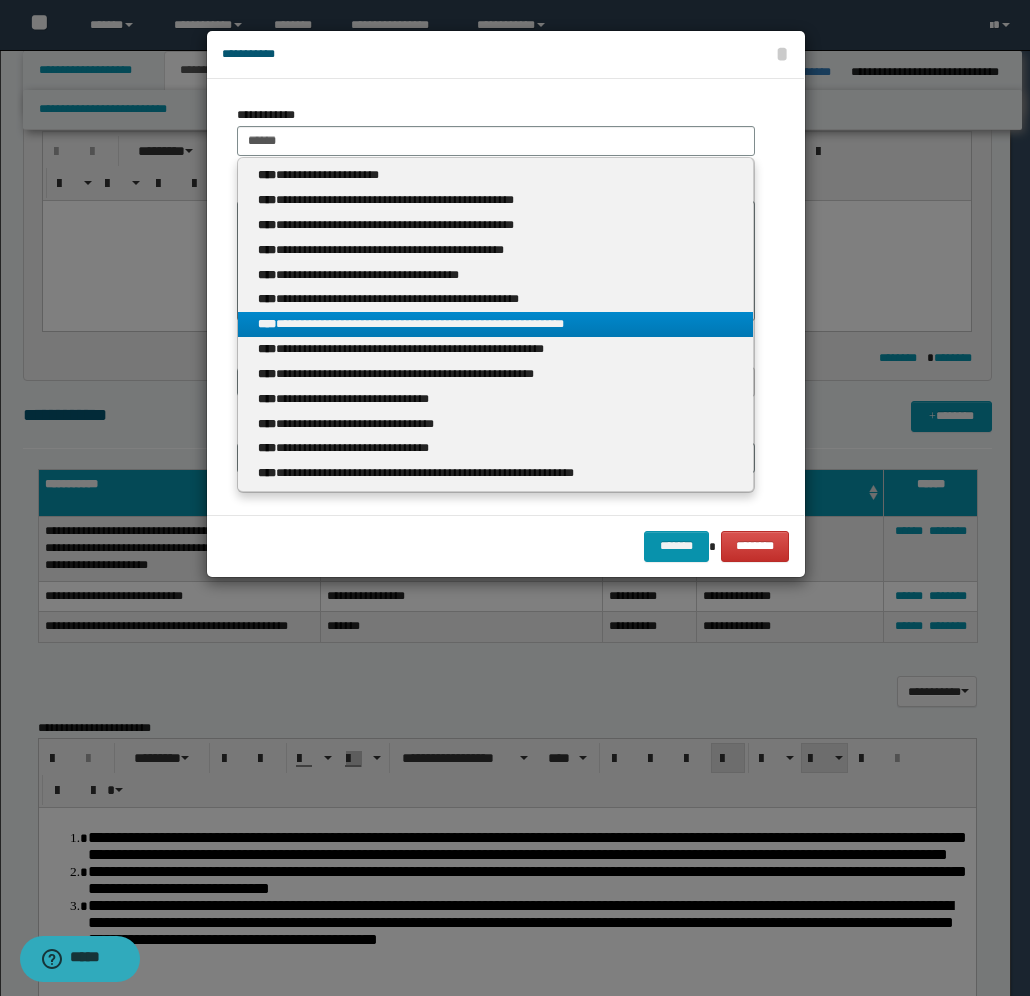 click on "**********" at bounding box center [496, 324] 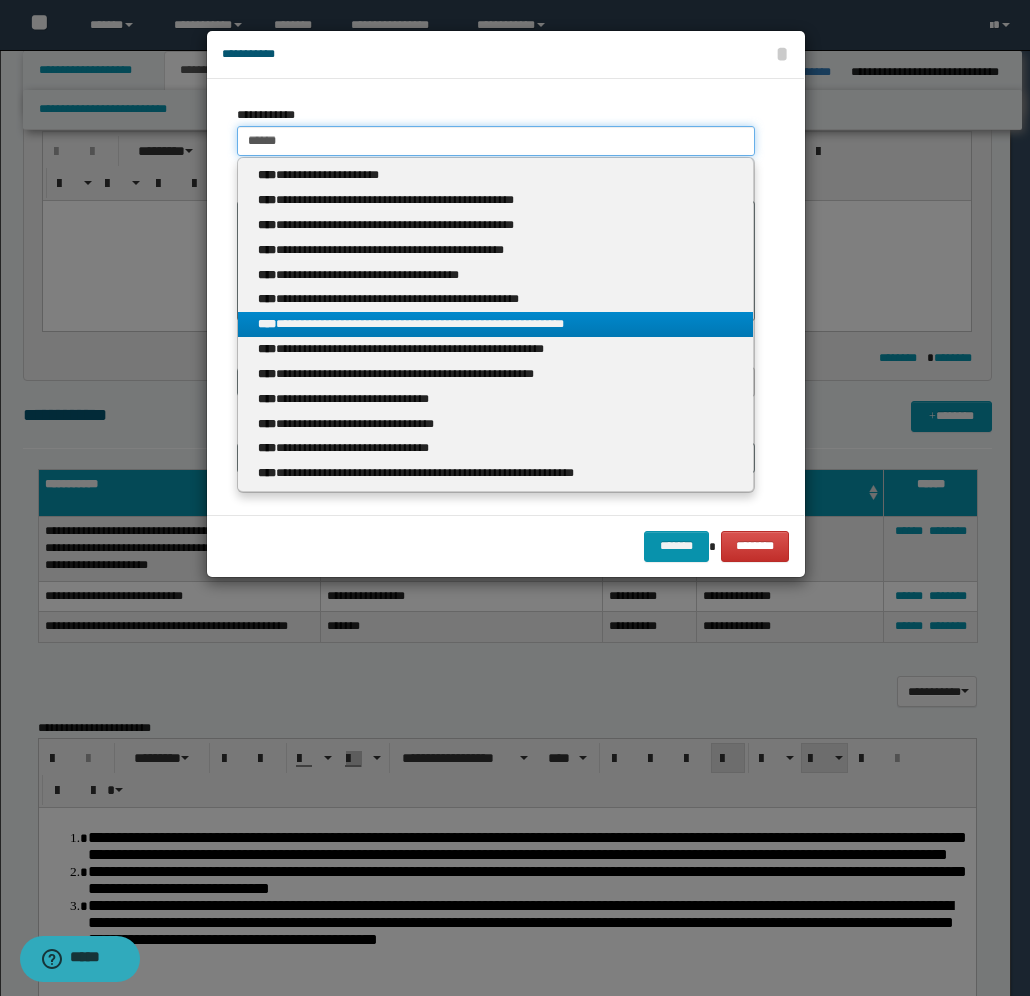 type 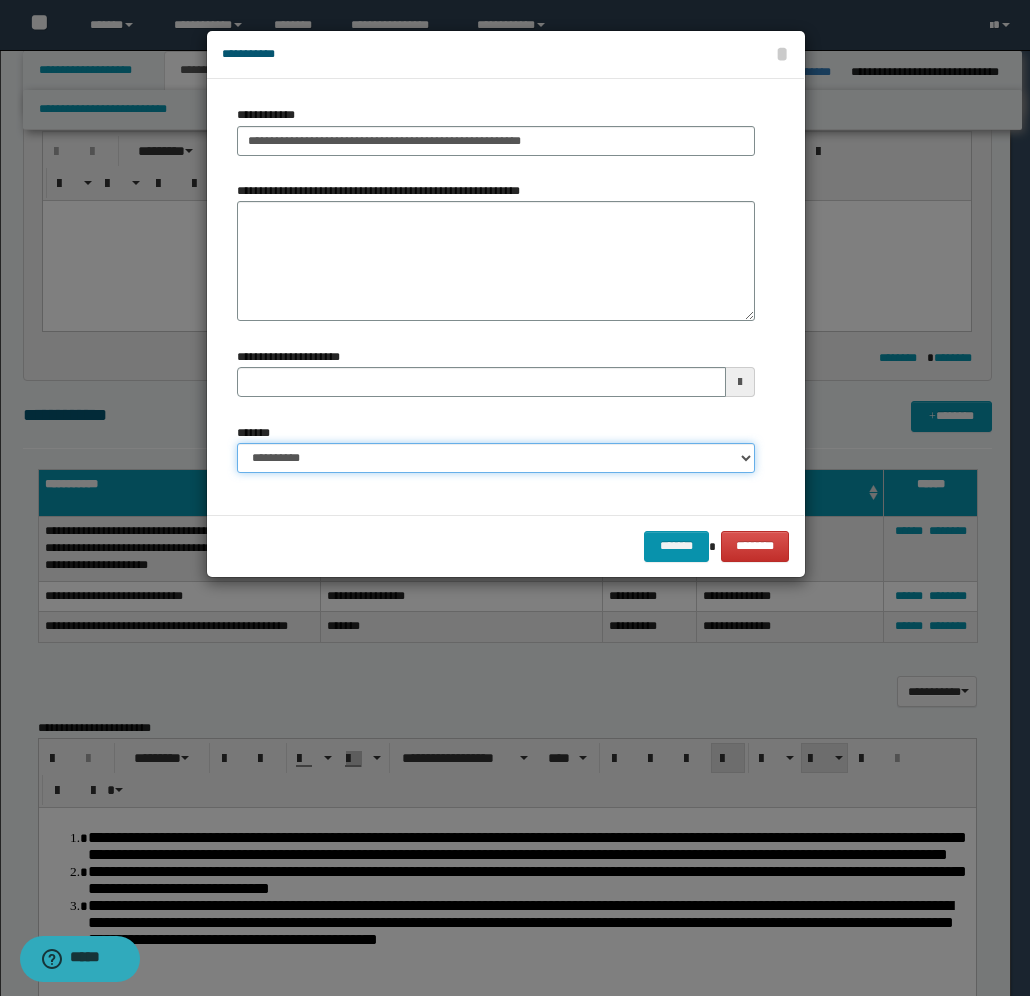 click on "**********" at bounding box center (496, 458) 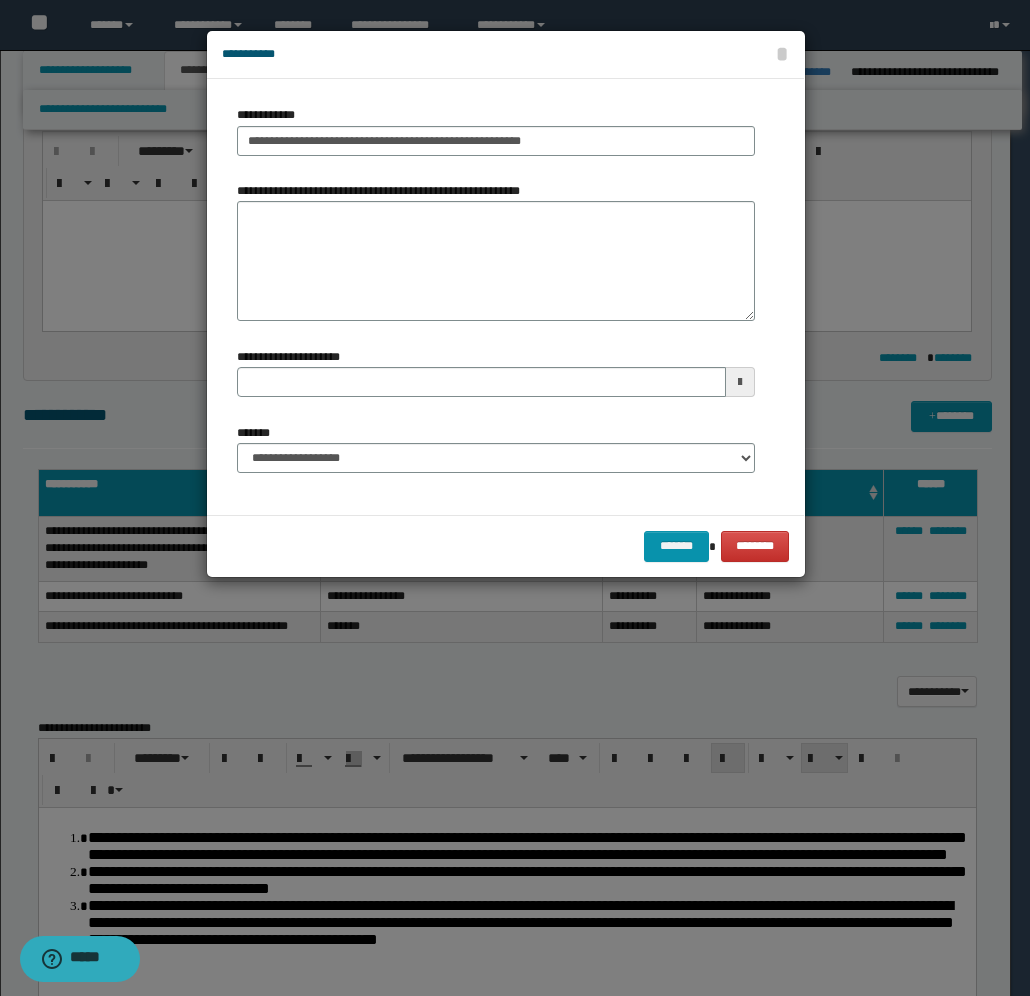 click at bounding box center [740, 382] 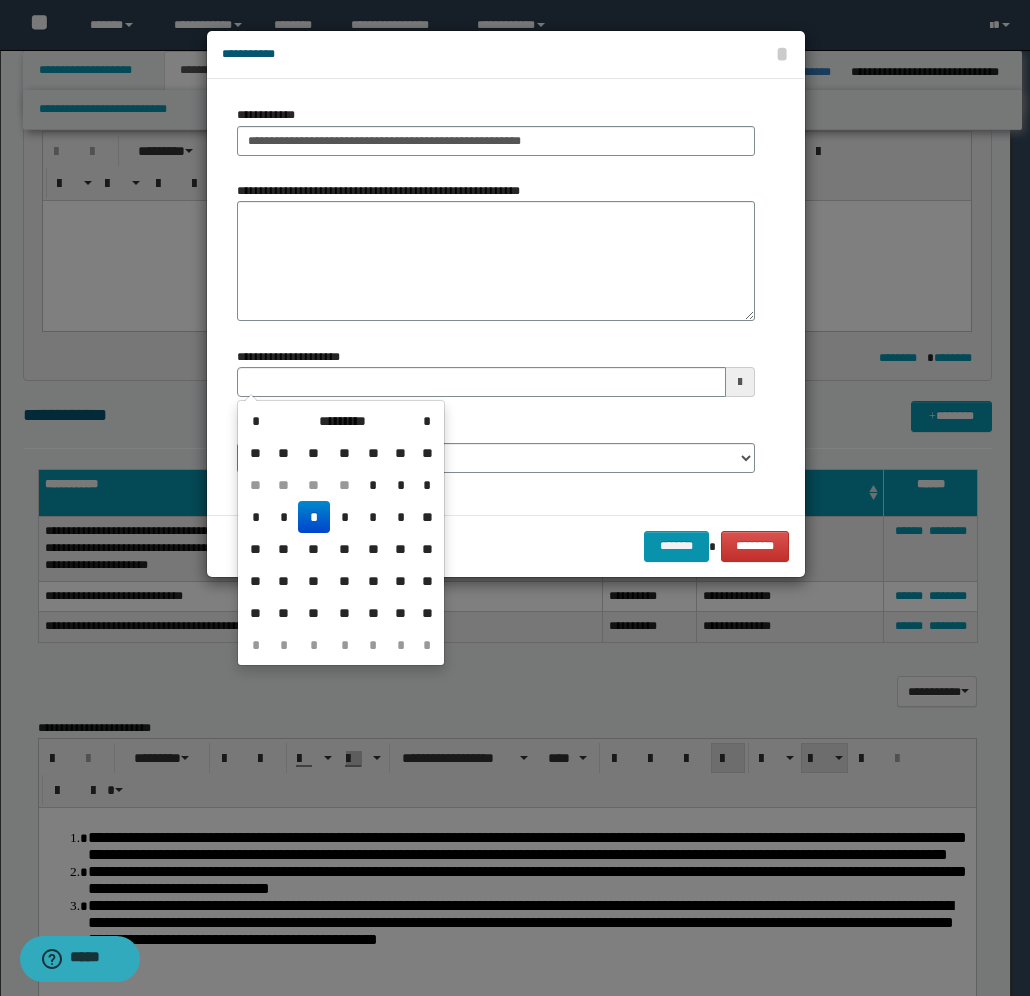 click on "*" at bounding box center [314, 517] 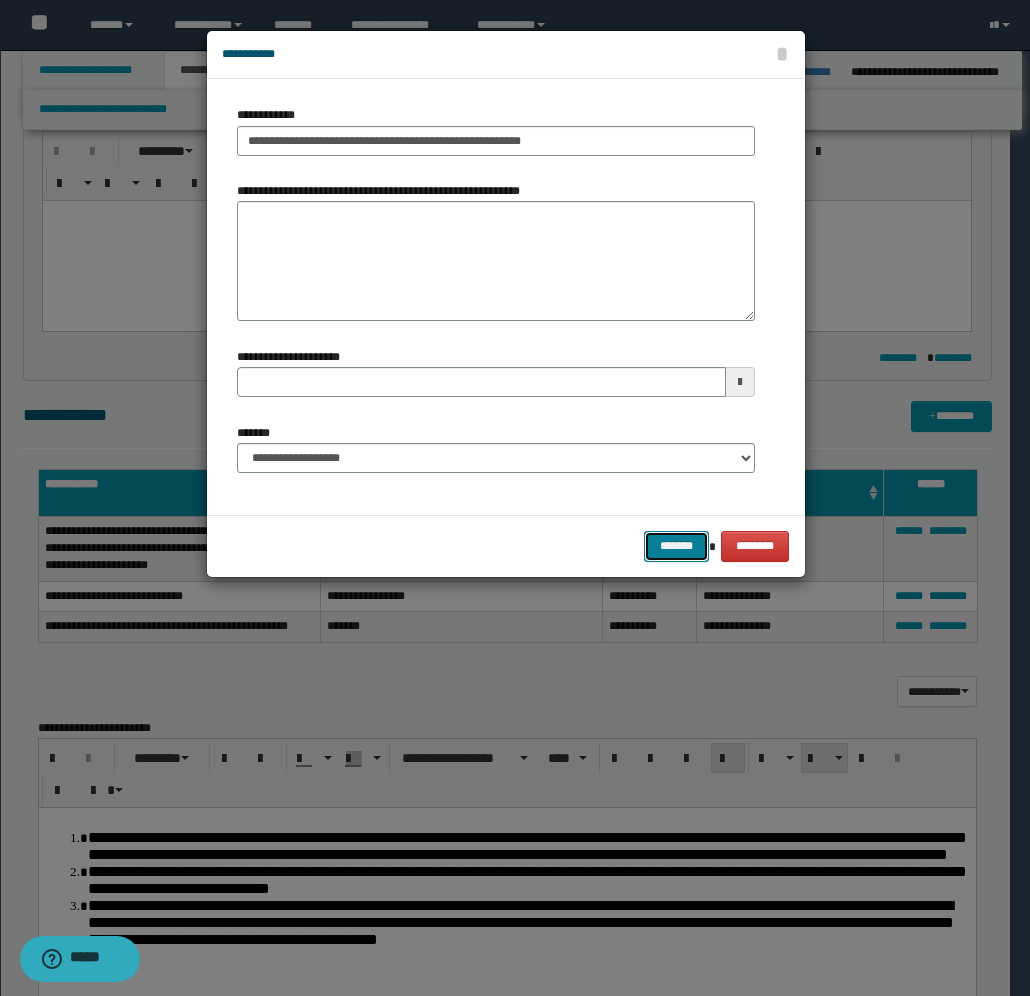 click on "*******" at bounding box center (676, 546) 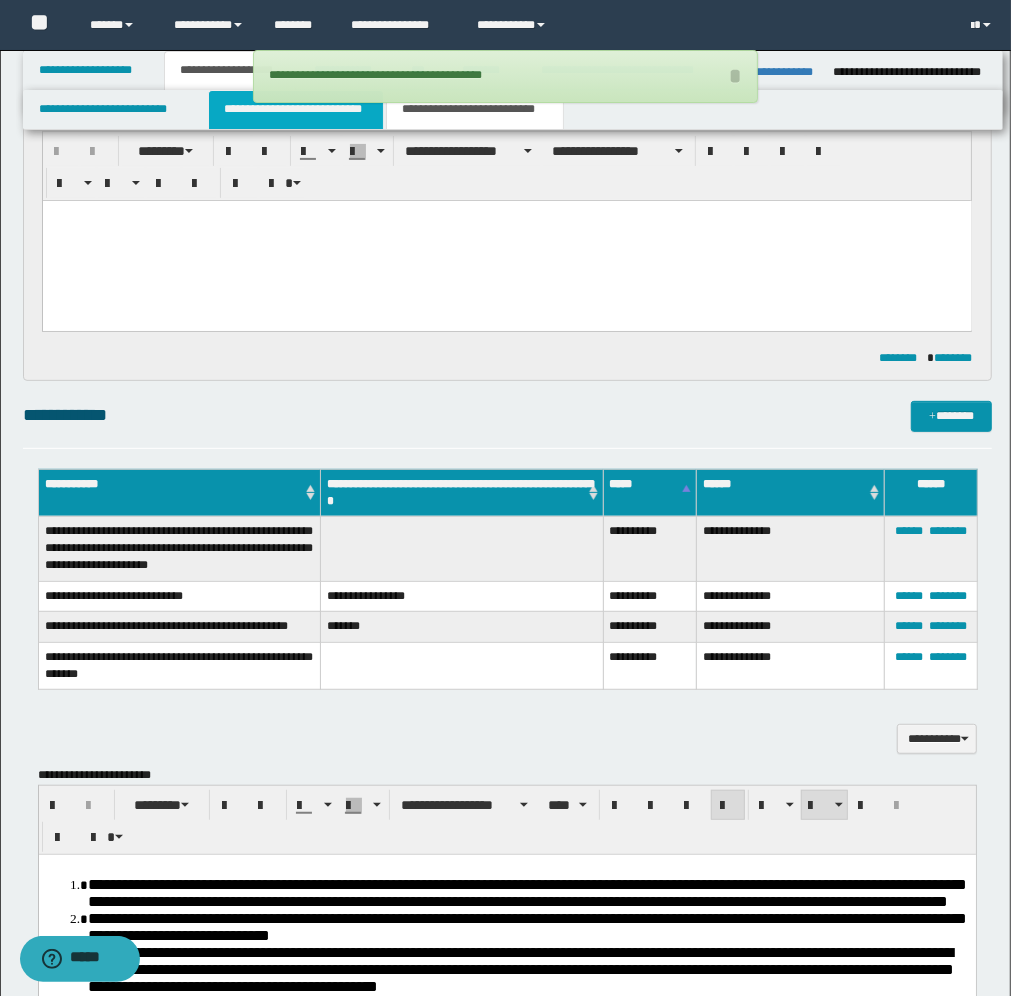 drag, startPoint x: 310, startPoint y: 111, endPoint x: 270, endPoint y: 164, distance: 66.4003 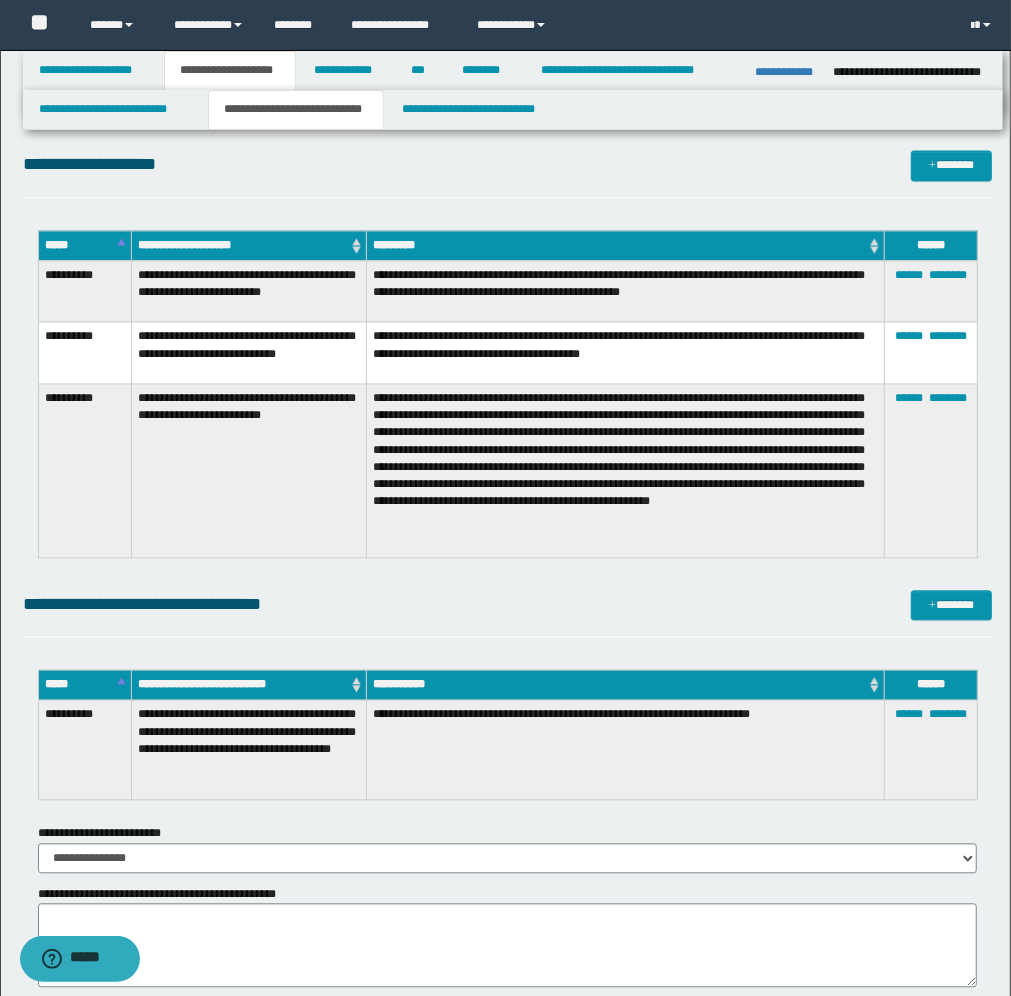 scroll, scrollTop: 2000, scrollLeft: 0, axis: vertical 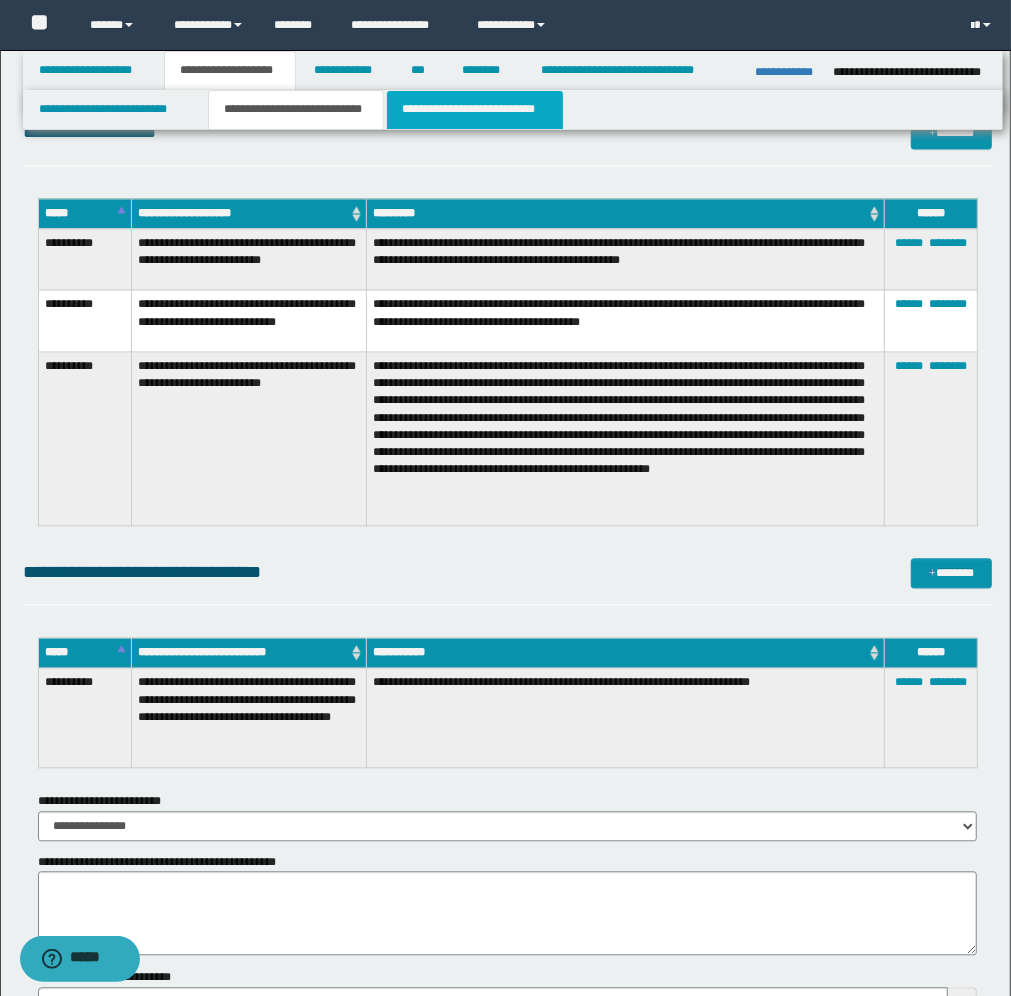 click on "**********" at bounding box center (475, 110) 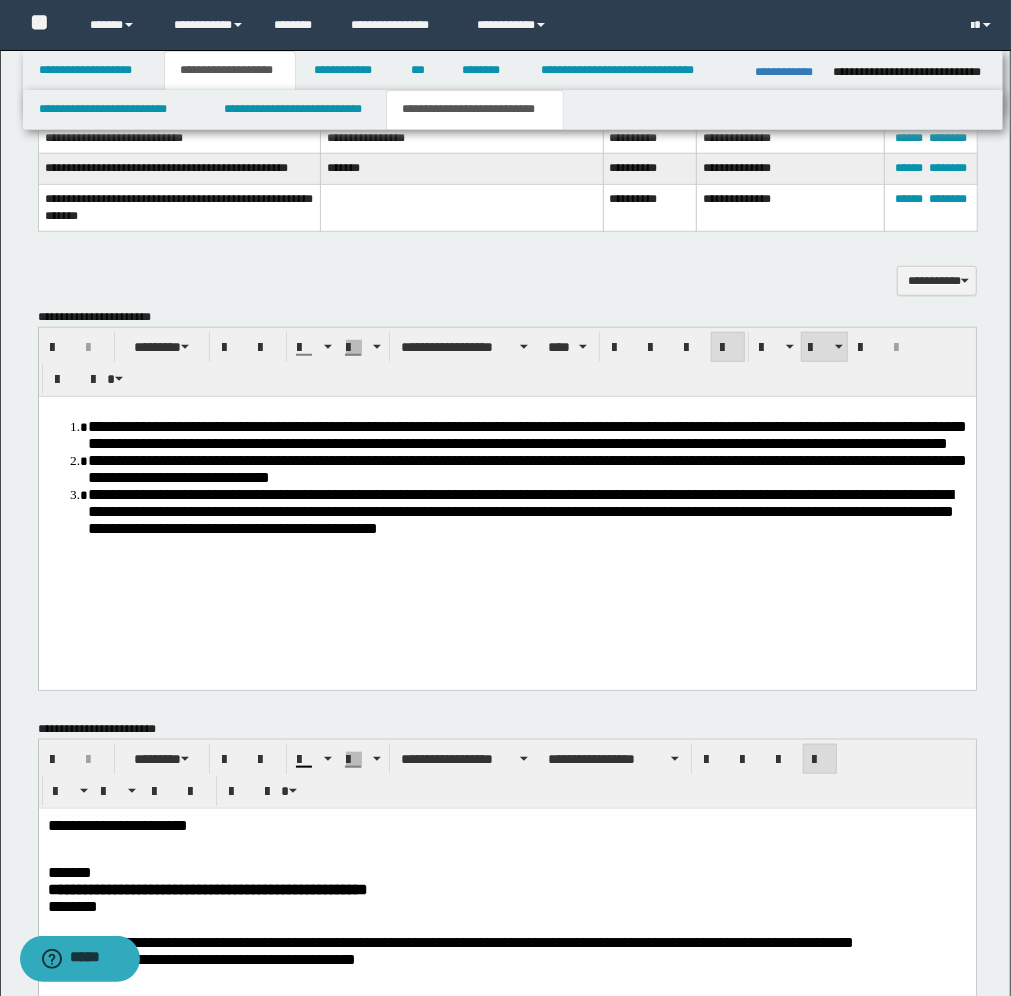 scroll, scrollTop: 503, scrollLeft: 0, axis: vertical 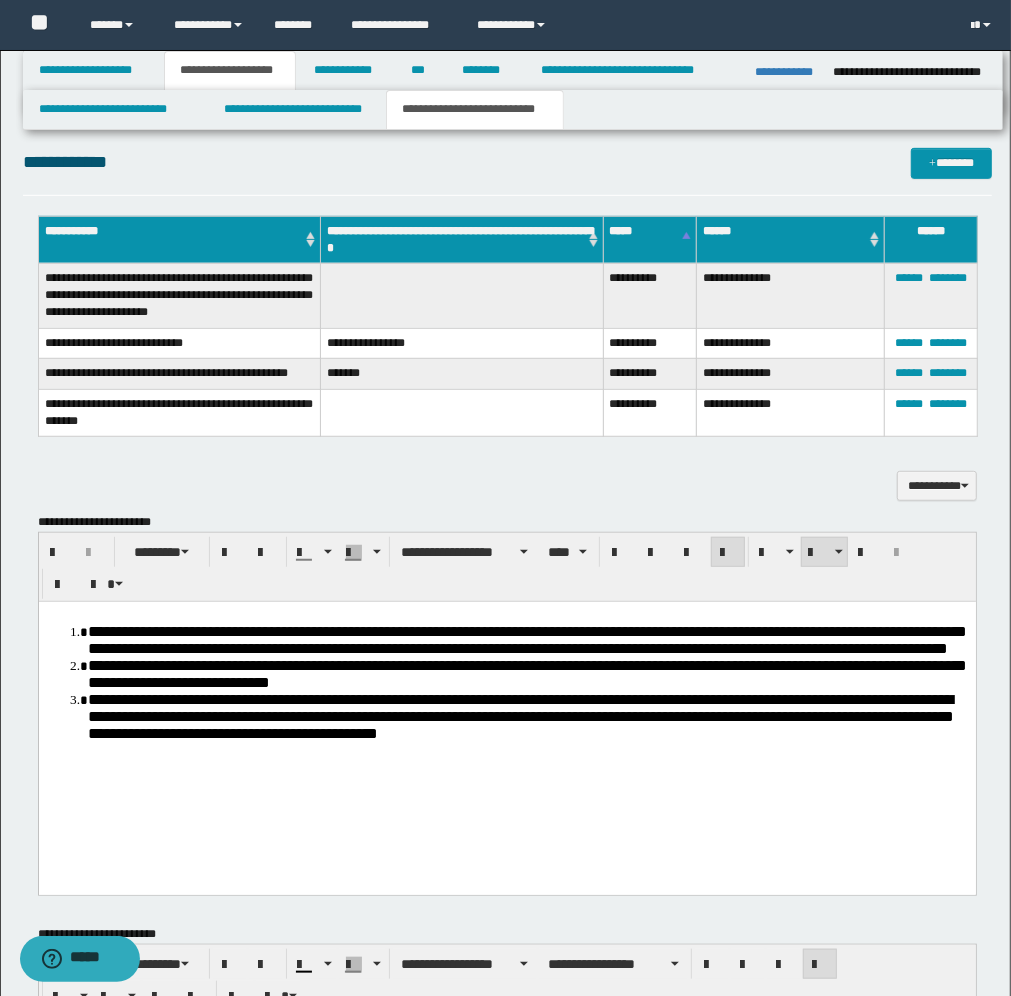click at bounding box center [462, 295] 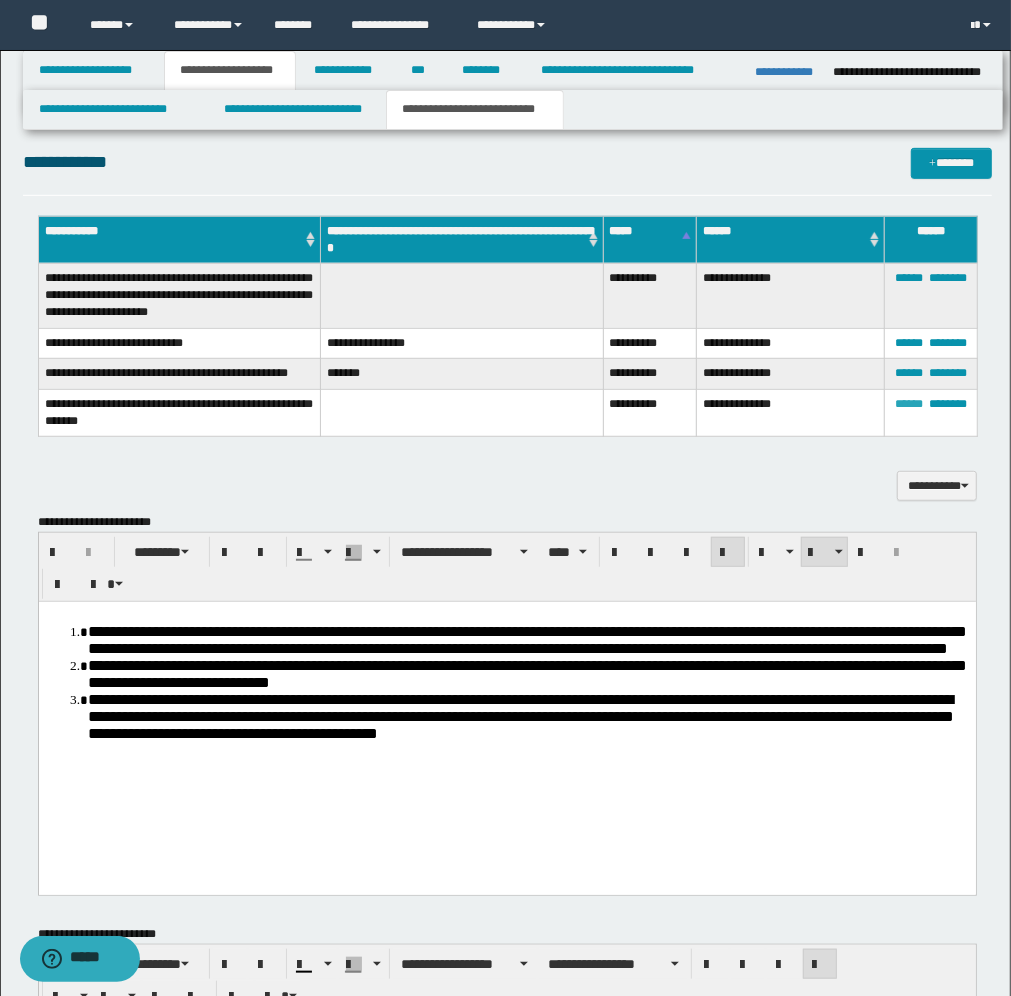 click on "******" at bounding box center [909, 404] 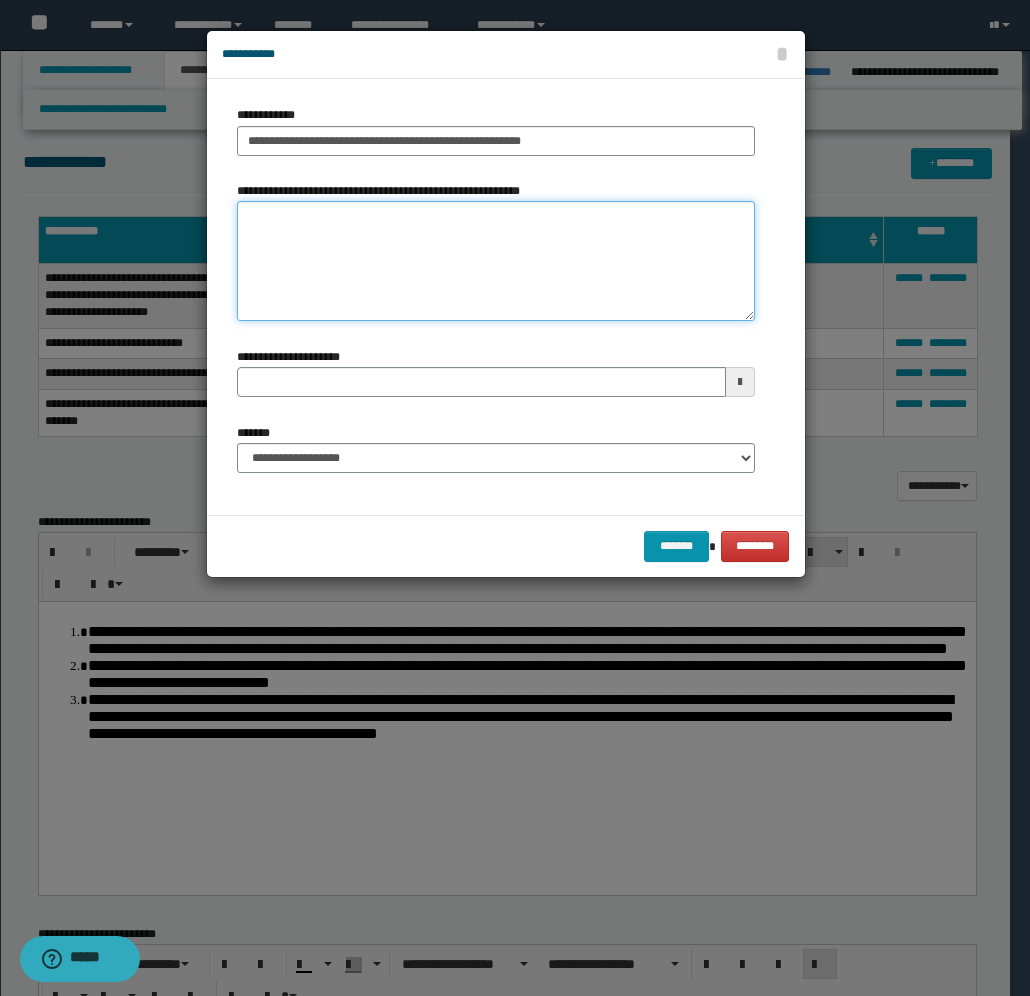 click on "**********" at bounding box center [496, 261] 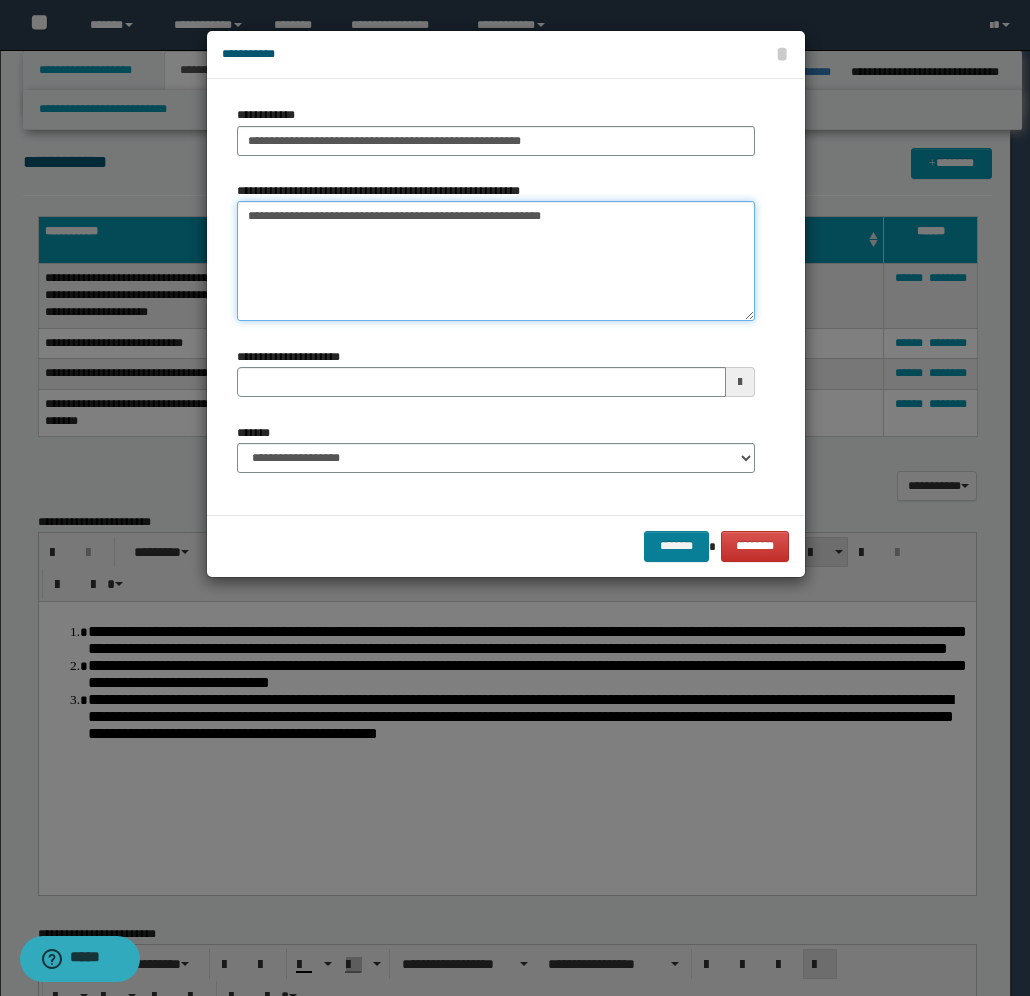 type on "**********" 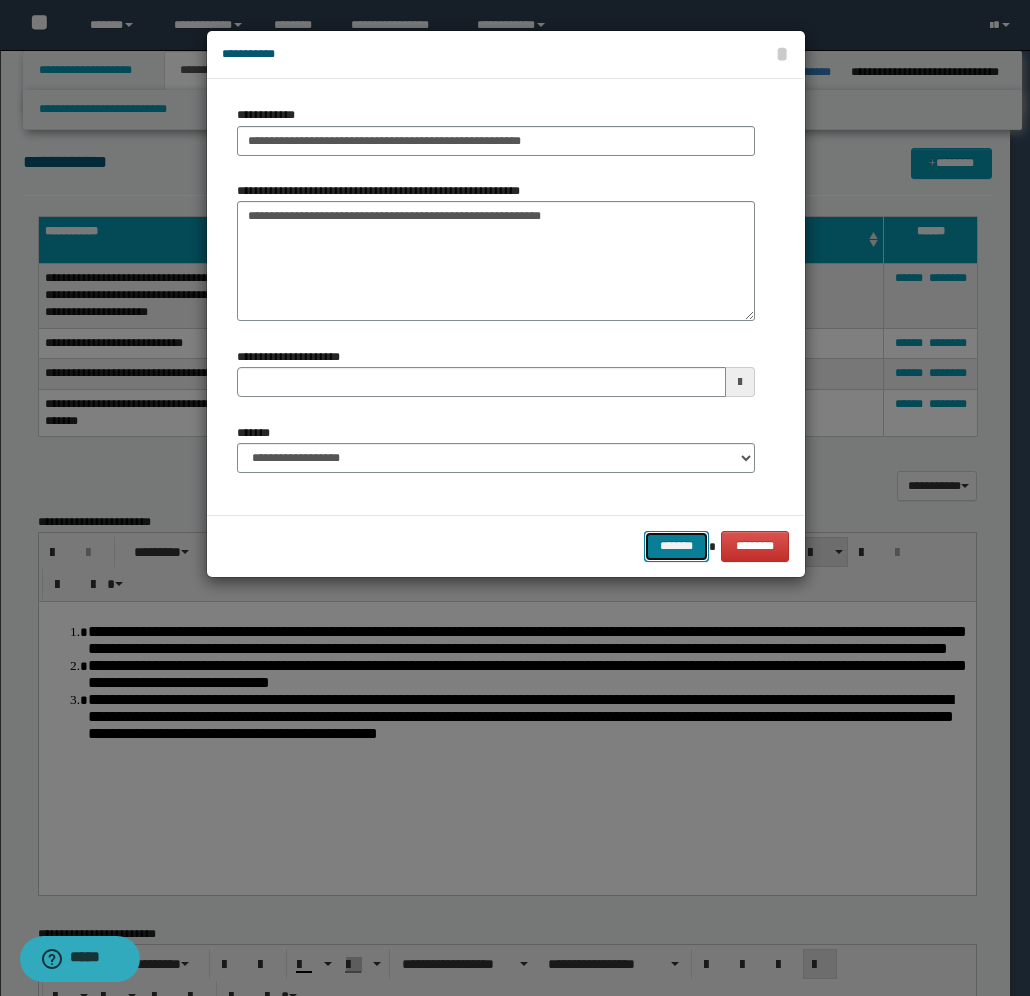 click on "*******" at bounding box center [676, 546] 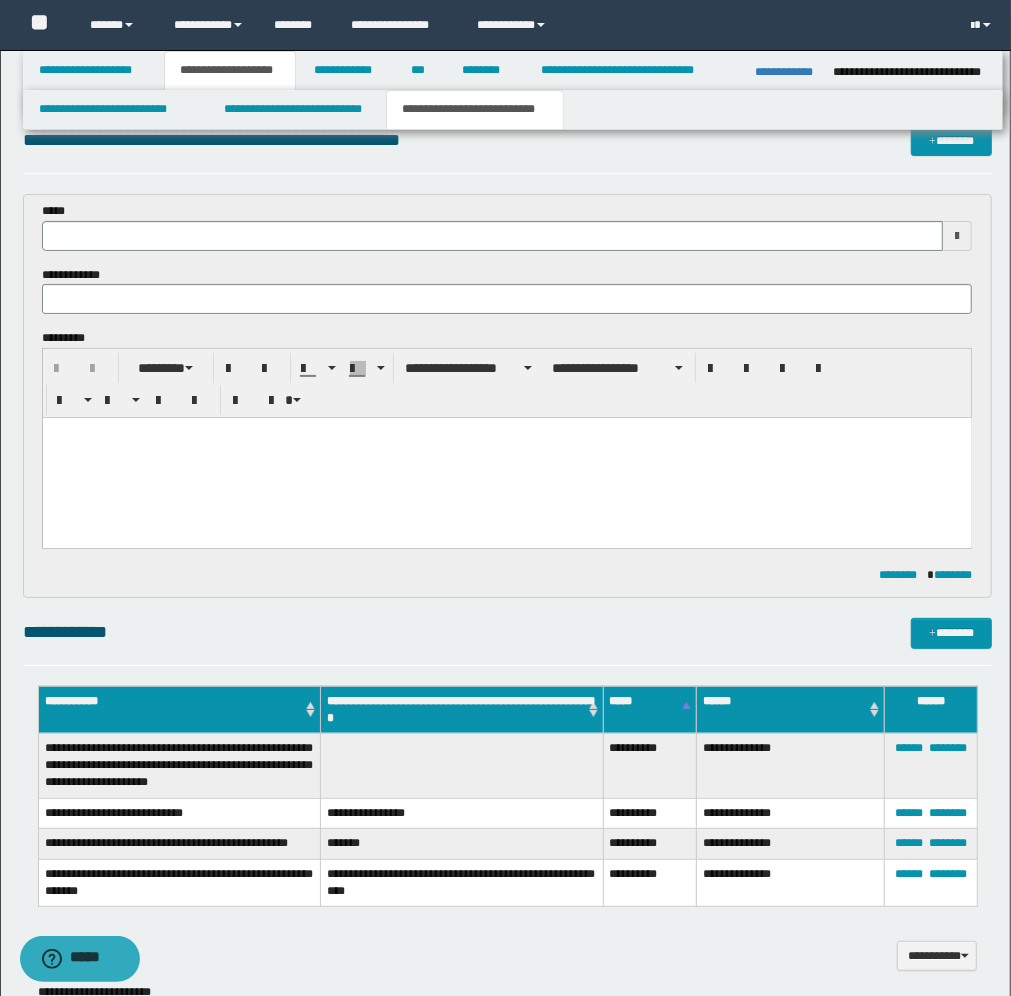 scroll, scrollTop: 0, scrollLeft: 0, axis: both 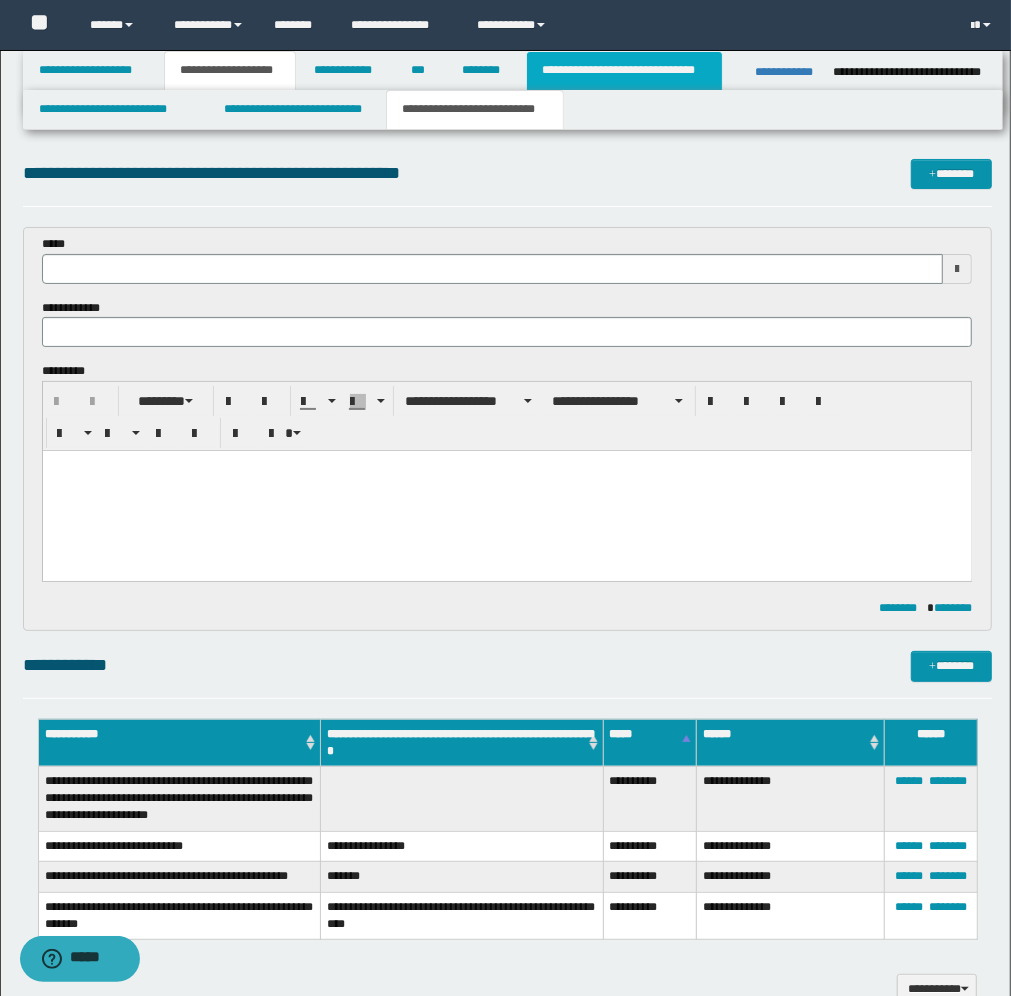 click on "**********" at bounding box center (625, 71) 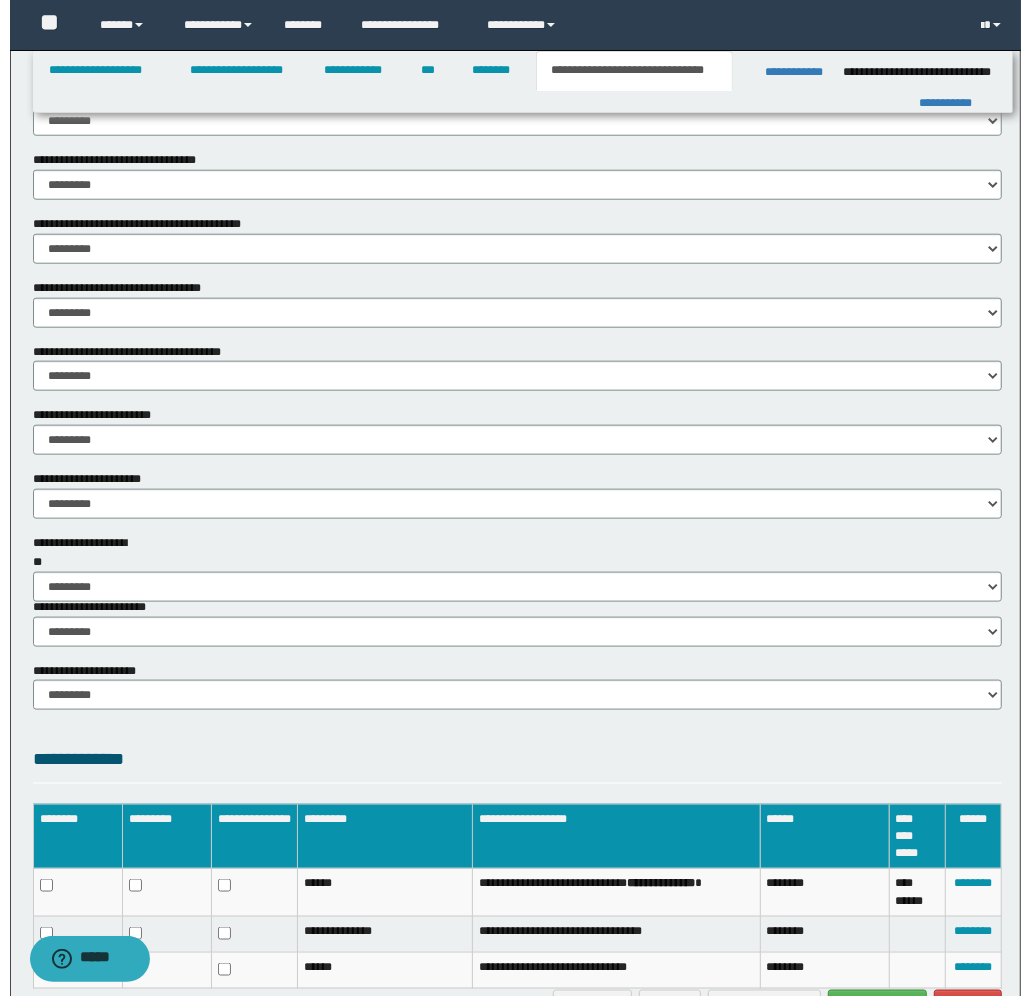 scroll, scrollTop: 1106, scrollLeft: 0, axis: vertical 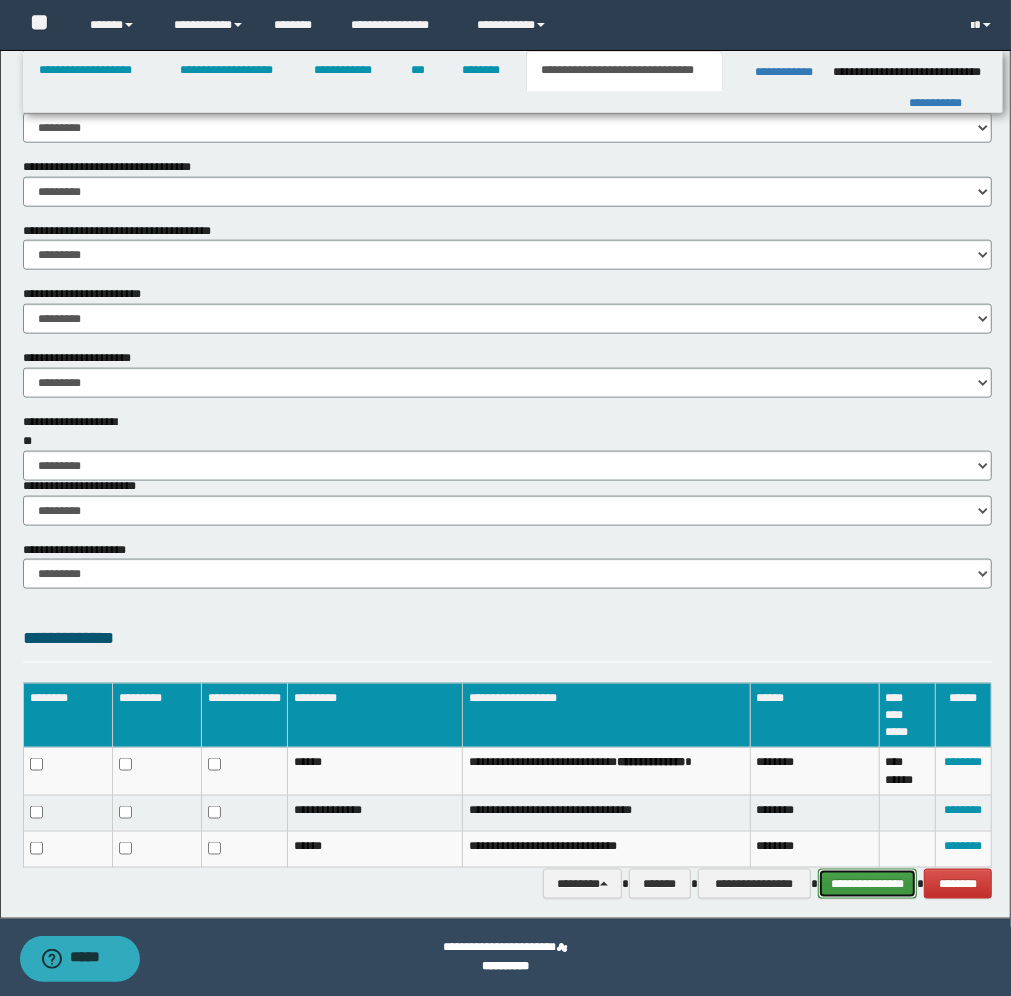 click on "**********" at bounding box center (867, 884) 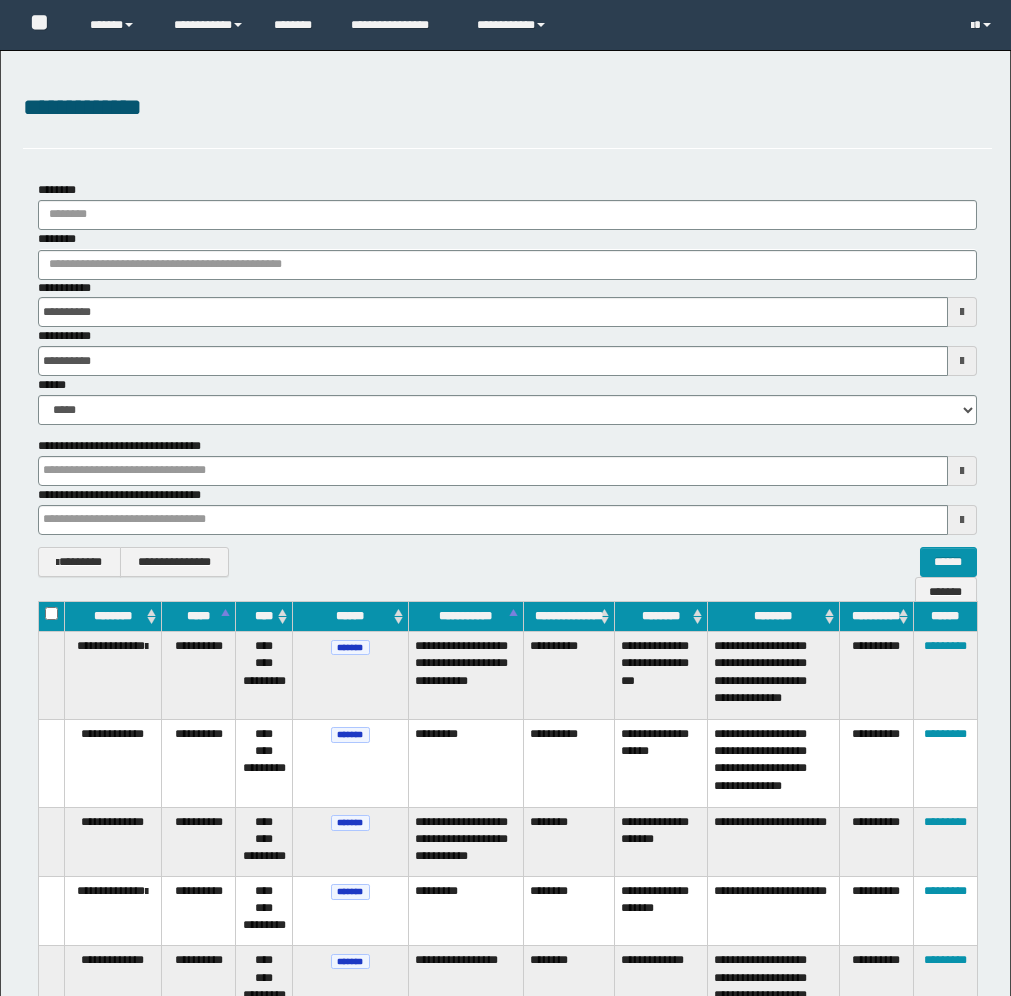 scroll, scrollTop: 2821, scrollLeft: 0, axis: vertical 